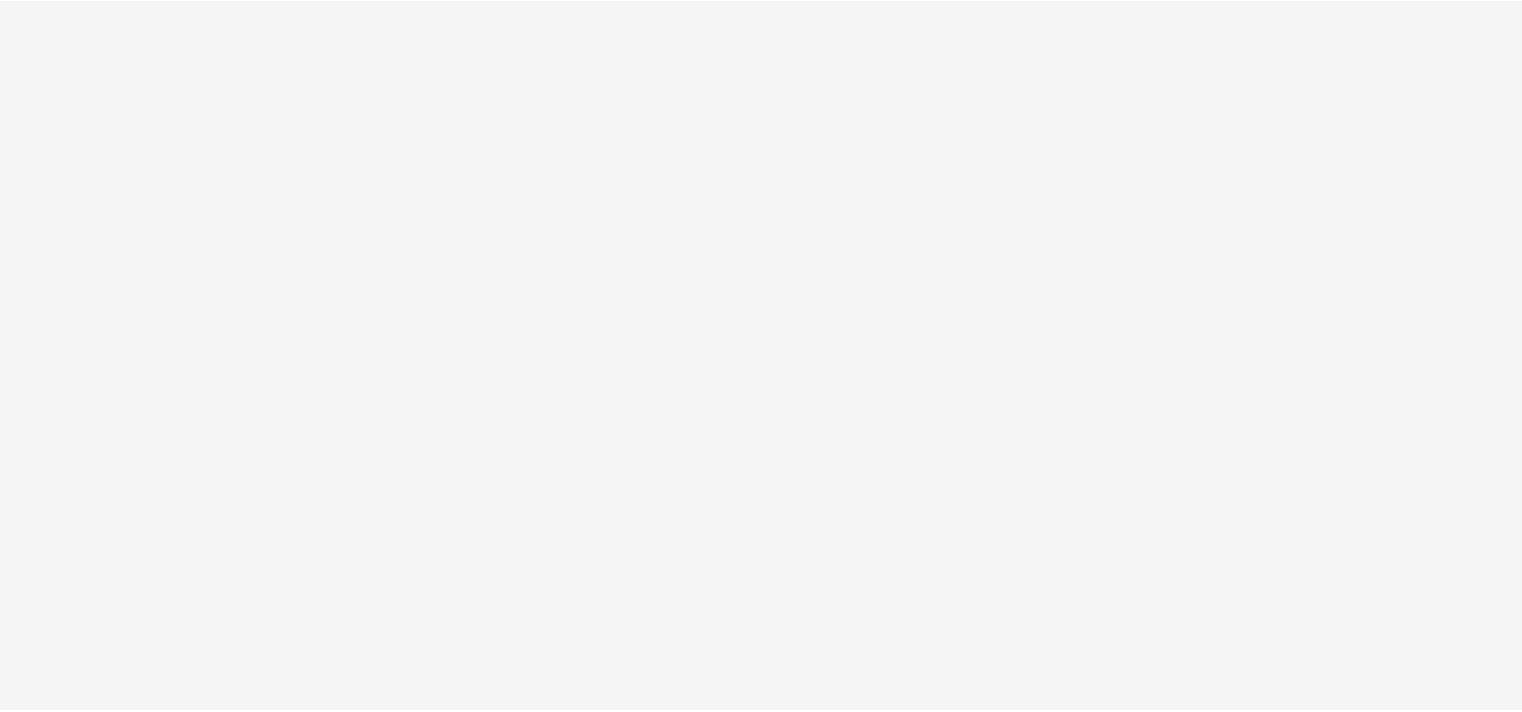 scroll, scrollTop: 0, scrollLeft: 0, axis: both 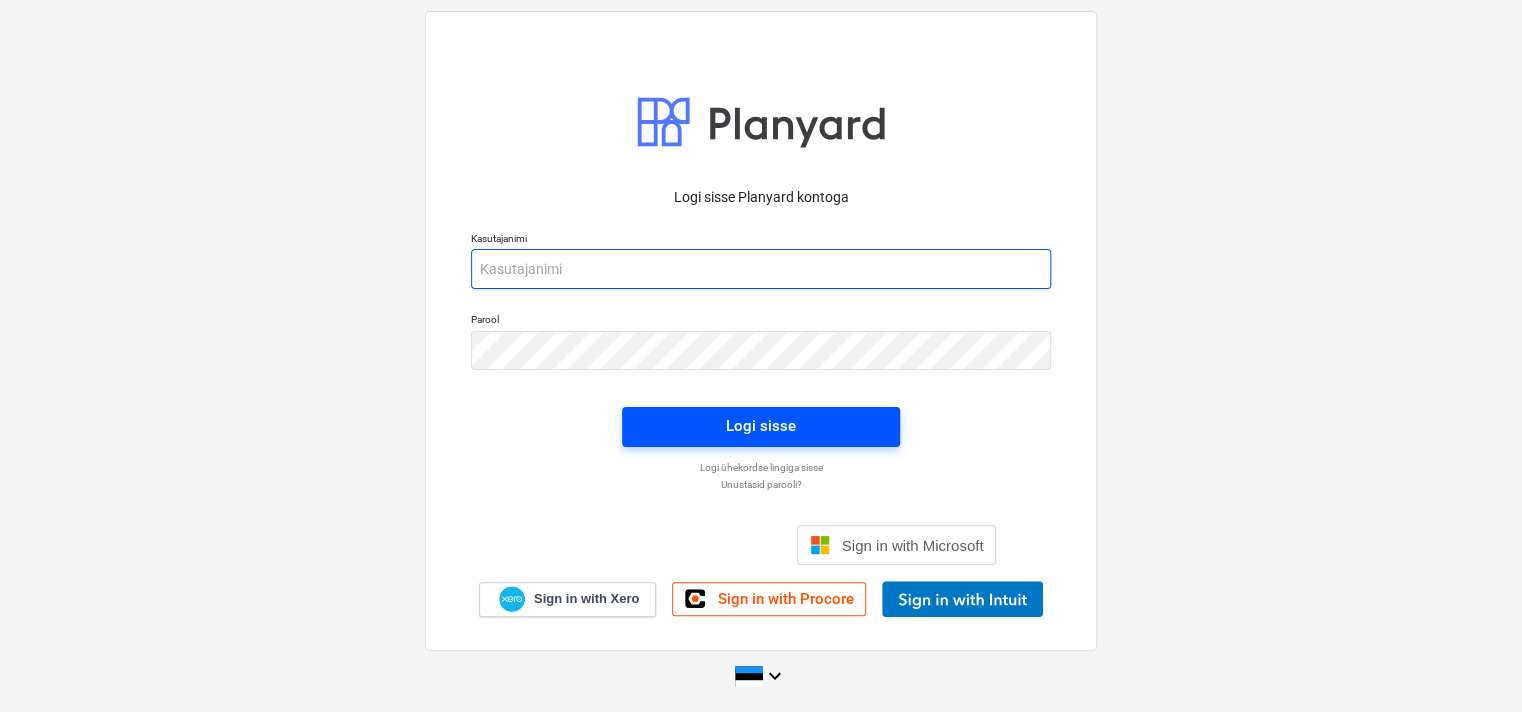 type on "[EMAIL_ADDRESS][PERSON_NAME][DOMAIN_NAME]" 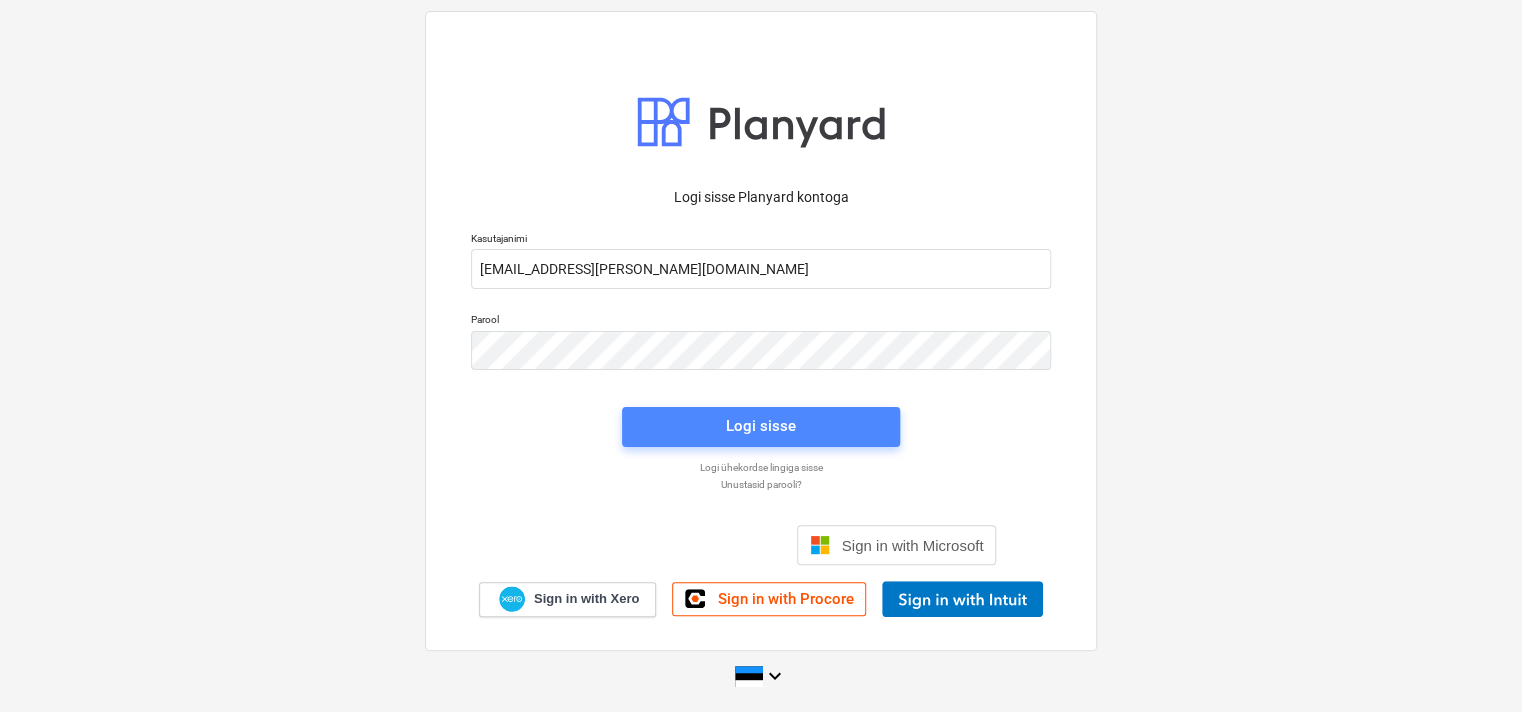 click on "Logi sisse" at bounding box center (761, 426) 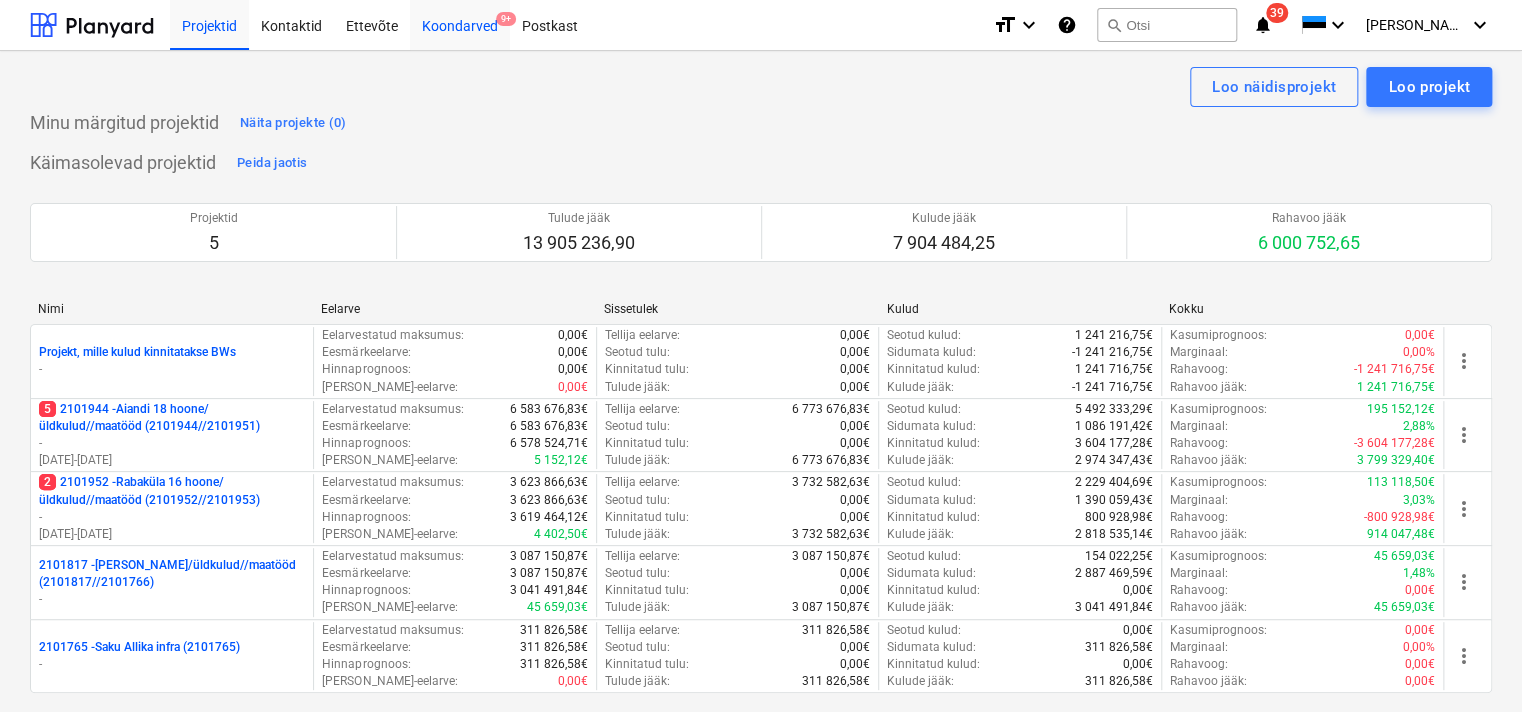 click on "Koondarved 9+" at bounding box center (460, 24) 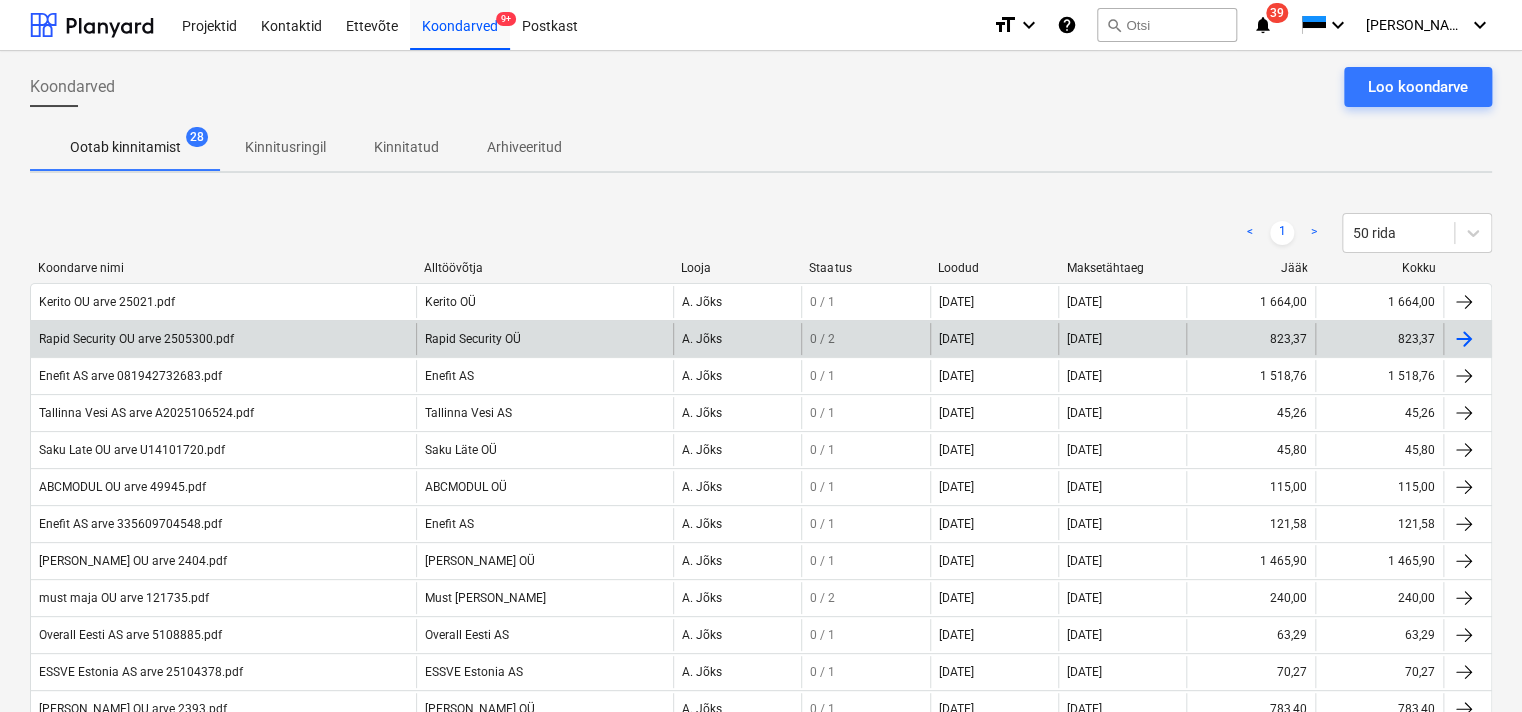 click on "Rapid Security OU arve 2505300.pdf" at bounding box center (223, 339) 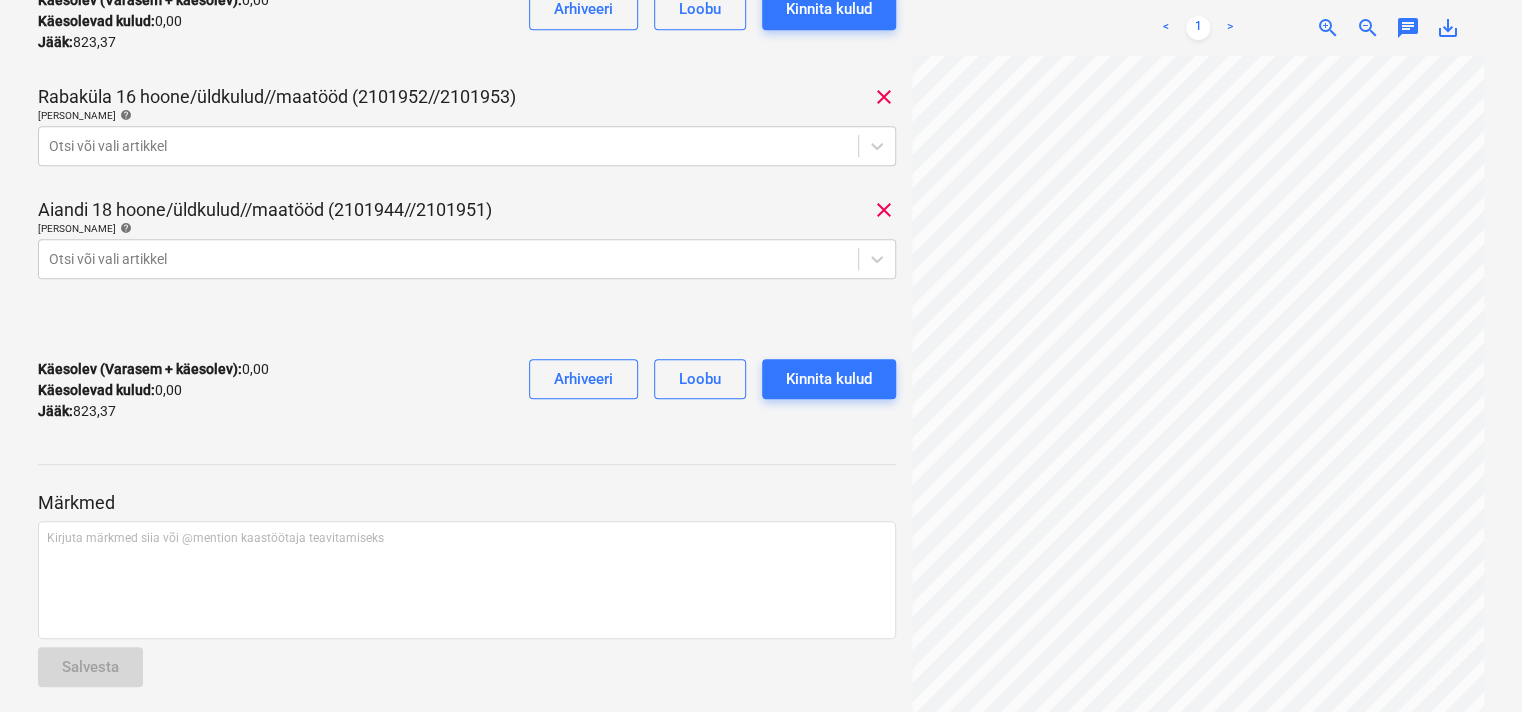 scroll, scrollTop: 399, scrollLeft: 0, axis: vertical 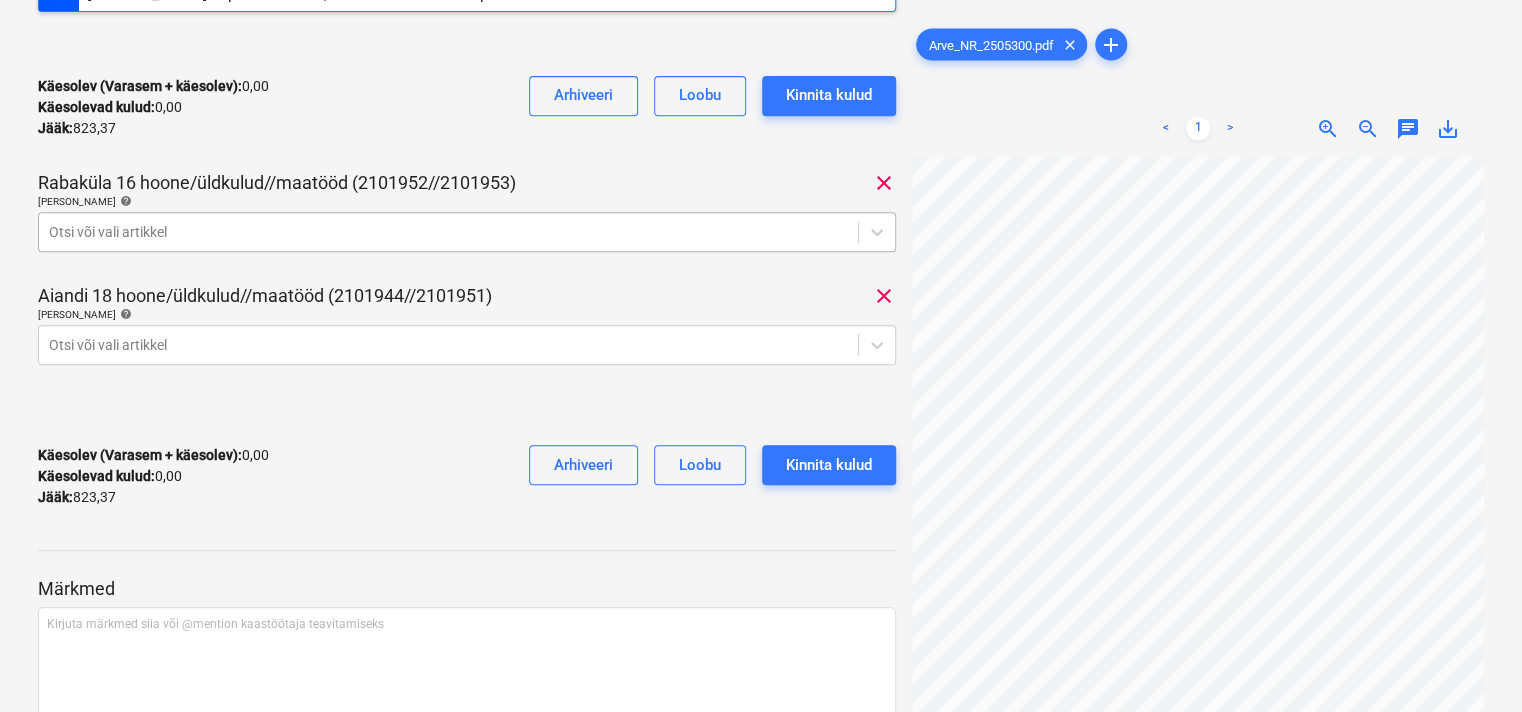 click at bounding box center [448, 232] 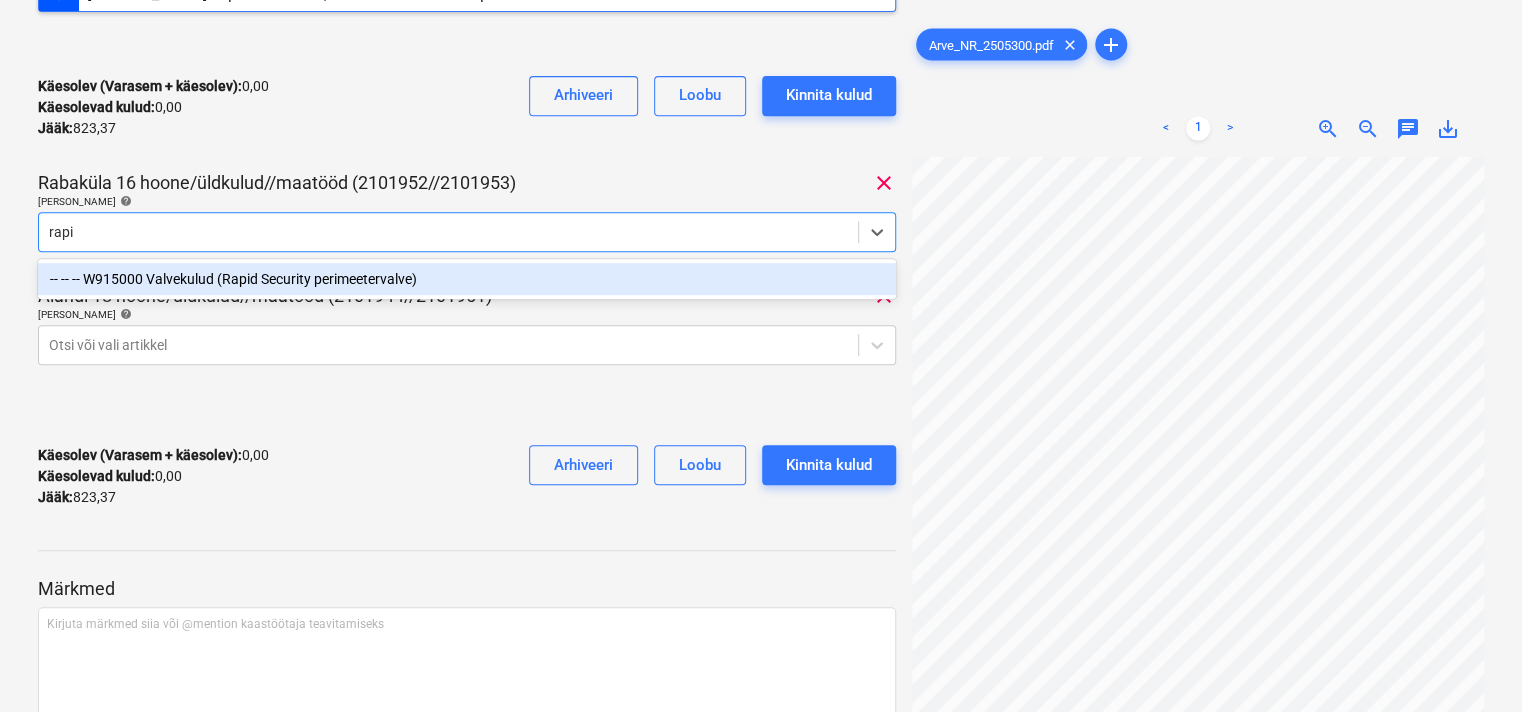 type on "rapid" 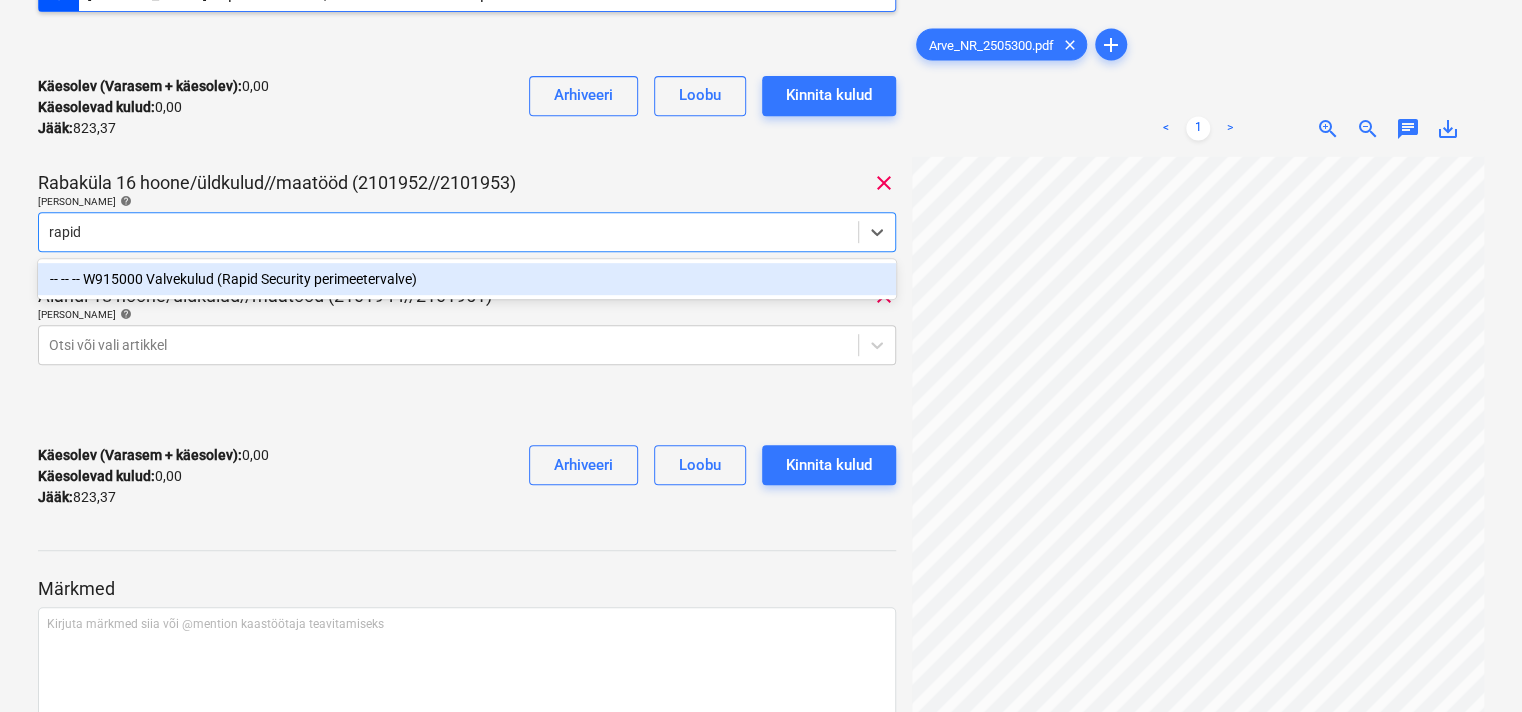 click on "-- -- --  W915000 Valvekulud (Rapid Security perimeetervalve)" at bounding box center (467, 279) 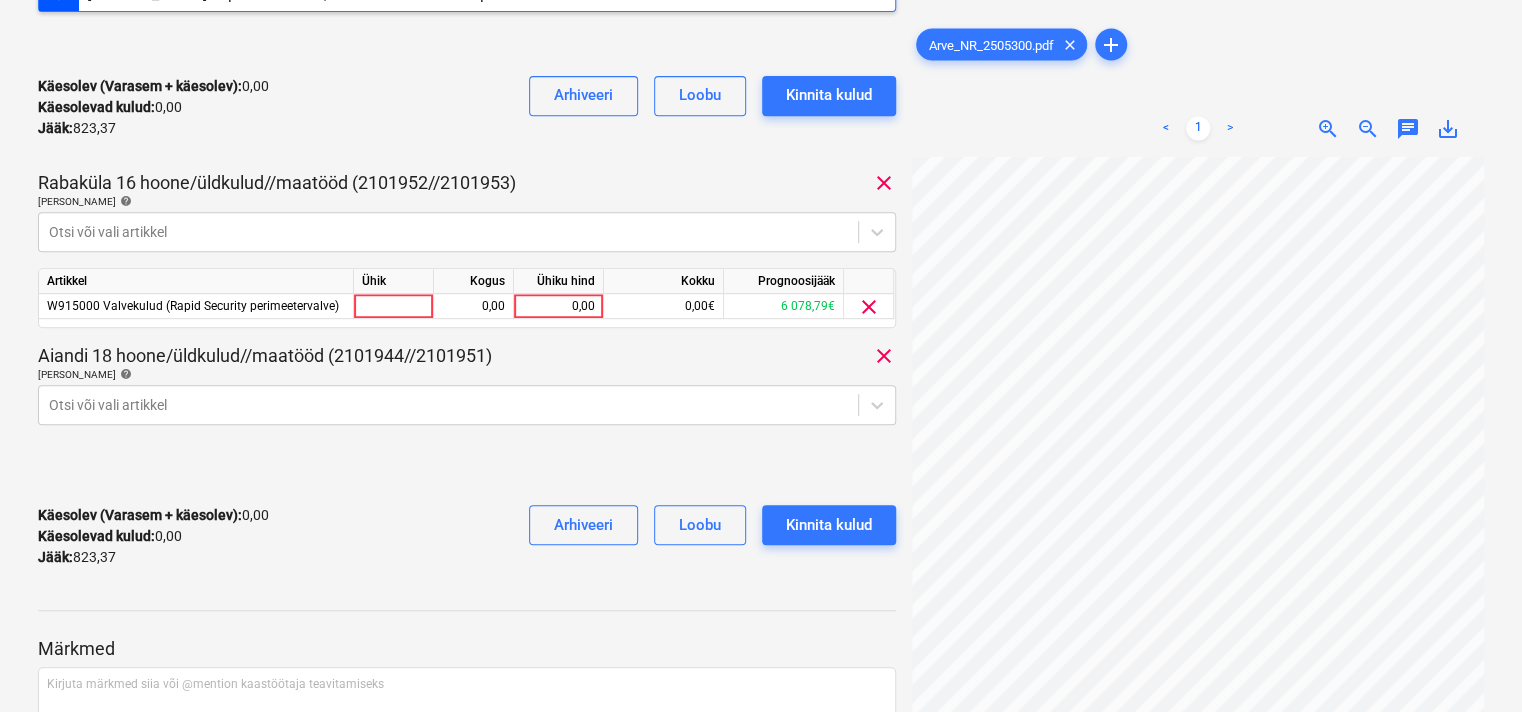 click on "Rapid Security OU arve 2505300.pdf Koondarve kogusumma 823,37 Alltöövõtja Rapid Security OÜ [PERSON_NAME] projekt Kulusid pole veel kinnitatud [PERSON_NAME] allpool märkuse, et saata see raamatupidamisse. Käesolev (Varasem + käesolev) :  0,00 Käesolevad kulud :  0,00 Jääk :  823,37 Arhiveeri Loobu Kinnita kulud [GEOGRAPHIC_DATA] 16 hoone/üldkulud//maatööd (2101952//2101953) clear [PERSON_NAME] artiklid help Otsi või vali artikkel Artikkel Ühik Kogus Ühiku hind Kokku Prognoosijääk W915000 Valvekulud (Rapid Security perimeetervalve) 0,00 0,00 0,00€ 6 078,79€ clear Aiandi 18 hoone/üldkulud//maatööd (2101944//2101951) clear [PERSON_NAME] help Otsi või vali artikkel Käesolev (Varasem + käesolev) :  0,00 Käesolevad kulud :  0,00 Jääk :  823,37 Arhiveeri Loobu Kinnita kulud" at bounding box center [467, 130] 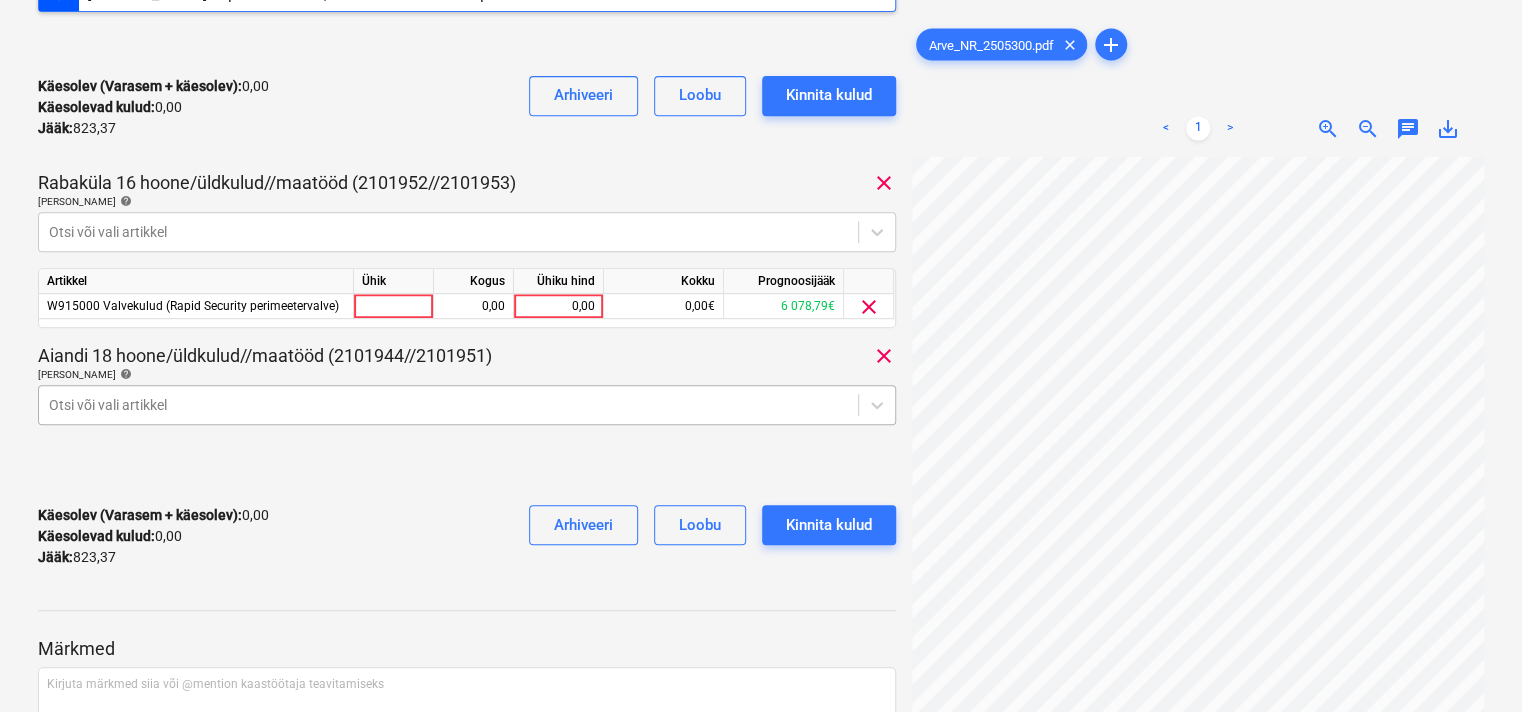 click on "Projektid Kontaktid Ettevõte Koondarved 9+ Postkast format_size keyboard_arrow_down help search Otsi notifications 39 keyboard_arrow_down [PERSON_NAME] keyboard_arrow_down Rapid Security OU arve 2505300.pdf Koondarve kogusumma 823,37 Alltöövõtja Rapid Security OÜ [PERSON_NAME] projekt Kulusid pole veel kinnitatud [PERSON_NAME] allpool märkuse, et saata see raamatupidamisse. Käesolev (Varasem + käesolev) :  0,00 Käesolevad kulud :  0,00 Jääk :  823,37 Arhiveeri Loobu Kinnita kulud [GEOGRAPHIC_DATA] 16 hoone/üldkulud//maatööd (2101952//2101953) clear [PERSON_NAME] artiklid help Otsi või vali artikkel Artikkel Ühik Kogus Ühiku hind Kokku Prognoosijääk W915000 Valvekulud (Rapid Security perimeetervalve) 0,00 0,00 0,00€ 6 078,79€ clear Aiandi 18 hoone/üldkulud//maatööd (2101944//2101951) clear [PERSON_NAME] artiklid help Otsi või vali artikkel Käesolev (Varasem + käesolev) :  0,00 Käesolevad kulud :  0,00 Jääk :  823,37 Arhiveeri Loobu Kinnita kulud Märkmed ﻿ Salvesta Arve_NR_2505300.pdf clear add < 1 > zoom_in" at bounding box center (761, -43) 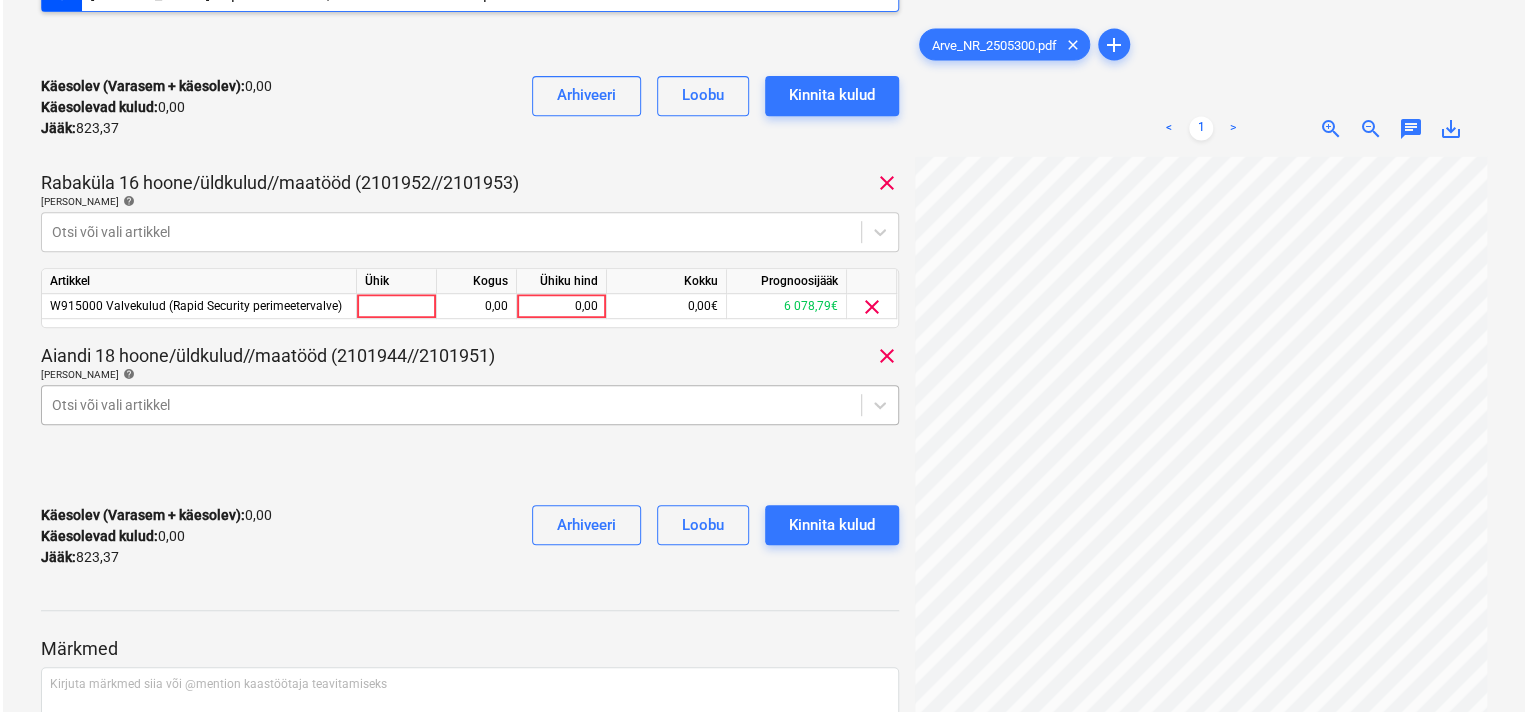 scroll, scrollTop: 432, scrollLeft: 0, axis: vertical 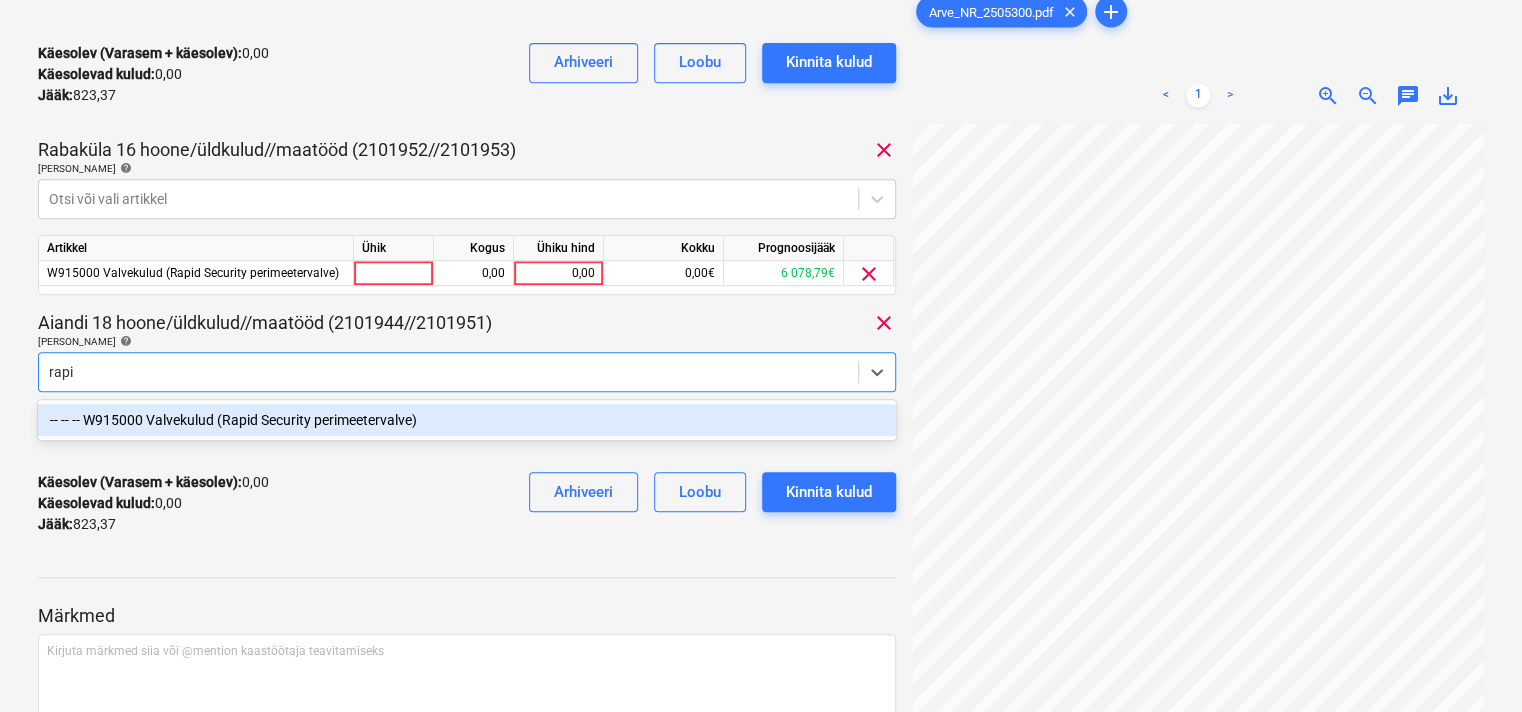 type on "rapid" 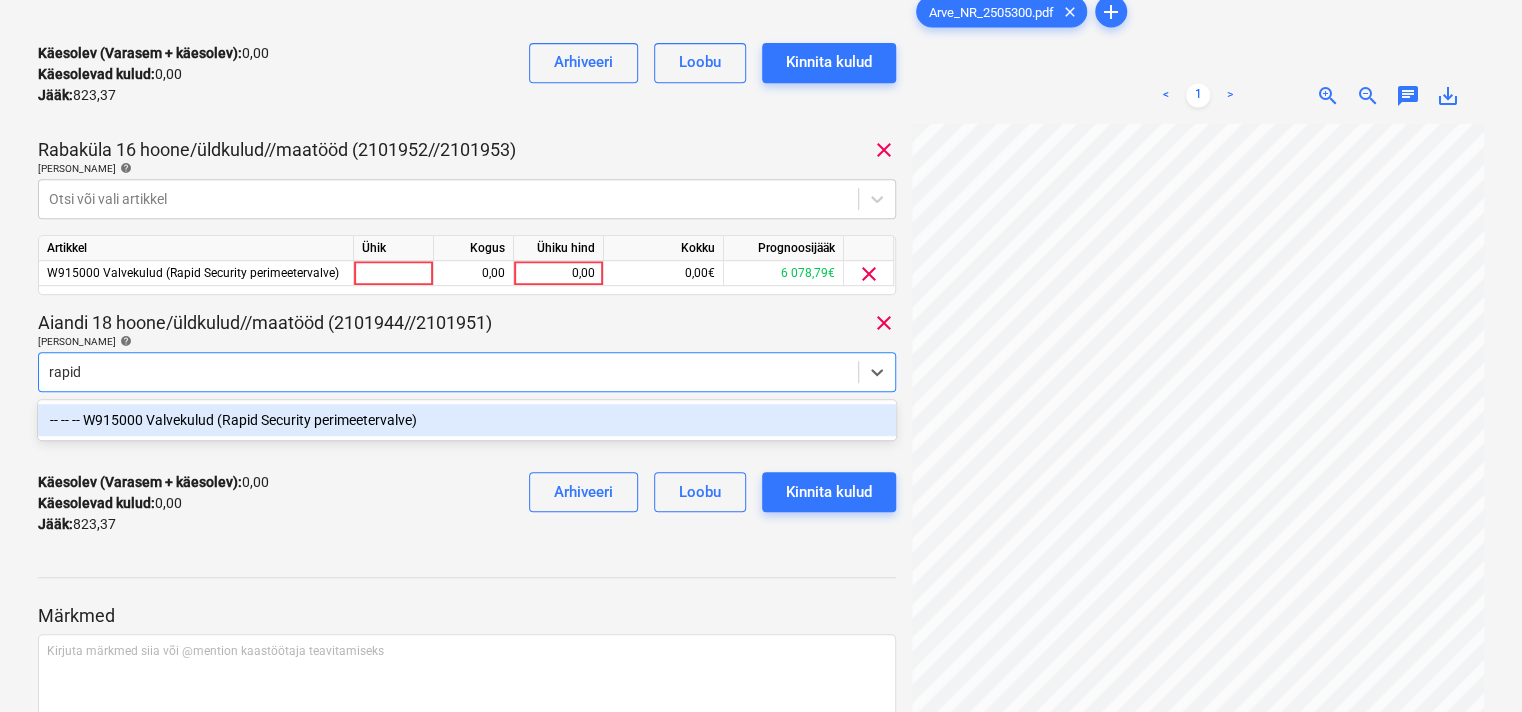 click on "-- -- --  W915000 Valvekulud (Rapid Security perimeetervalve)" at bounding box center [467, 420] 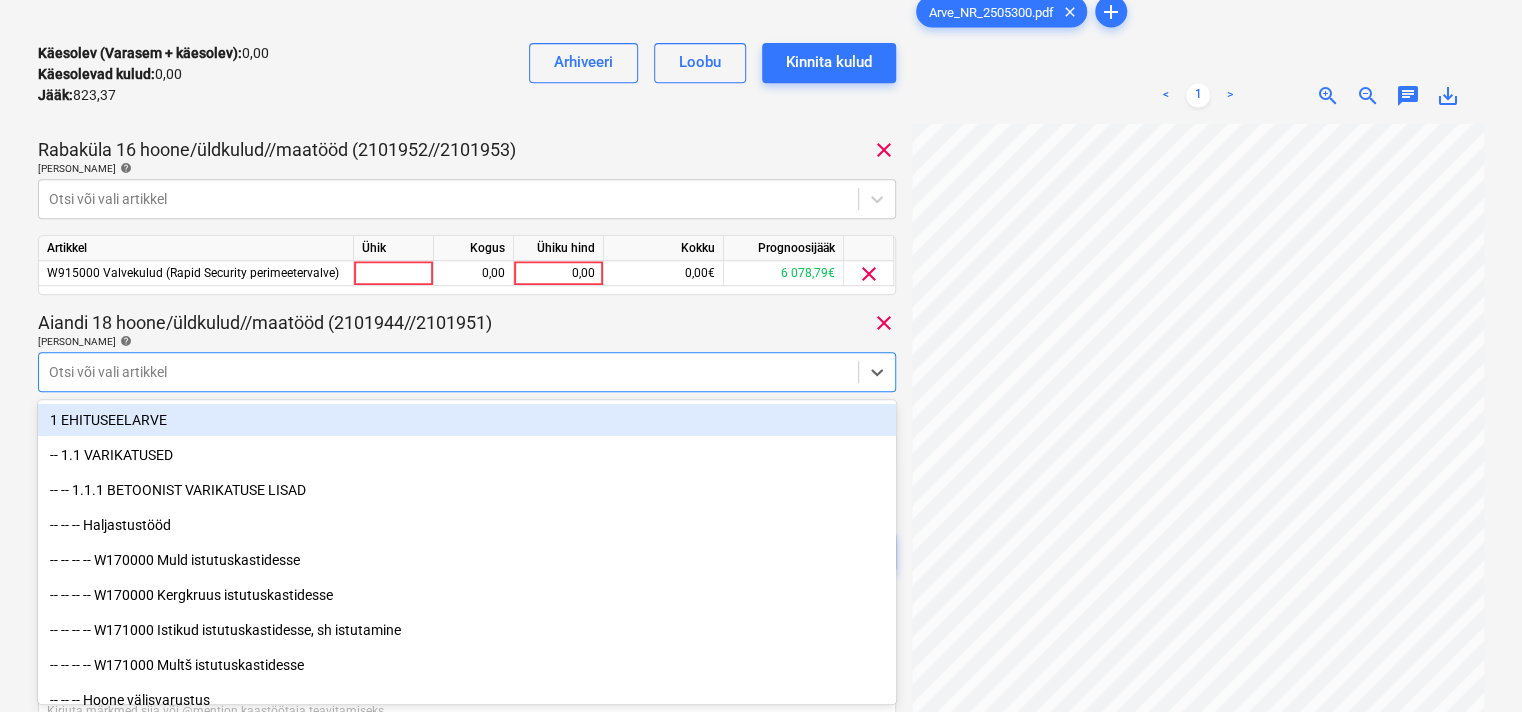 click on "Käesolev (Varasem + käesolev) :  0,00 Käesolevad kulud :  0,00 Jääk :  823,37 Arhiveeri Loobu Kinnita kulud" at bounding box center (467, 74) 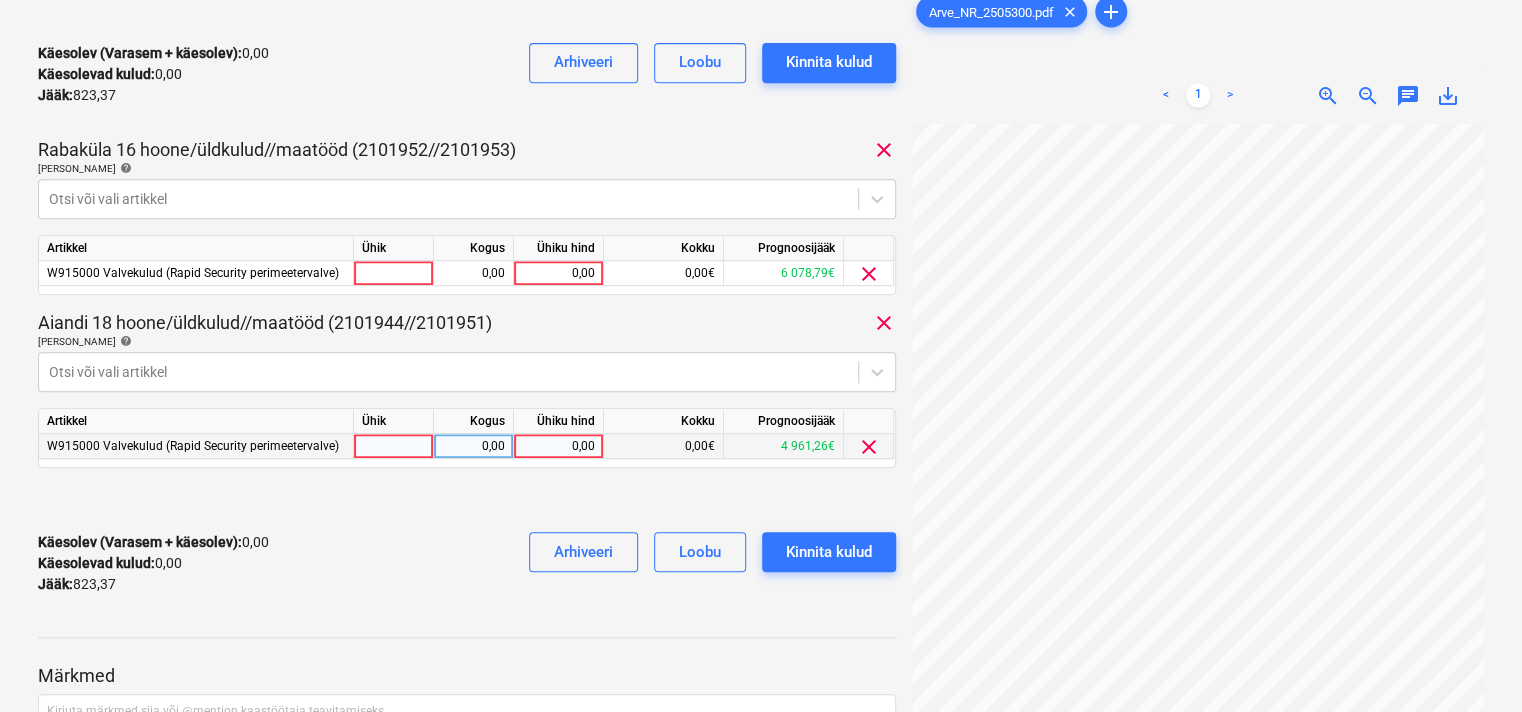 click on "0,00" at bounding box center (558, 446) 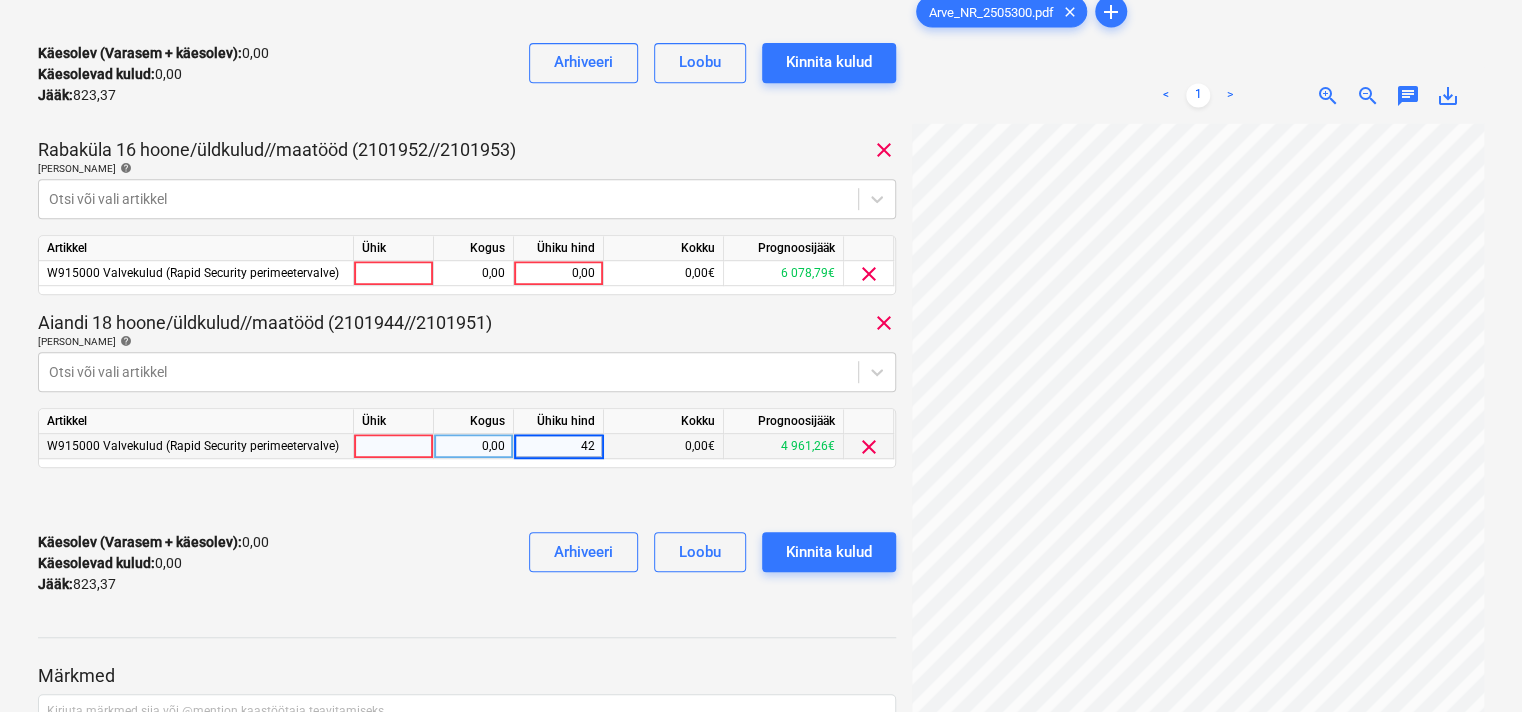 type on "420" 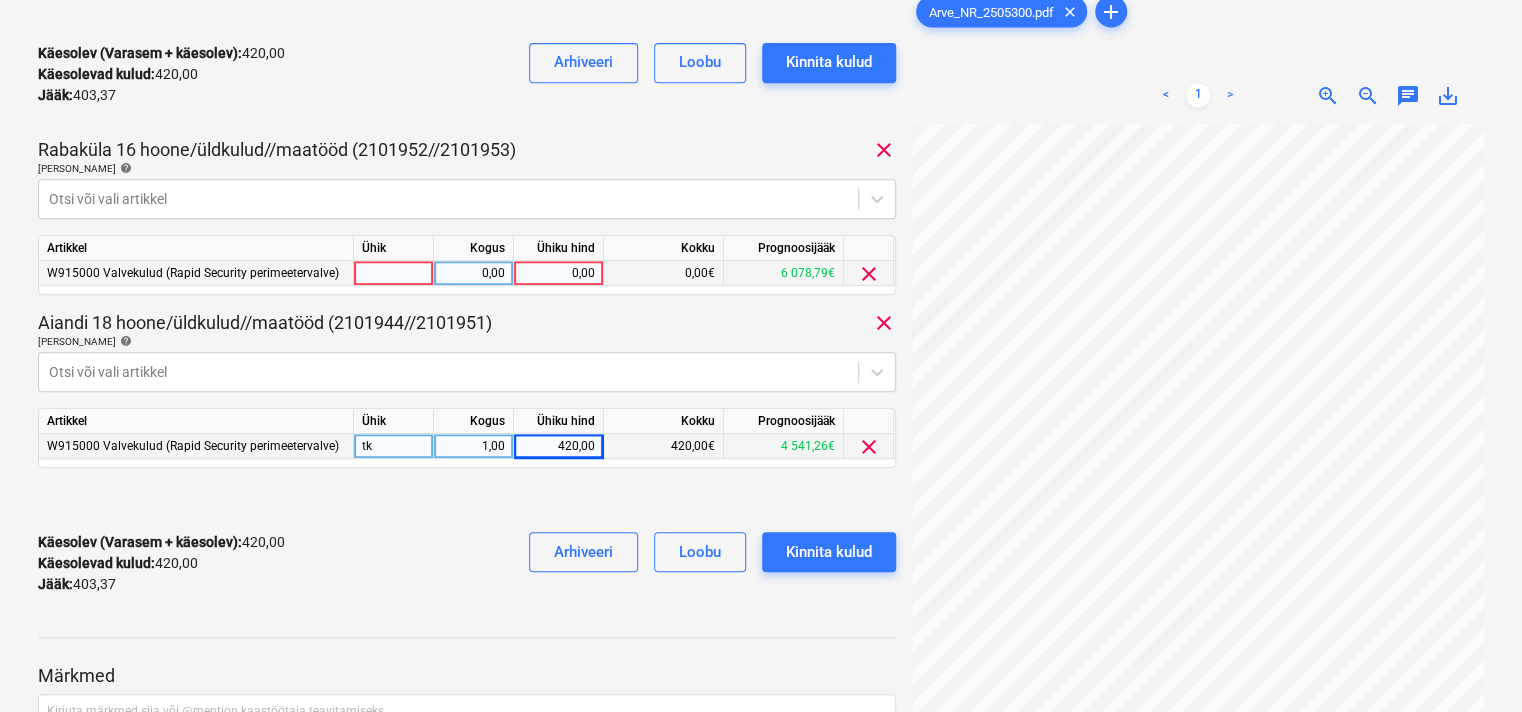 click on "0,00" at bounding box center (558, 273) 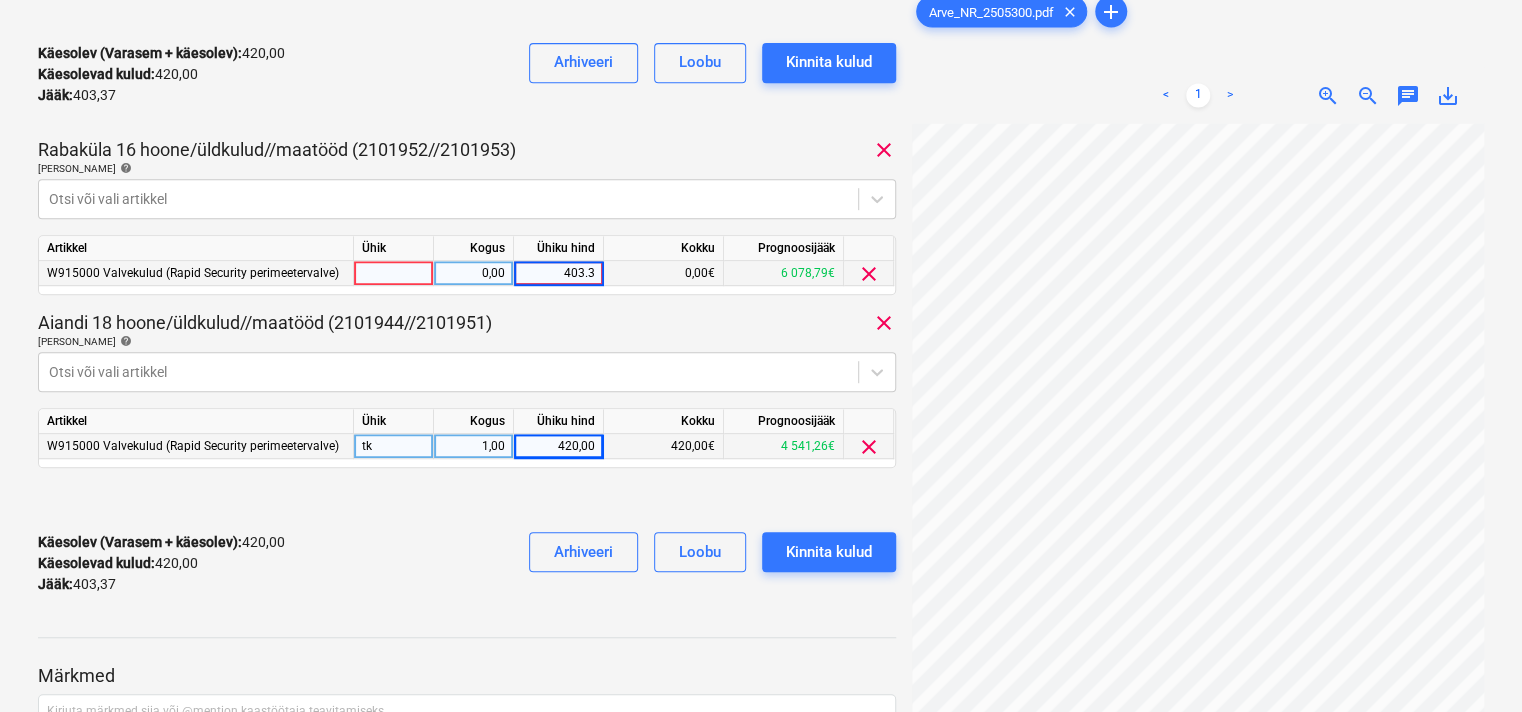 type on "403.37" 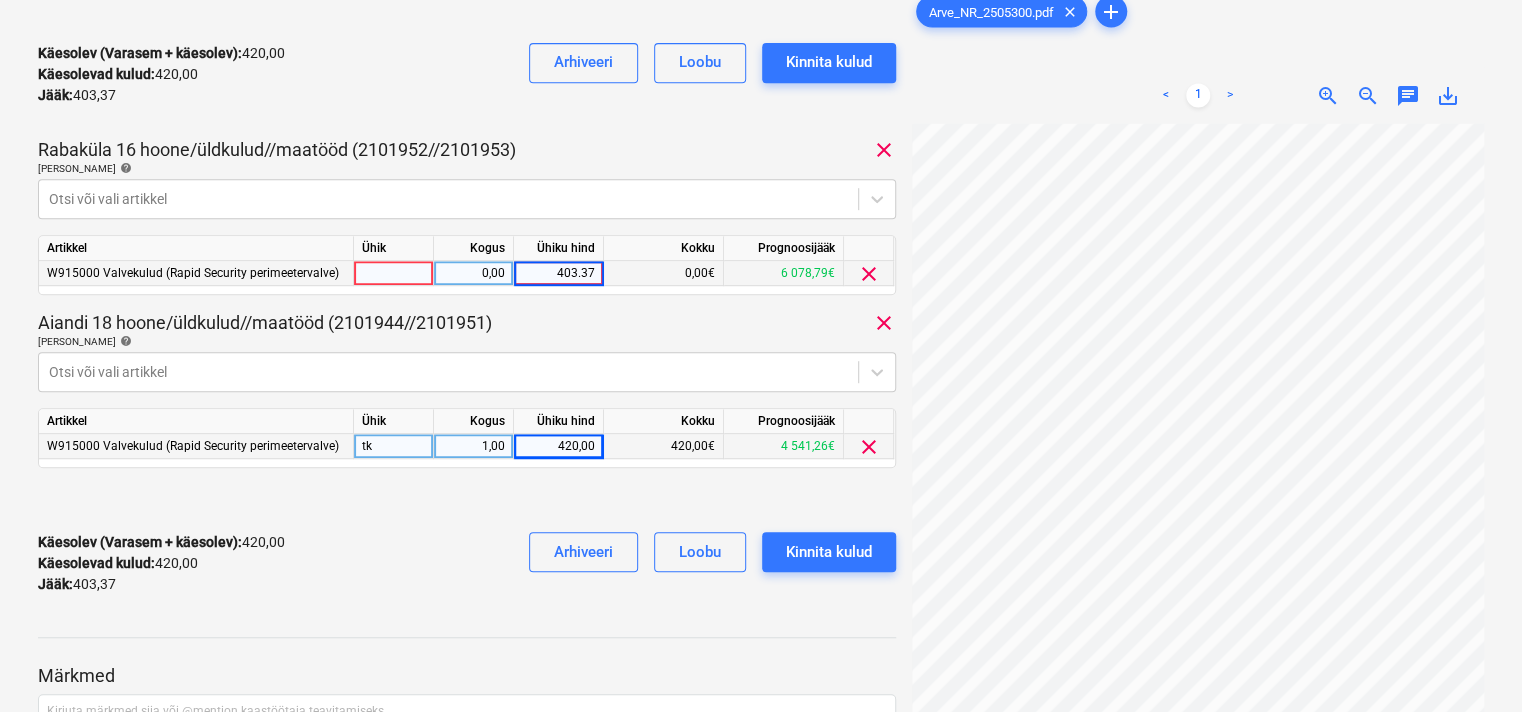 click on "Käesolev (Varasem + käesolev) :  420,00 Käesolevad kulud :  420,00 Jääk :  403,37 Arhiveeri Loobu Kinnita kulud" at bounding box center [467, 563] 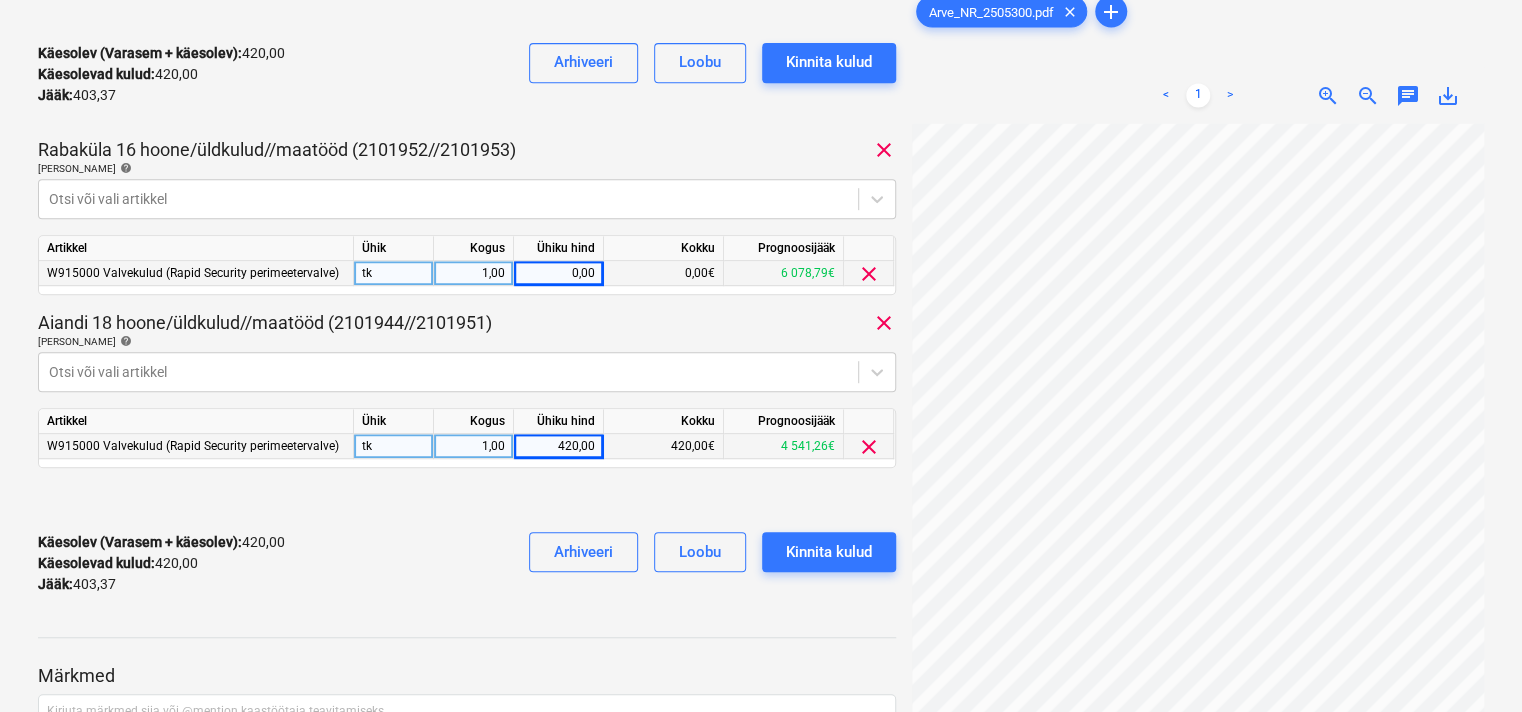 click on "0,00" at bounding box center [558, 273] 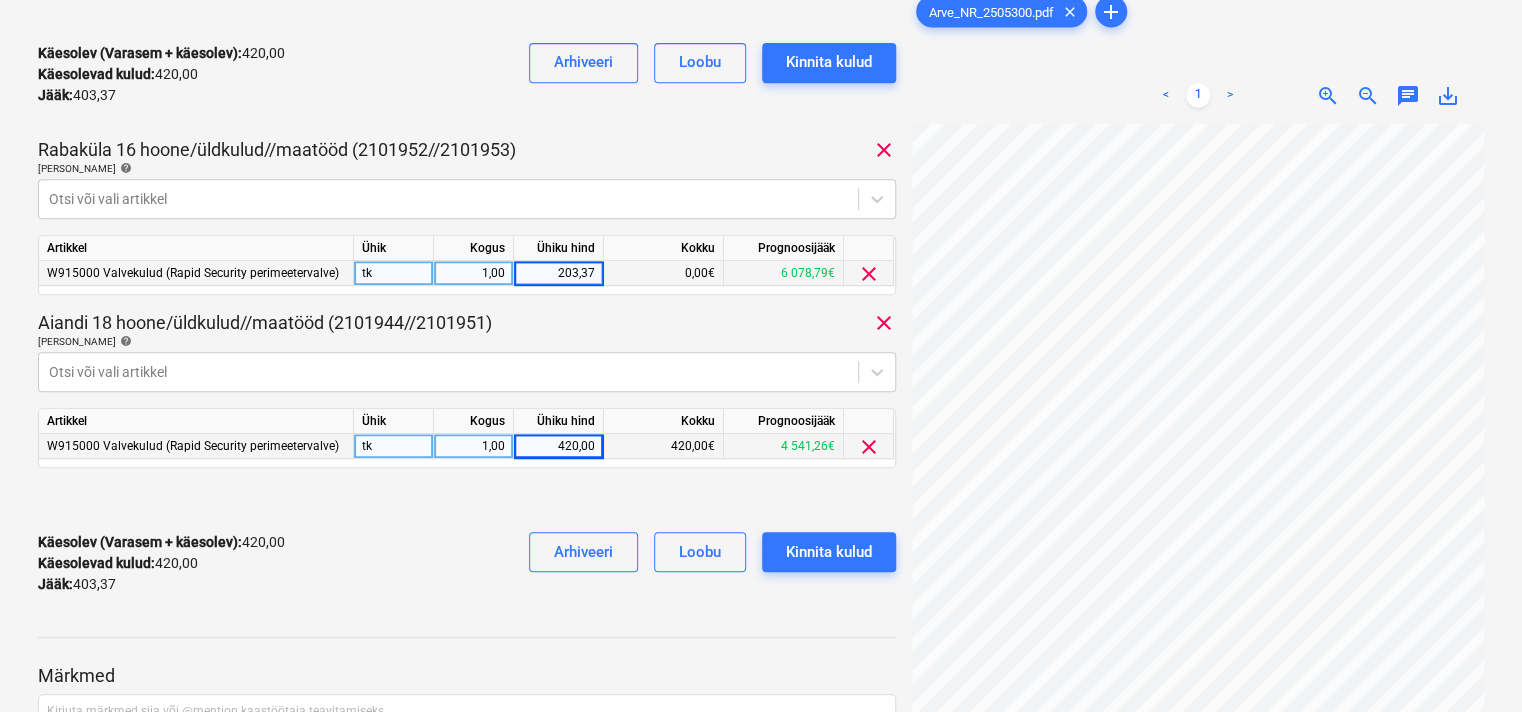 click on "203,37" at bounding box center [558, 273] 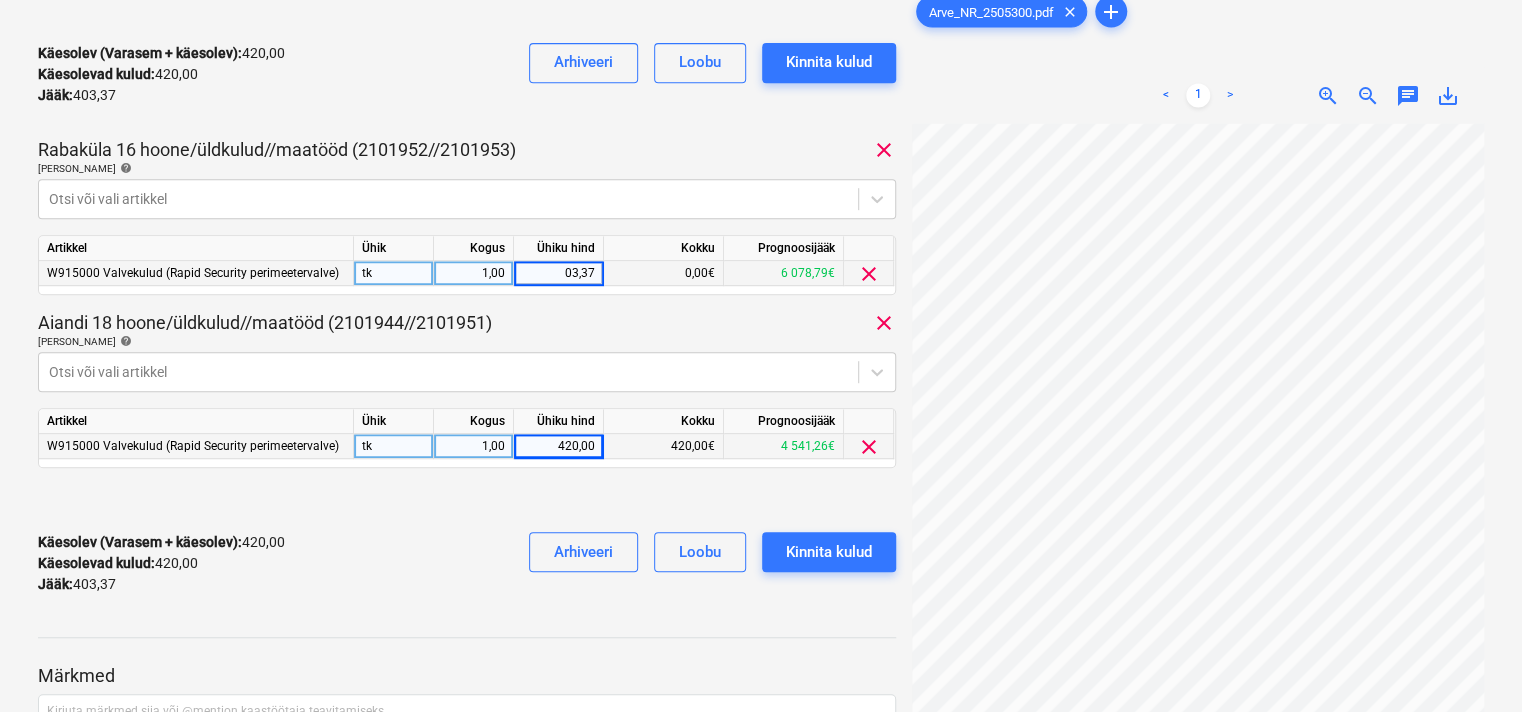 type on "403,37" 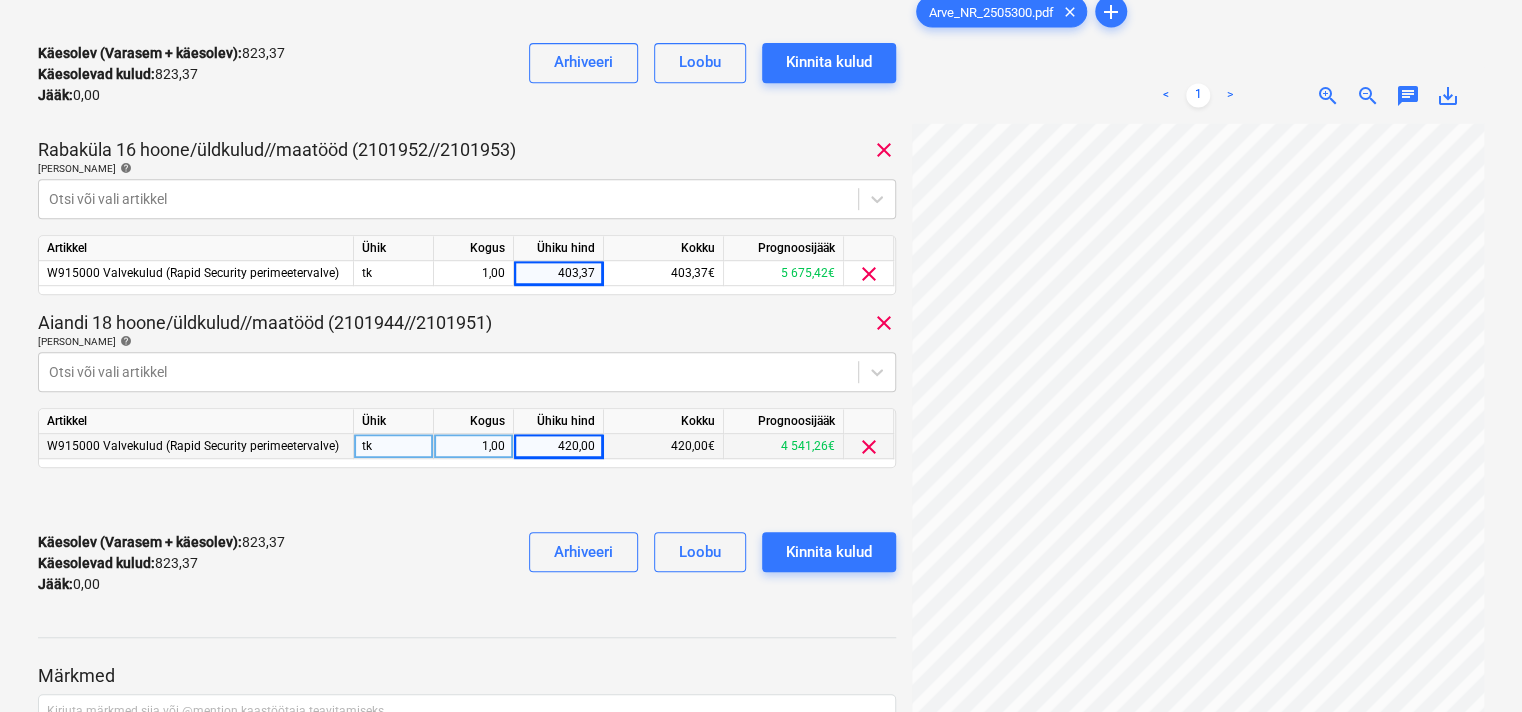 click on "Aiandi 18 hoone/üldkulud//maatööd (2101944//2101951) clear" at bounding box center [467, 323] 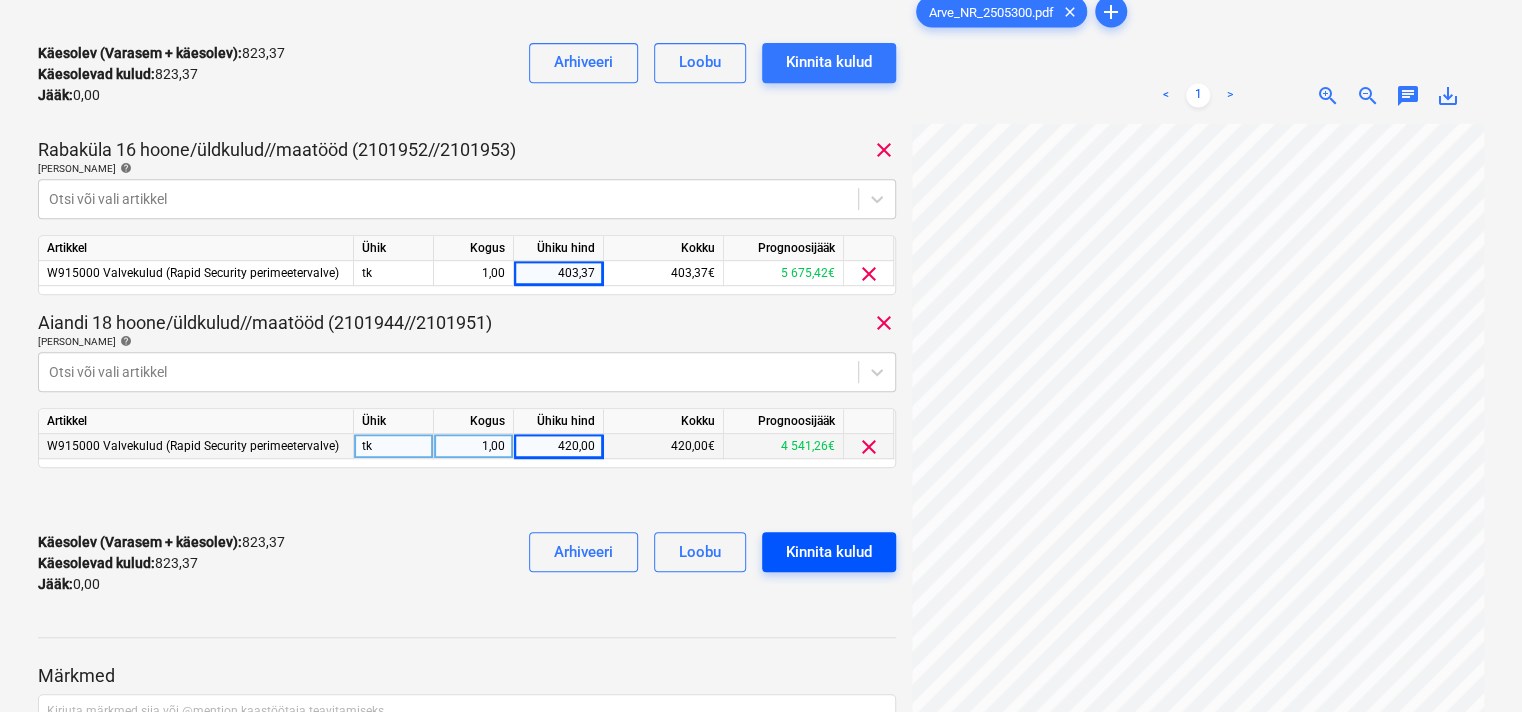 click on "Kinnita kulud" at bounding box center (829, 552) 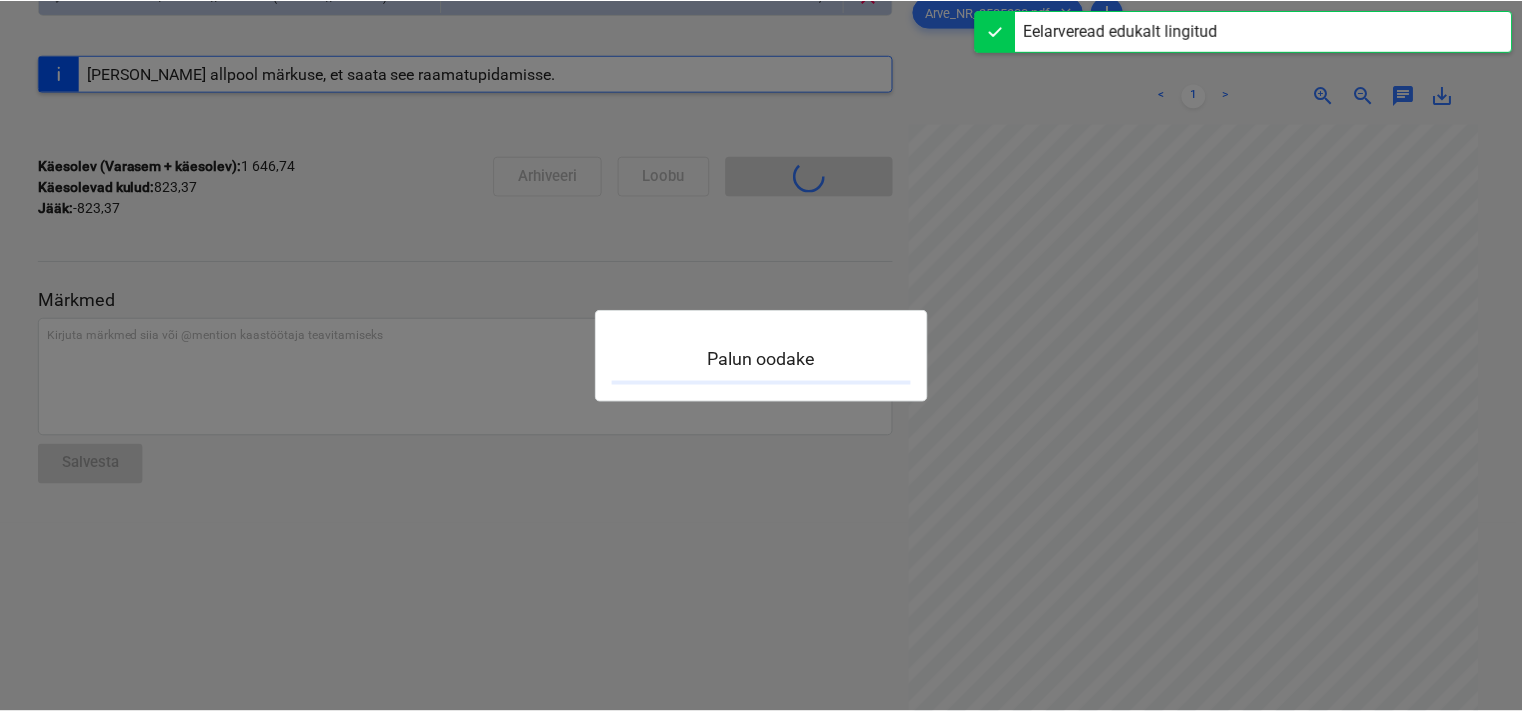 scroll, scrollTop: 499, scrollLeft: 0, axis: vertical 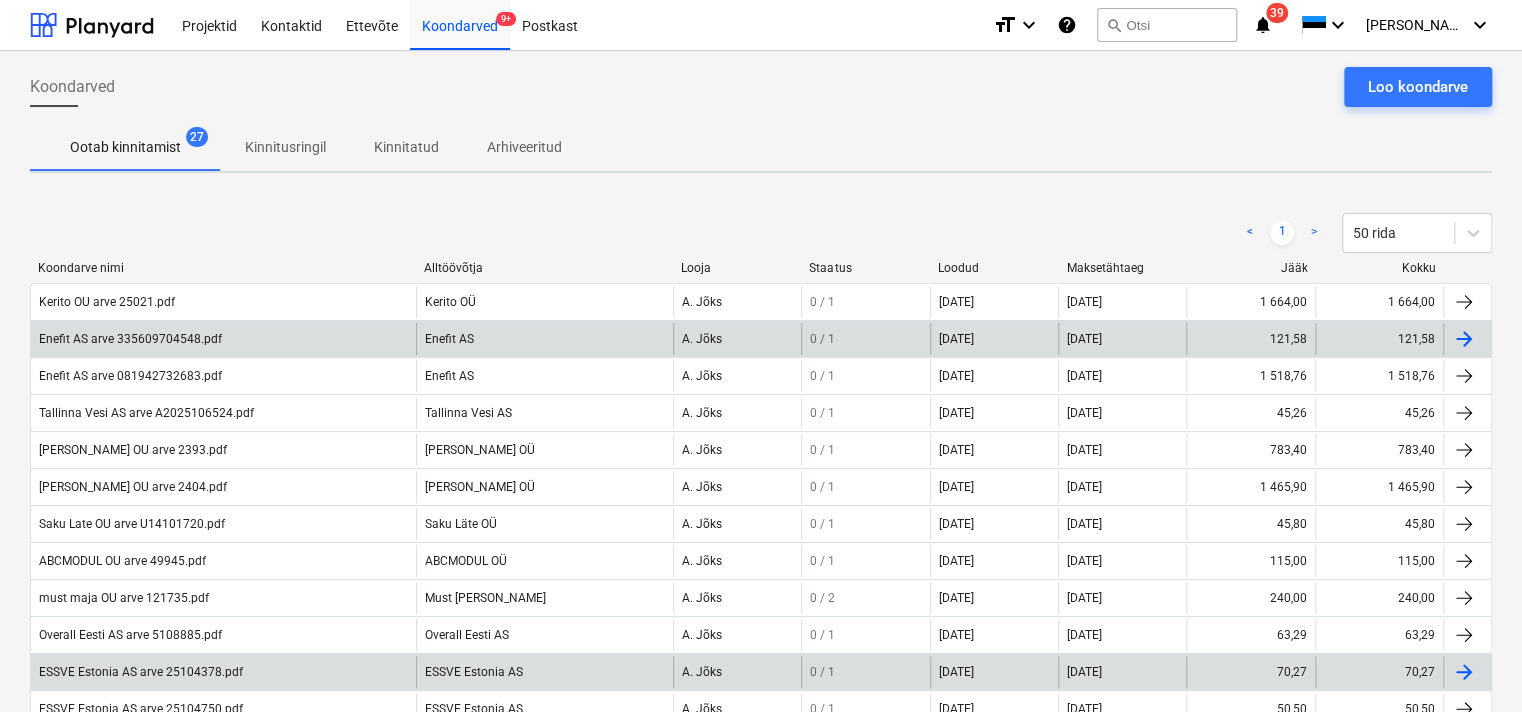 click on "Enefit AS arve 335609704548.pdf" at bounding box center (223, 339) 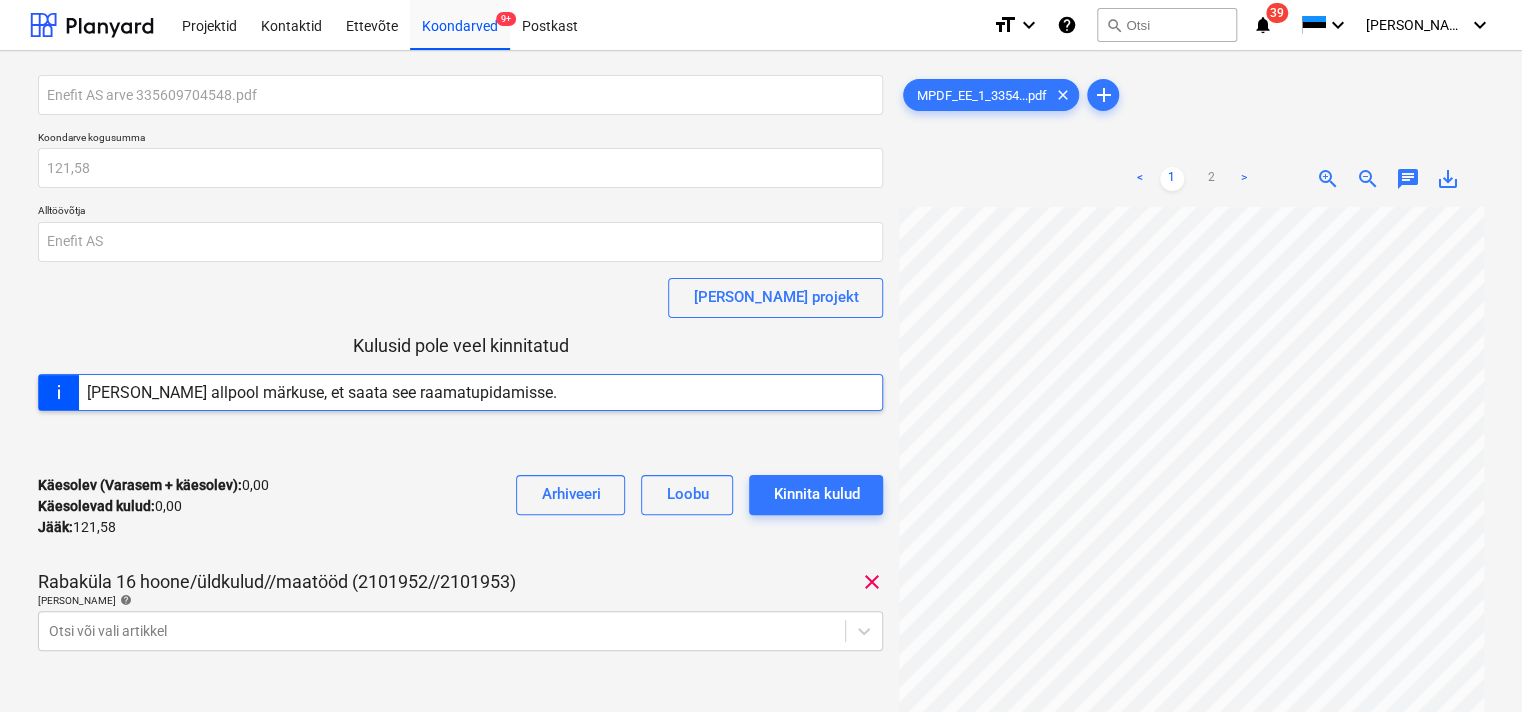 scroll, scrollTop: 200, scrollLeft: 0, axis: vertical 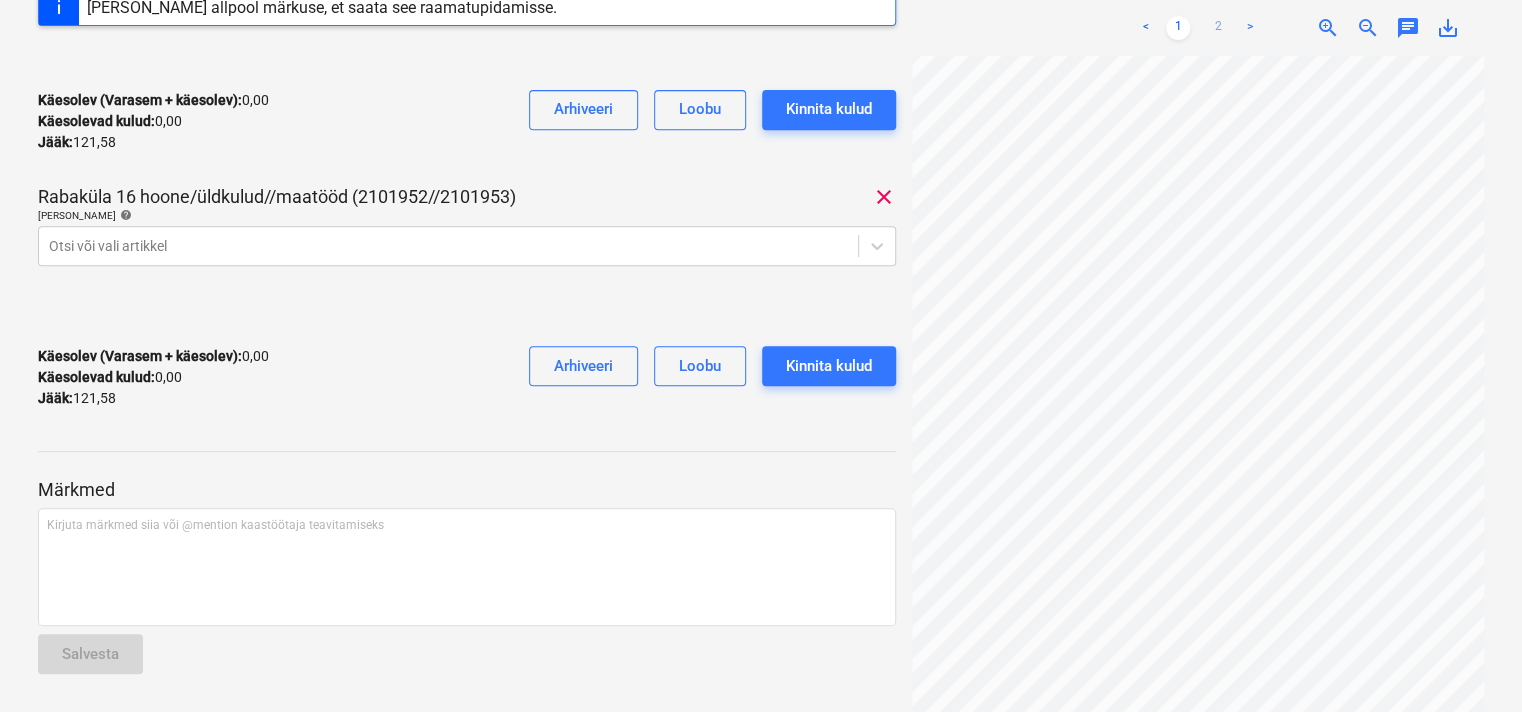 click on "2" at bounding box center [1218, 28] 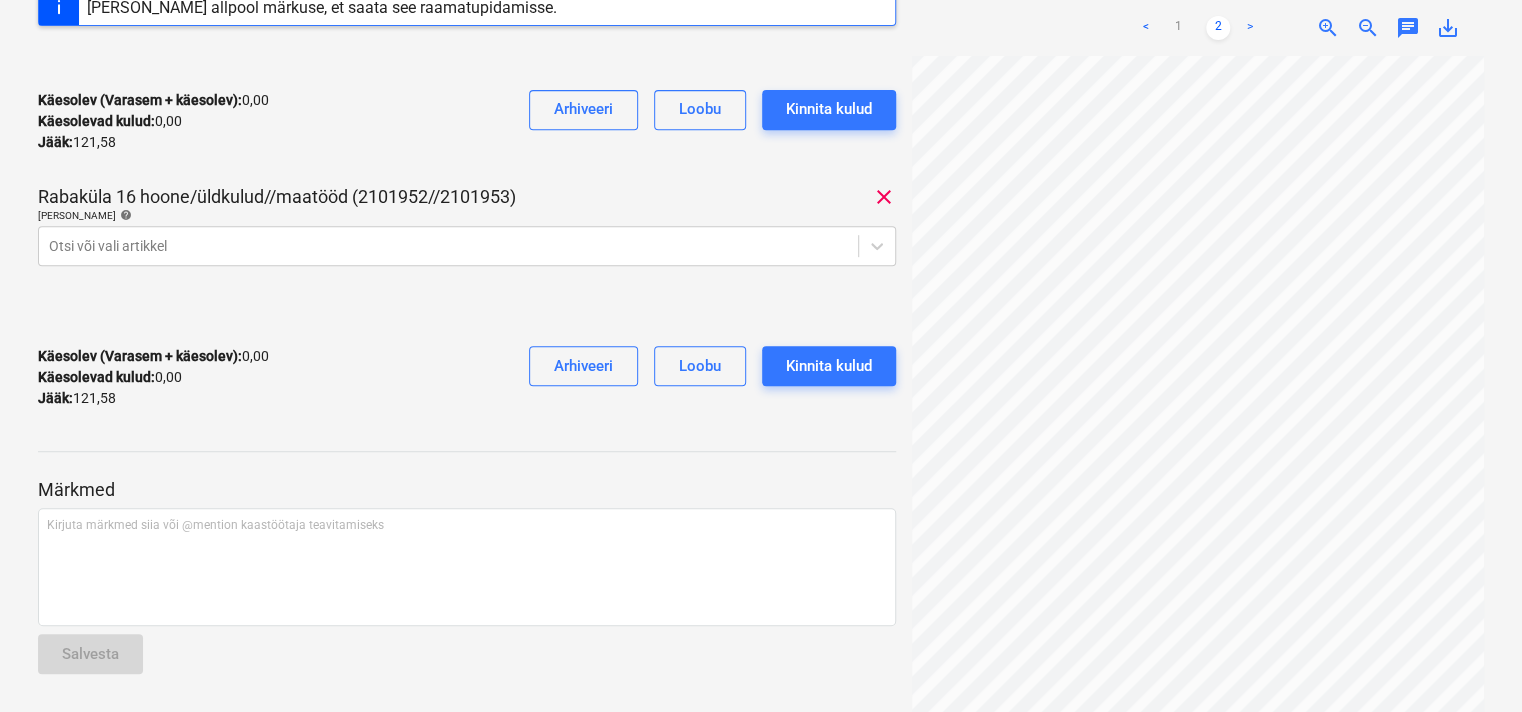 scroll, scrollTop: 0, scrollLeft: 56, axis: horizontal 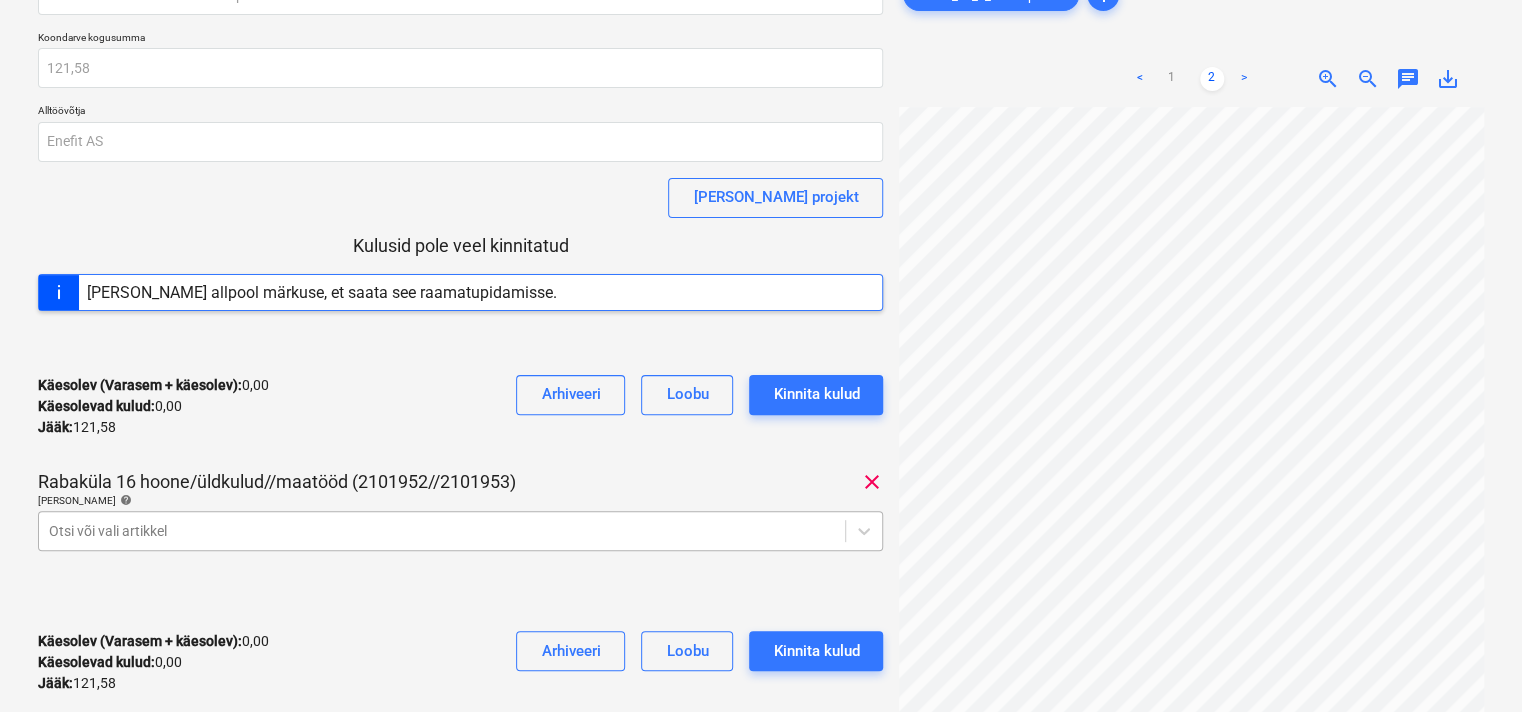 click on "Projektid Kontaktid Ettevõte Koondarved 9+ Postkast format_size keyboard_arrow_down help search Otsi notifications 39 keyboard_arrow_down [PERSON_NAME] keyboard_arrow_down Enefit AS arve 335609704548.pdf Koondarve kogusumma 121,58 Alltöövõtja Enefit AS [PERSON_NAME] projekt Kulusid pole veel kinnitatud [PERSON_NAME] allpool märkuse, et saata see raamatupidamisse. Käesolev (Varasem + käesolev) :  0,00 Käesolevad kulud :  0,00 Jääk :  121,58 Arhiveeri Loobu Kinnita kulud [GEOGRAPHIC_DATA] 16 hoone/üldkulud//maatööd (2101952//2101953) clear [PERSON_NAME] artiklid help Otsi või vali artikkel Käesolev (Varasem + käesolev) :  0,00 Käesolevad kulud :  0,00 Jääk :  121,58 Arhiveeri [PERSON_NAME] kulud Märkmed Kirjuta märkmed siia või @mention kaastöötaja teavitamiseks ﻿ Salvesta MPDF_EE_1_3354...pdf clear add < 1 2 > zoom_in zoom_out chat 0 save_alt" at bounding box center [761, 256] 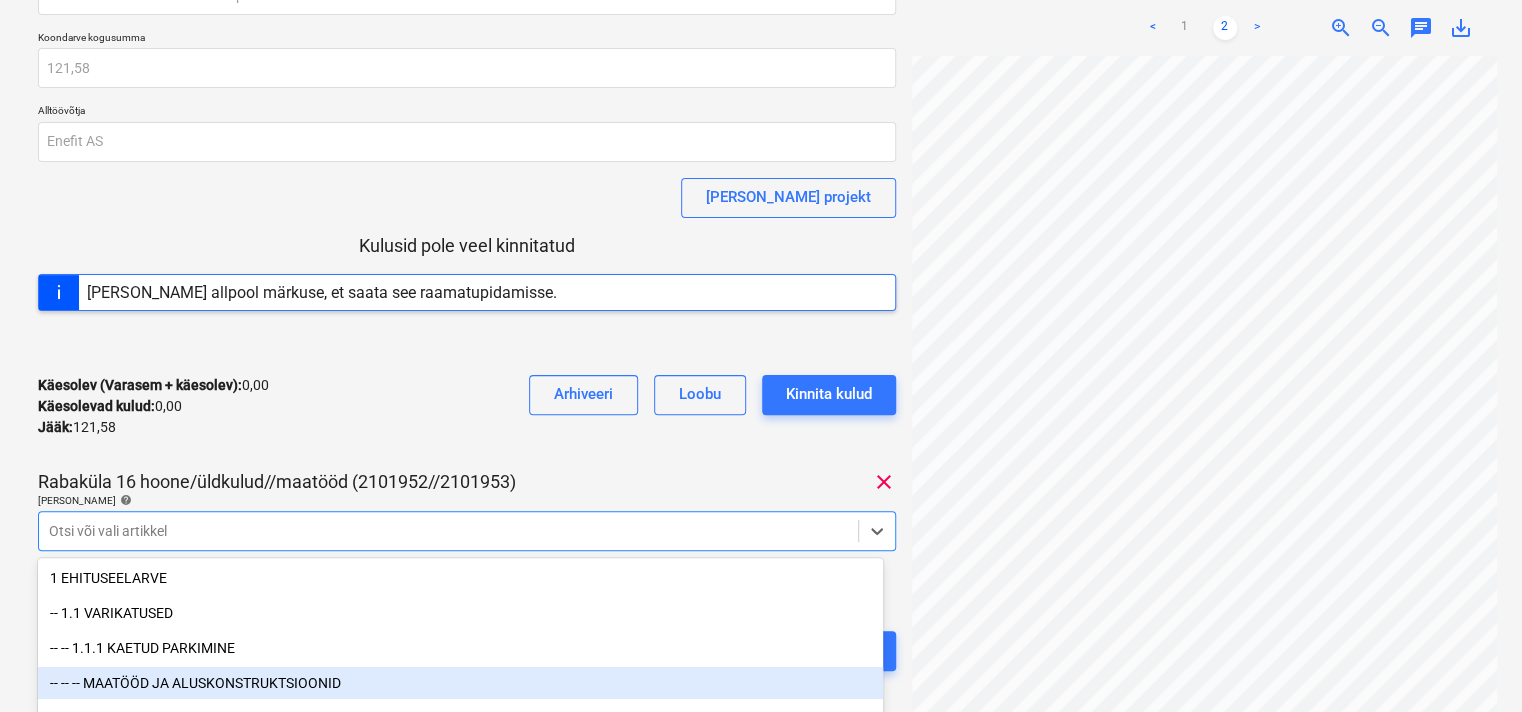 scroll, scrollTop: 258, scrollLeft: 0, axis: vertical 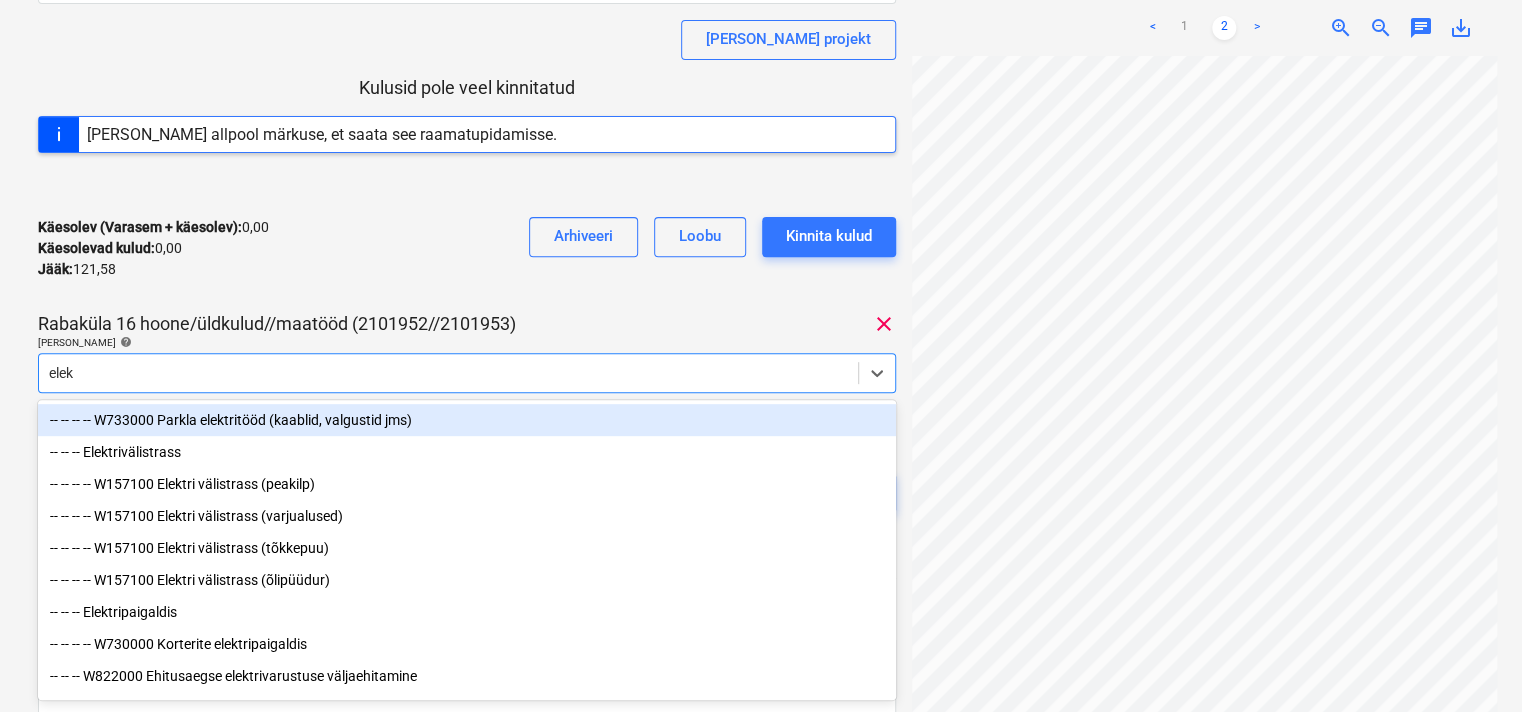 type on "elekt" 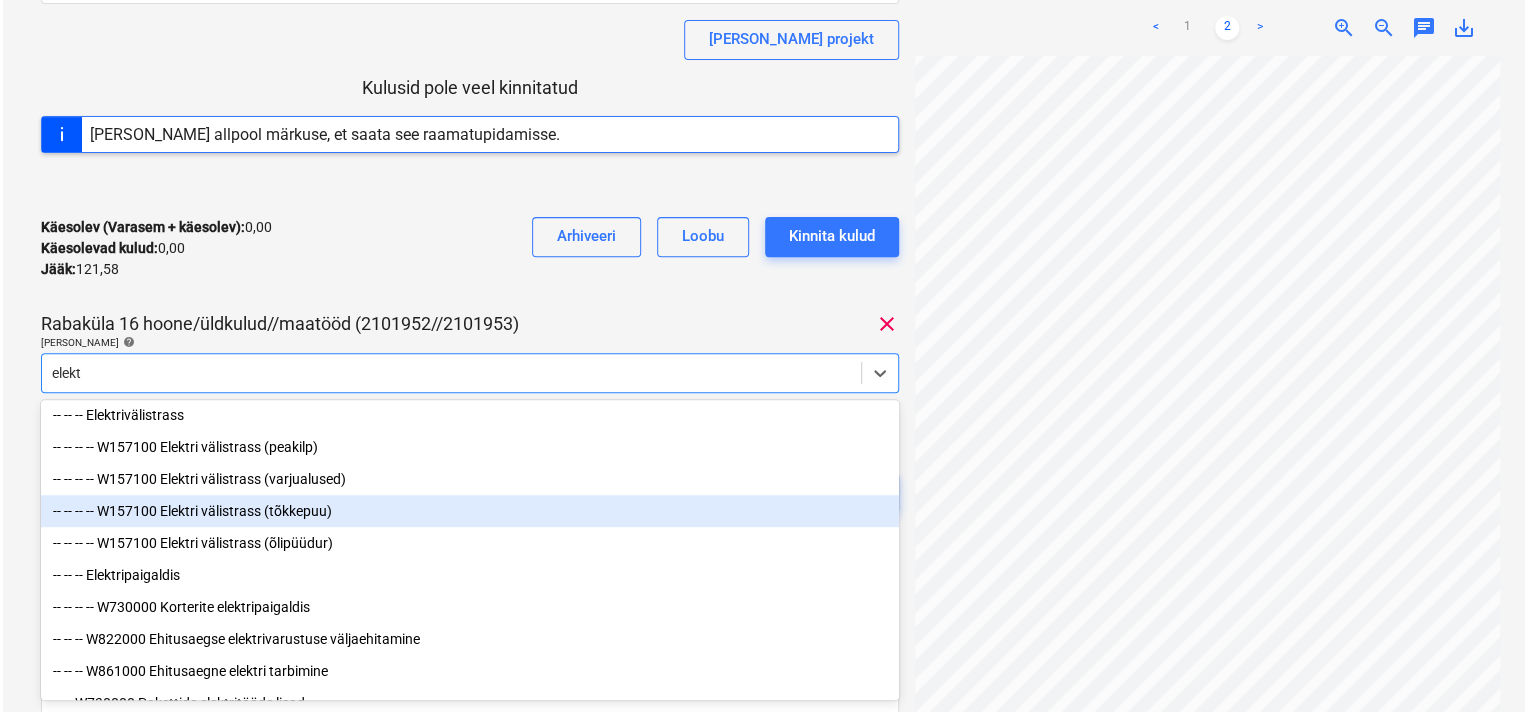 scroll, scrollTop: 68, scrollLeft: 0, axis: vertical 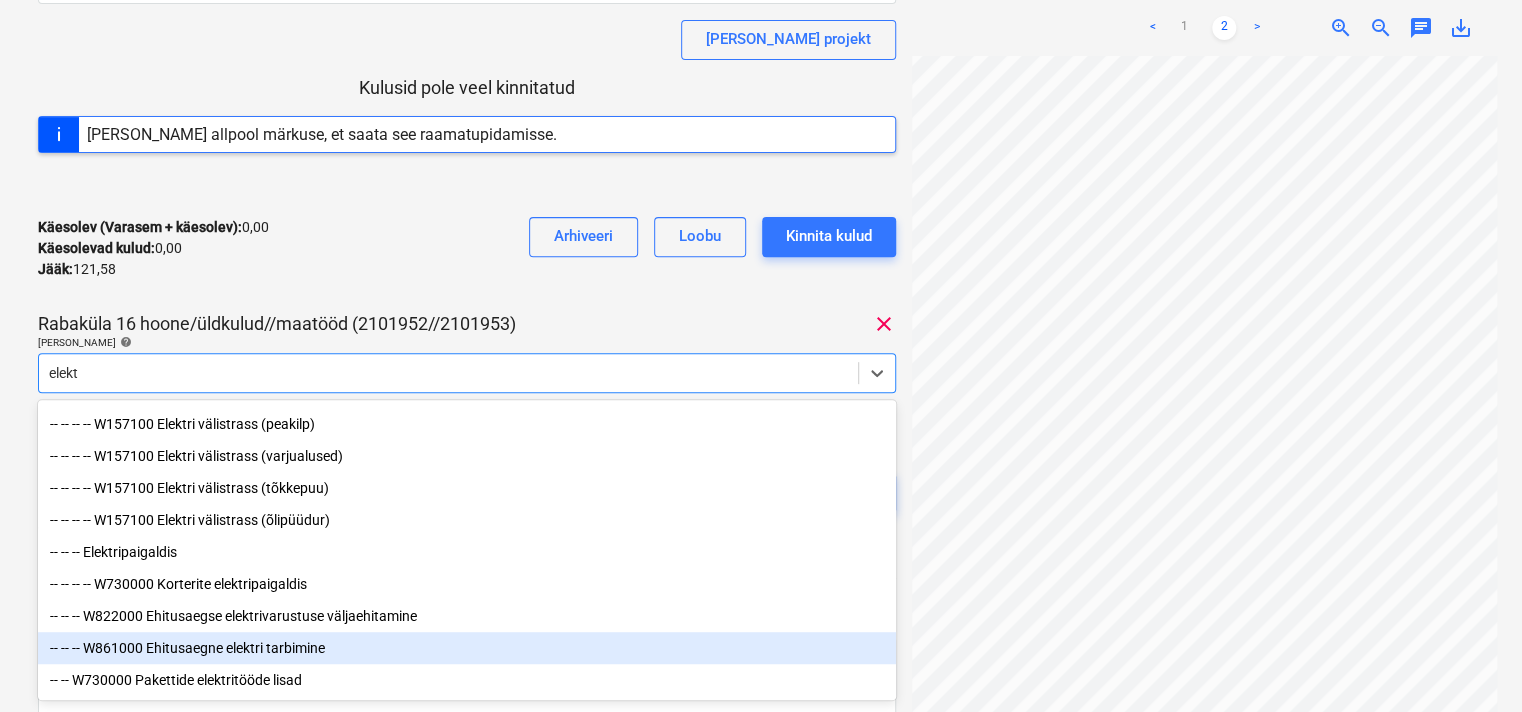 click on "-- -- --  W861000 Ehitusaegne elektri tarbimine" at bounding box center [467, 648] 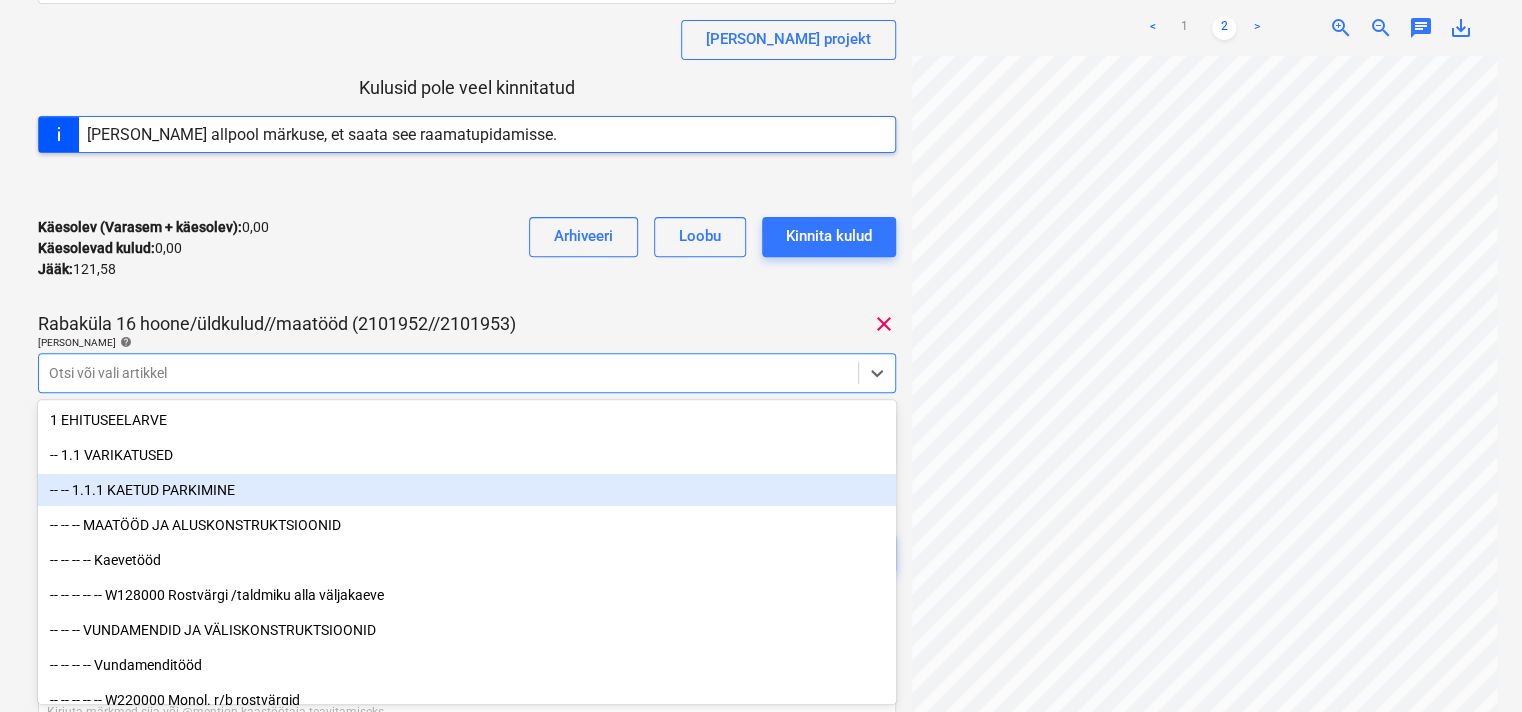 click on "Enefit AS arve 335609704548.pdf Koondarve kogusumma 121,58 Alltöövõtja Enefit AS [PERSON_NAME] projekt Kulusid pole veel kinnitatud [PERSON_NAME] allpool märkuse, et saata see raamatupidamisse. Käesolev (Varasem + käesolev) :  0,00 Käesolevad kulud :  0,00 Jääk :  121,58 Arhiveeri Loobu Kinnita kulud [GEOGRAPHIC_DATA] 16 hoone/üldkulud//maatööd (2101952//2101953) clear [PERSON_NAME] help option -- -- --  W861000 Ehitusaegne elektri tarbimine, selected. option -- --  1.1.1 KAETUD PARKIMINE focused, 3 of 423. 423 results available. Use Up and Down to choose options, press Enter to select the currently focused option, press Escape to exit the menu, press Tab to select the option and exit the menu. Otsi või vali artikkel Artikkel Ühik Kogus Ühiku hind Kokku Prognoosijääk W861000 Ehitusaegne elektri tarbimine 0,00 0,00 0,00€ 46 992,81€ clear Käesolev (Varasem + käesolev) :  0,00 Käesolevad kulud :  0,00 Jääk :  121,58 Arhiveeri [PERSON_NAME] kulud" at bounding box center [467, 214] 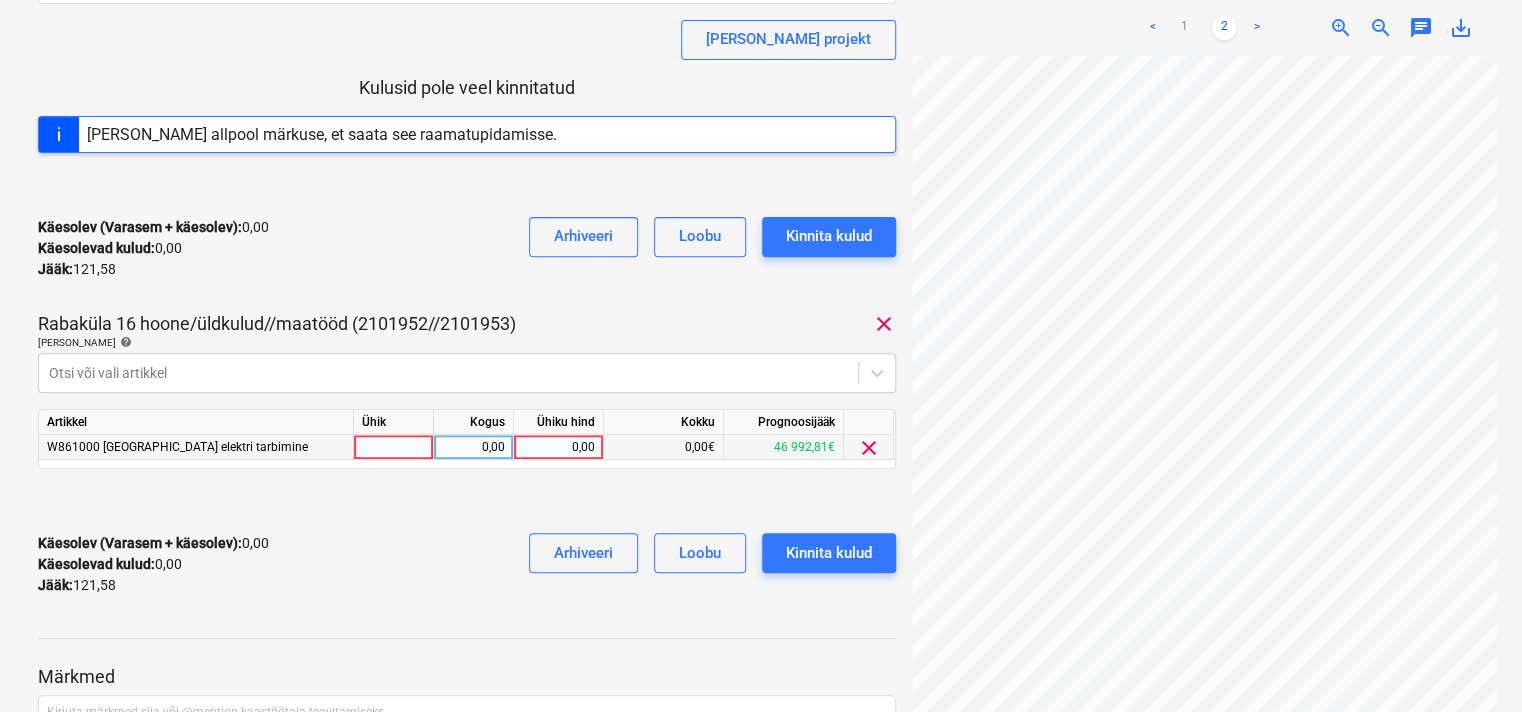 click on "0,00" at bounding box center (558, 447) 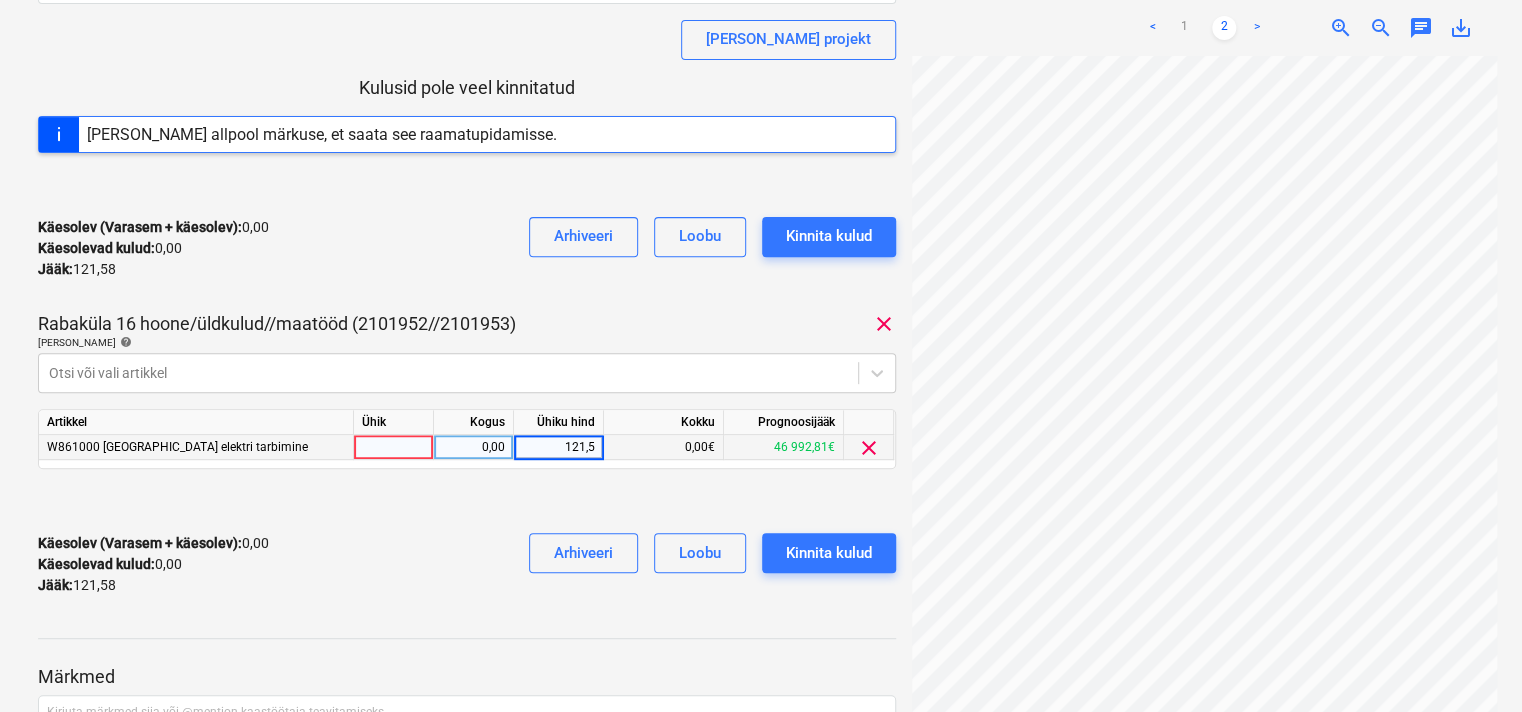 type on "121,58" 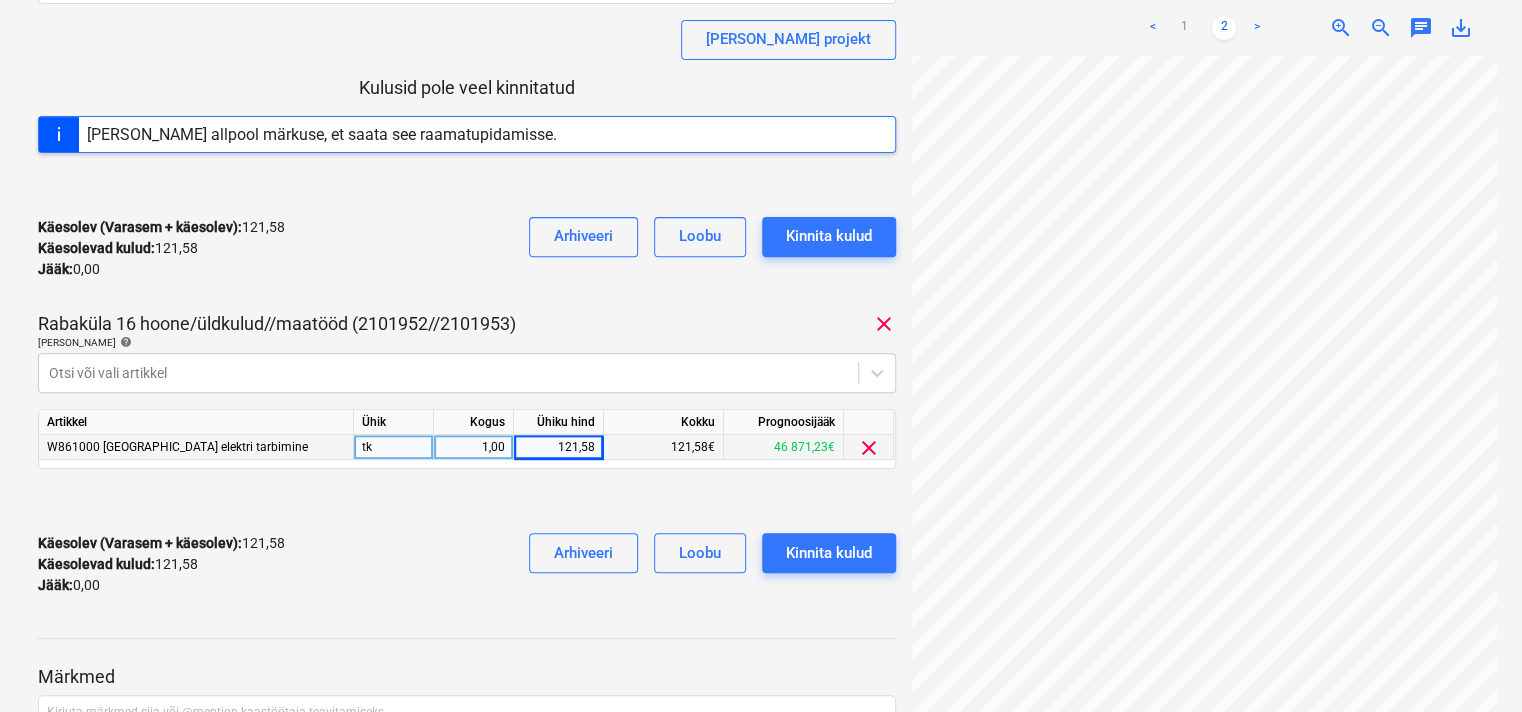 click on "Käesolev (Varasem + käesolev) :  121,58 Käesolevad kulud :  121,58 Jääk :  0,00 Arhiveeri [PERSON_NAME] kulud" at bounding box center [467, 564] 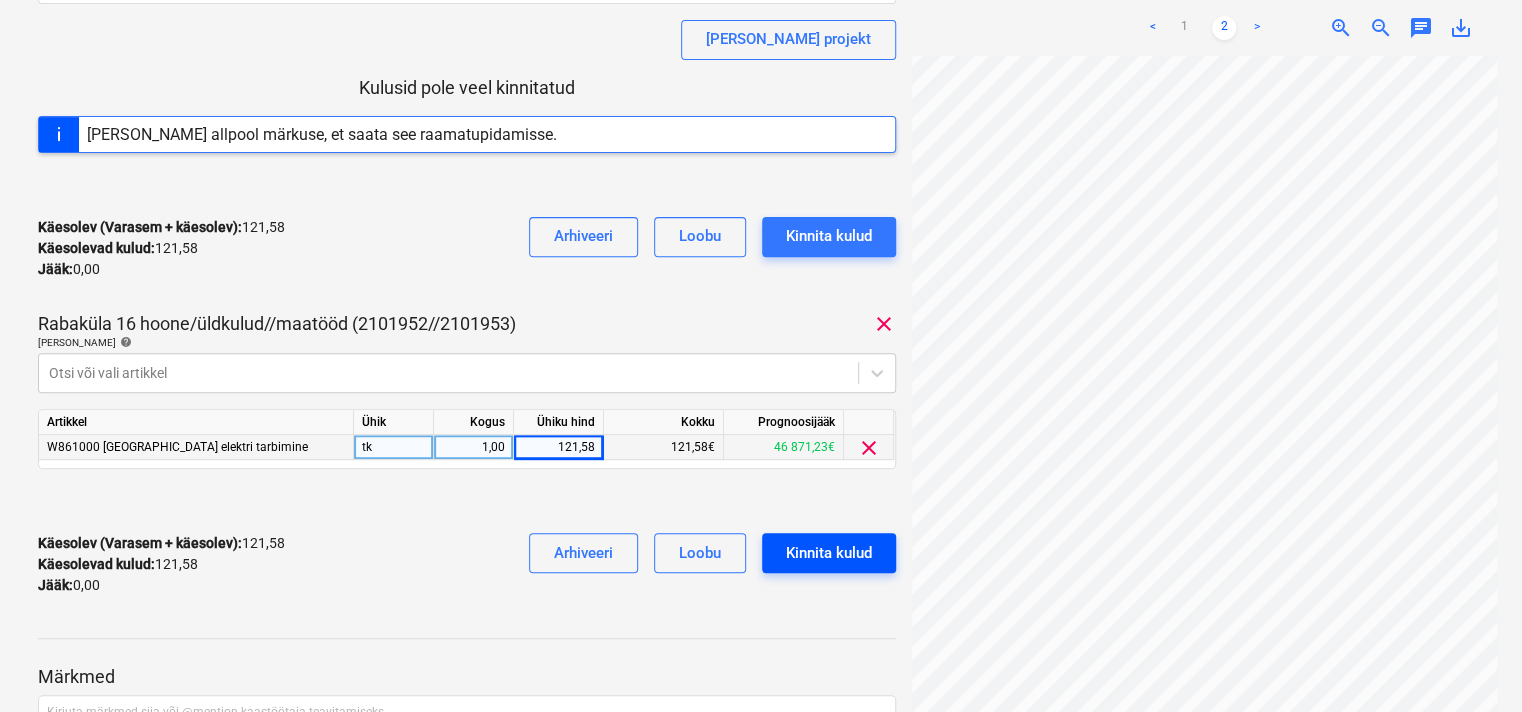 click on "Kinnita kulud" at bounding box center (829, 553) 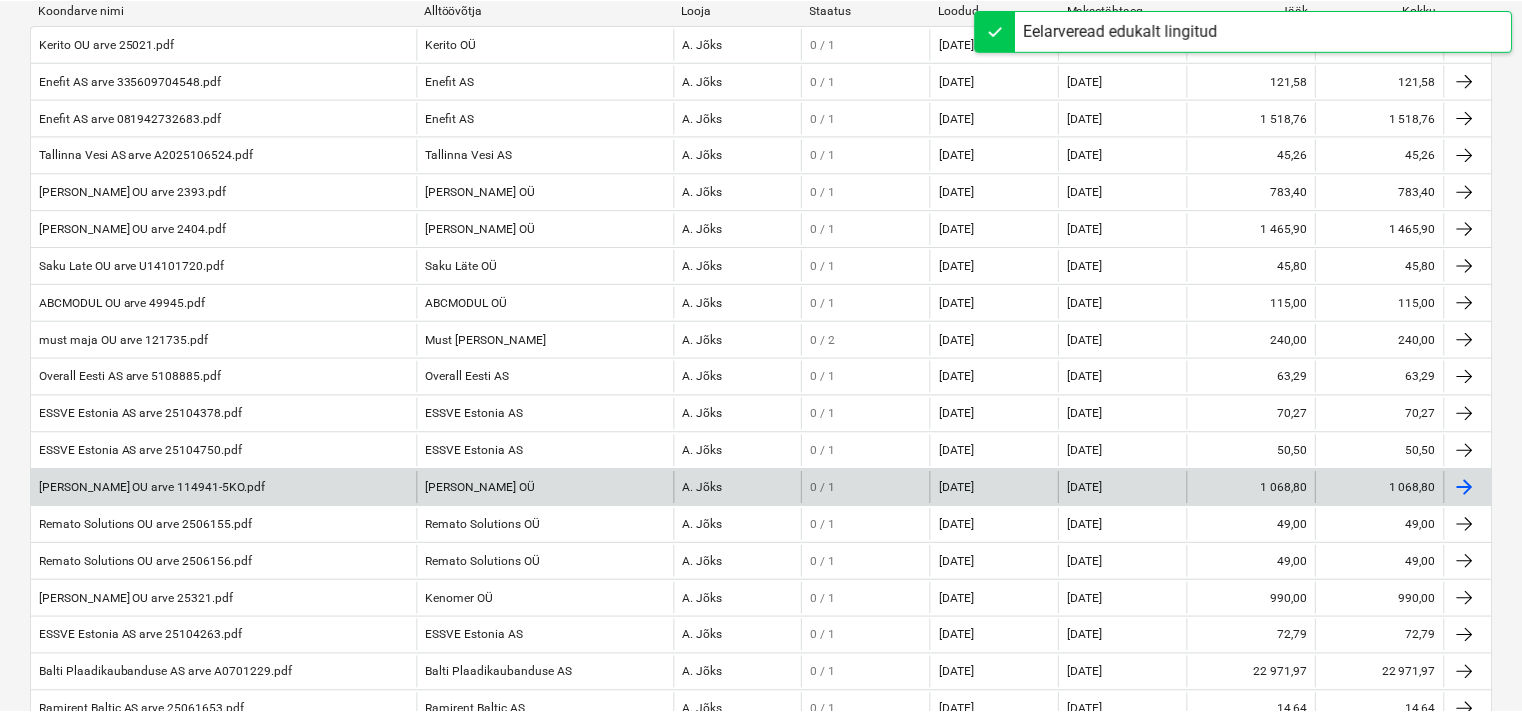 scroll, scrollTop: 175, scrollLeft: 0, axis: vertical 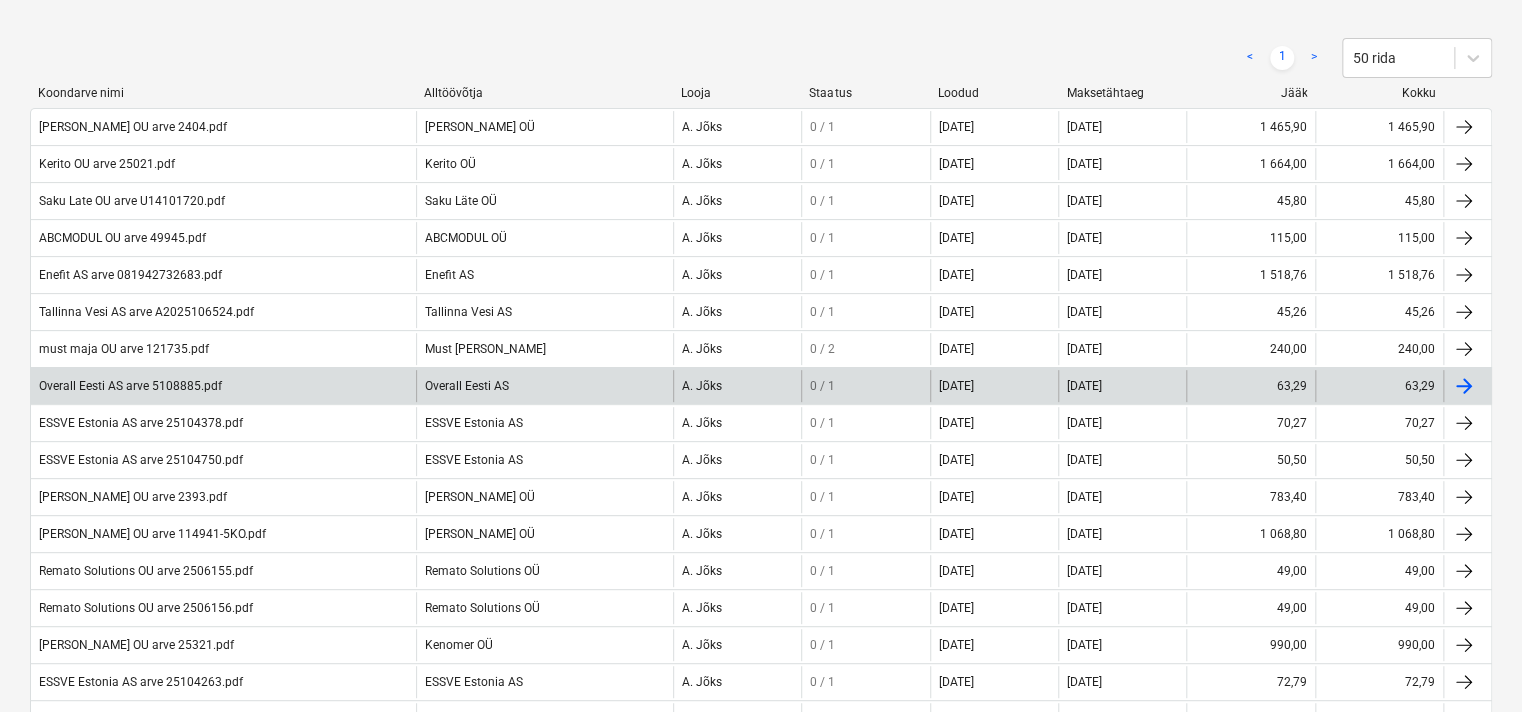 click on "Overall Eesti AS arve 5108885.pdf" at bounding box center [223, 386] 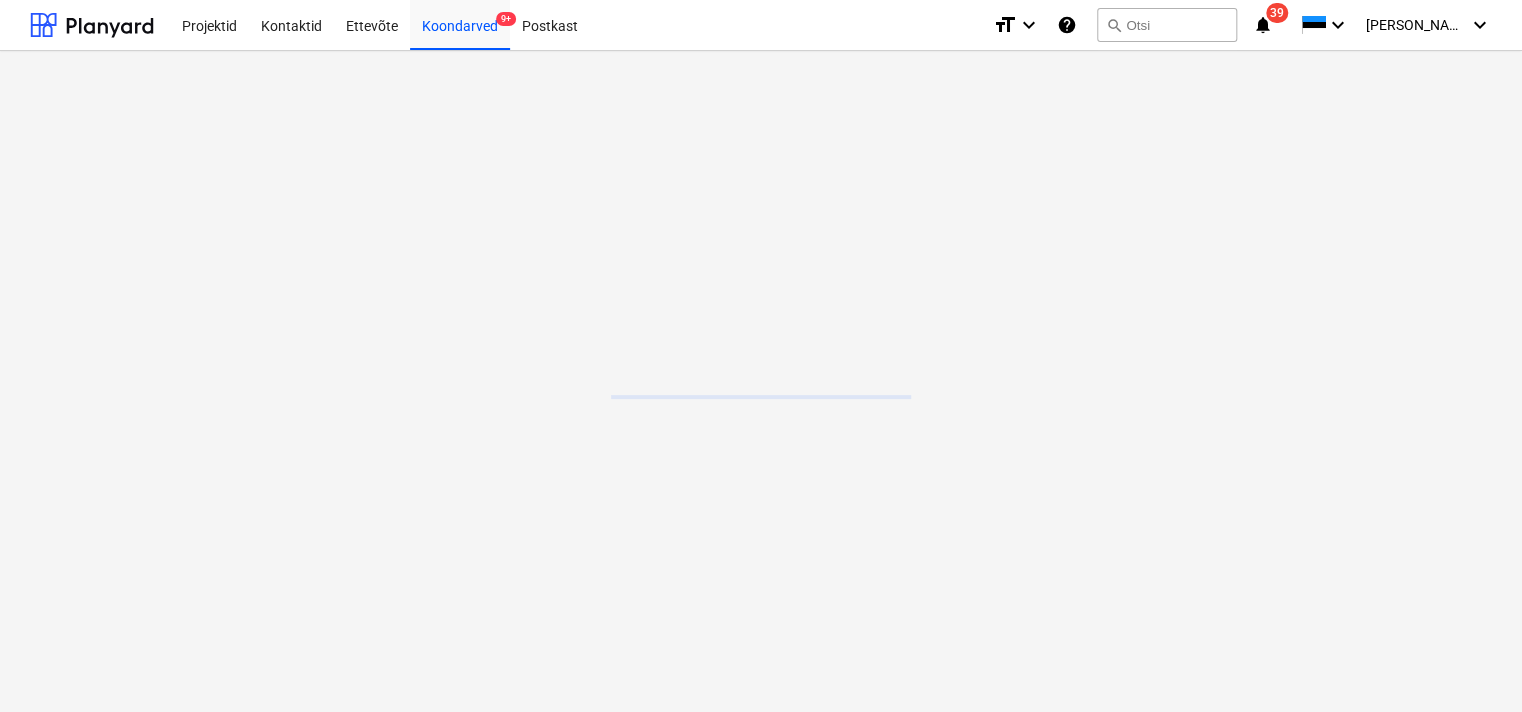 scroll, scrollTop: 0, scrollLeft: 0, axis: both 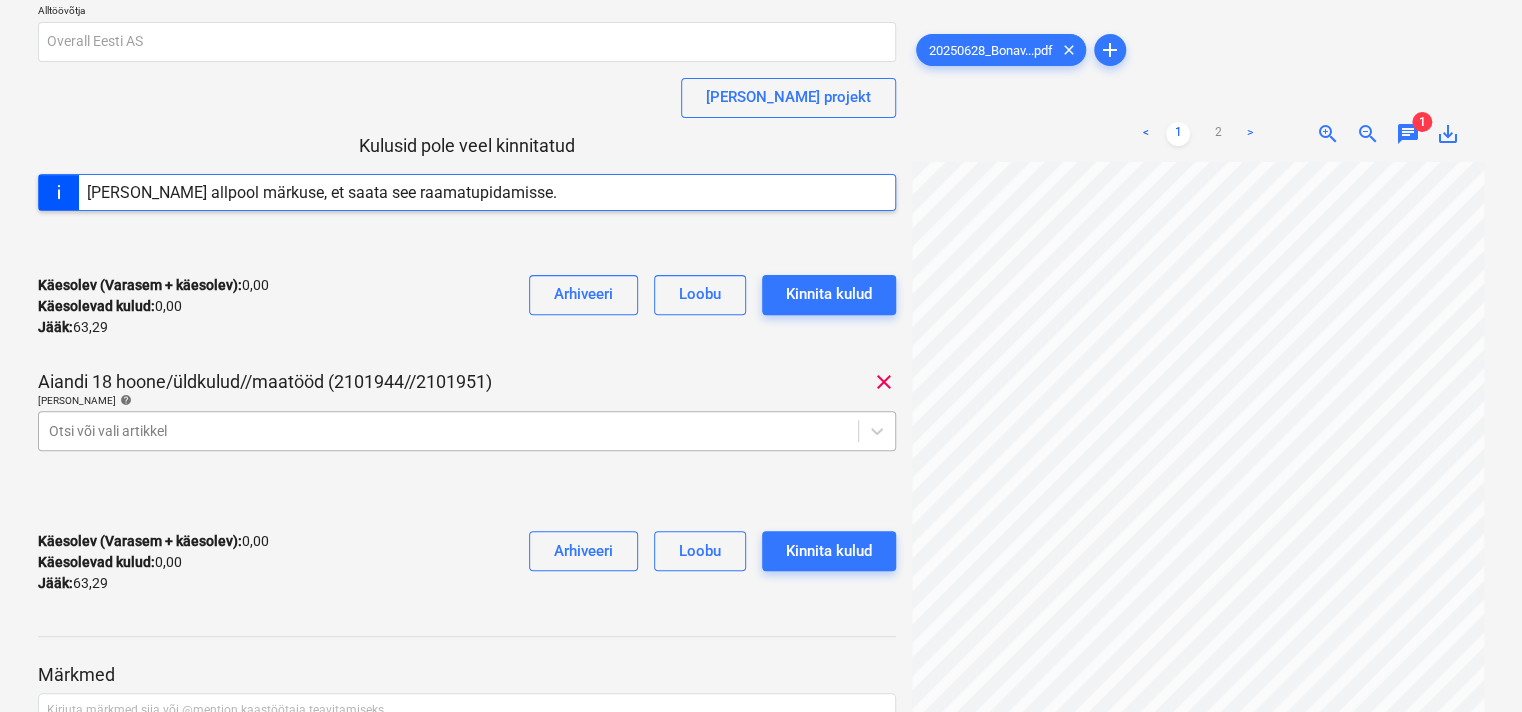 click on "Projektid Kontaktid Ettevõte Koondarved 9+ Postkast format_size keyboard_arrow_down help search Otsi notifications 39 keyboard_arrow_down [PERSON_NAME] keyboard_arrow_down Overall Eesti AS arve 5108885.pdf Koondarve kogusumma 63,29 Alltöövõtja Overall Eesti AS [PERSON_NAME] projekt Kulusid pole veel kinnitatud [PERSON_NAME] allpool märkuse, et saata see raamatupidamisse. Käesolev (Varasem + käesolev) :  0,00 Käesolevad kulud :  0,00 Jääk :  63,29 Arhiveeri [PERSON_NAME] kulud Aiandi 18 hoone/üldkulud//maatööd (2101944//2101951) clear [PERSON_NAME] artiklid help Otsi või vali artikkel Käesolev (Varasem + käesolev) :  0,00 Käesolevad kulud :  0,00 Jääk :  63,29 Arhiveeri [PERSON_NAME] kulud Märkmed Kirjuta märkmed siia või @mention kaastöötaja teavitamiseks ﻿ Salvesta 20250628_Bonav...pdf clear add < 1 2 > zoom_in zoom_out chat 1 save_alt" at bounding box center [761, 156] 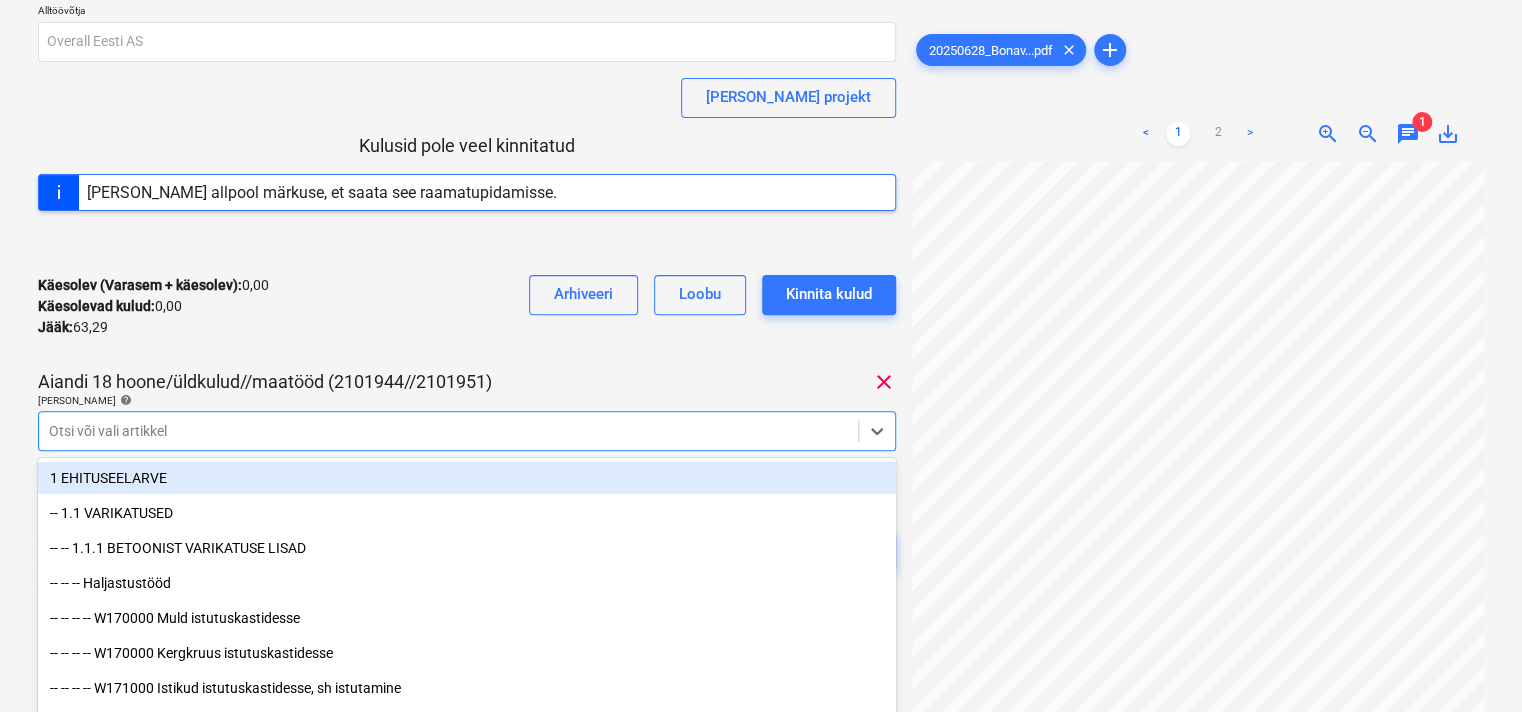 scroll, scrollTop: 258, scrollLeft: 0, axis: vertical 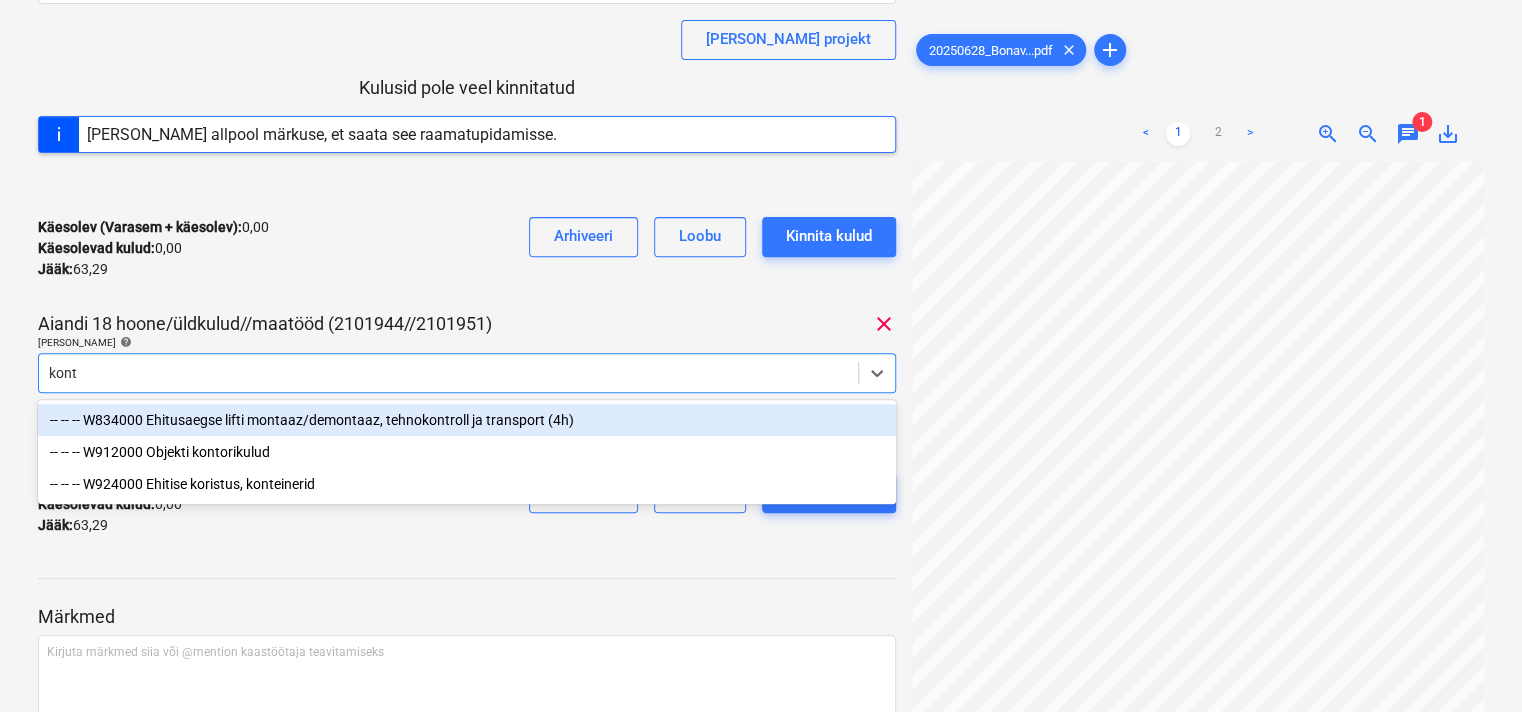 type on "konto" 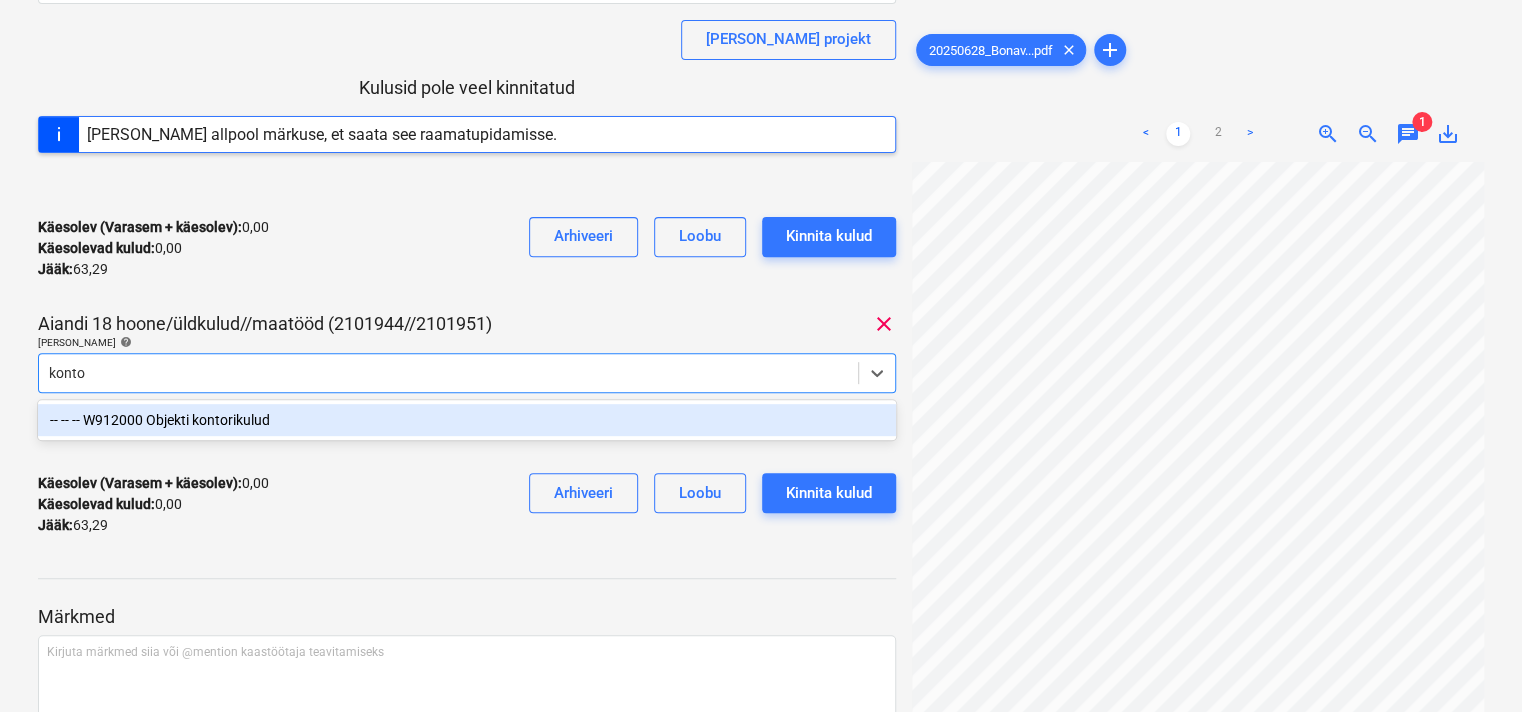 click on "-- -- --  W912000 Objekti kontorikulud" at bounding box center [467, 420] 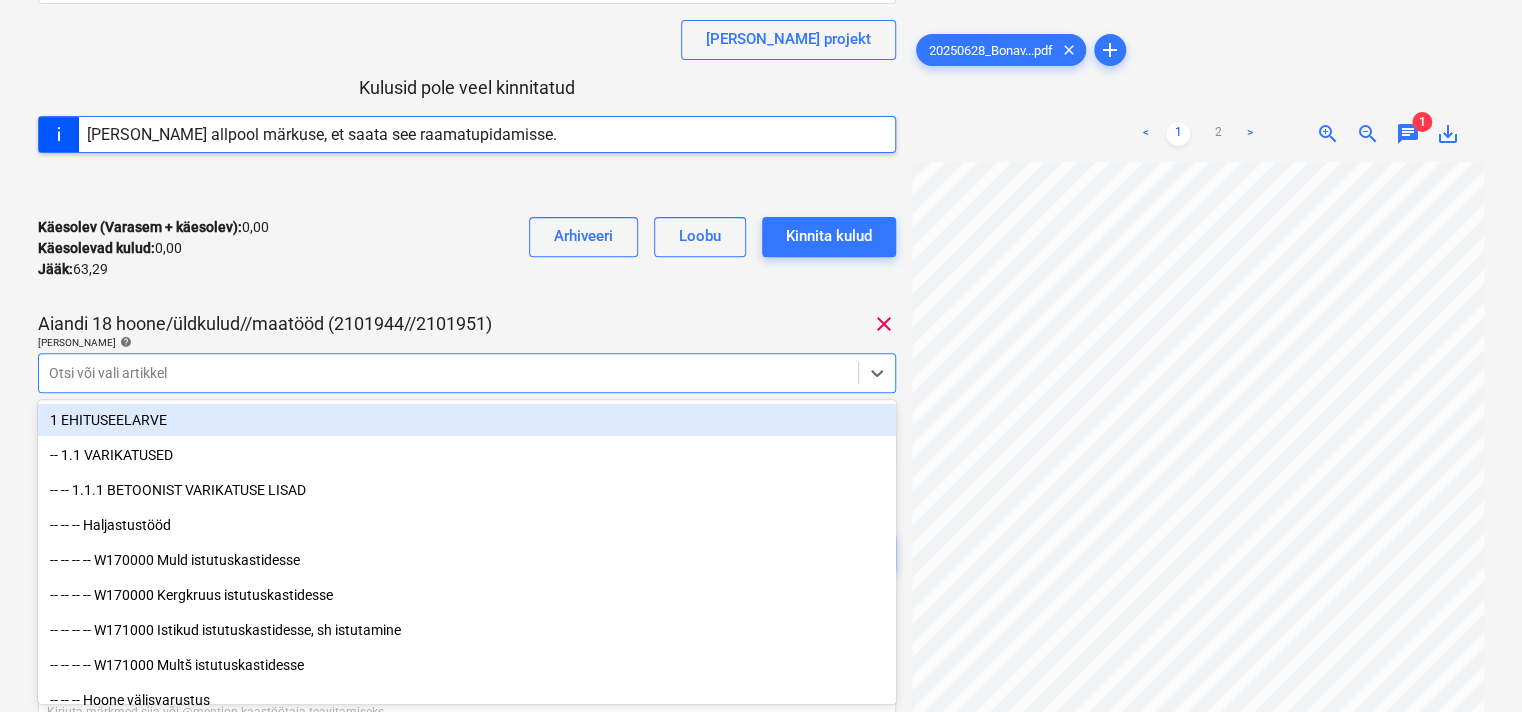 click on "Käesolev (Varasem + käesolev) :  0,00 Käesolevad kulud :  0,00 Jääk :  63,29 Arhiveeri [PERSON_NAME] kulud" at bounding box center [467, 248] 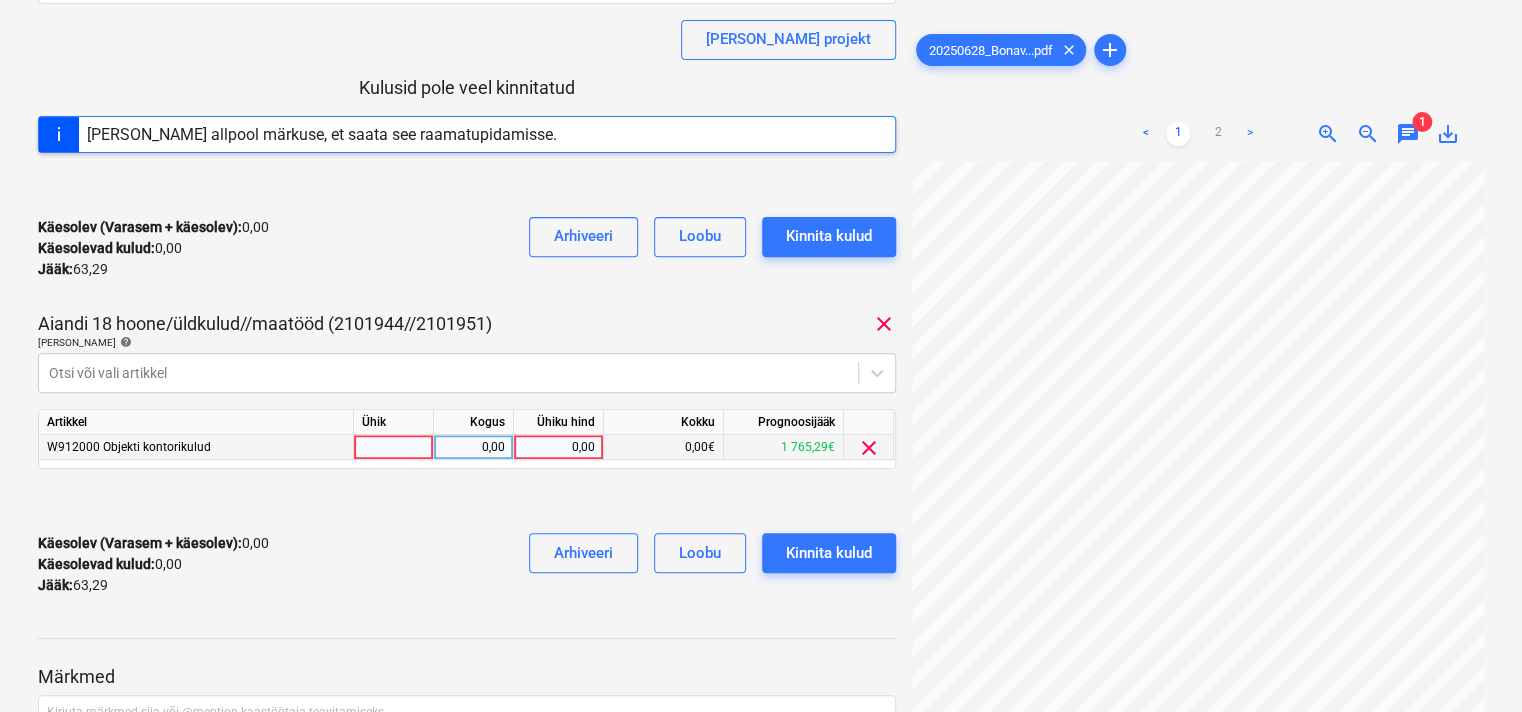 click on "0,00" at bounding box center (558, 447) 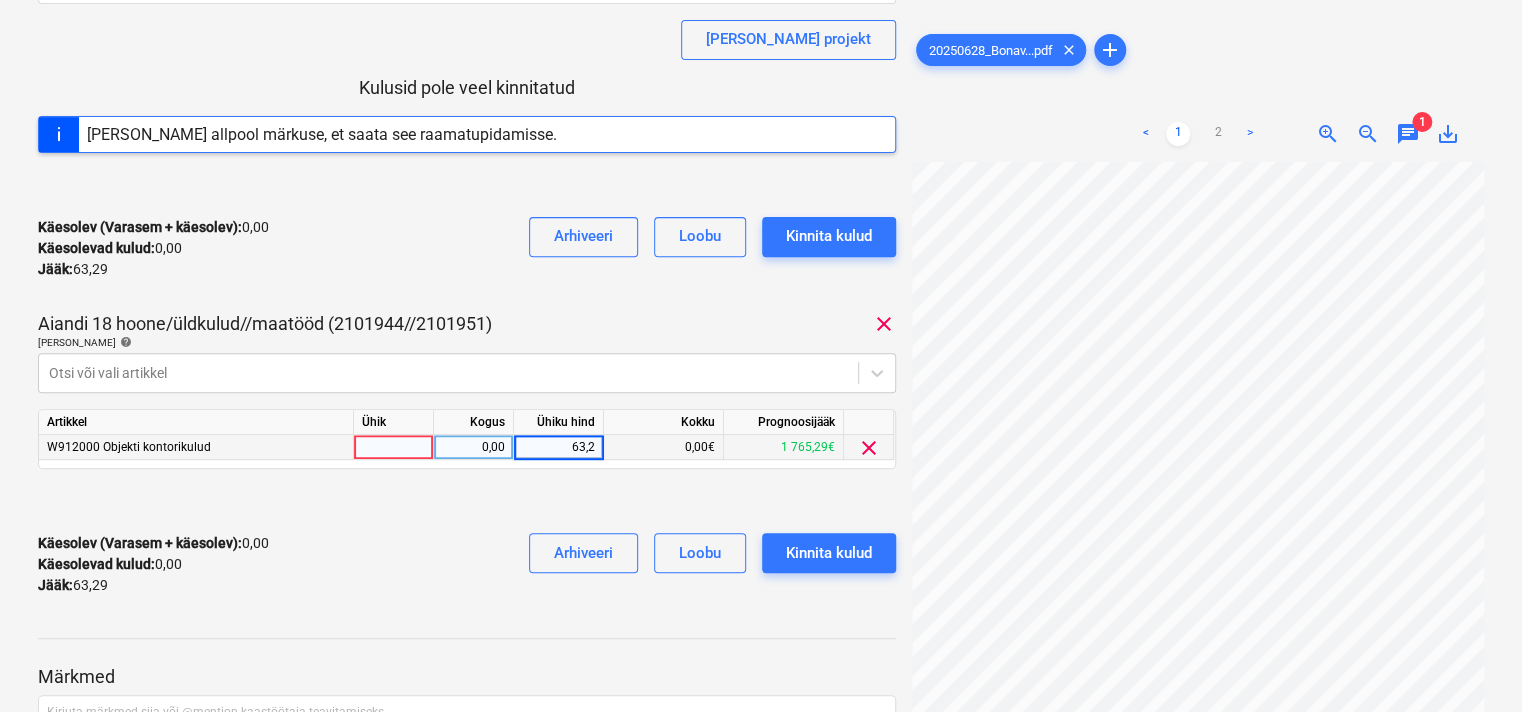 type on "63,29" 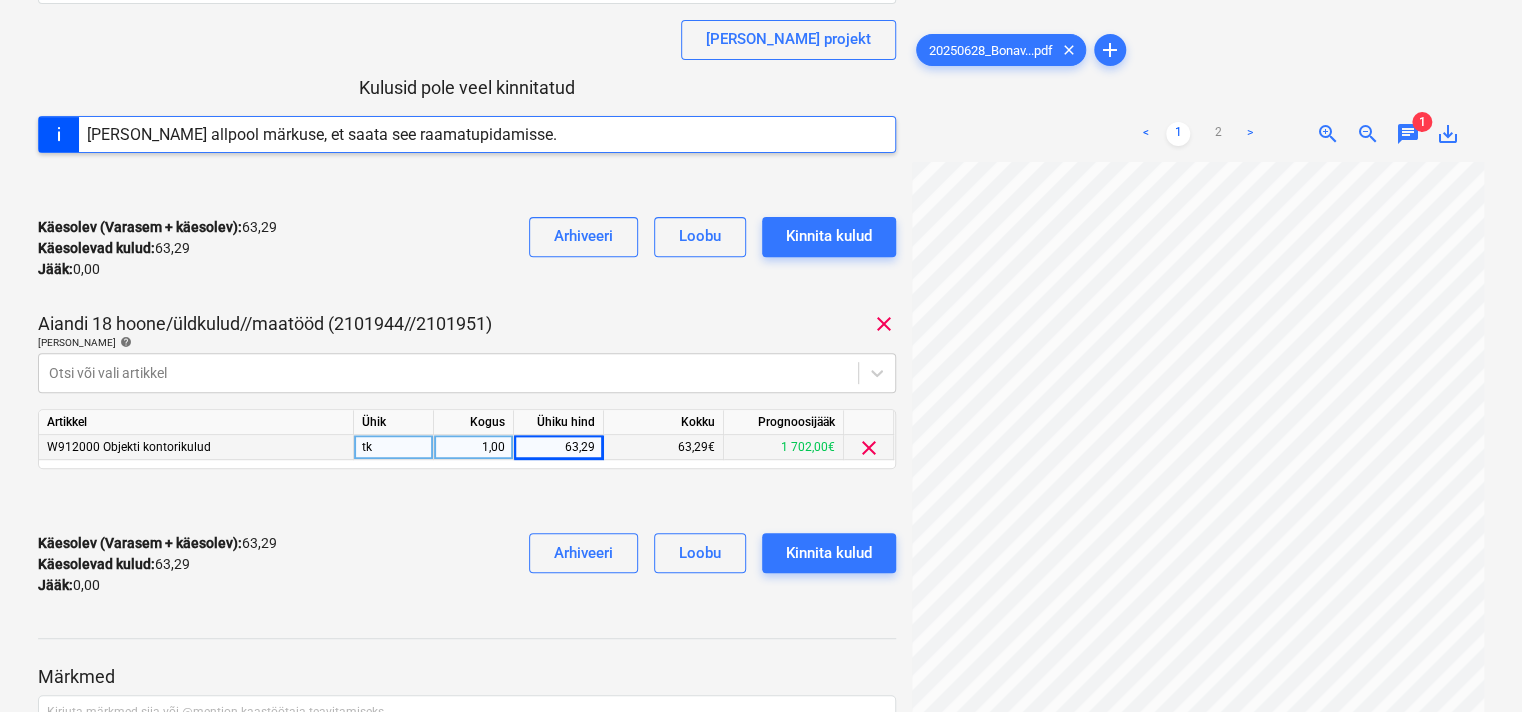 click at bounding box center (467, 501) 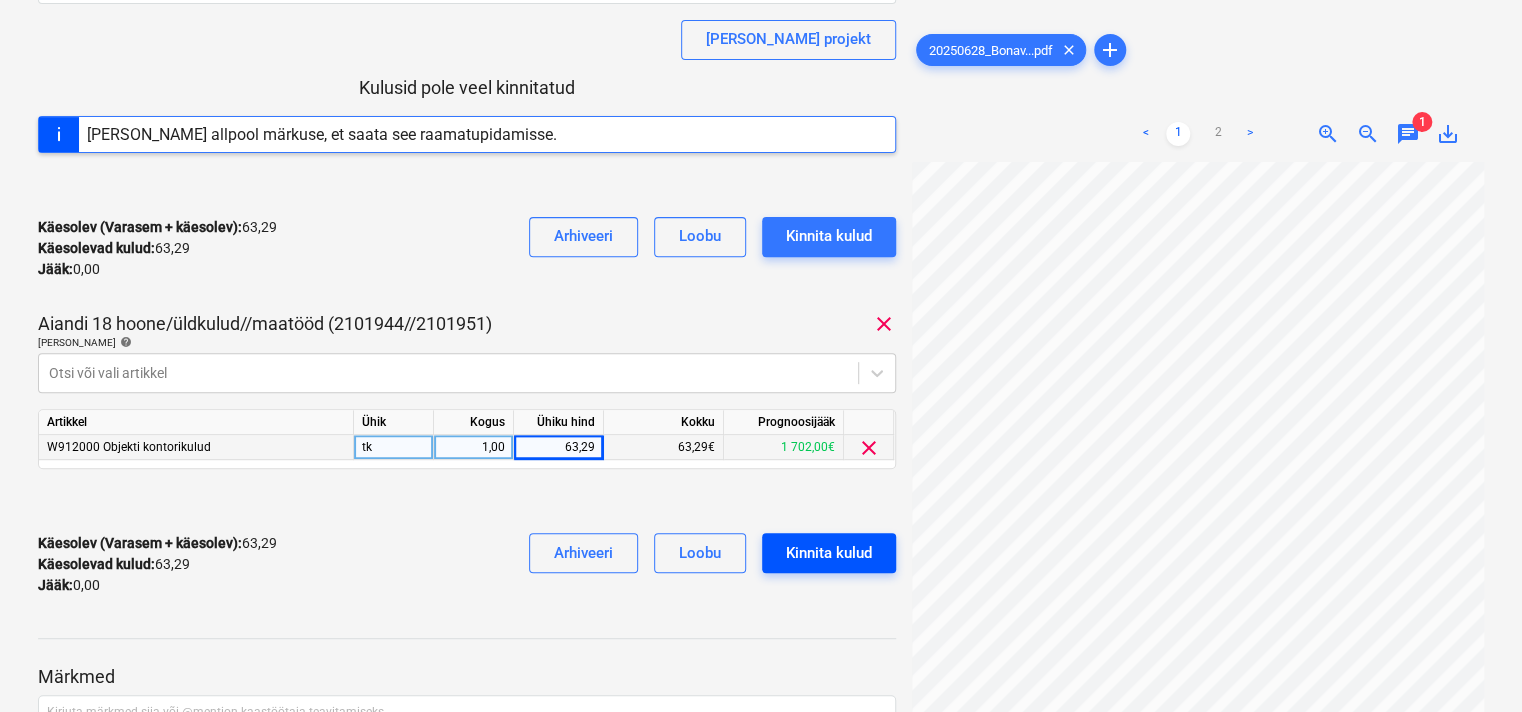click on "Kinnita kulud" at bounding box center (829, 553) 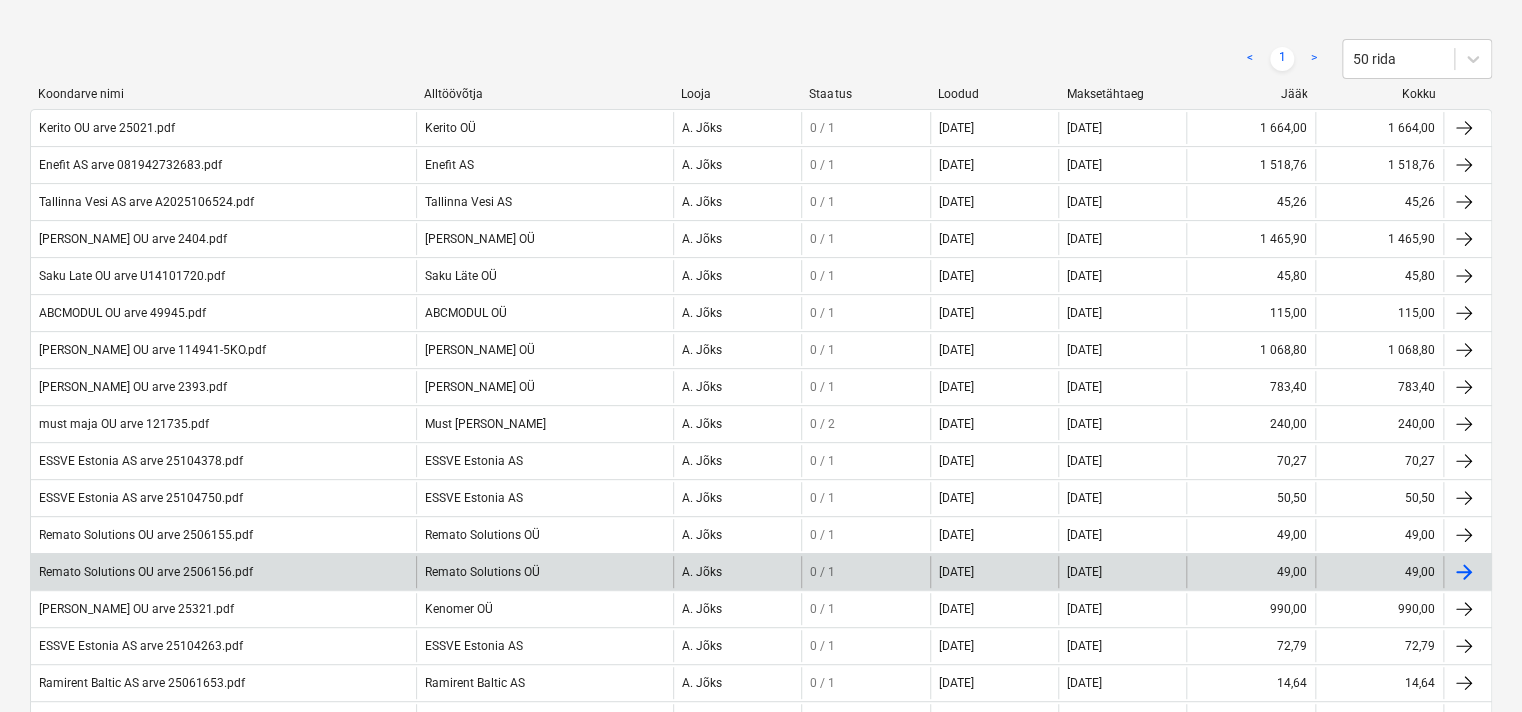 scroll, scrollTop: 58, scrollLeft: 0, axis: vertical 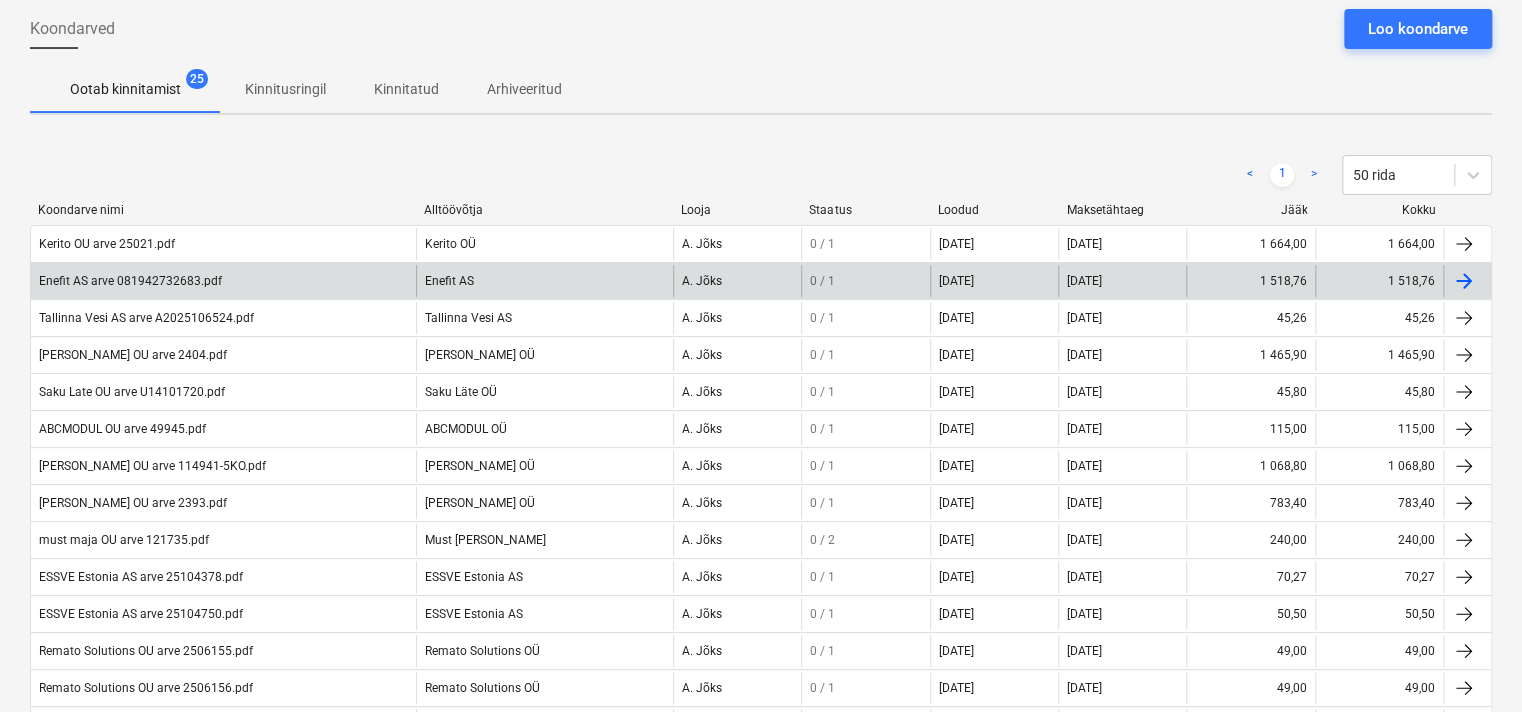 click on "Enefit AS arve 081942732683.pdf" at bounding box center [223, 281] 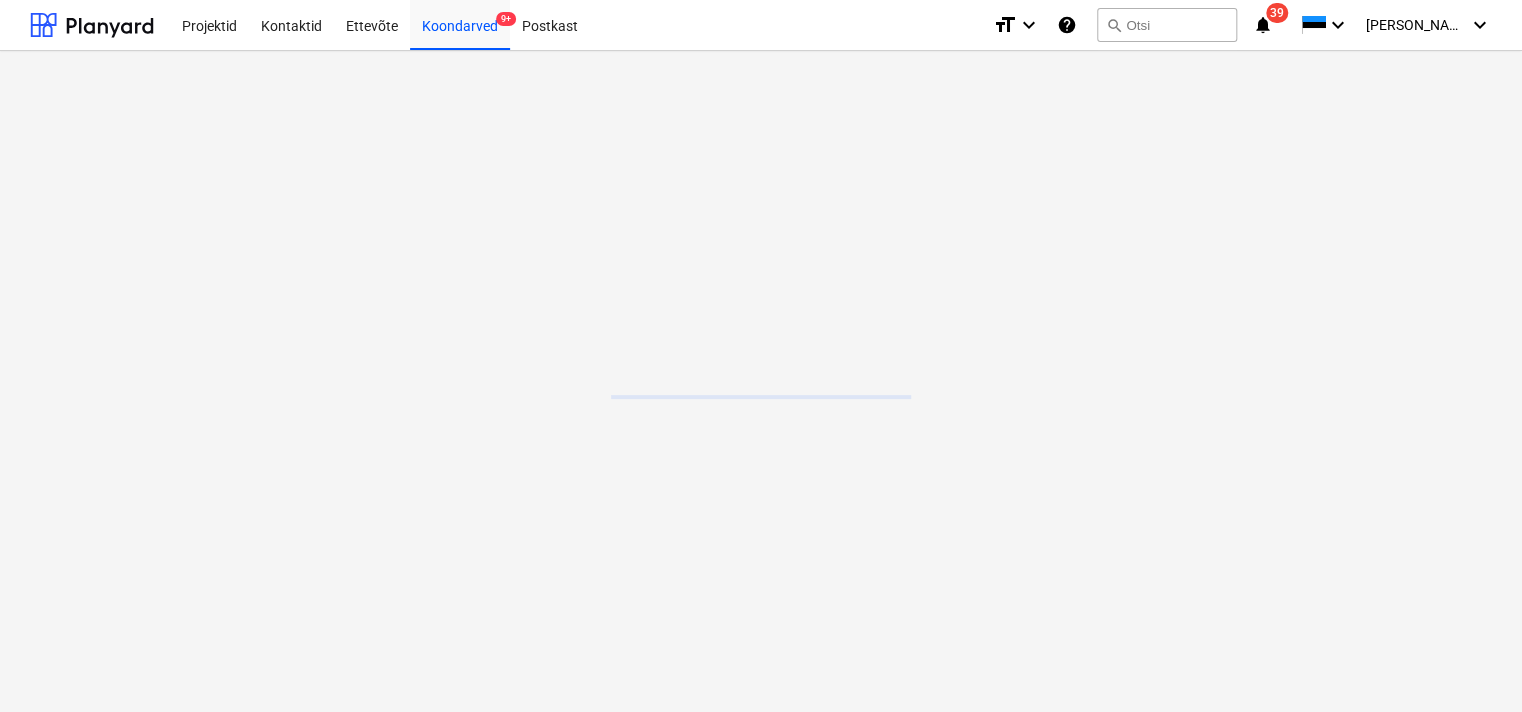 scroll, scrollTop: 0, scrollLeft: 0, axis: both 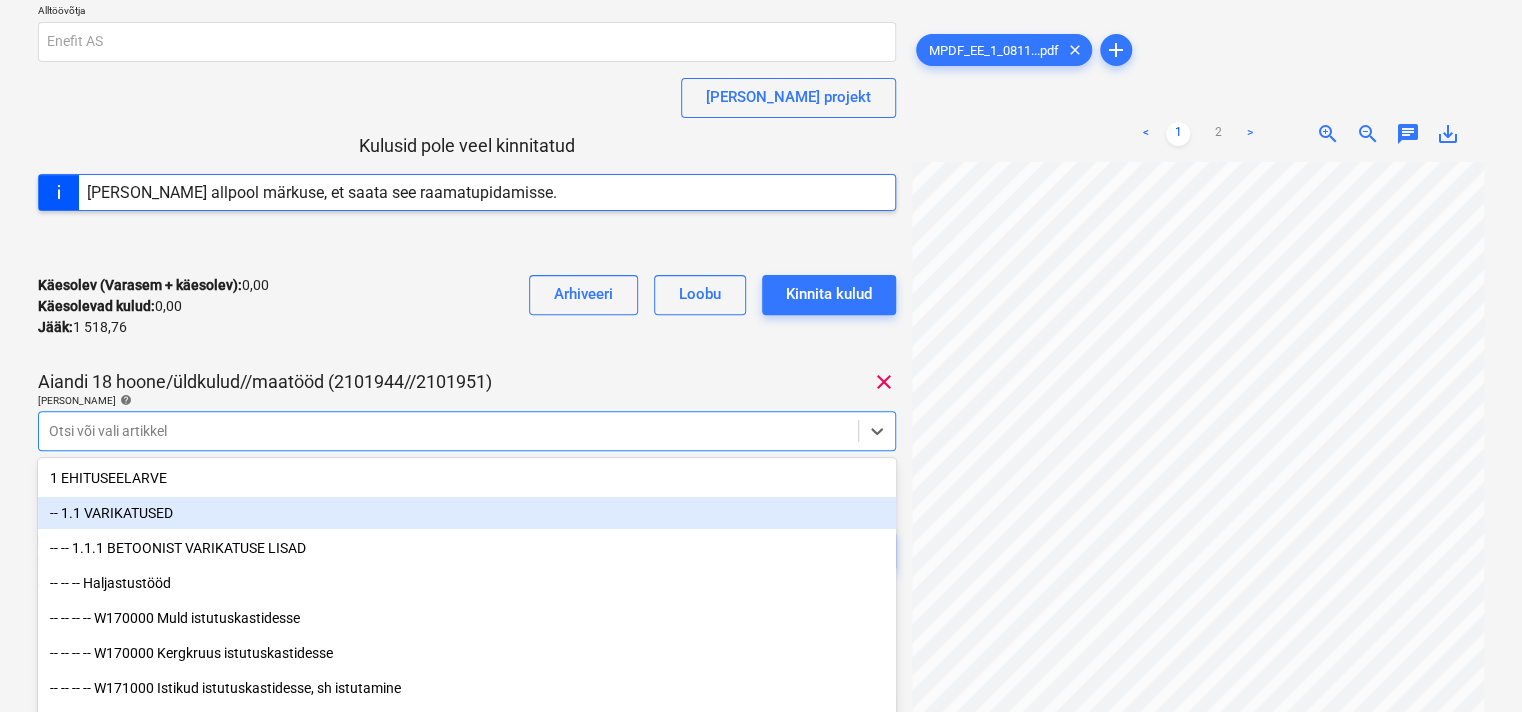 click on "Projektid Kontaktid Ettevõte Koondarved 9+ Postkast format_size keyboard_arrow_down help search Otsi notifications 39 keyboard_arrow_down [PERSON_NAME] keyboard_arrow_down Enefit AS arve 081942732683.pdf Koondarve kogusumma 1 518,76 Alltöövõtja Enefit AS [PERSON_NAME] projekt Kulusid pole veel kinnitatud [PERSON_NAME] allpool märkuse, et saata see raamatupidamisse. Käesolev (Varasem + käesolev) :  0,00 Käesolevad kulud :  0,00 Jääk :  1 518,76 Arhiveeri Loobu Kinnita kulud Aiandi 18 hoone/üldkulud//maatööd (2101944//2101951) clear [PERSON_NAME] artiklid help option --  1.1 VARIKATUSED focused, 2 of 493. 493 results available. Use Up and Down to choose options, press Enter to select the currently focused option, press Escape to exit the menu, press Tab to select the option and exit the menu. Otsi või vali artikkel Käesolev (Varasem + käesolev) :  0,00 Käesolevad kulud :  0,00 Jääk :  1 518,76 Arhiveeri [PERSON_NAME] kulud Märkmed Kirjuta märkmed siia või @mention kaastöötaja teavitamiseks ﻿ Salvesta" at bounding box center [761, 156] 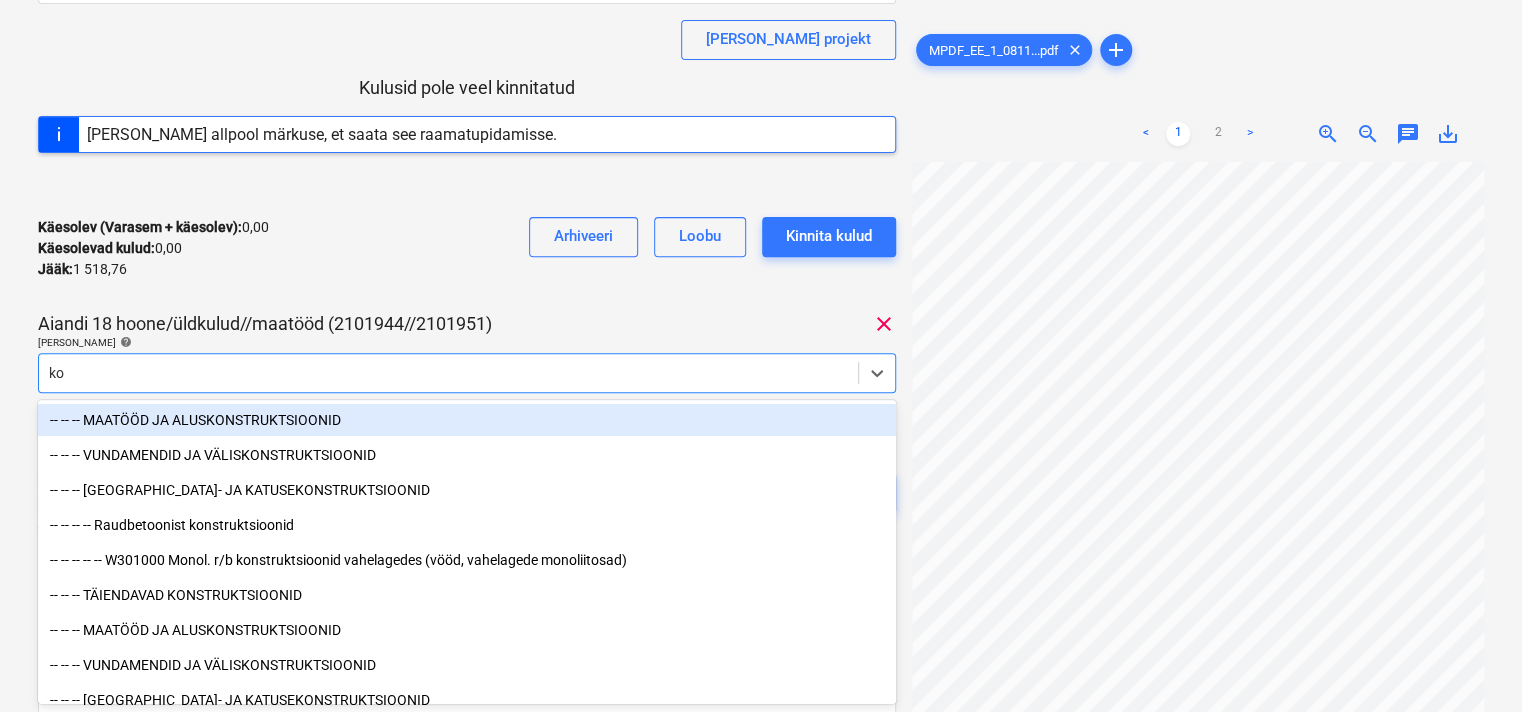 type on "k" 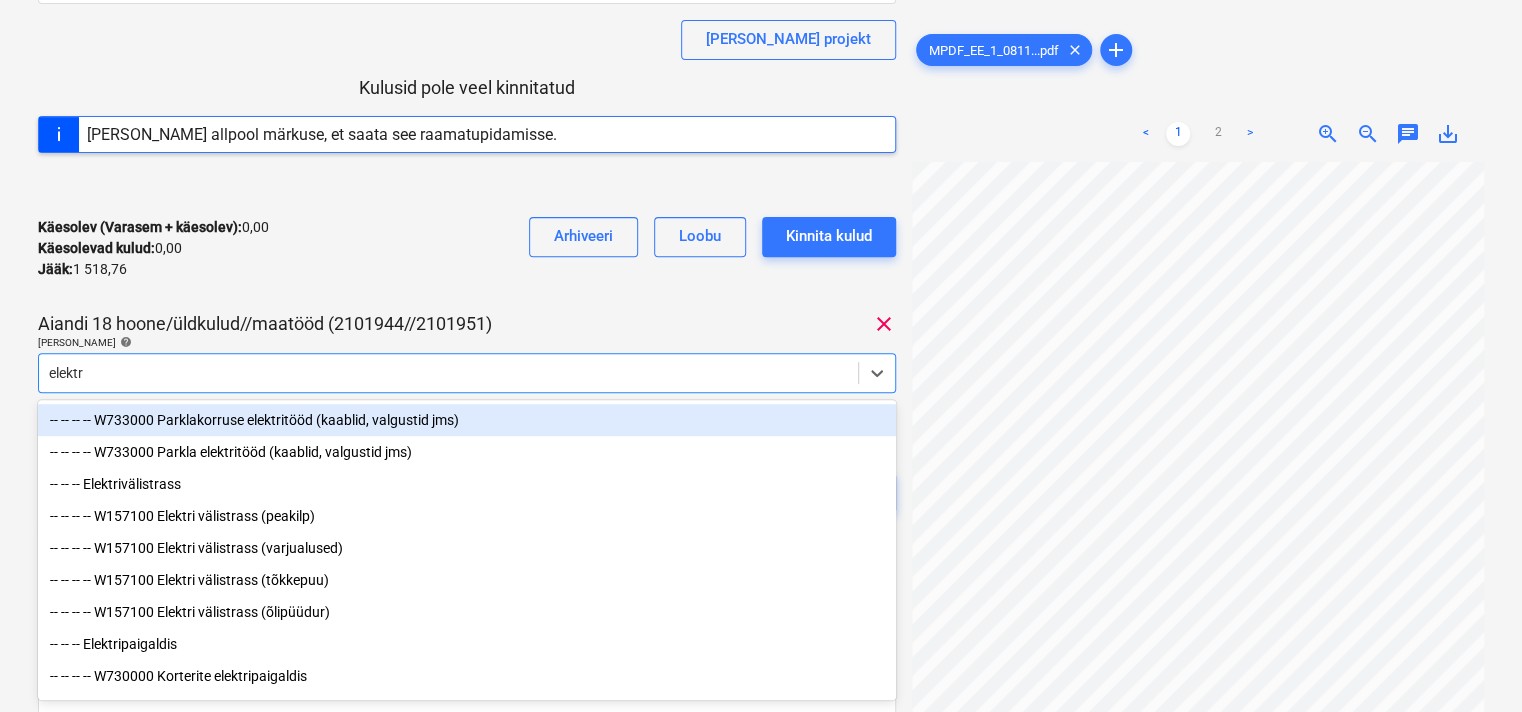 type on "elektri" 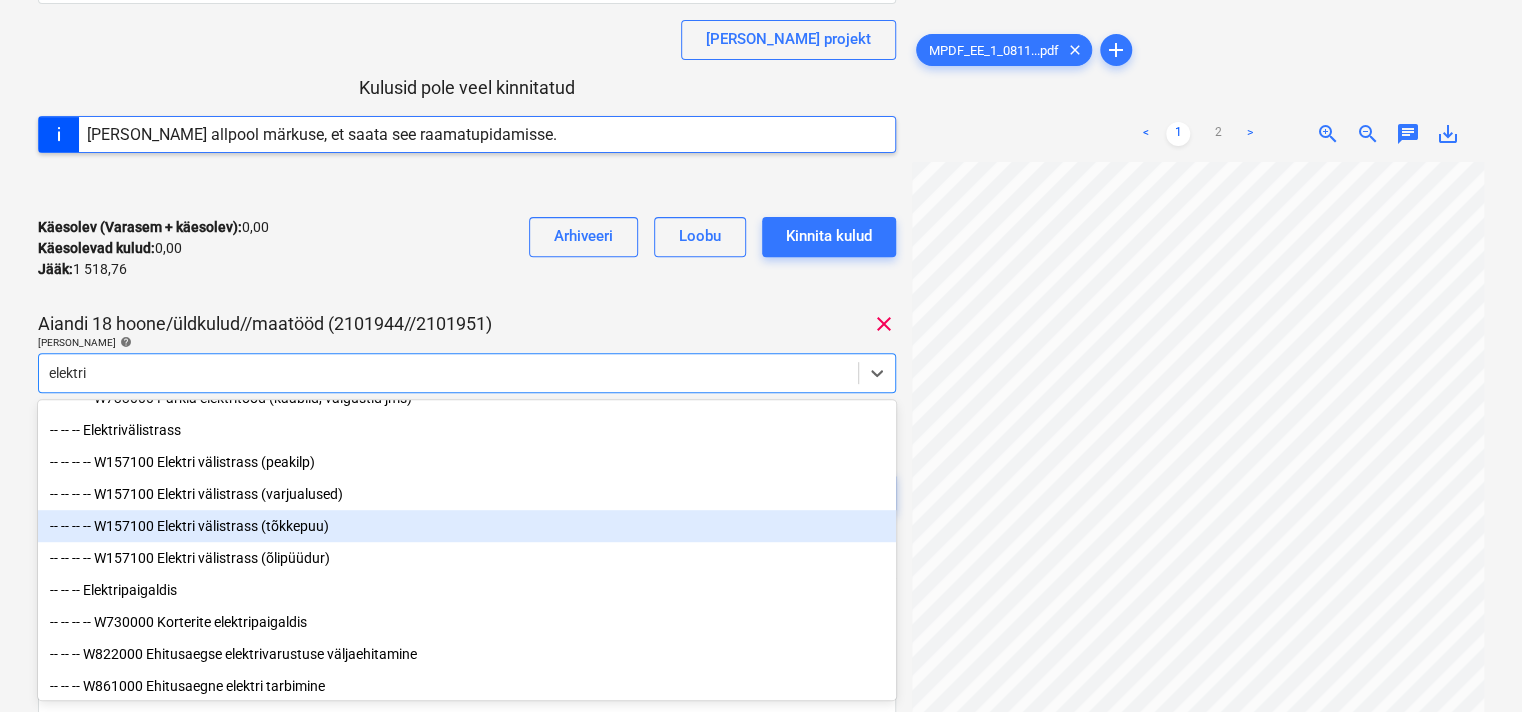 scroll, scrollTop: 101, scrollLeft: 0, axis: vertical 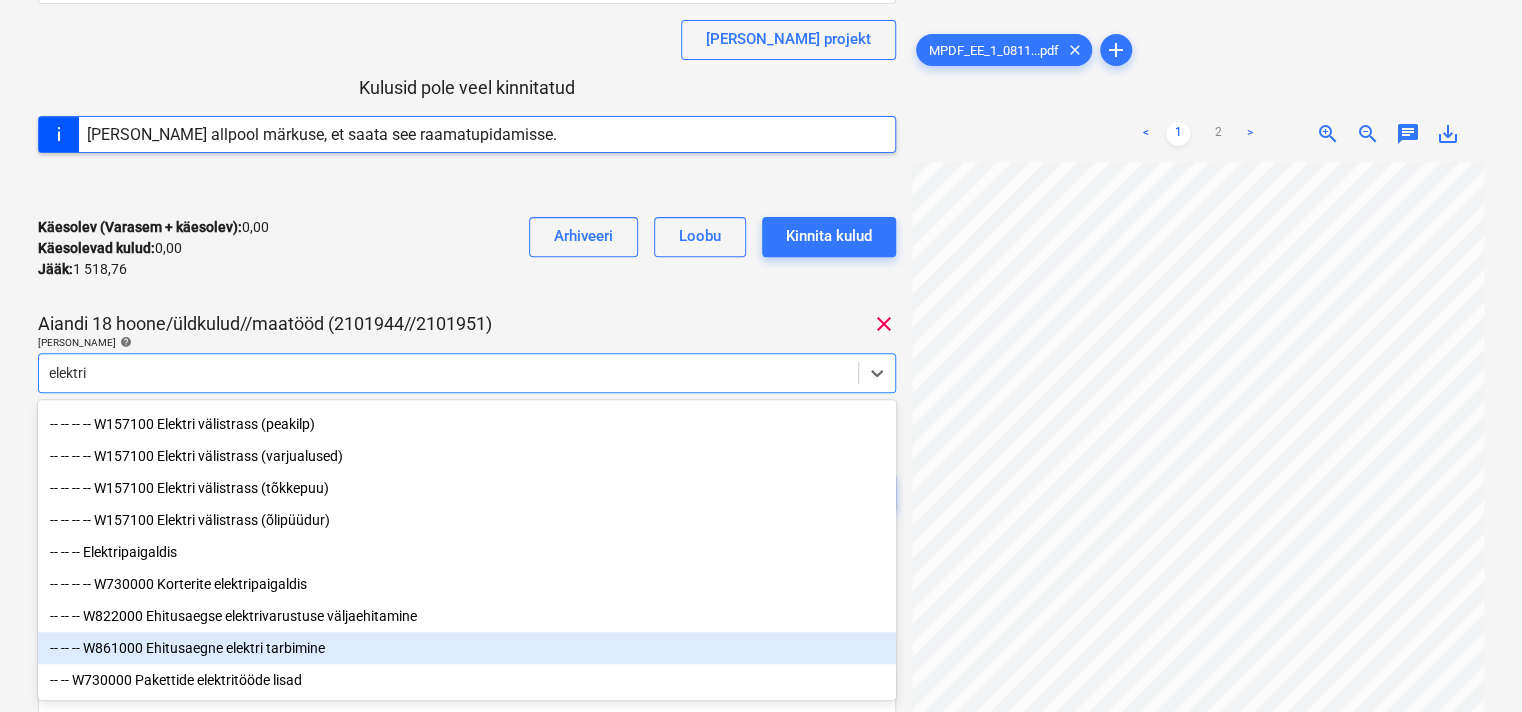 click on "-- -- --  W861000 Ehitusaegne elektri tarbimine" at bounding box center [467, 648] 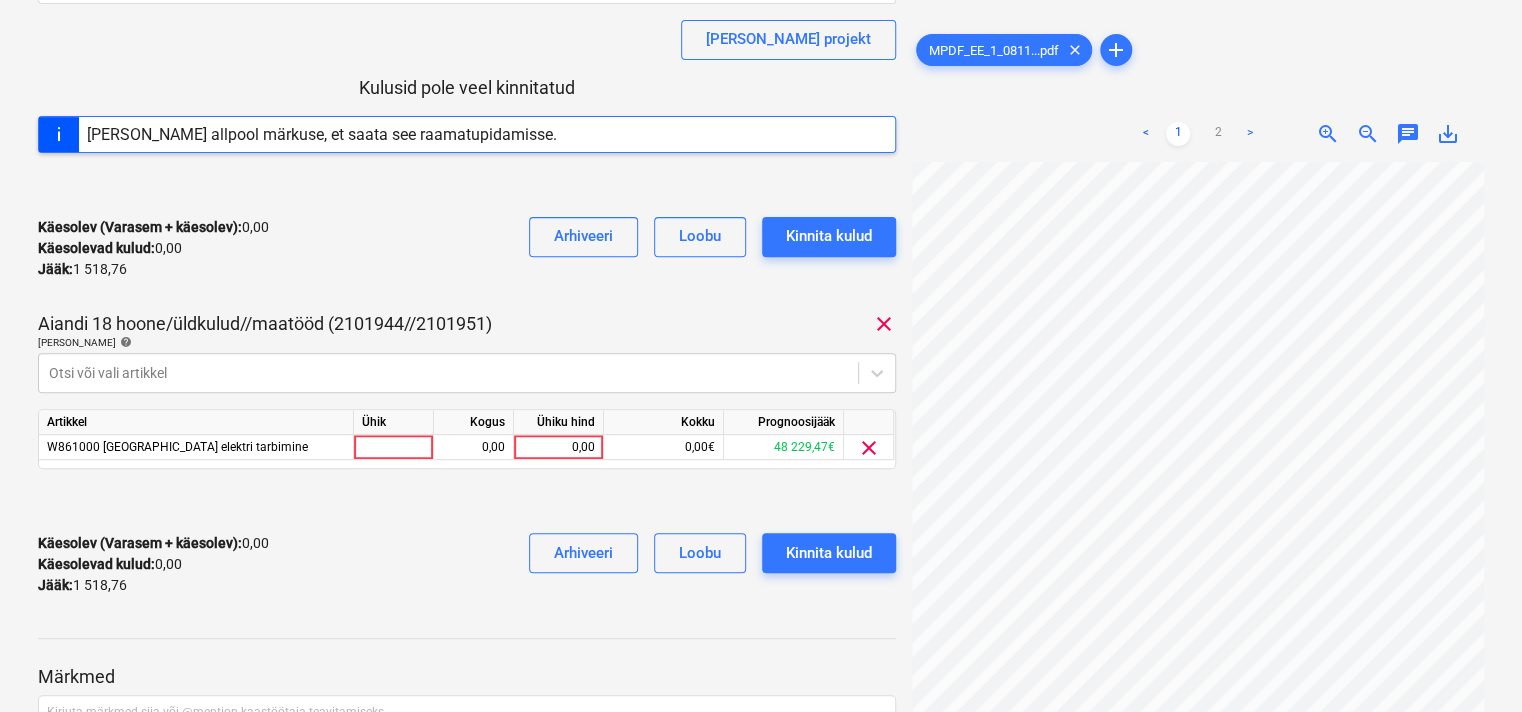 click on "Käesolev (Varasem + käesolev) :  0,00 Käesolevad kulud :  0,00 Jääk :  1 518,76 Arhiveeri [PERSON_NAME] kulud" at bounding box center [467, 248] 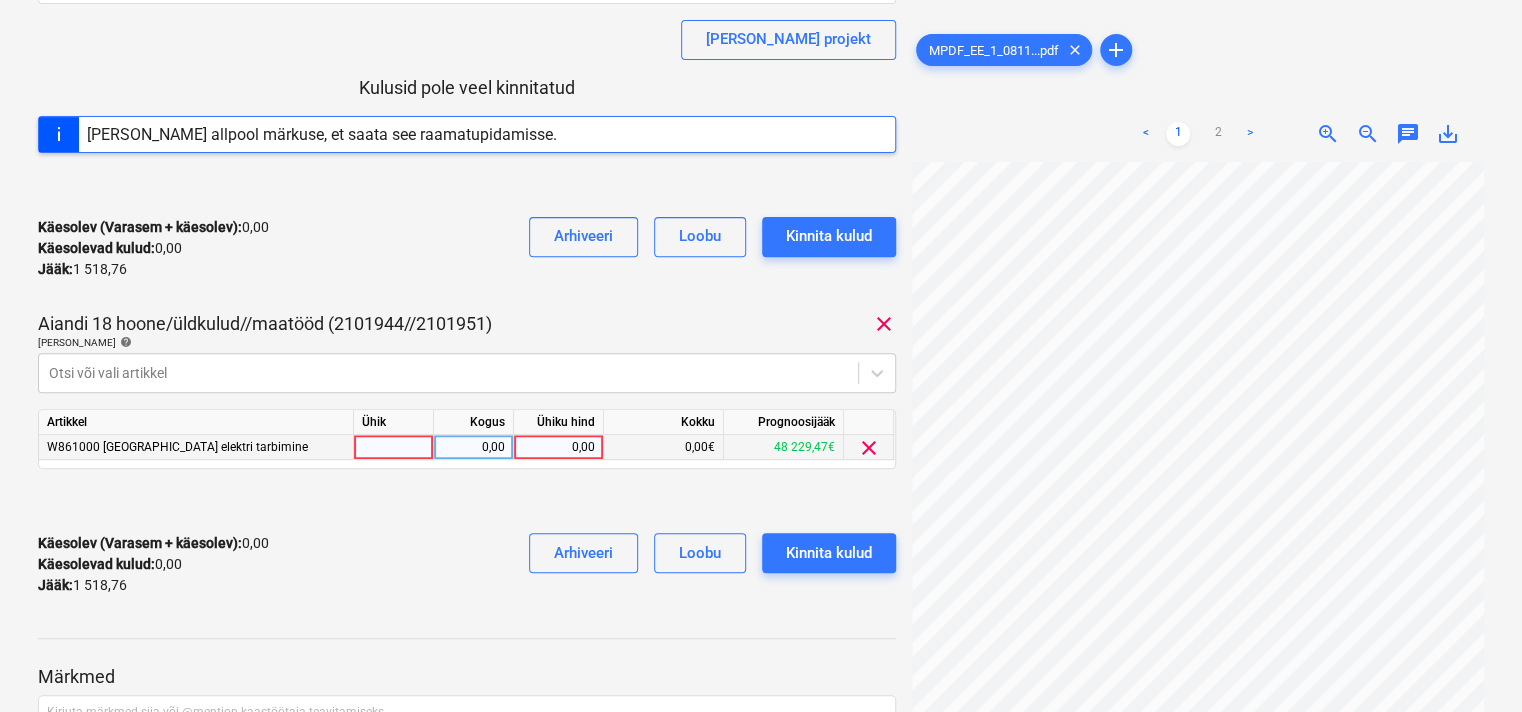 click on "0,00" at bounding box center (558, 447) 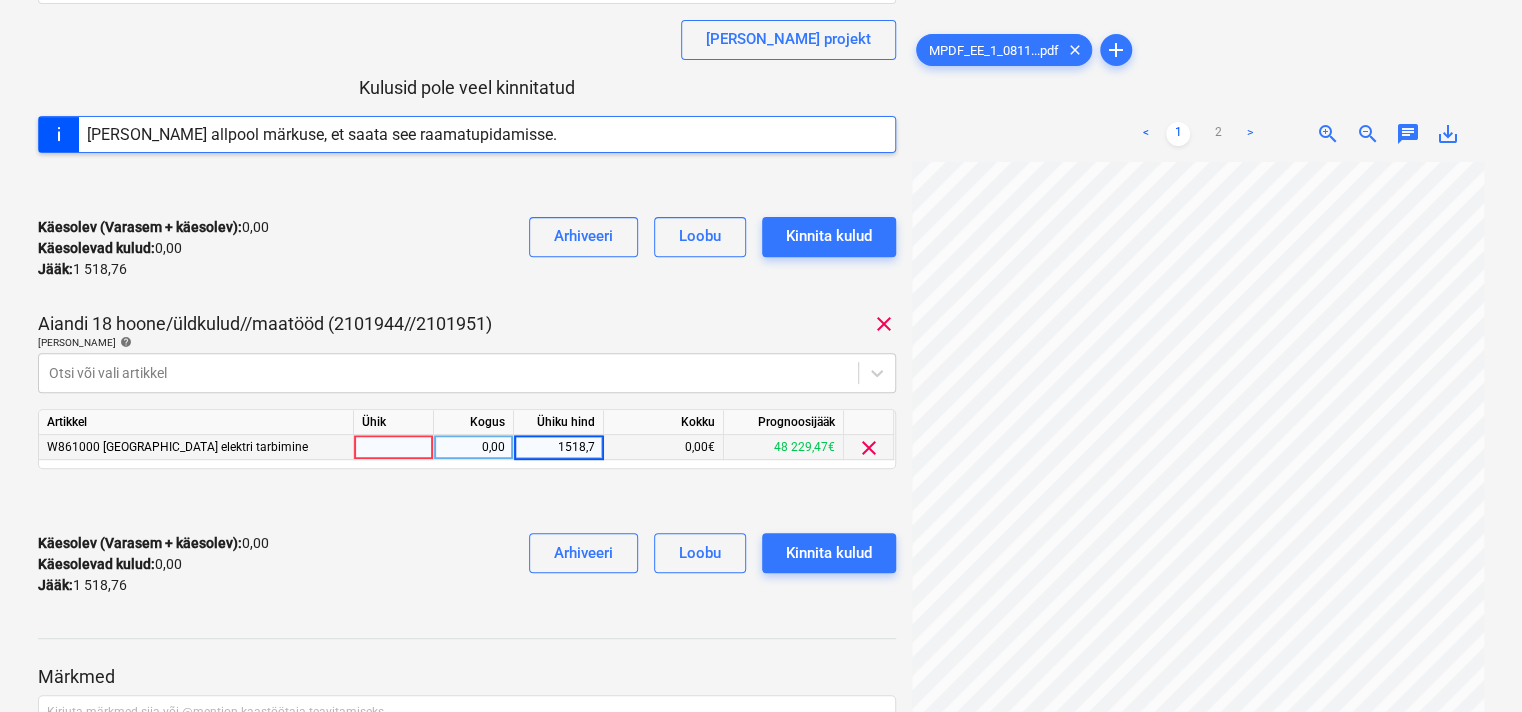 type on "1518,76" 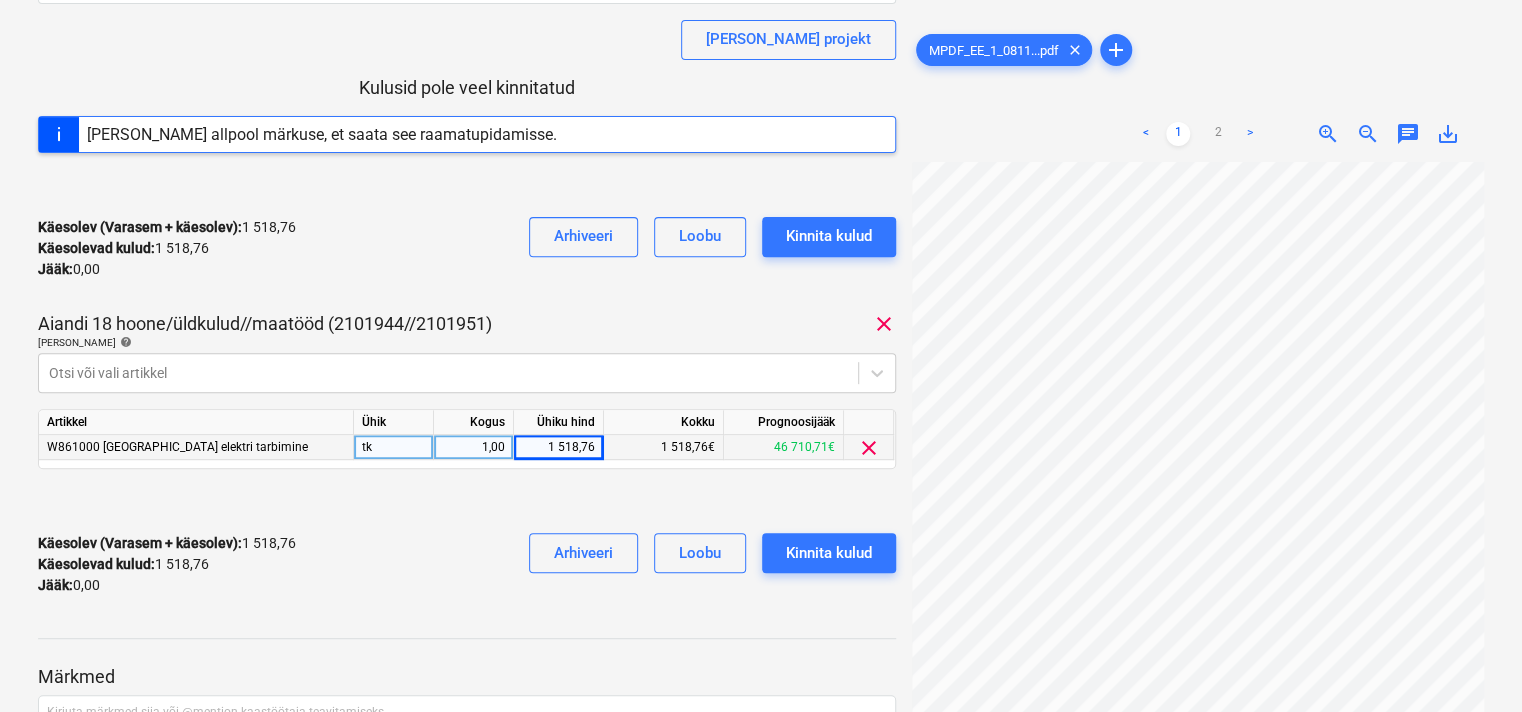 click on "Aiandi 18 hoone/üldkulud//maatööd (2101944//2101951) clear" at bounding box center [467, 324] 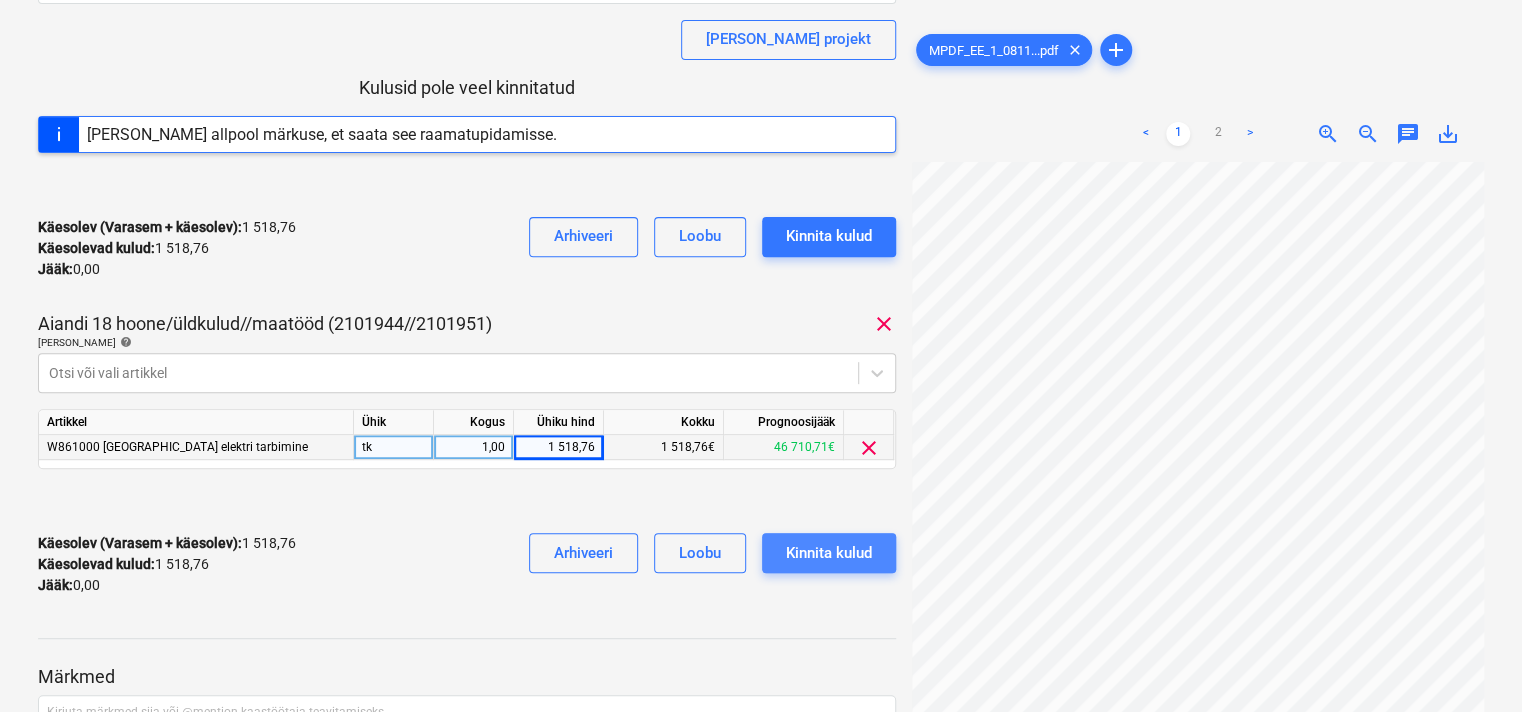 click on "Kinnita kulud" at bounding box center (829, 553) 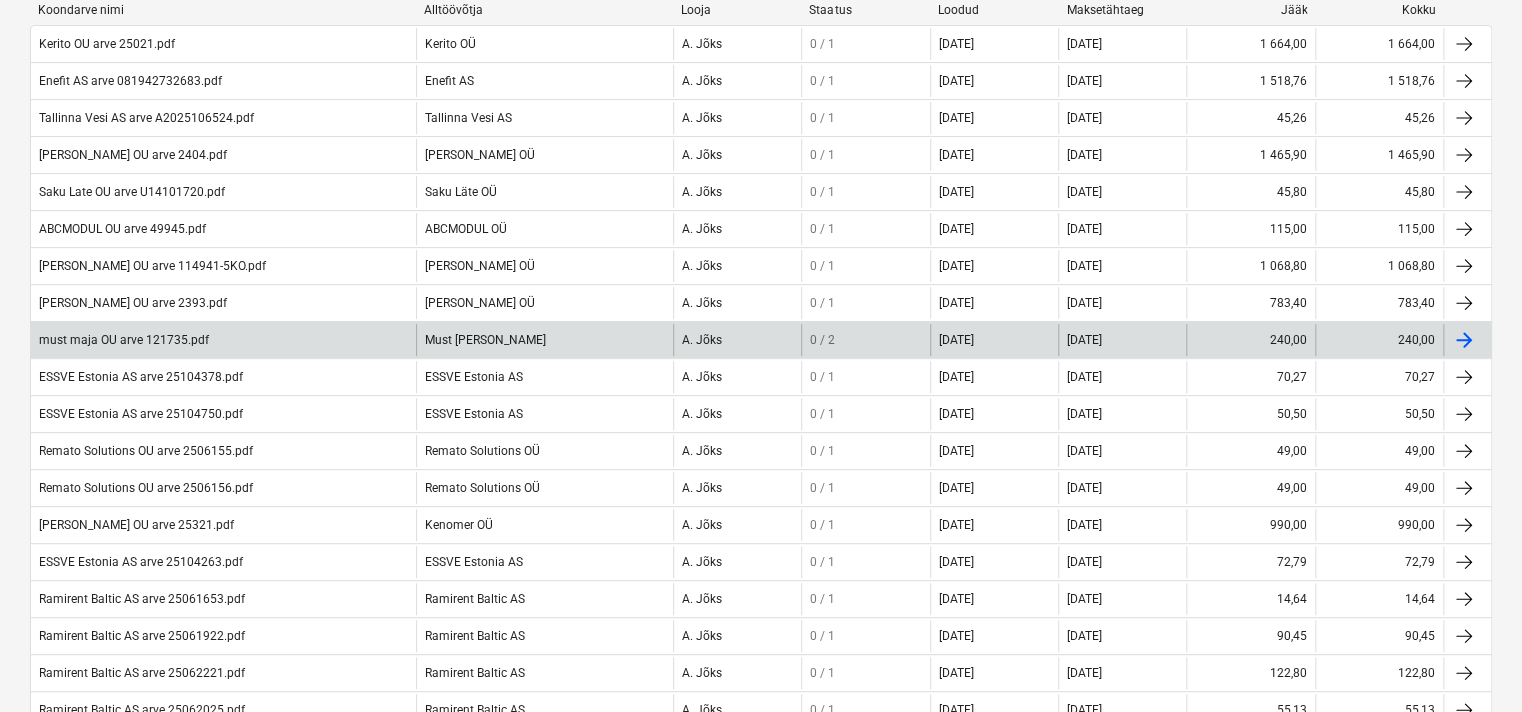 click on "must maja OU arve 121735.pdf" at bounding box center [124, 340] 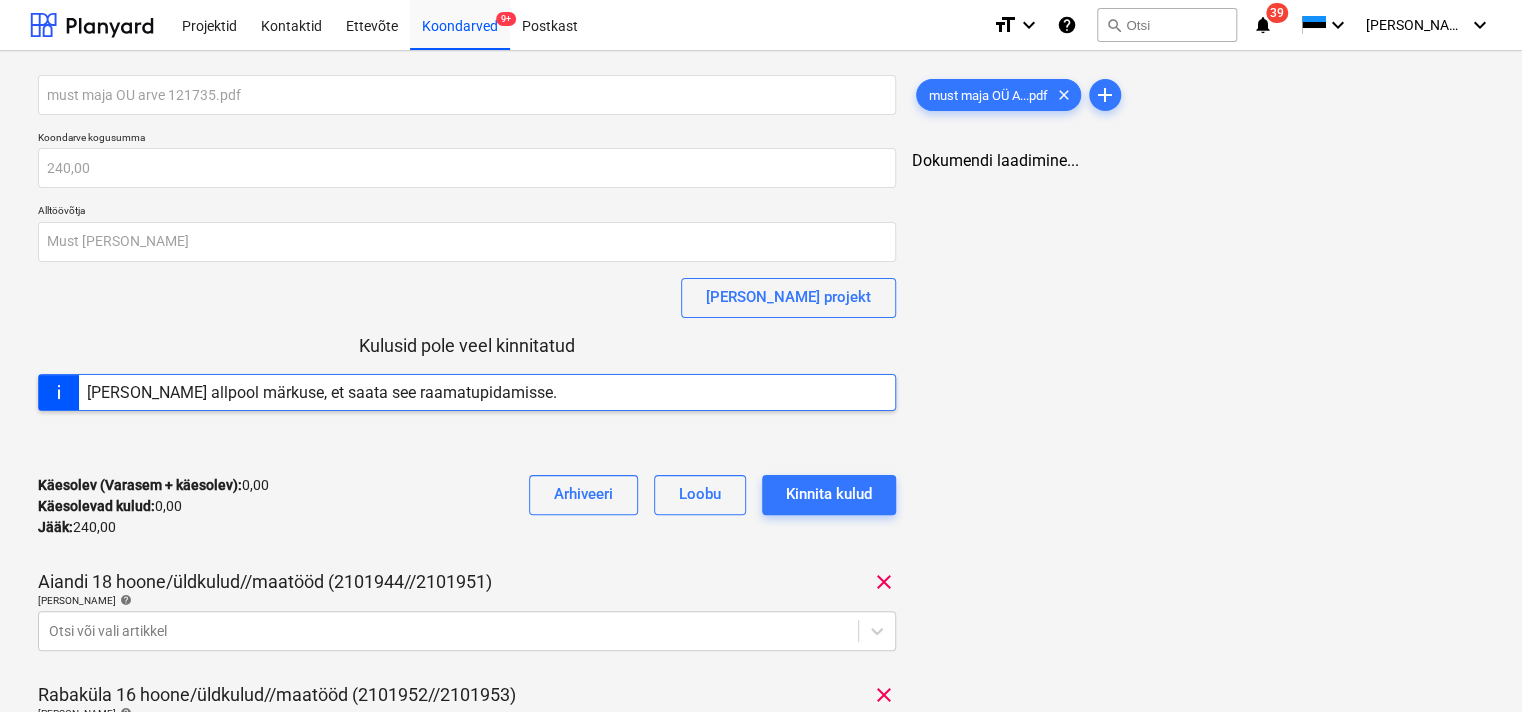 scroll, scrollTop: 300, scrollLeft: 0, axis: vertical 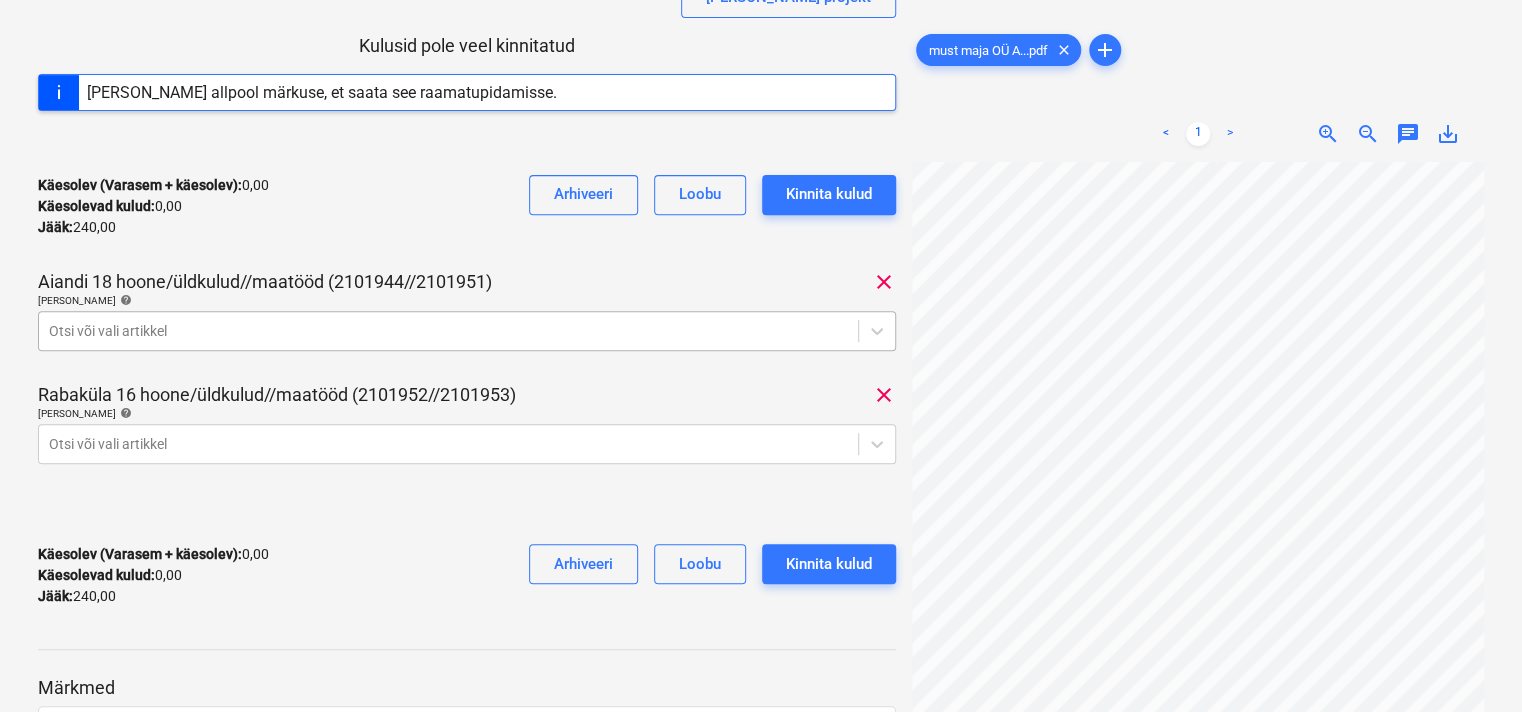 click at bounding box center (448, 331) 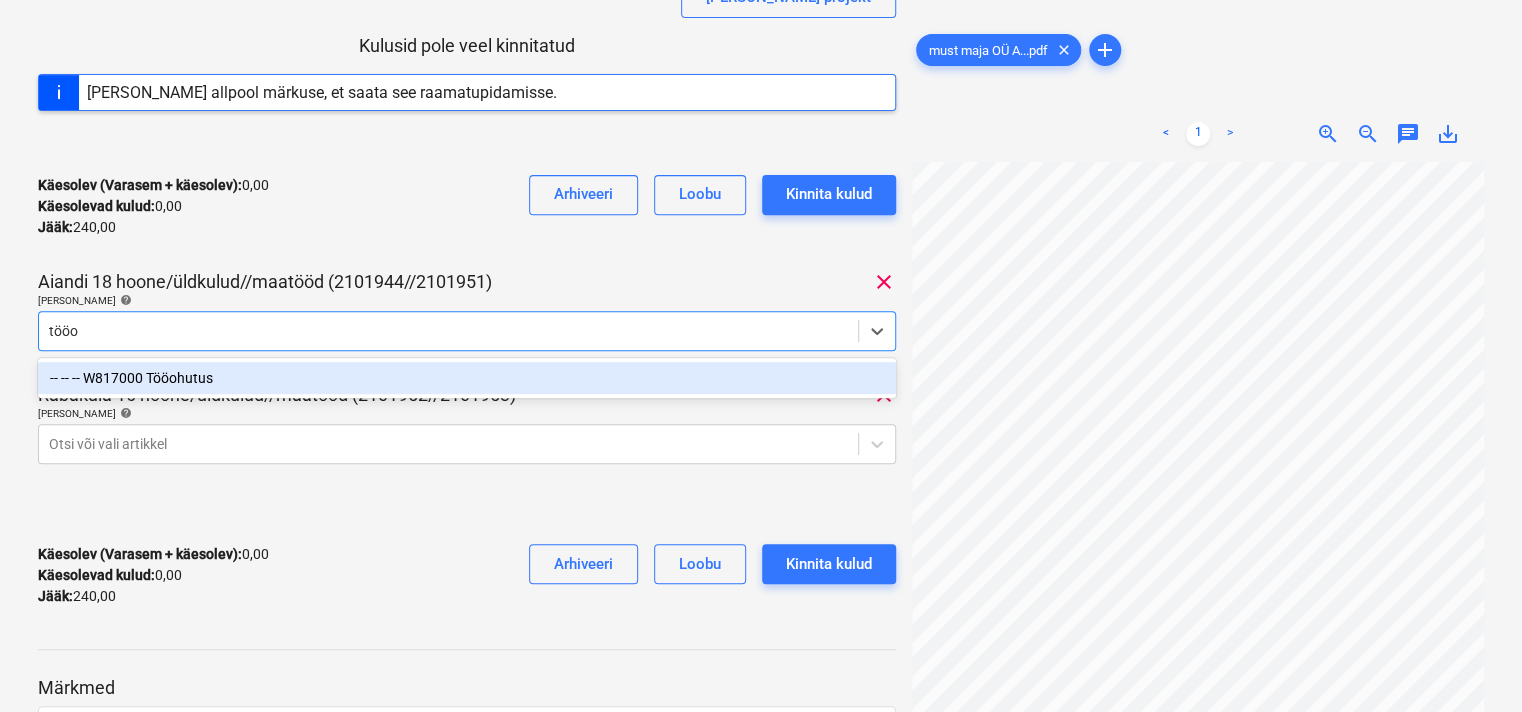 type on "tööoh" 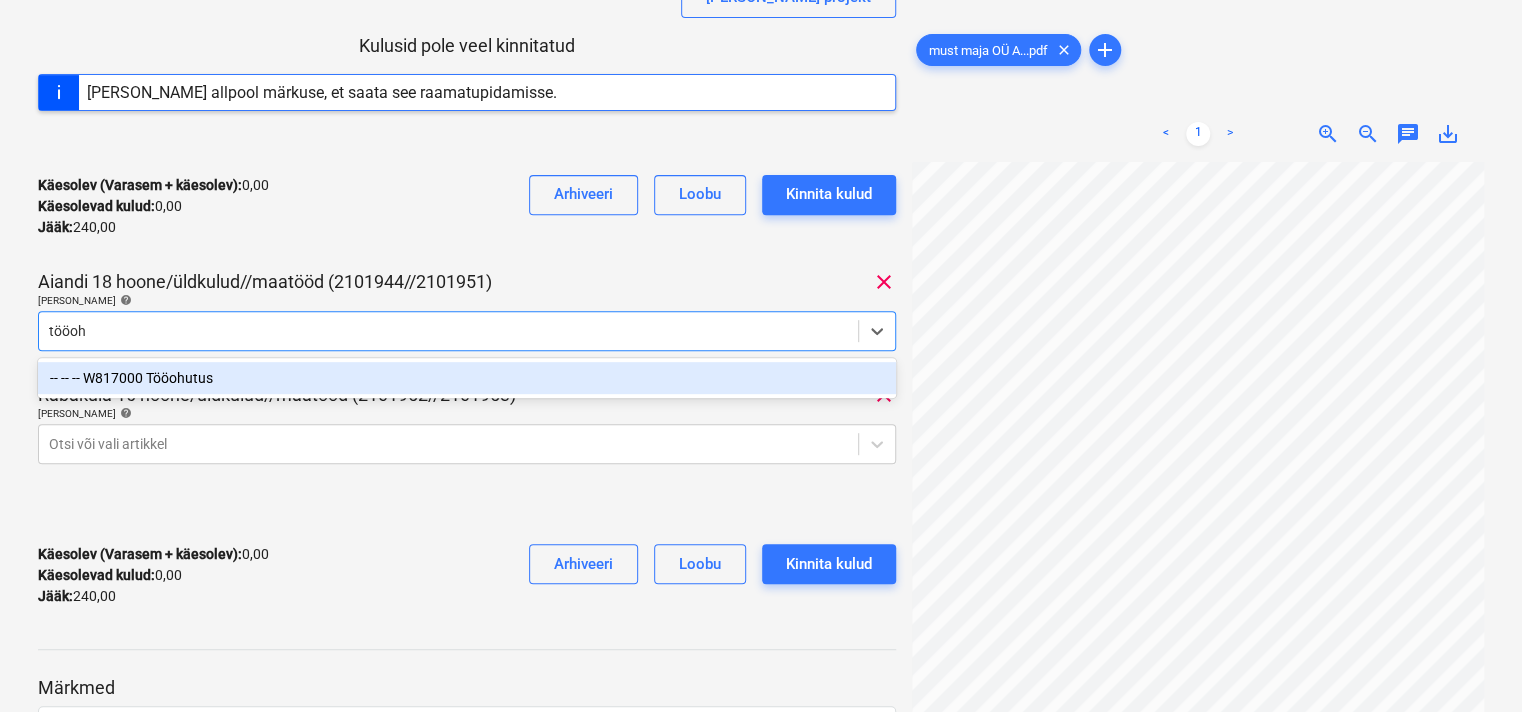 click on "-- -- --  W817000 Tööohutus" at bounding box center (467, 378) 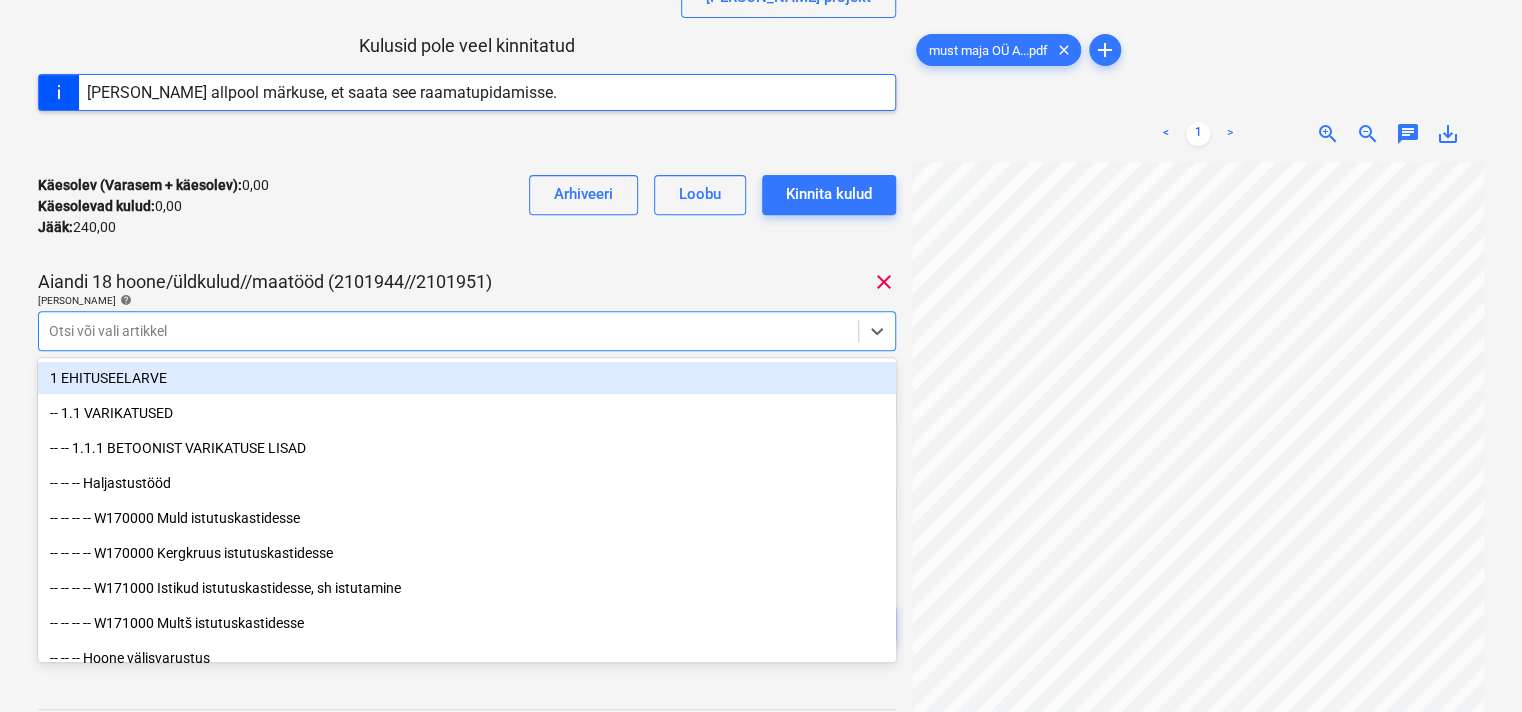 click on "Käesolev (Varasem + käesolev) :  0,00 Käesolevad kulud :  0,00 Jääk :  240,00 Arhiveeri [PERSON_NAME] kulud" at bounding box center (467, 206) 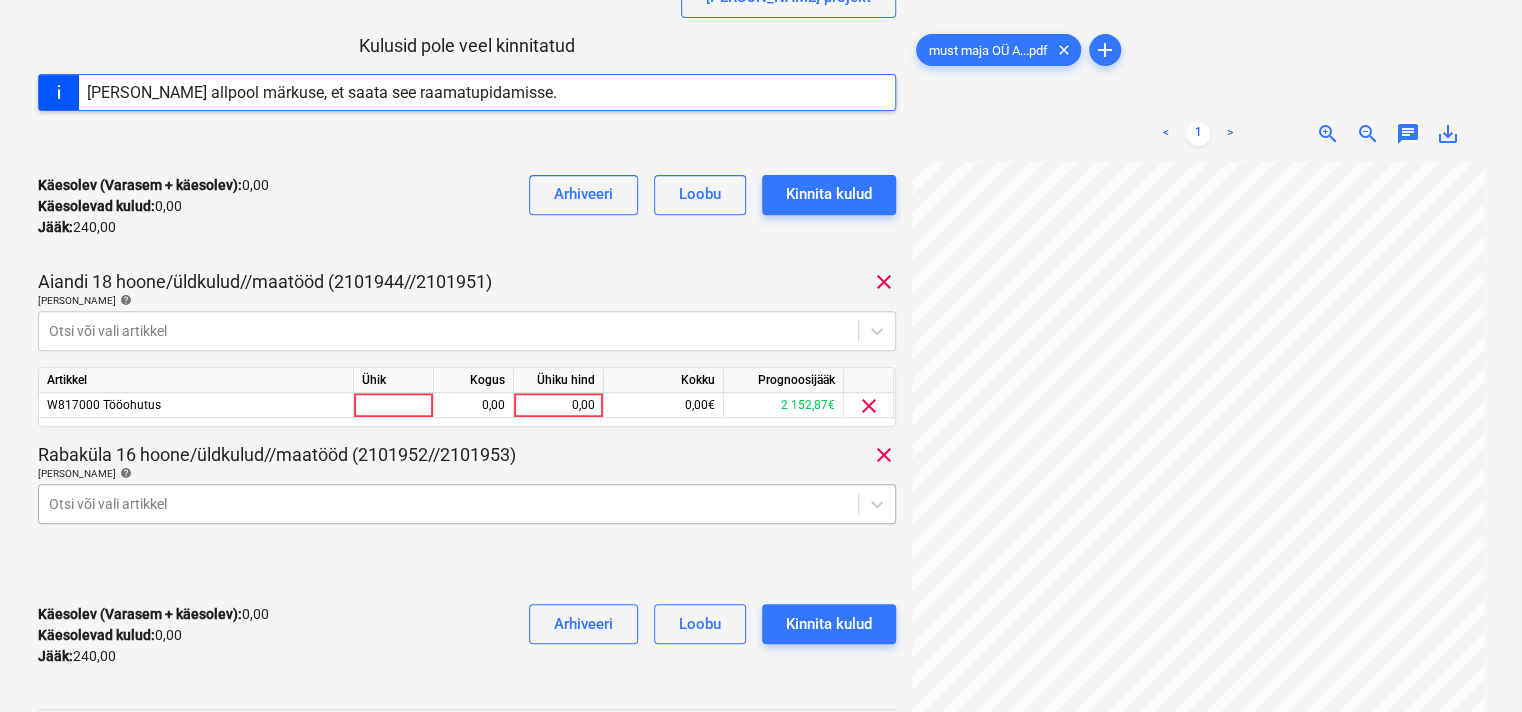 click on "Projektid Kontaktid Ettevõte Koondarved 9+ Postkast format_size keyboard_arrow_down help search Otsi notifications 39 keyboard_arrow_down [PERSON_NAME] keyboard_arrow_down must maja OU arve 121735.pdf Koondarve kogusumma 240,00 Alltöövõtja Must Maja OÜ [PERSON_NAME] projekt Kulusid pole veel kinnitatud [PERSON_NAME] allpool märkuse, et saata see raamatupidamisse. Käesolev (Varasem + käesolev) :  0,00 Käesolevad kulud :  0,00 Jääk :  240,00 Arhiveeri Loobu Kinnita kulud Aiandi 18 hoone/üldkulud//maatööd (2101944//2101951) clear [PERSON_NAME] artiklid help Otsi või vali artikkel Artikkel Ühik Kogus Ühiku hind Kokku Prognoosijääk W817000 Tööohutus 0,00 0,00 0,00€ 2 152,87€ clear Rabaküla 16 hoone/üldkulud//maatööd (2101952//2101953) clear [PERSON_NAME] artiklid help Otsi või vali artikkel Käesolev (Varasem + käesolev) :  0,00 Käesolevad kulud :  0,00 Jääk :  240,00 Arhiveeri [PERSON_NAME] kulud Märkmed Kirjuta märkmed siia või @mention kaastöötaja teavitamiseks ﻿ Salvesta must maja OÜ A...pdf <" at bounding box center [761, 56] 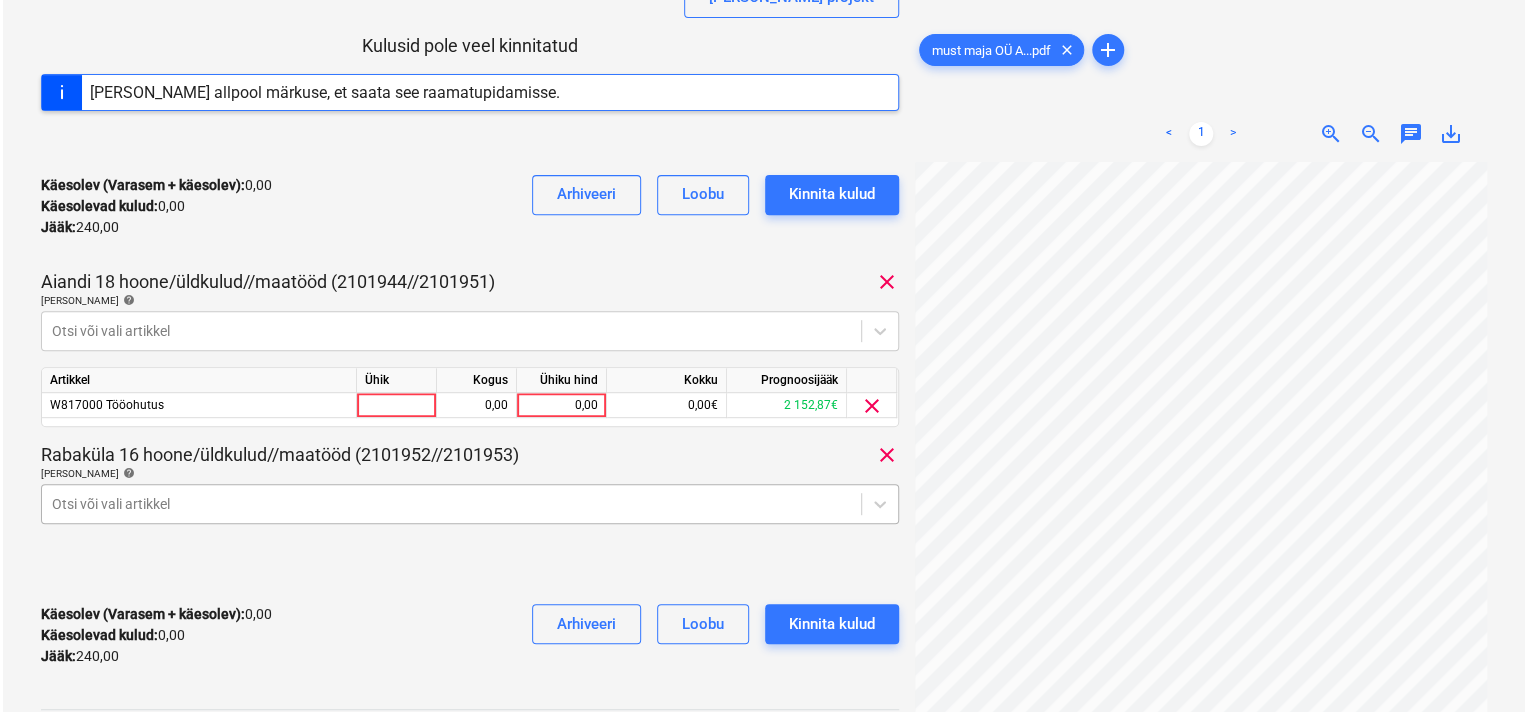 scroll, scrollTop: 432, scrollLeft: 0, axis: vertical 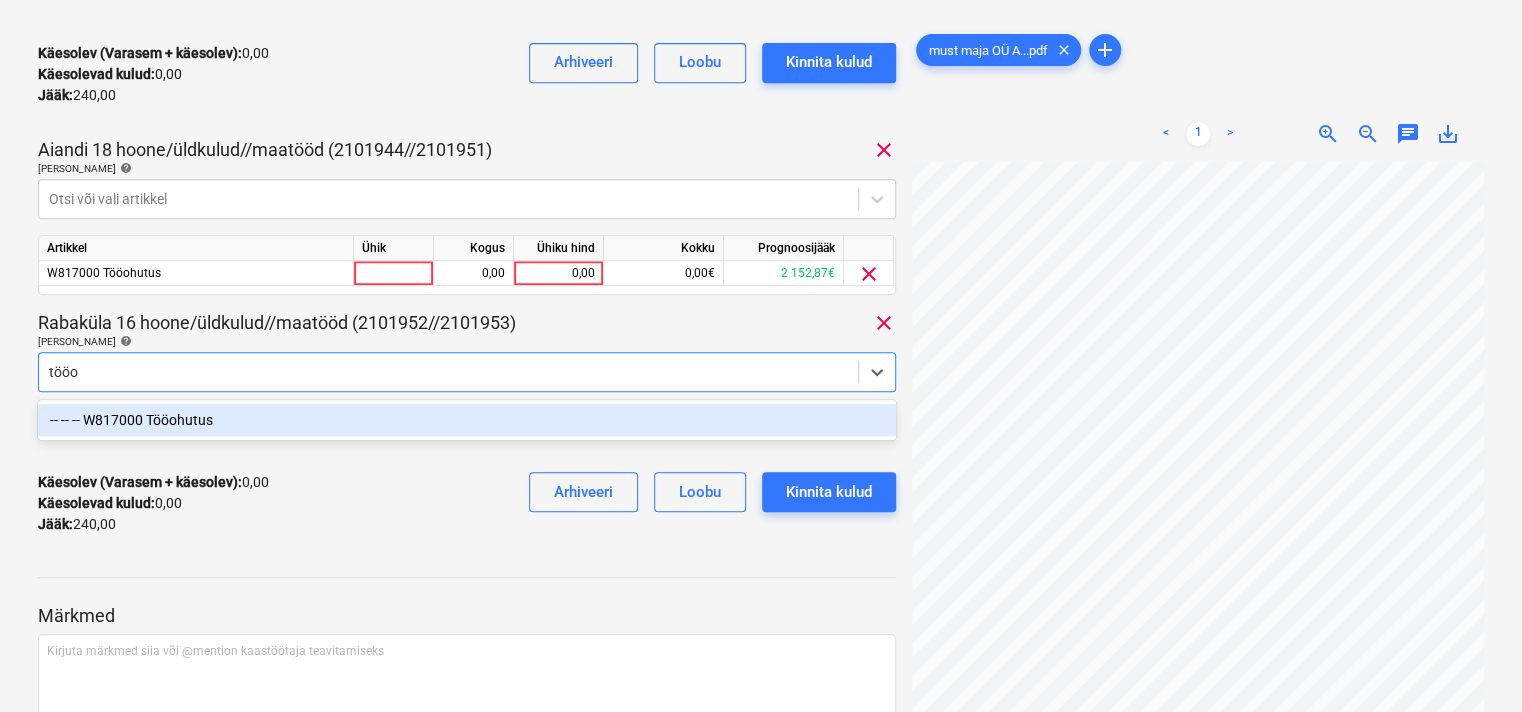 type on "tööoh" 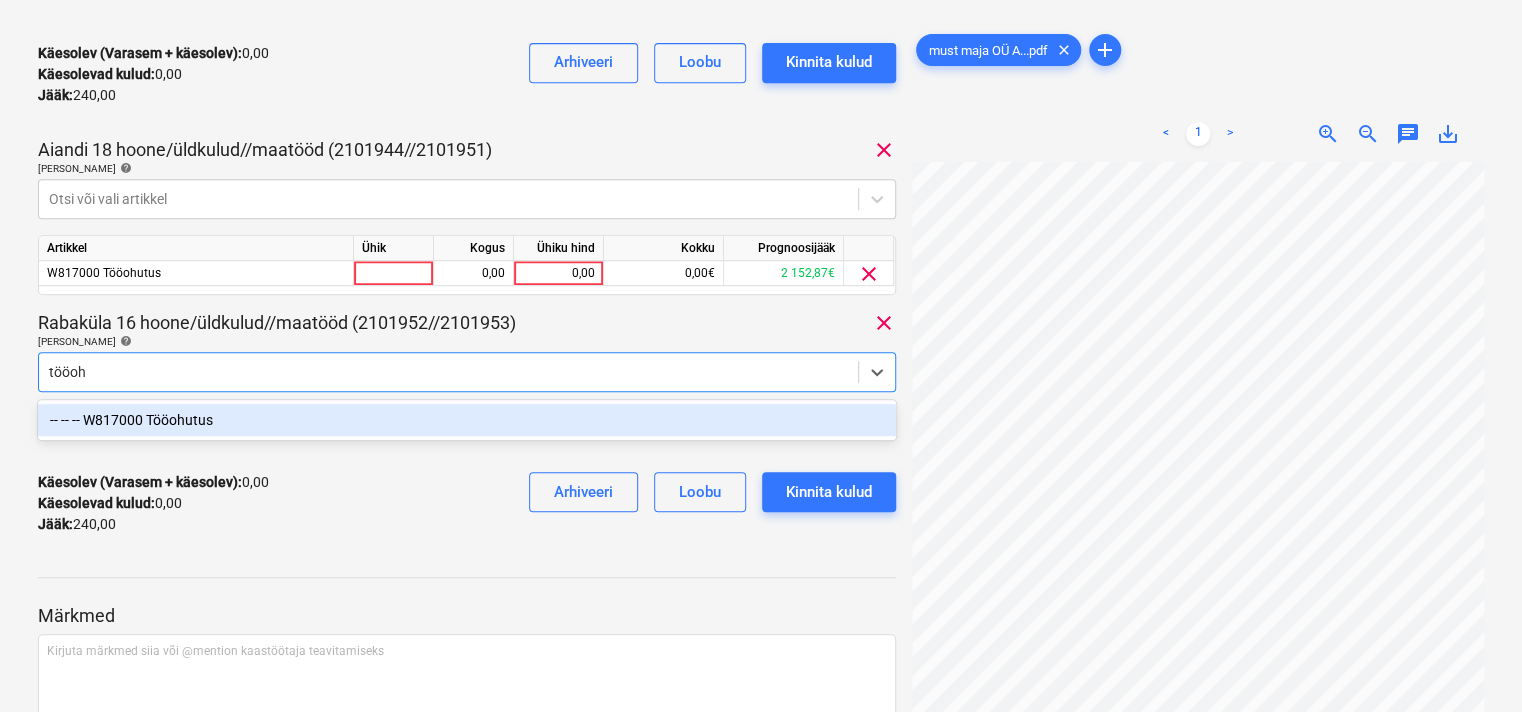 click on "-- -- --  W817000 Tööohutus" at bounding box center [467, 420] 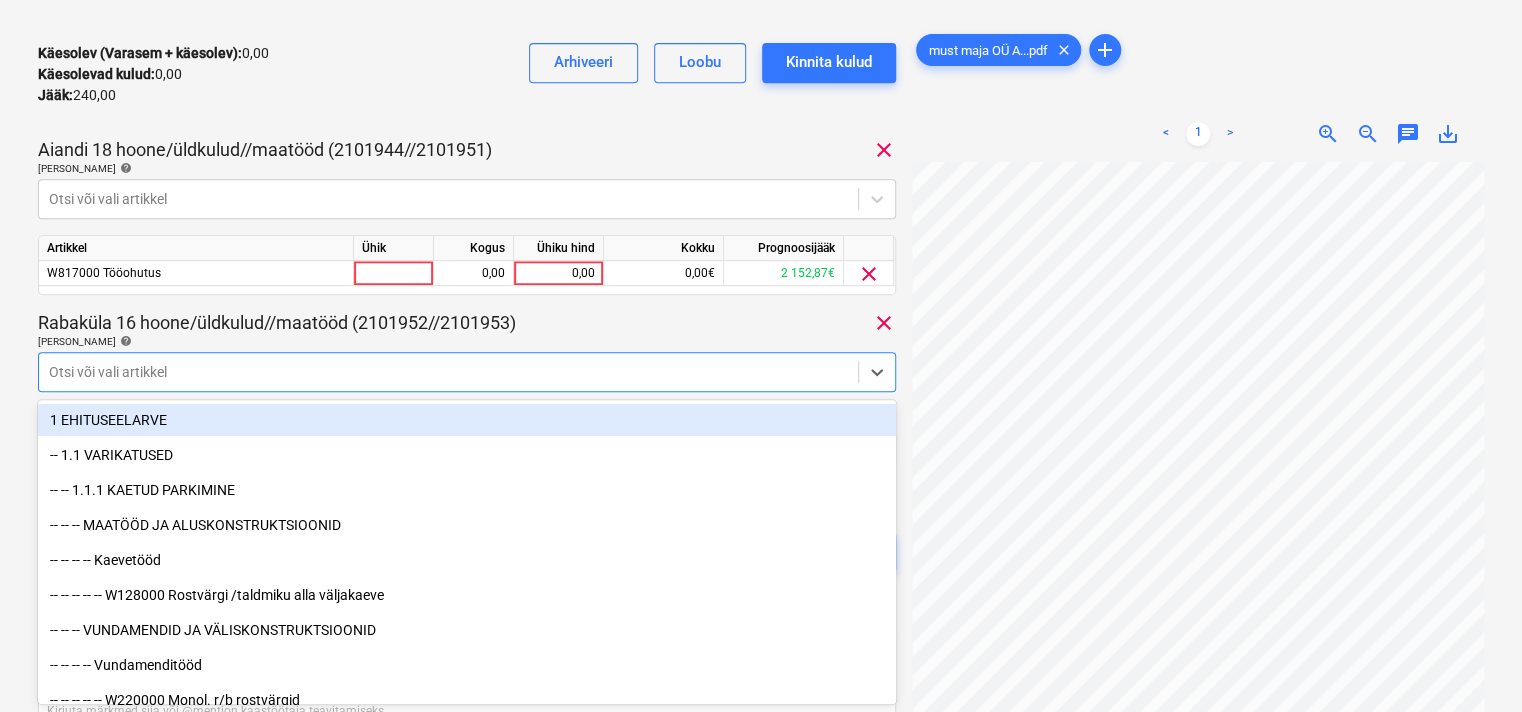 click on "must maja OU arve 121735.pdf Koondarve kogusumma 240,00 Alltöövõtja Must Maja OÜ [PERSON_NAME] projekt Kulusid pole veel kinnitatud [PERSON_NAME] allpool märkuse, et saata see raamatupidamisse. Käesolev (Varasem + käesolev) :  0,00 Käesolevad kulud :  0,00 Jääk :  240,00 Arhiveeri Loobu Kinnita kulud Aiandi 18 hoone/üldkulud//maatööd (2101944//2101951) clear [PERSON_NAME] artiklid help Otsi või vali artikkel Artikkel Ühik Kogus Ühiku hind Kokku Prognoosijääk W817000 Tööohutus 0,00 0,00 0,00€ 2 152,87€ clear Rabaküla 16 hoone/üldkulud//maatööd (2101952//2101953) clear [PERSON_NAME] help option -- -- --  W817000 Tööohutus, selected. option  1 EHITUSEELARVE focused, 1 of 423. 423 results available. Use Up and Down to choose options, press Enter to select the currently focused option, press Escape to exit the menu, press Tab to select the option and exit the menu. Otsi või vali artikkel Artikkel Ühik Kogus Ühiku hind Kokku Prognoosijääk W817000 Tööohutus 0,00 0,00 0,00€ 11 602,40€ clear :" at bounding box center [467, 127] 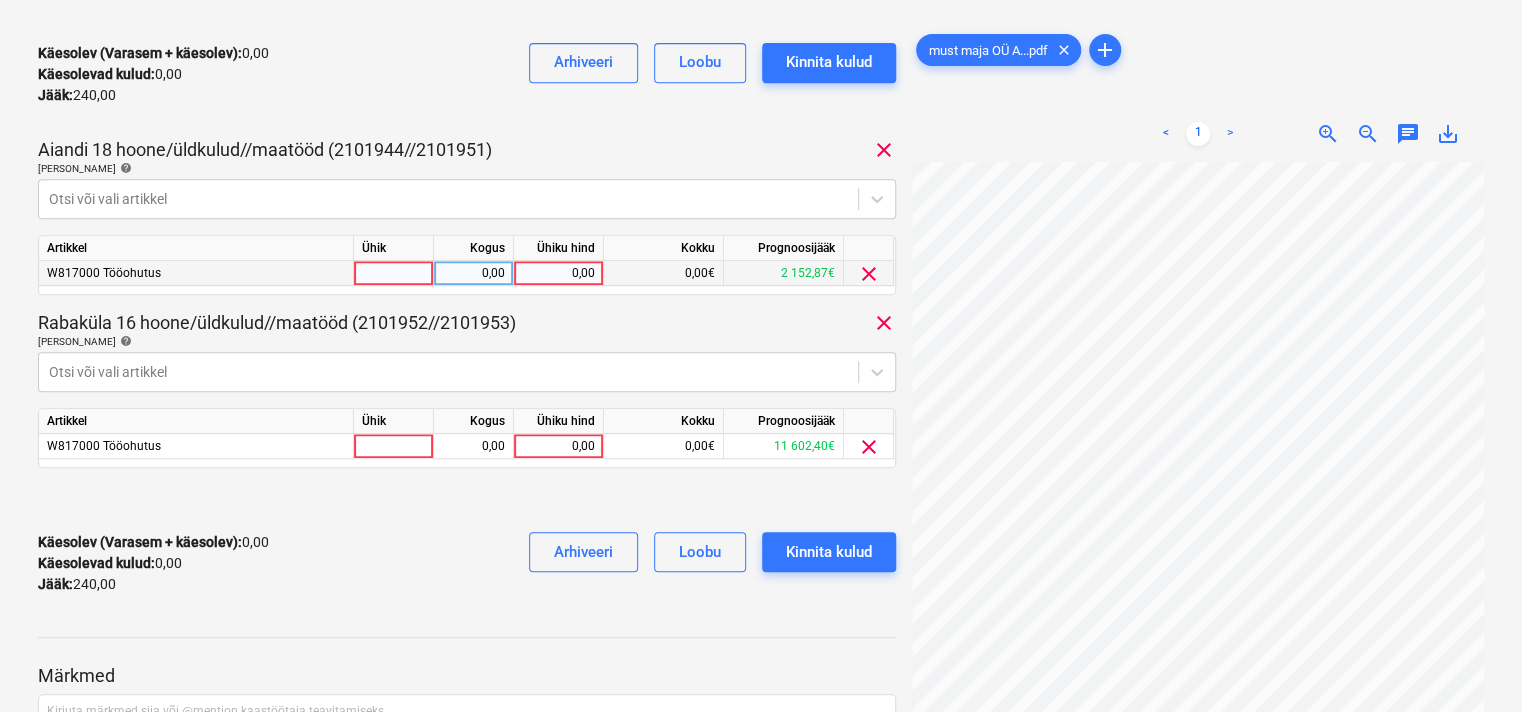 click on "0,00" at bounding box center (558, 273) 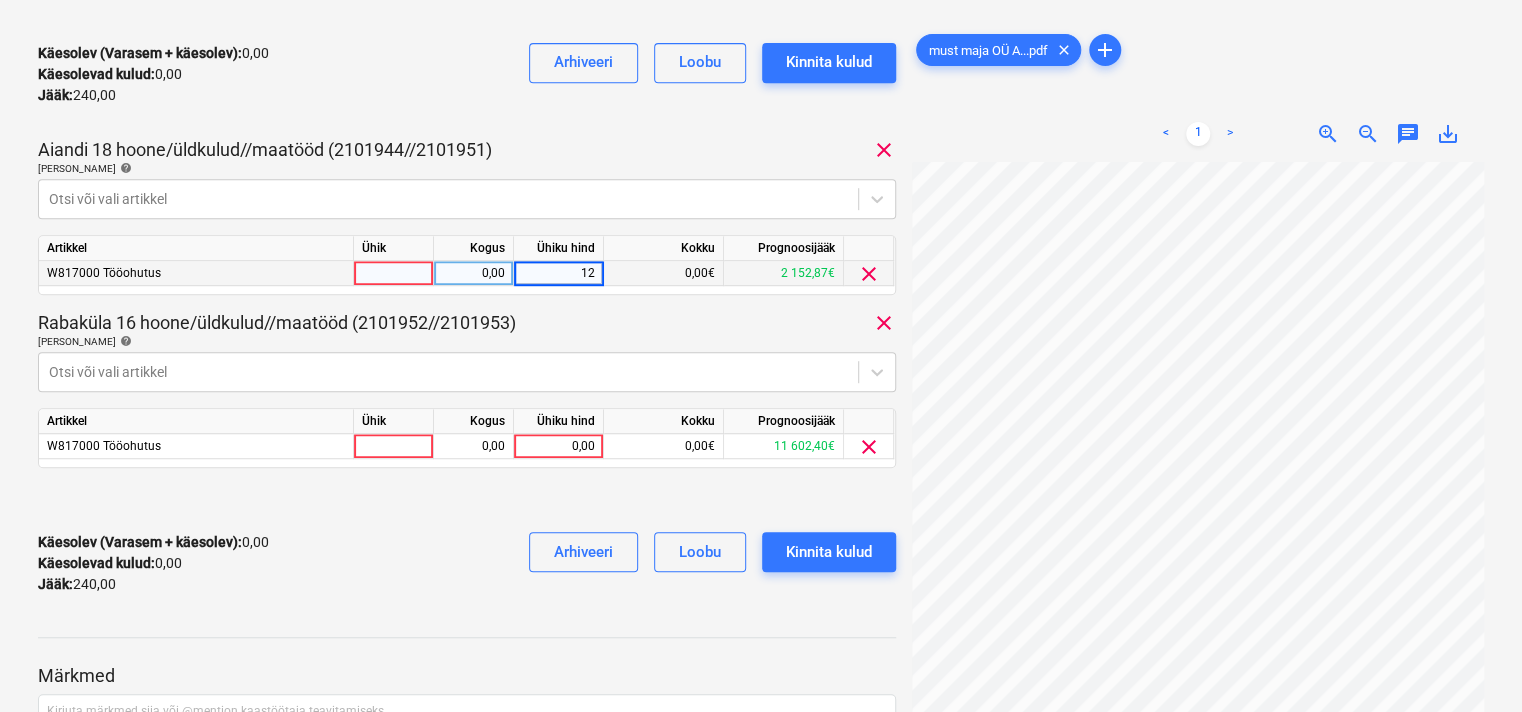 type on "120" 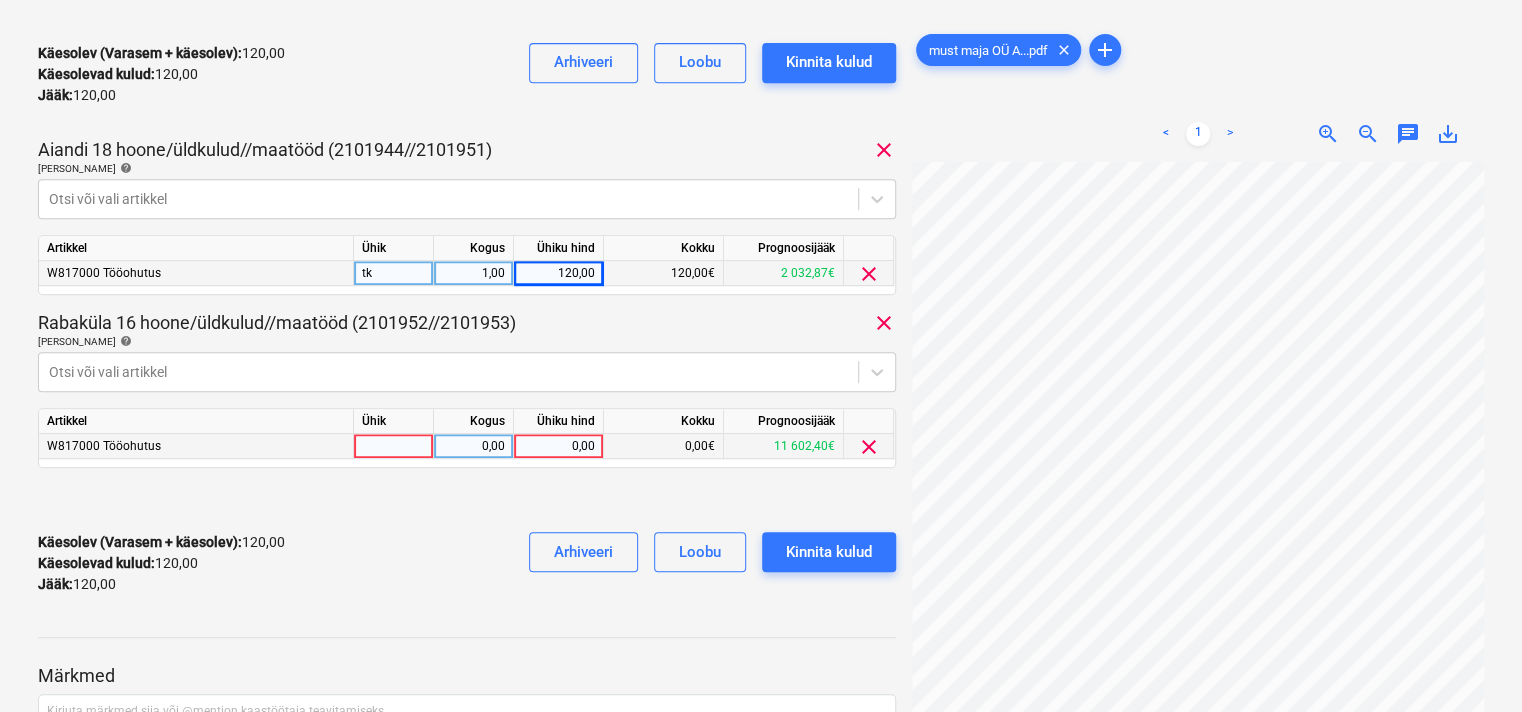 click on "0,00" at bounding box center [558, 446] 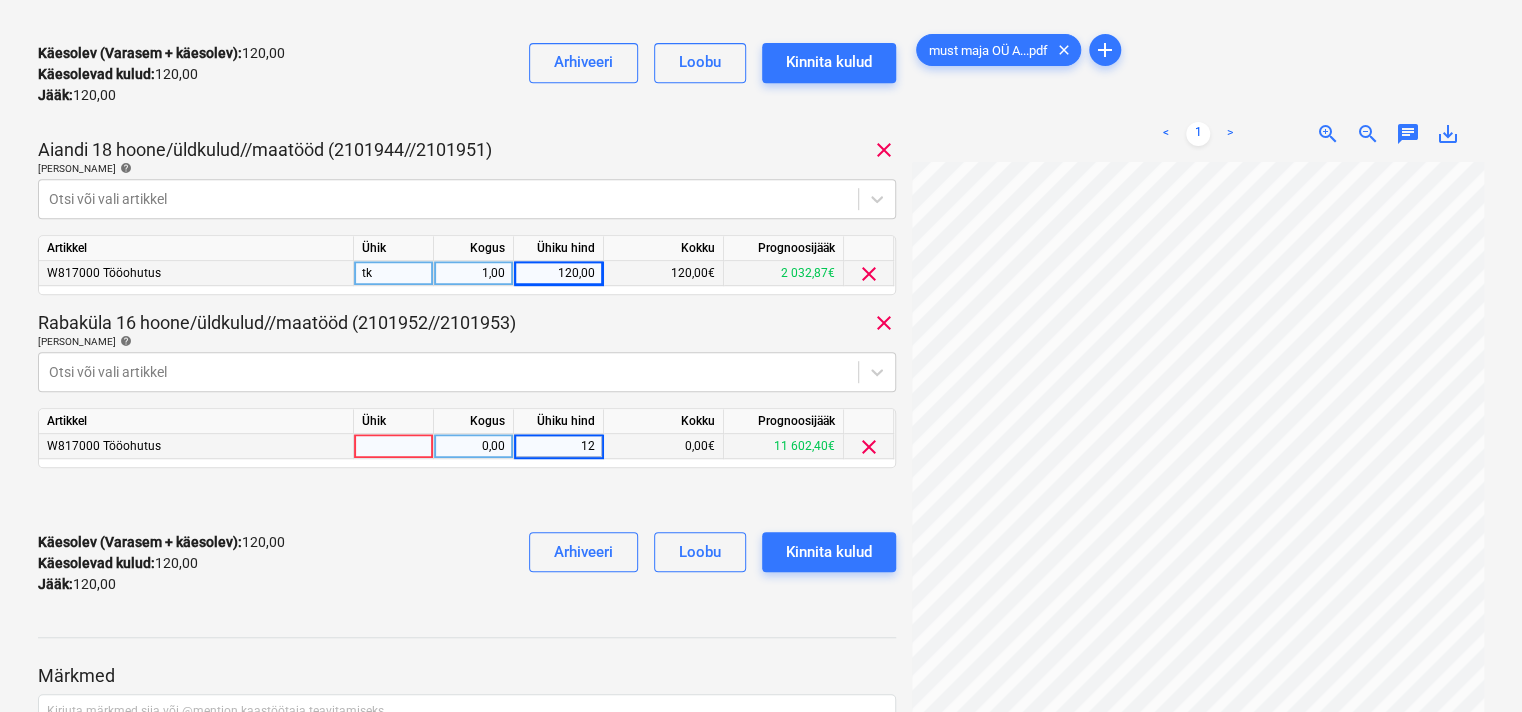 type on "120" 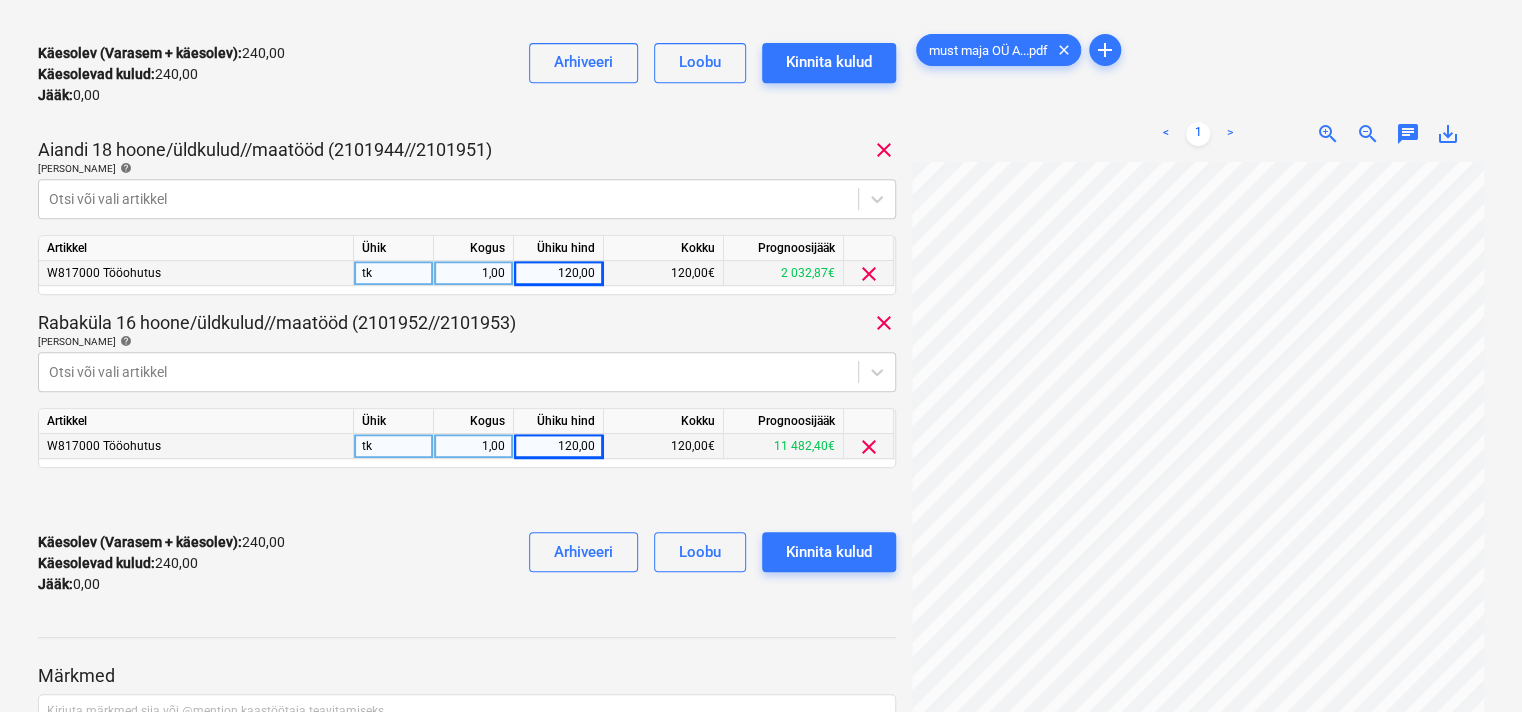 click at bounding box center [467, 500] 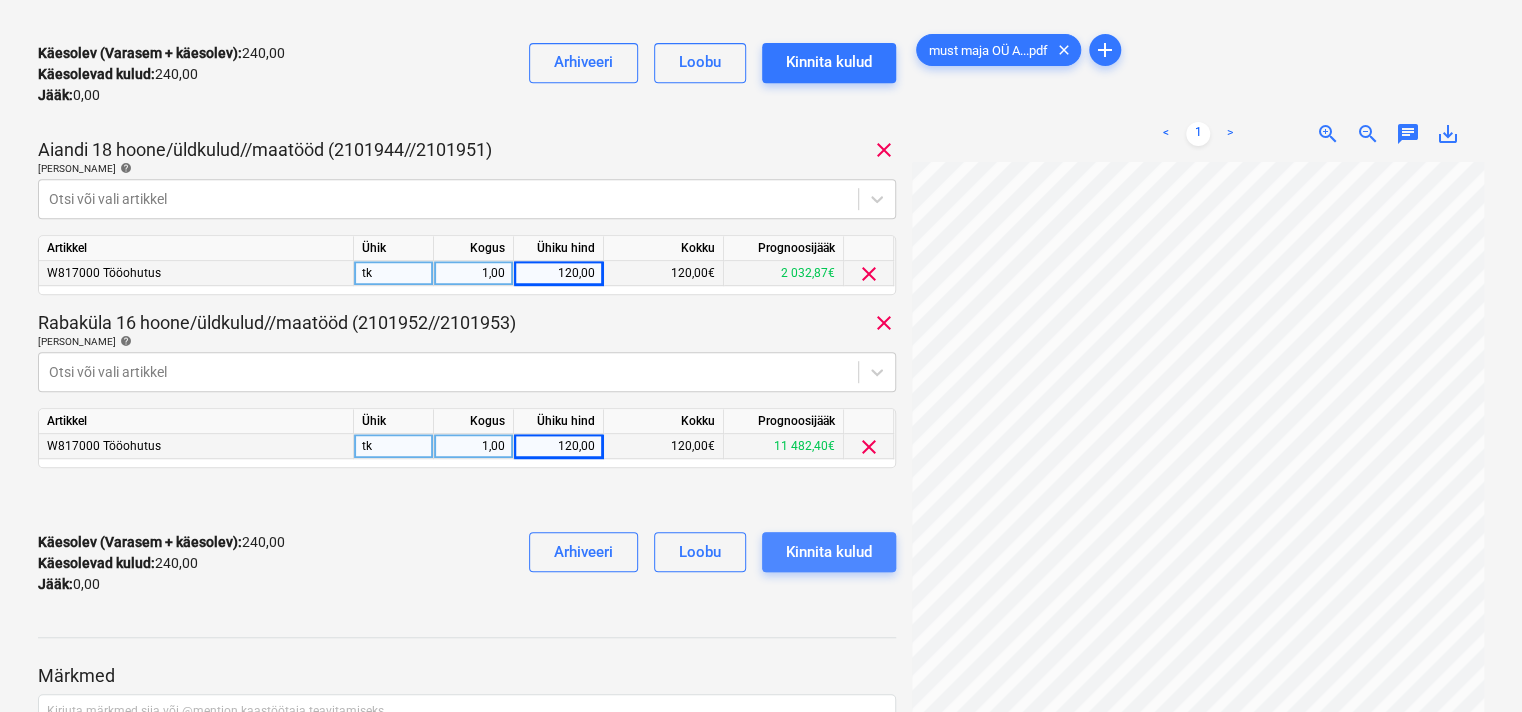 click on "Kinnita kulud" at bounding box center (829, 552) 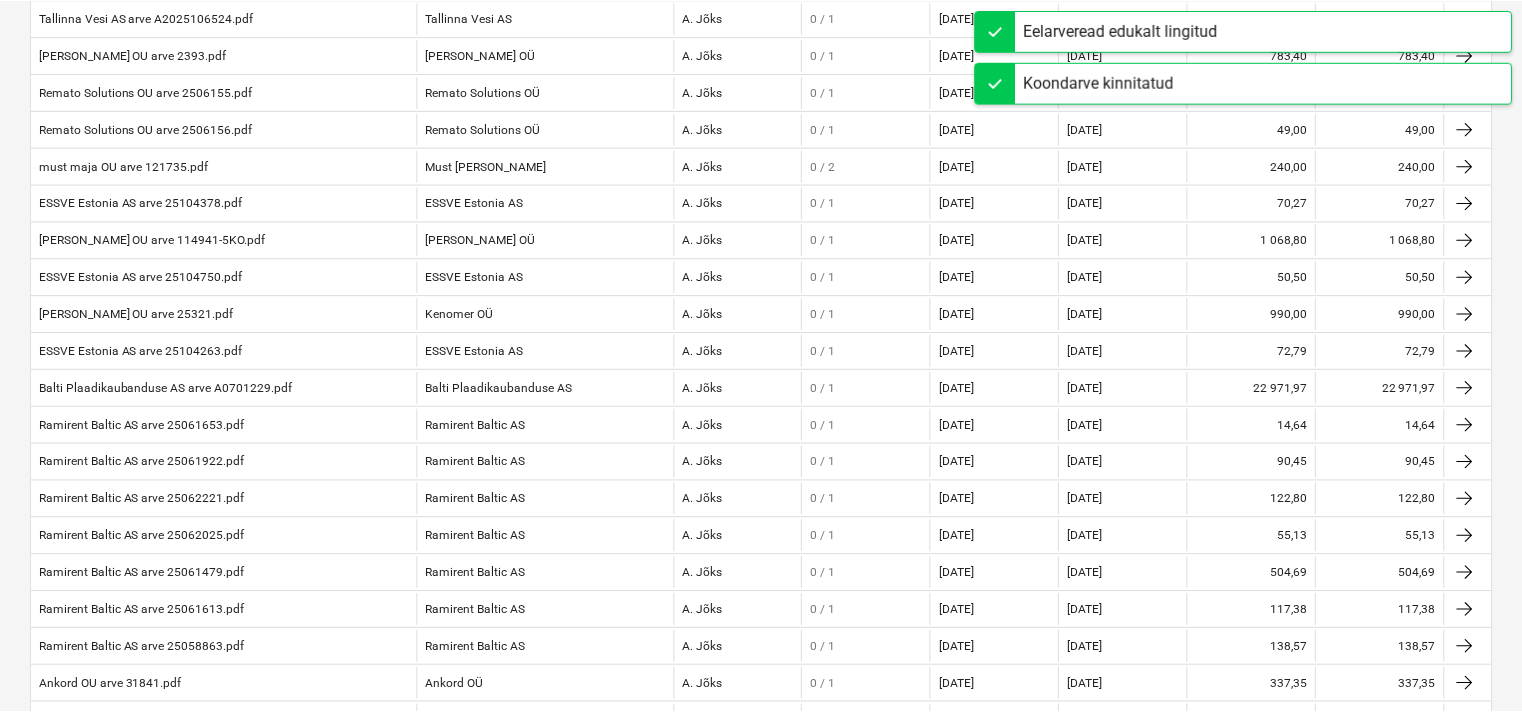 scroll, scrollTop: 175, scrollLeft: 0, axis: vertical 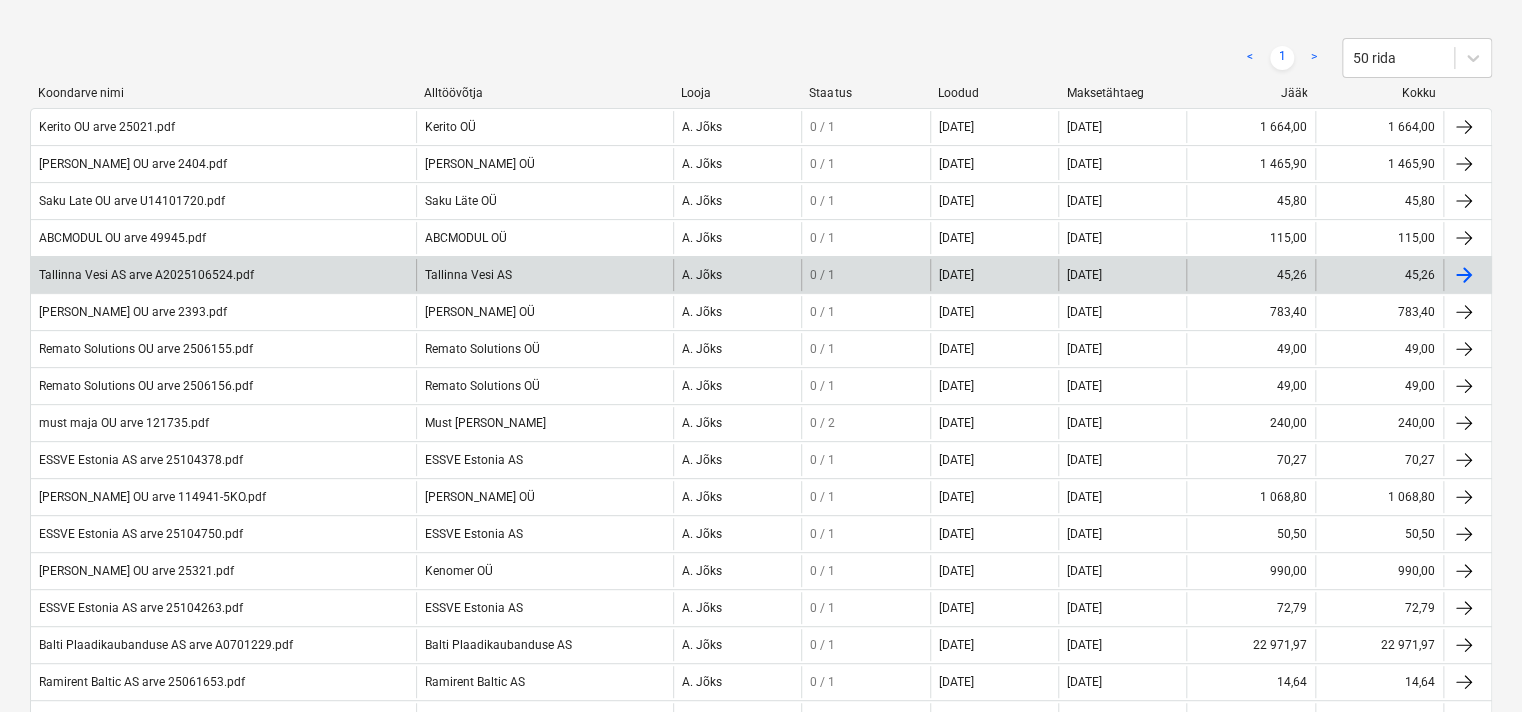 click on "Tallinna Vesi AS arve A2025106524.pdf" at bounding box center (223, 275) 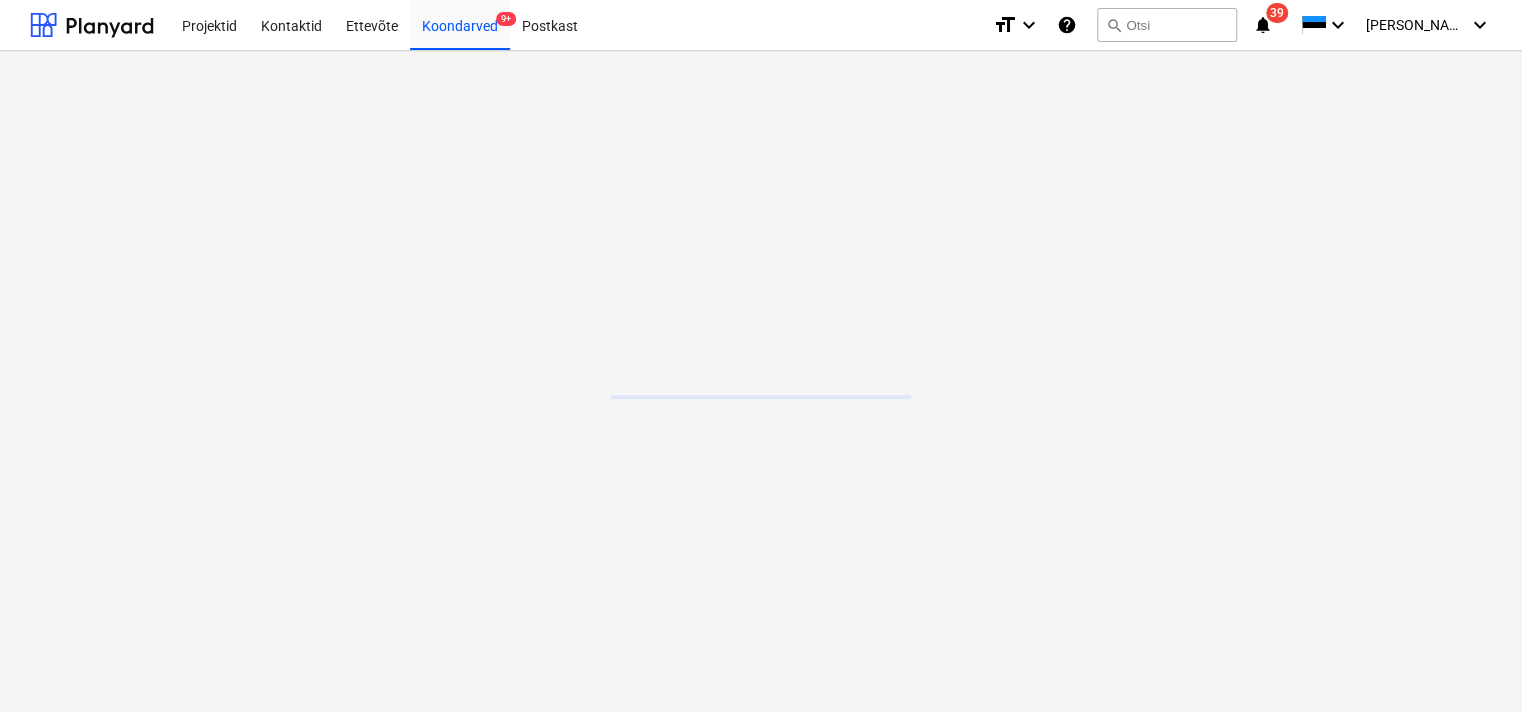 scroll, scrollTop: 0, scrollLeft: 0, axis: both 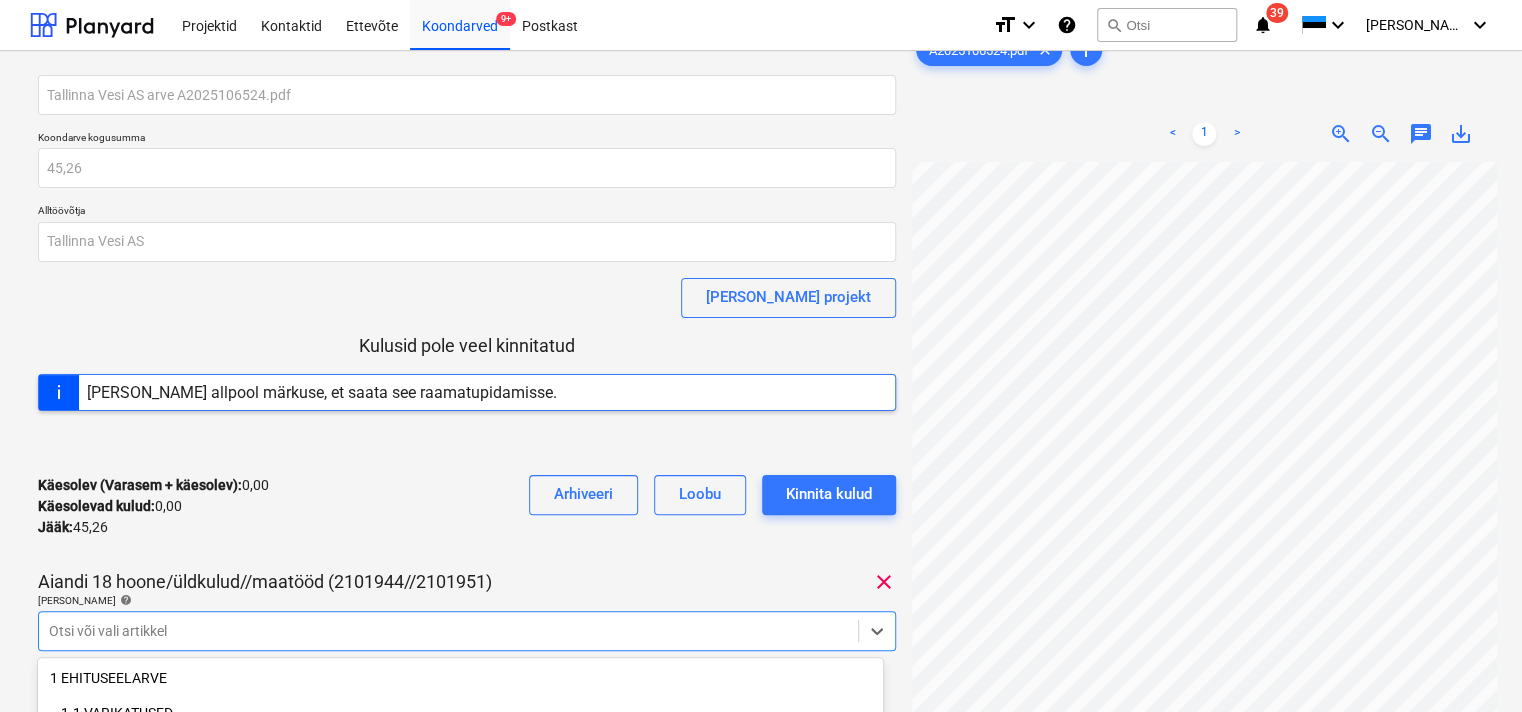 click on "Projektid Kontaktid Ettevõte Koondarved 9+ Postkast format_size keyboard_arrow_down help search Otsi notifications 39 keyboard_arrow_down [PERSON_NAME] keyboard_arrow_down [GEOGRAPHIC_DATA] AS arve A2025106524.pdf Koondarve kogusumma 45,26 Alltöövõtja Tallinna Vesi AS [PERSON_NAME] projekt Kulusid pole veel kinnitatud [PERSON_NAME] allpool märkuse, et saata see raamatupidamisse. Käesolev (Varasem + käesolev) :  0,00 Käesolevad kulud :  0,00 Jääk :  45,26 Arhiveeri Loobu Kinnita kulud Aiandi 18 hoone/üldkulud//maatööd (2101944//2101951) clear [PERSON_NAME] artiklid help option -- -- -- --  W171000 Istikud istutuskastidesse, sh istutamine focused, 7 of 493. 493 results available. Use Up and Down to choose options, press Enter to select the currently focused option, press Escape to exit the menu, press Tab to select the option and exit the menu. Otsi või vali artikkel Käesolev (Varasem + käesolev) :  0,00 Käesolevad kulud :  0,00 Jääk :  45,26 Arhiveeri Loobu Kinnita kulud Märkmed ﻿ Salvesta A2025106524.pdf <" at bounding box center (761, 356) 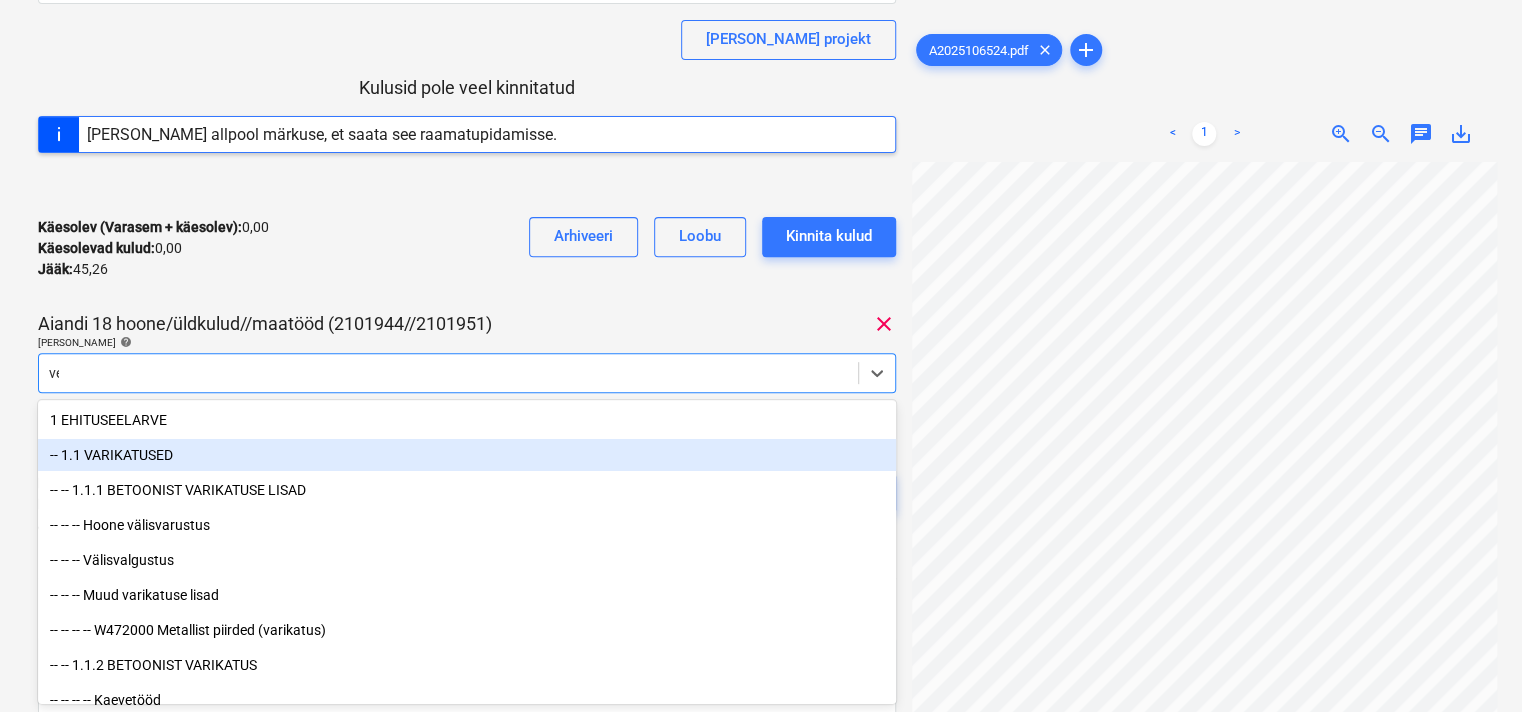 type on "vee" 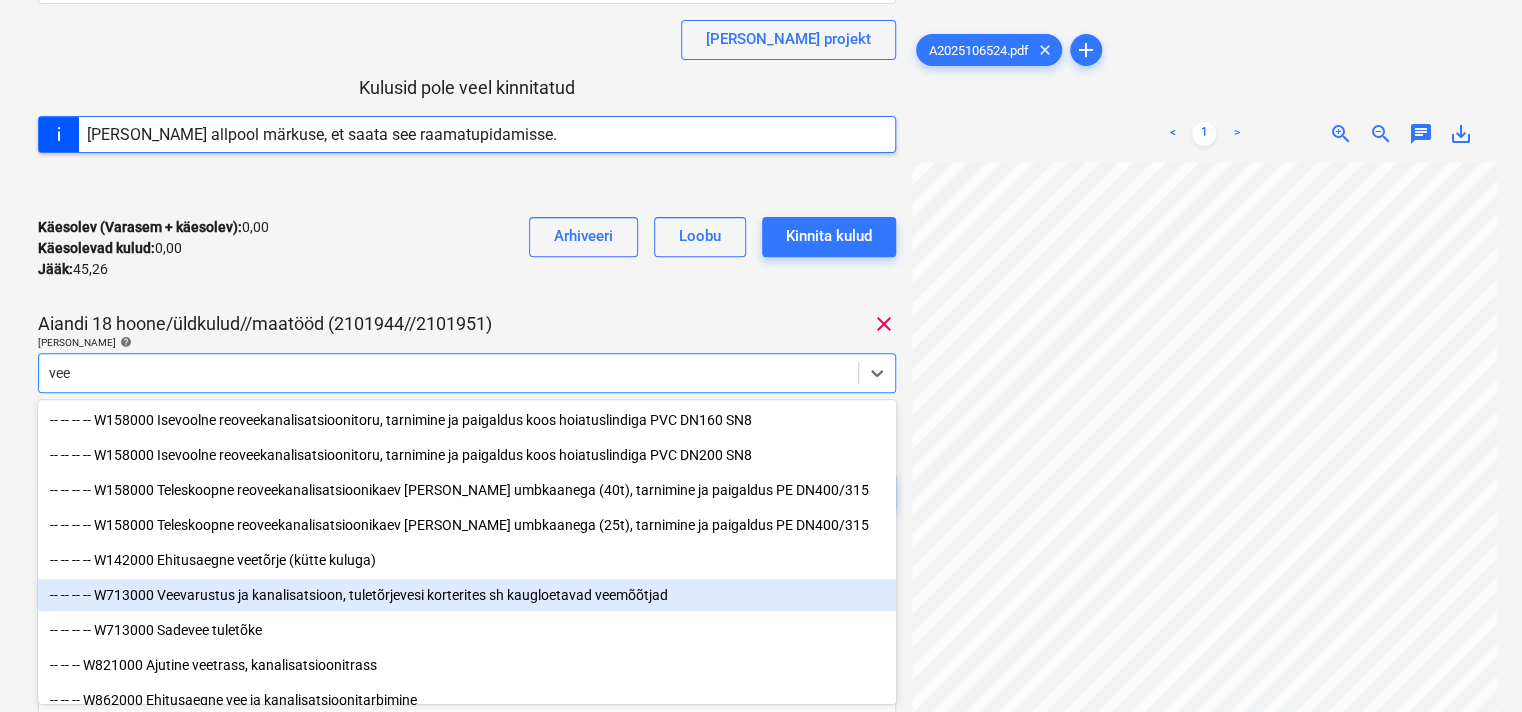 scroll, scrollTop: 715, scrollLeft: 0, axis: vertical 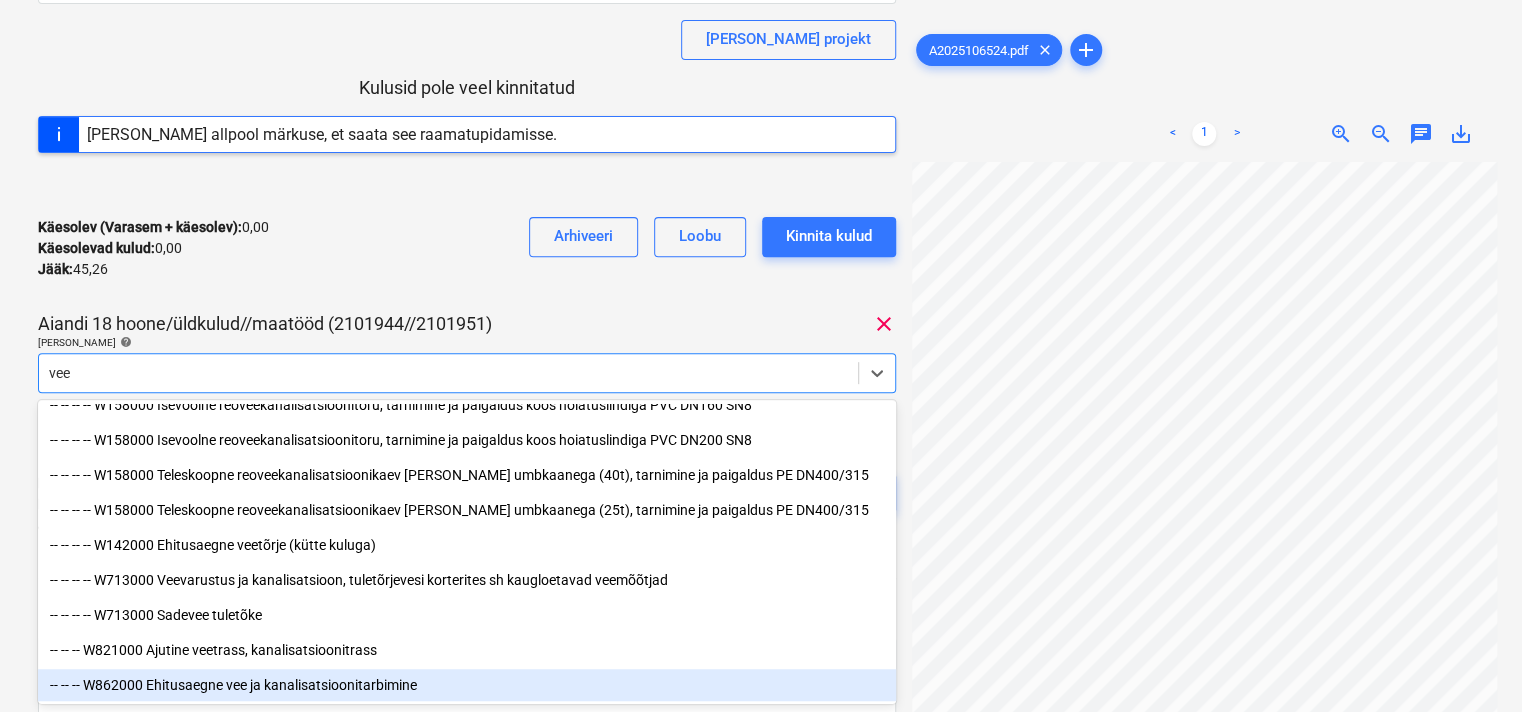 click on "-- -- --  W862000 Ehitusaegne vee ja kanalisatsioonitarbimine" at bounding box center (467, 685) 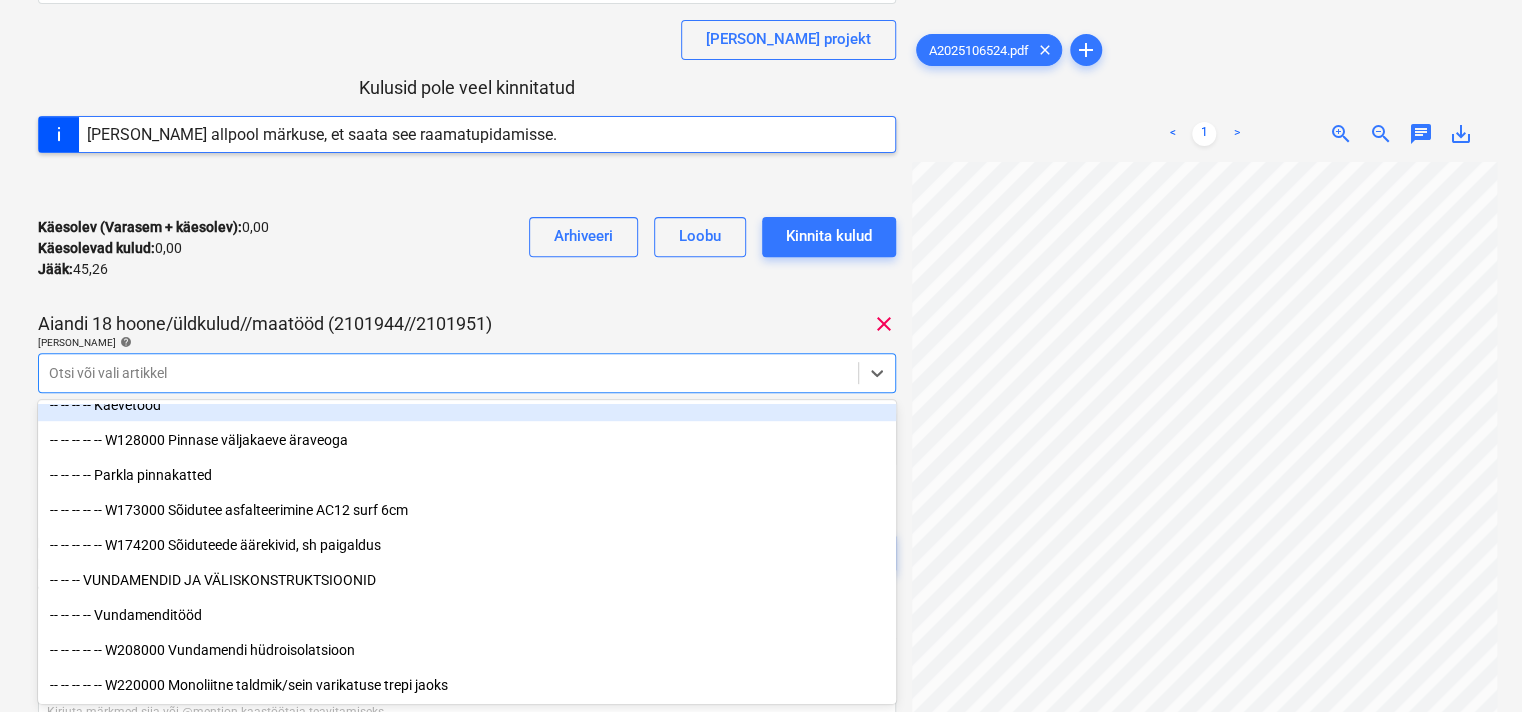 click on "Käesolev (Varasem + käesolev) :  0,00 Käesolevad kulud :  0,00 Jääk :  45,26 Arhiveeri [PERSON_NAME] kulud" at bounding box center [467, 248] 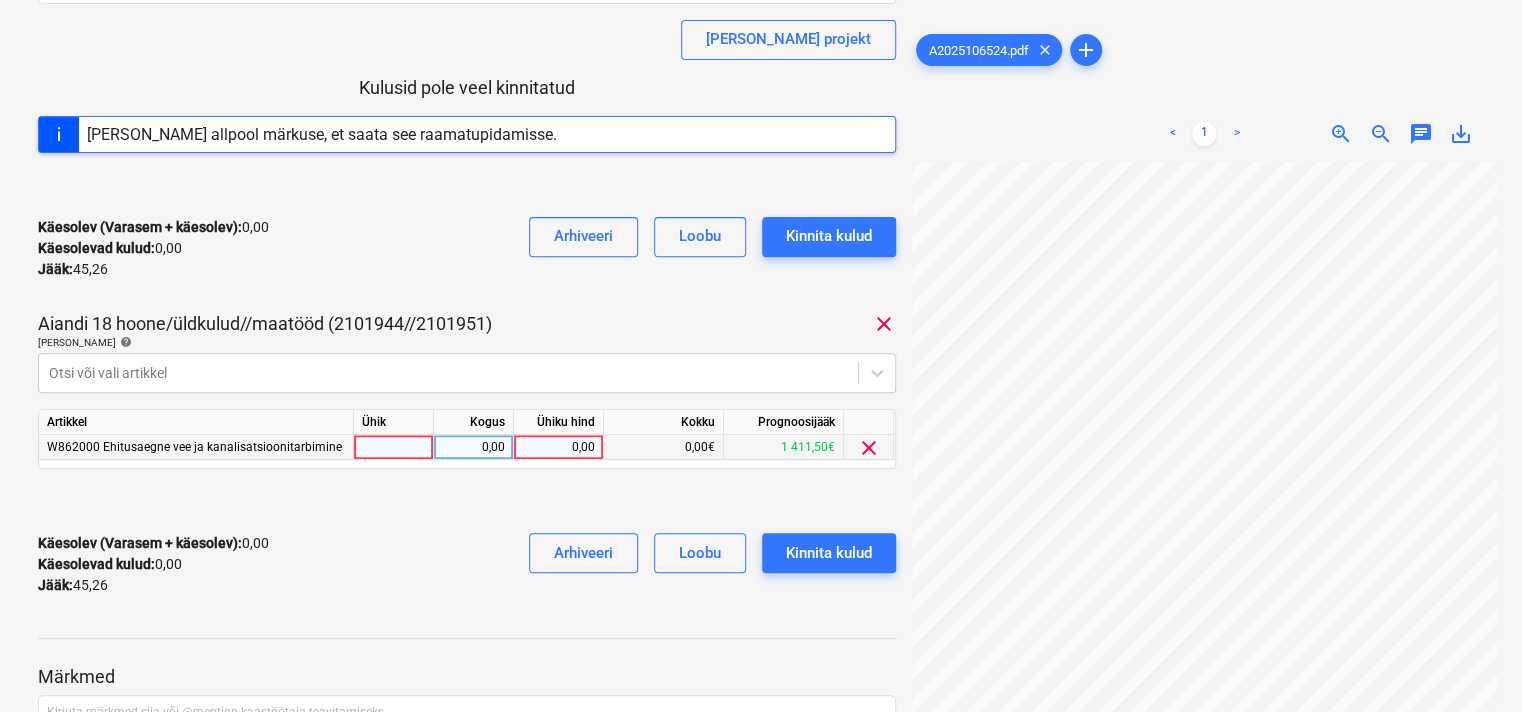 click on "0,00" at bounding box center [558, 447] 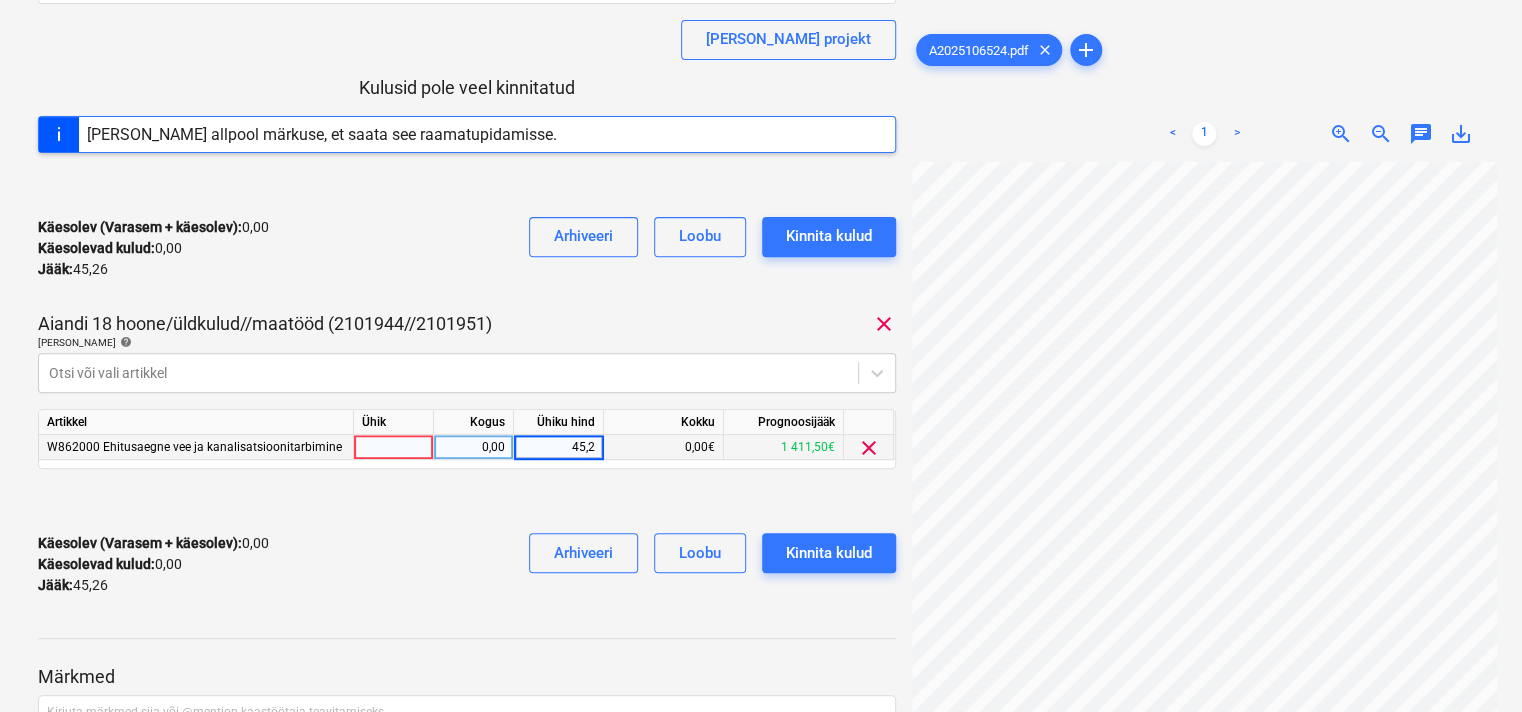 type on "45,26" 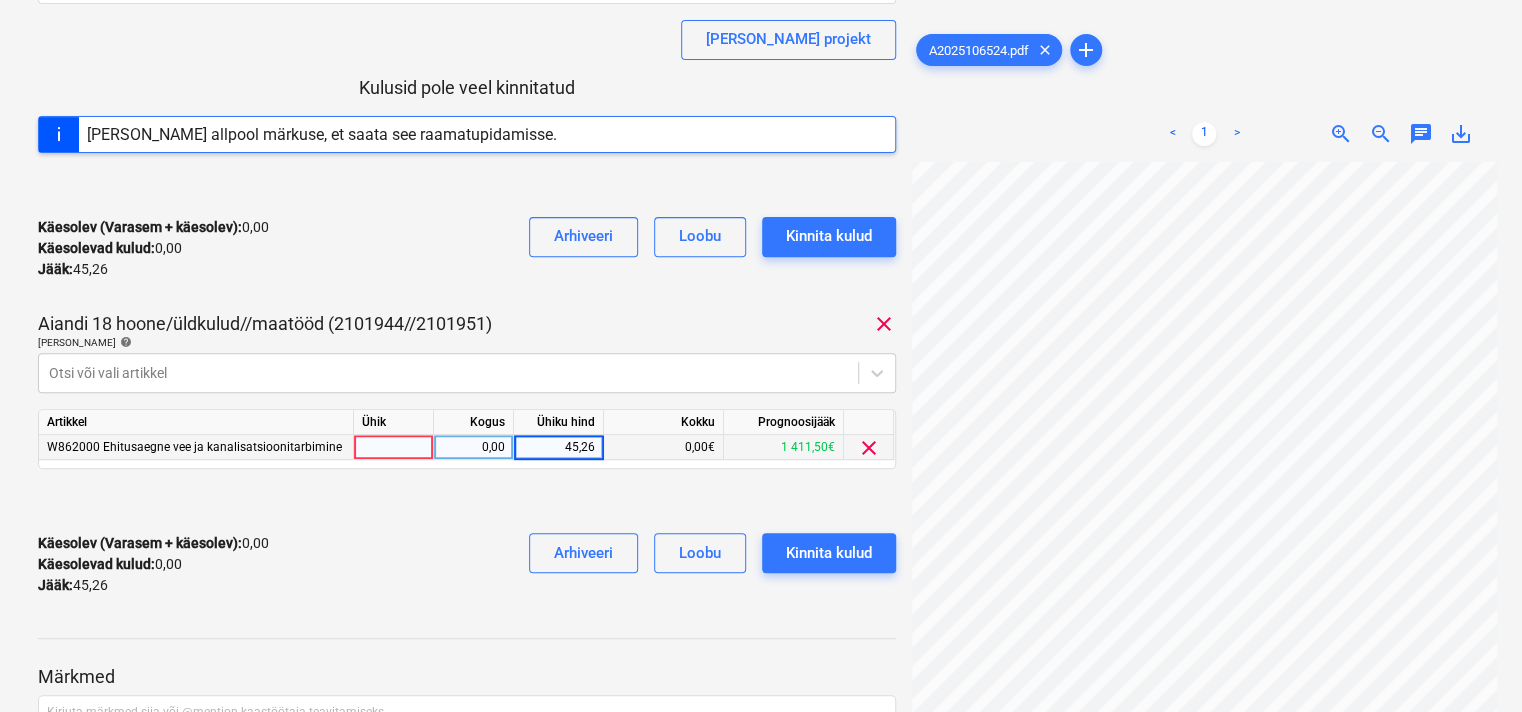 click at bounding box center (467, 501) 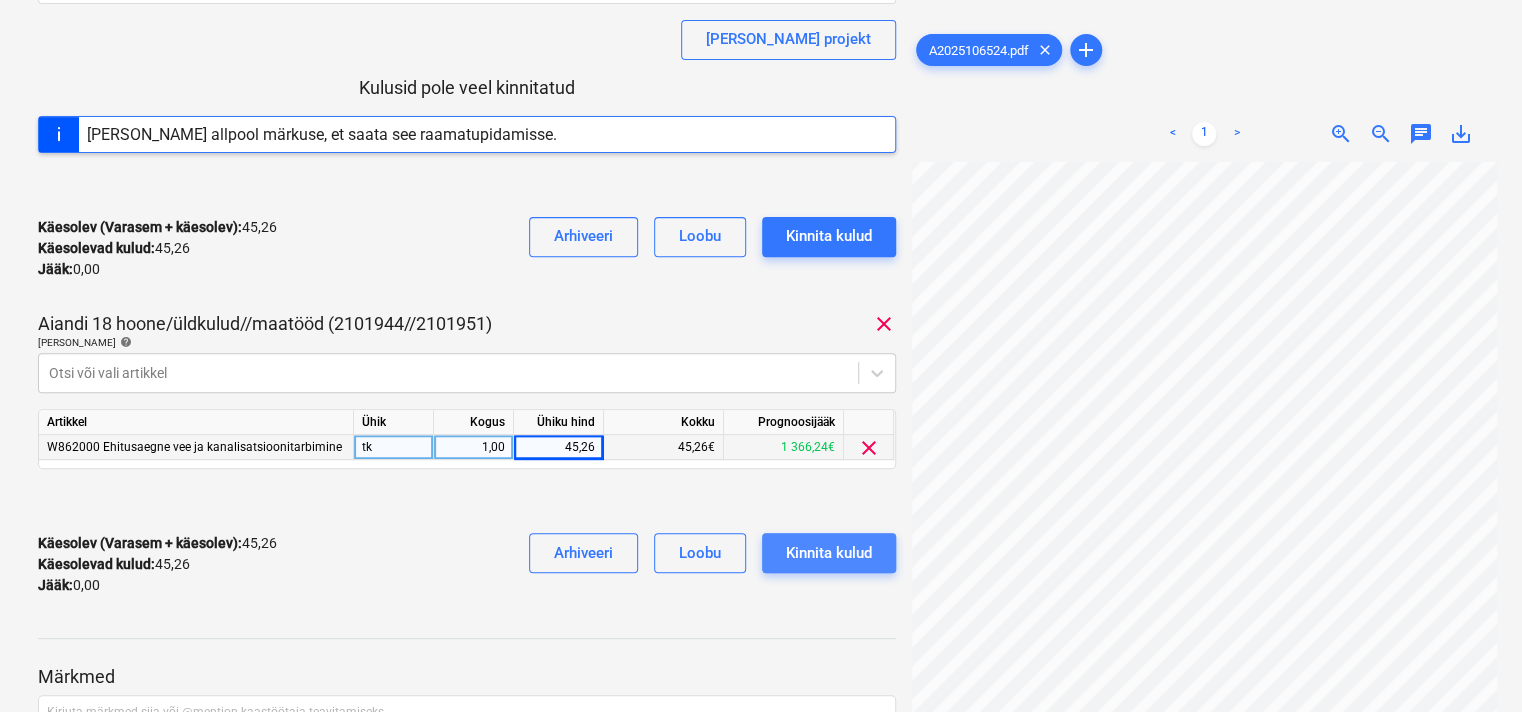 click on "Kinnita kulud" at bounding box center [829, 553] 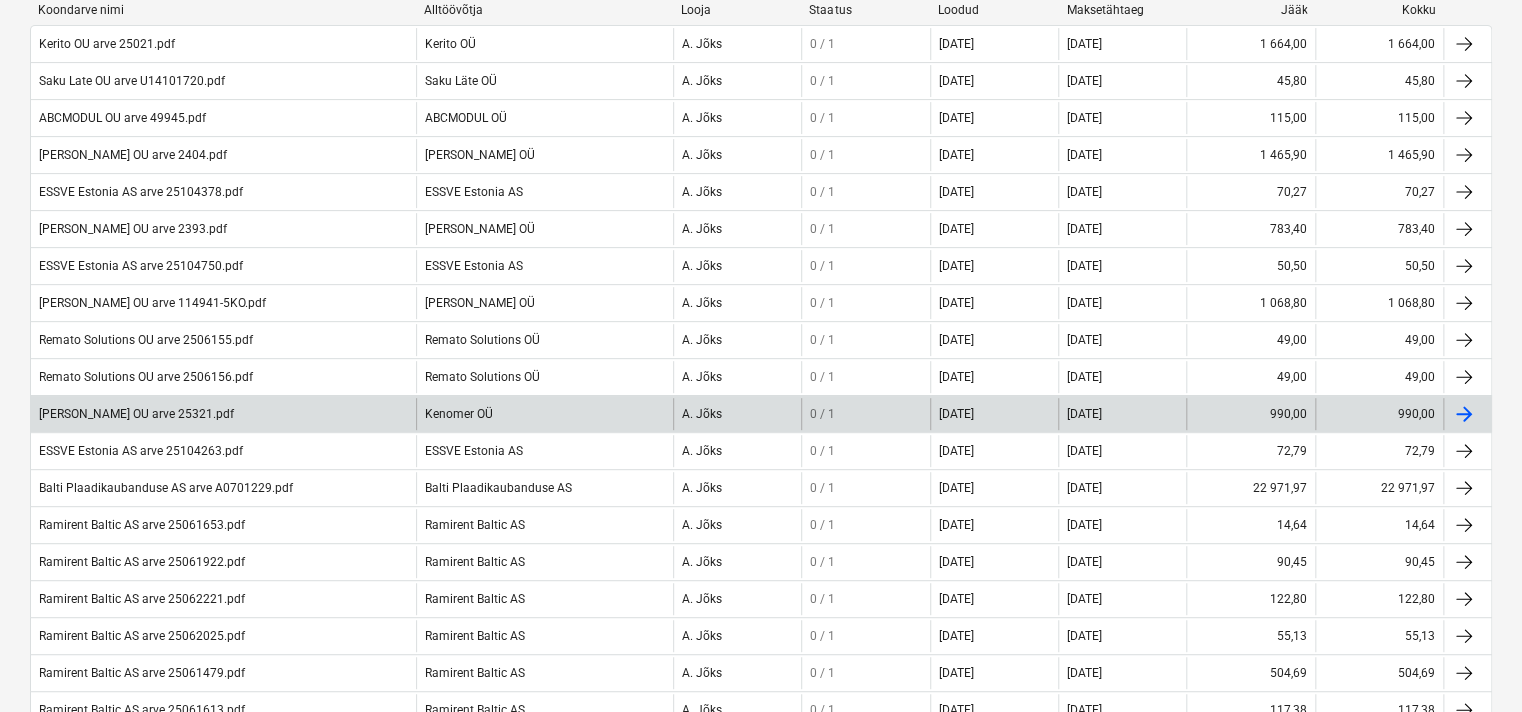 scroll, scrollTop: 58, scrollLeft: 0, axis: vertical 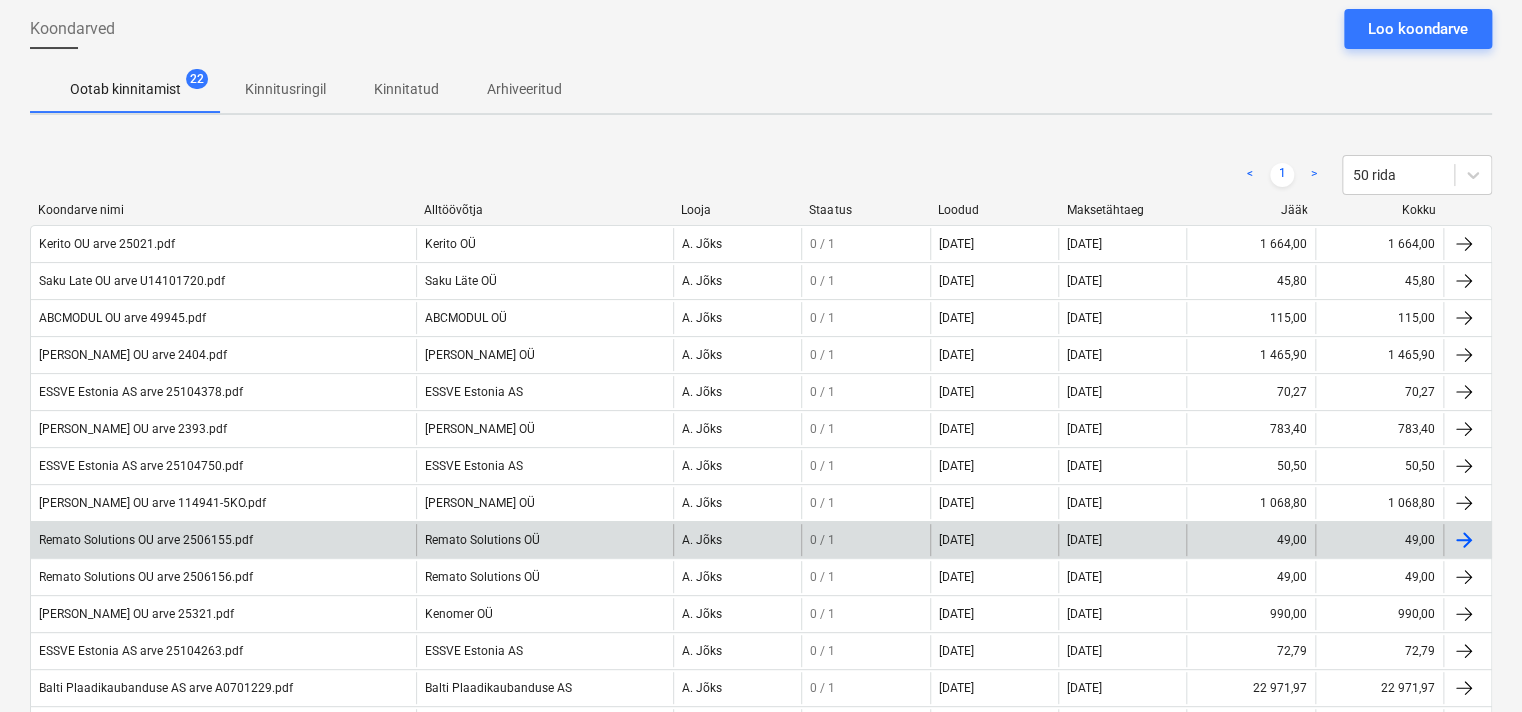 click on "Remato Solutions OU arve 2506155.pdf" at bounding box center [146, 540] 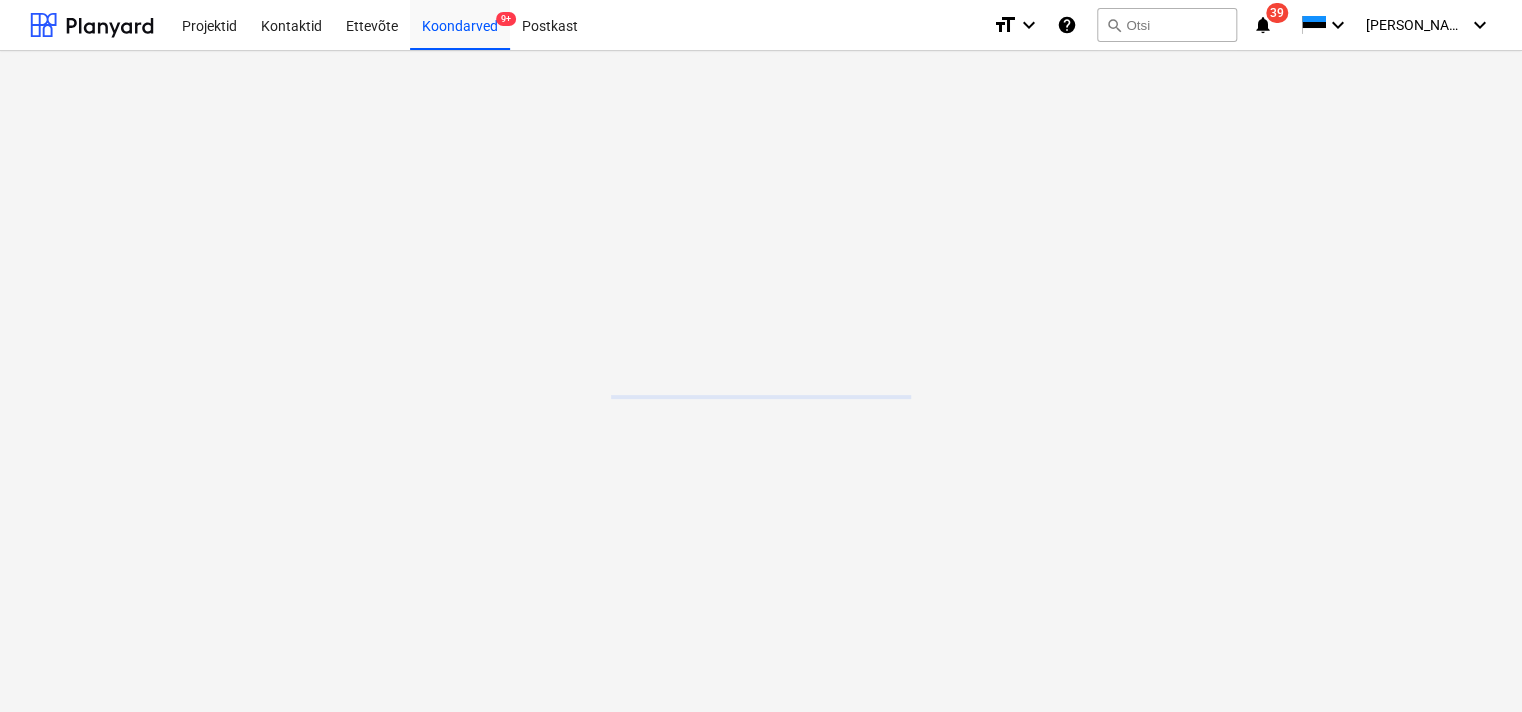 scroll, scrollTop: 0, scrollLeft: 0, axis: both 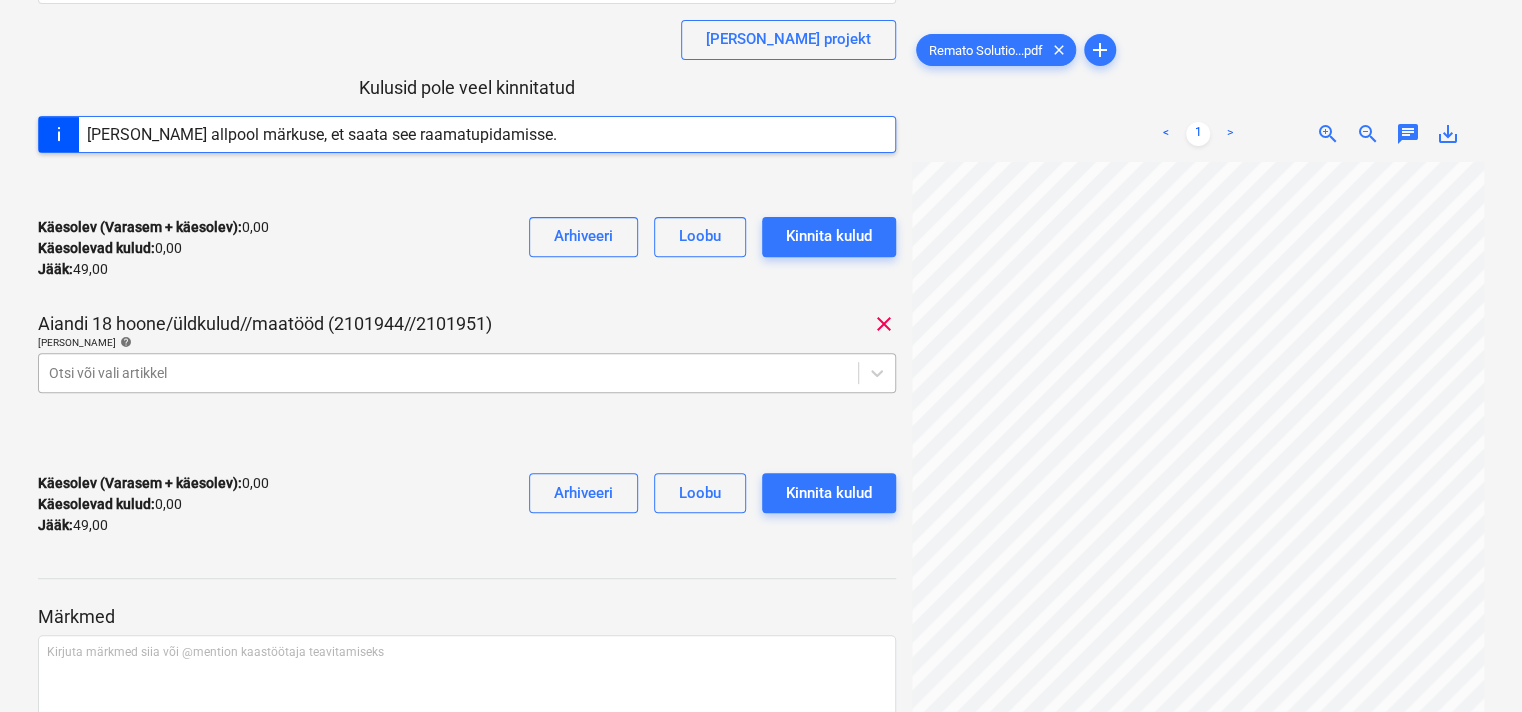click on "Projektid Kontaktid Ettevõte Koondarved 9+ Postkast format_size keyboard_arrow_down help search Otsi notifications 39 keyboard_arrow_down [PERSON_NAME] keyboard_arrow_down Remato Solutions OU arve 2506155.pdf Koondarve kogusumma 49,00 Alltöövõtja Remato Solutions OÜ [PERSON_NAME] projekt Kulusid pole veel kinnitatud [PERSON_NAME] allpool märkuse, et saata see raamatupidamisse. Käesolev (Varasem + käesolev) :  0,00 Käesolevad kulud :  0,00 Jääk :  49,00 Arhiveeri Loobu Kinnita kulud Aiandi 18 hoone/üldkulud//maatööd (2101944//2101951) clear [PERSON_NAME] artiklid help Otsi või vali artikkel Käesolev (Varasem + käesolev) :  0,00 Käesolevad kulud :  0,00 Jääk :  49,00 Arhiveeri [PERSON_NAME] kulud Märkmed Kirjuta märkmed siia või @mention kaastöötaja teavitamiseks ﻿ Salvesta Remato Solutio...pdf clear add < 1 > zoom_in zoom_out chat 0 save_alt" at bounding box center (761, 98) 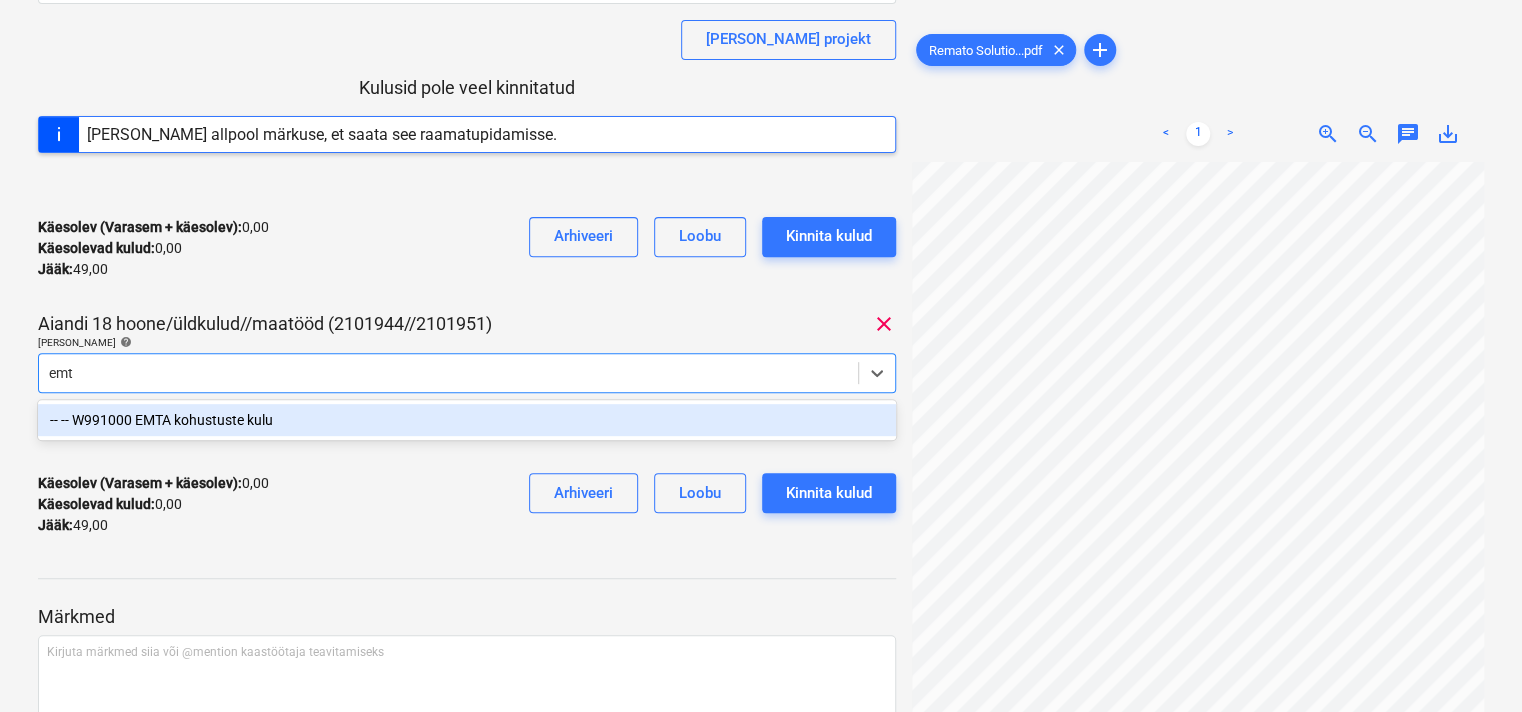 type on "emta" 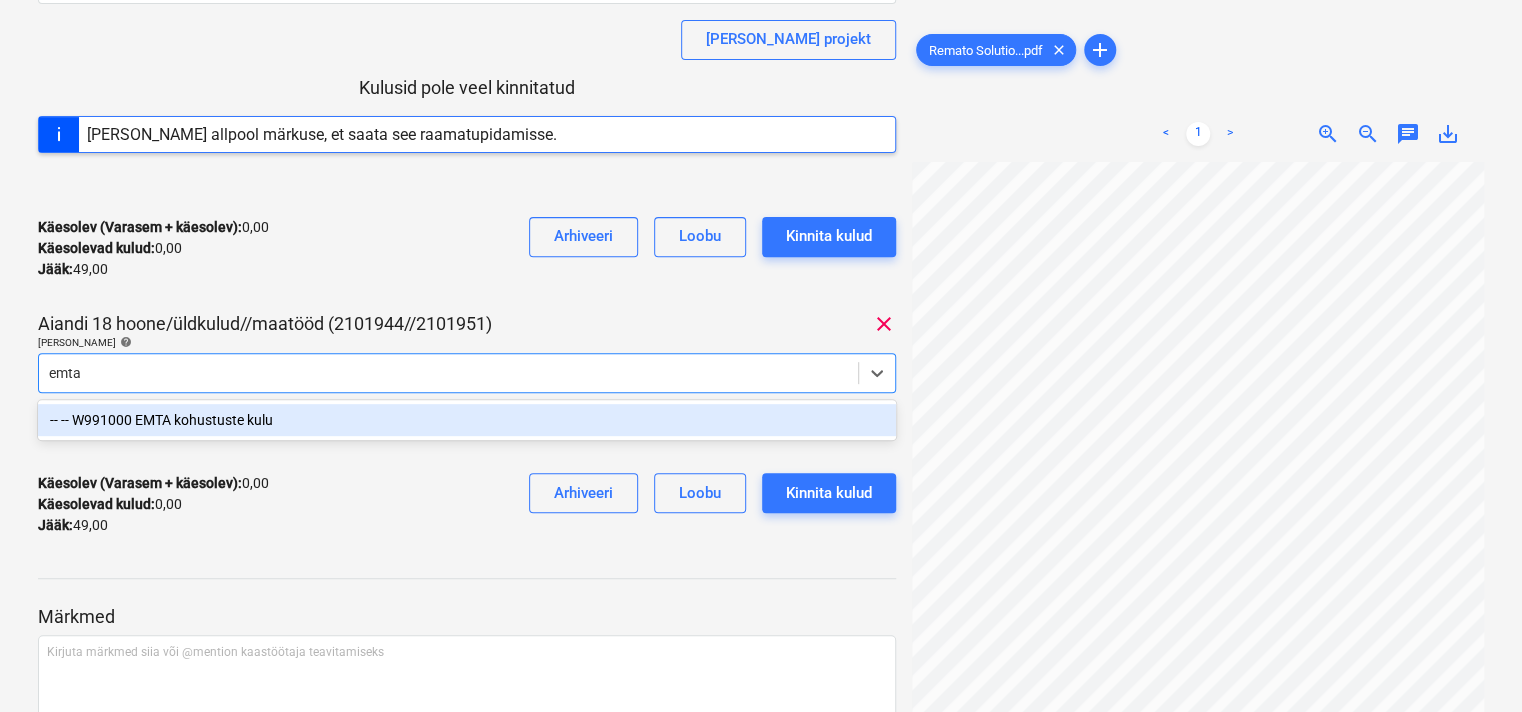click on "-- --  W991000 EMTA kohustuste kulu" at bounding box center (467, 420) 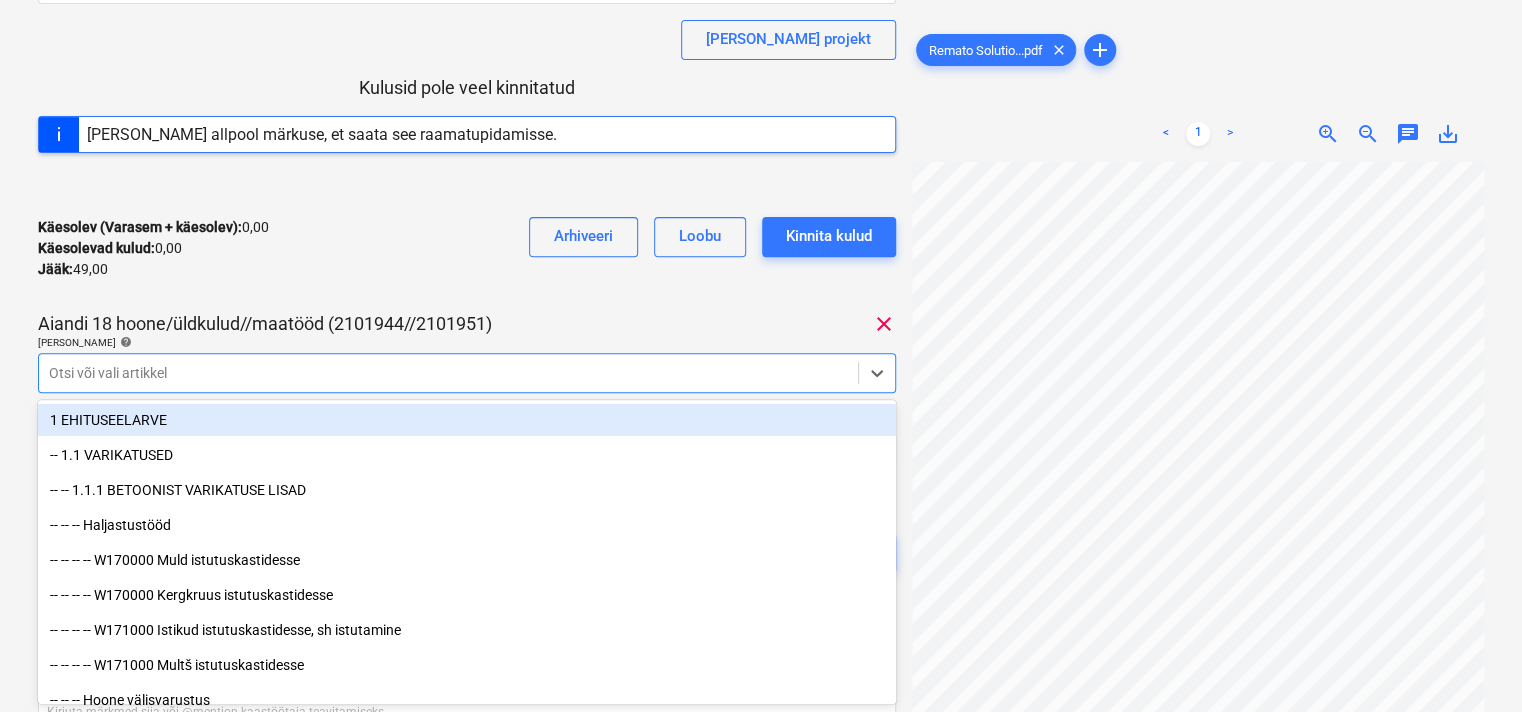 click on "Käesolev (Varasem + käesolev) :  0,00 Käesolevad kulud :  0,00 Jääk :  49,00 Arhiveeri [PERSON_NAME] kulud" at bounding box center [467, 248] 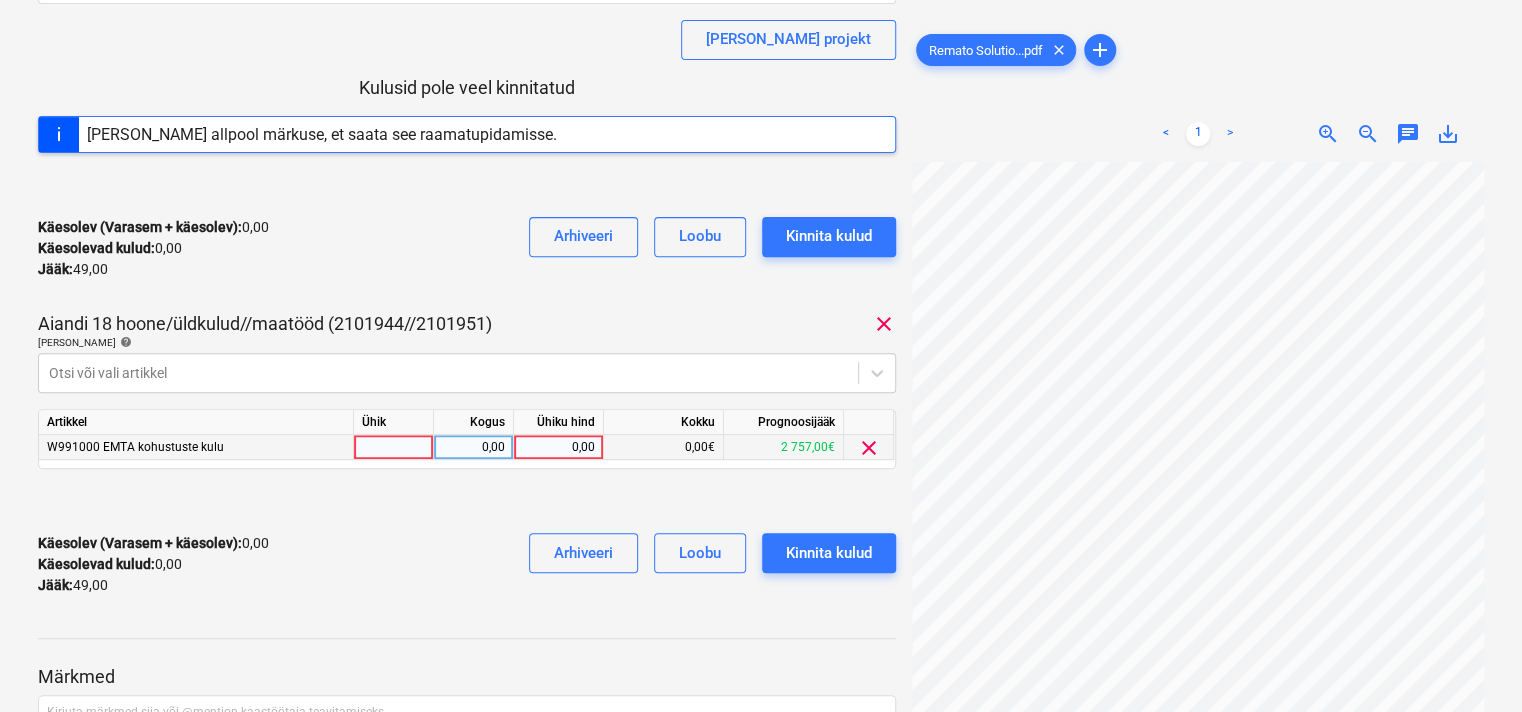 click on "0,00" at bounding box center (558, 447) 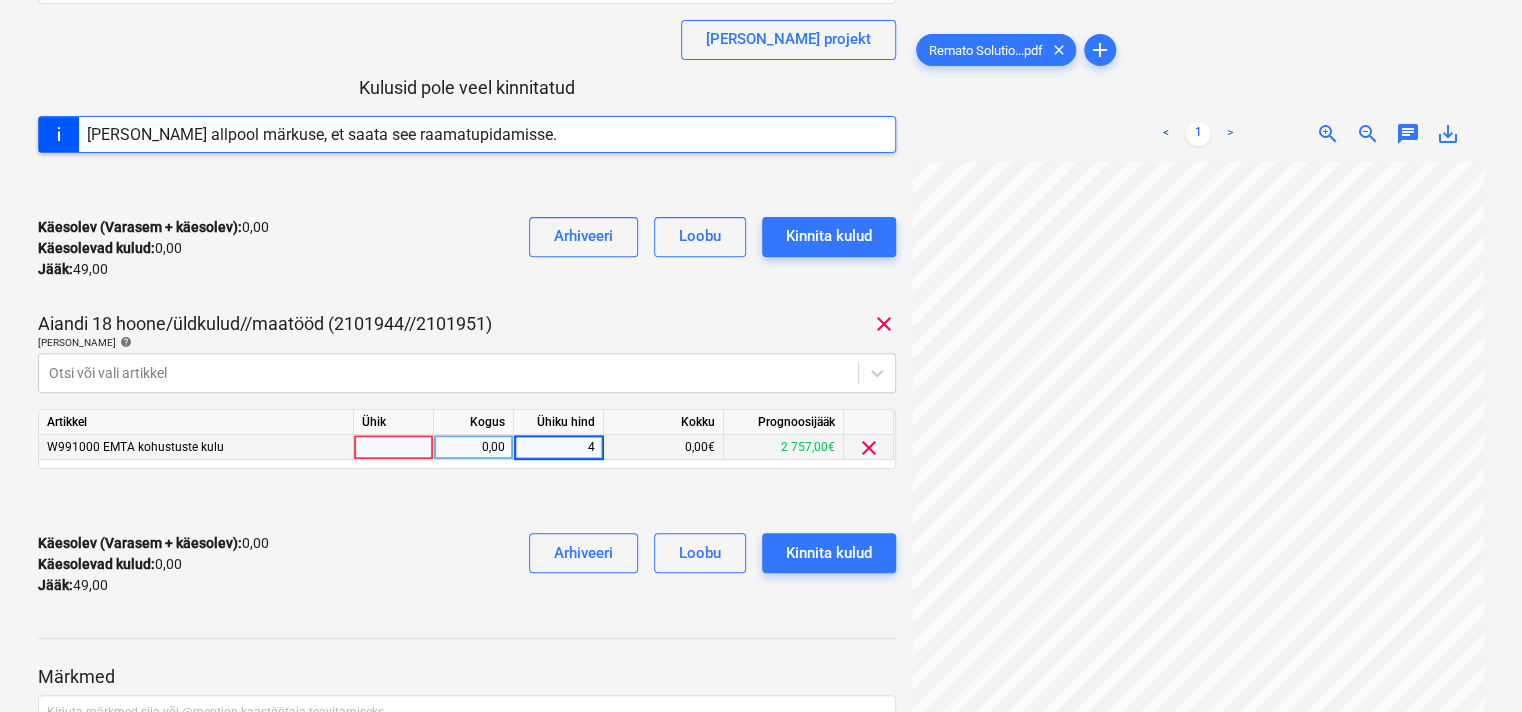 type on "49" 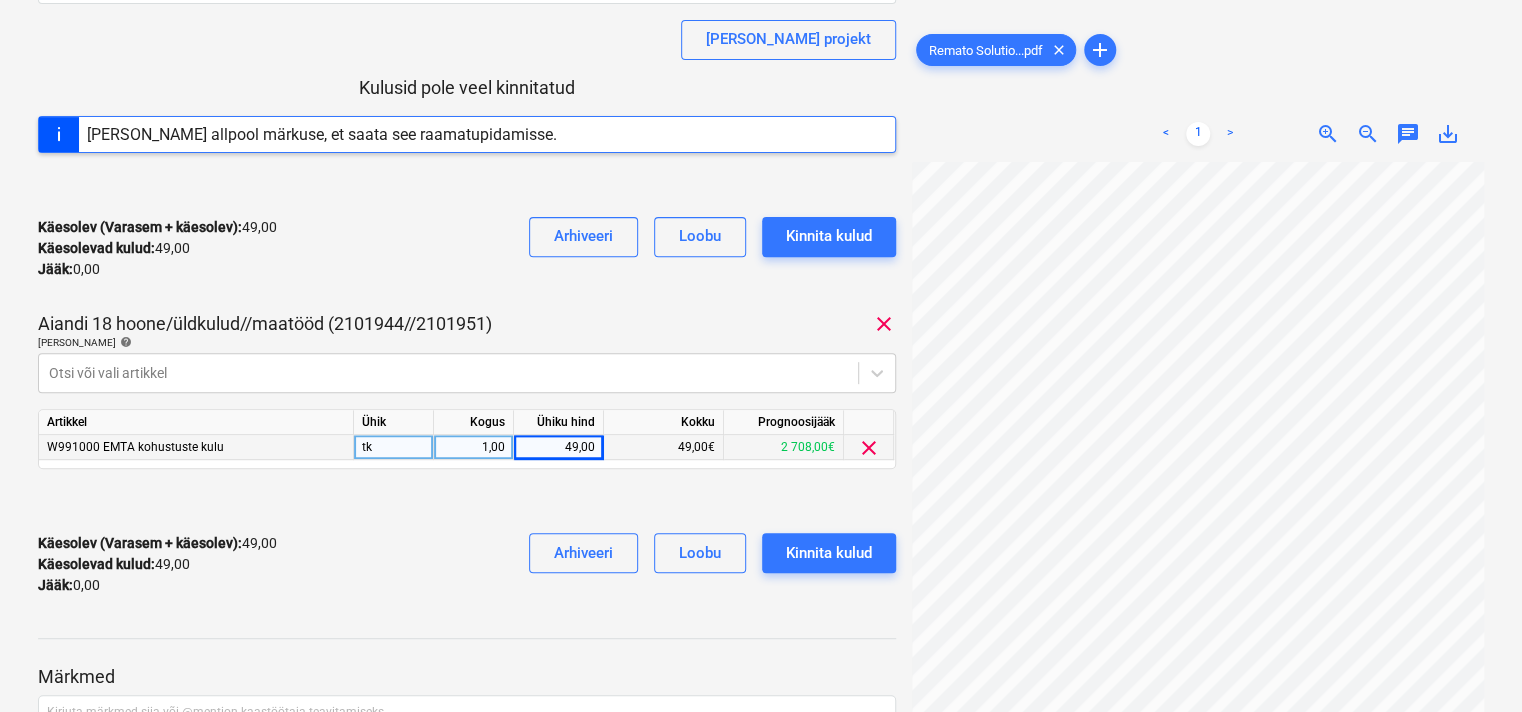 click on "Käesolev (Varasem + käesolev) :  49,00 Käesolevad kulud :  49,00 Jääk :  0,00 Arhiveeri [PERSON_NAME] kulud" at bounding box center [467, 248] 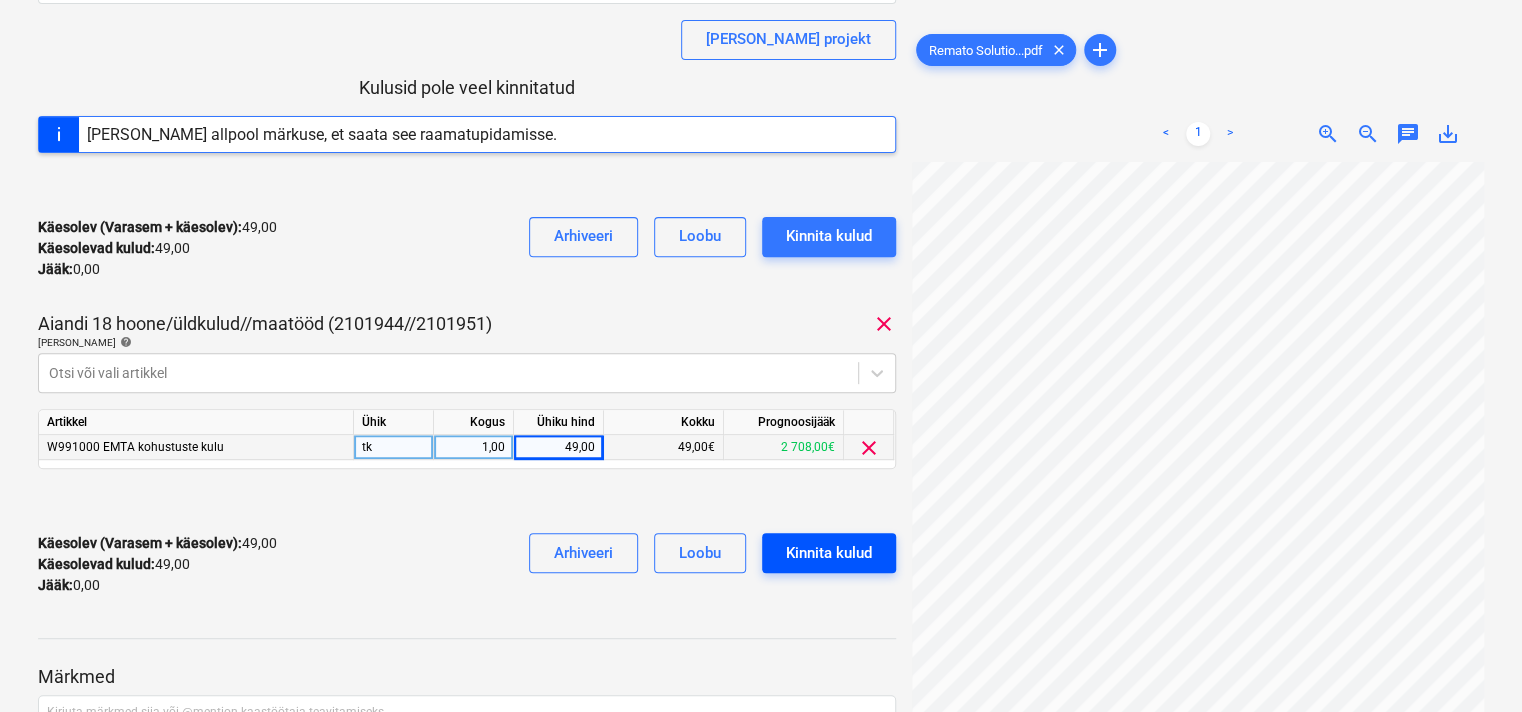 click on "Kinnita kulud" at bounding box center (829, 553) 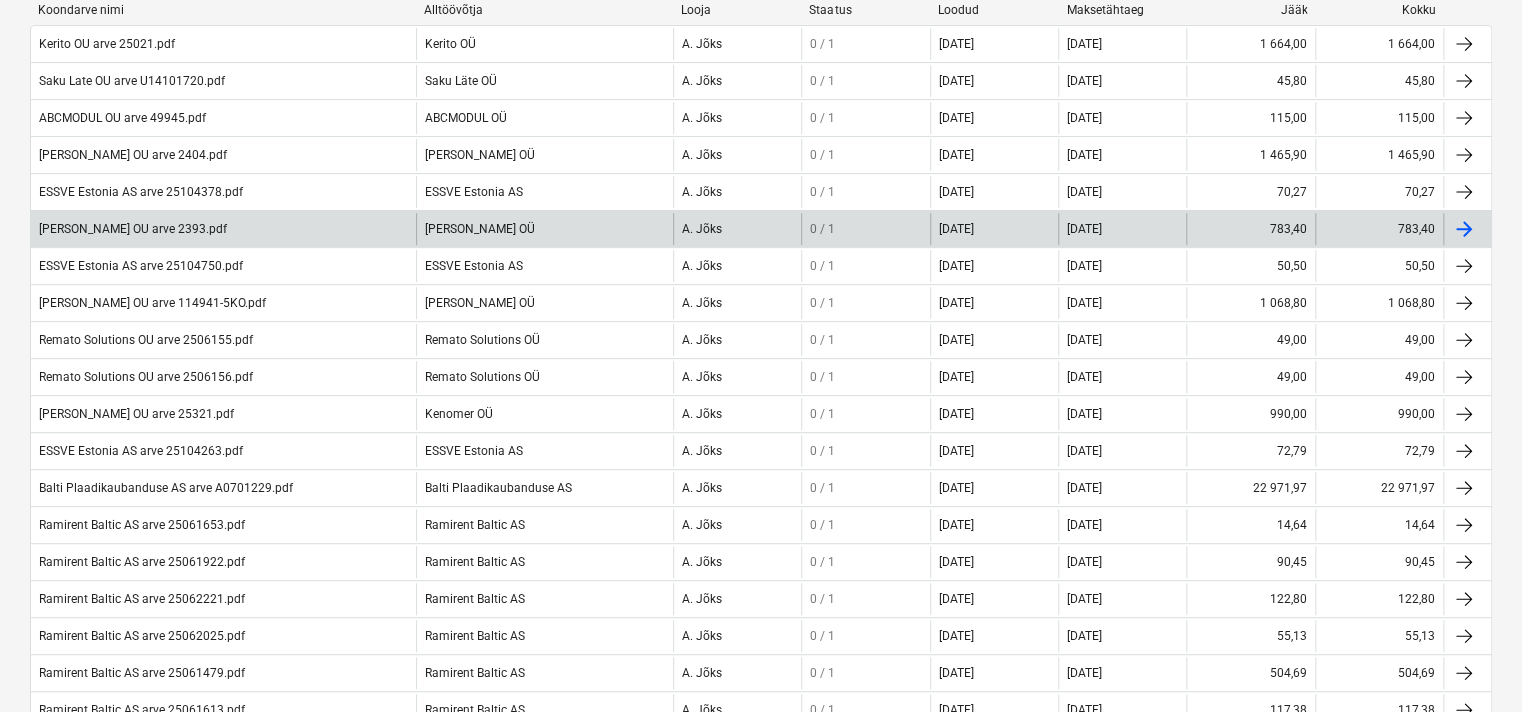 scroll, scrollTop: 158, scrollLeft: 0, axis: vertical 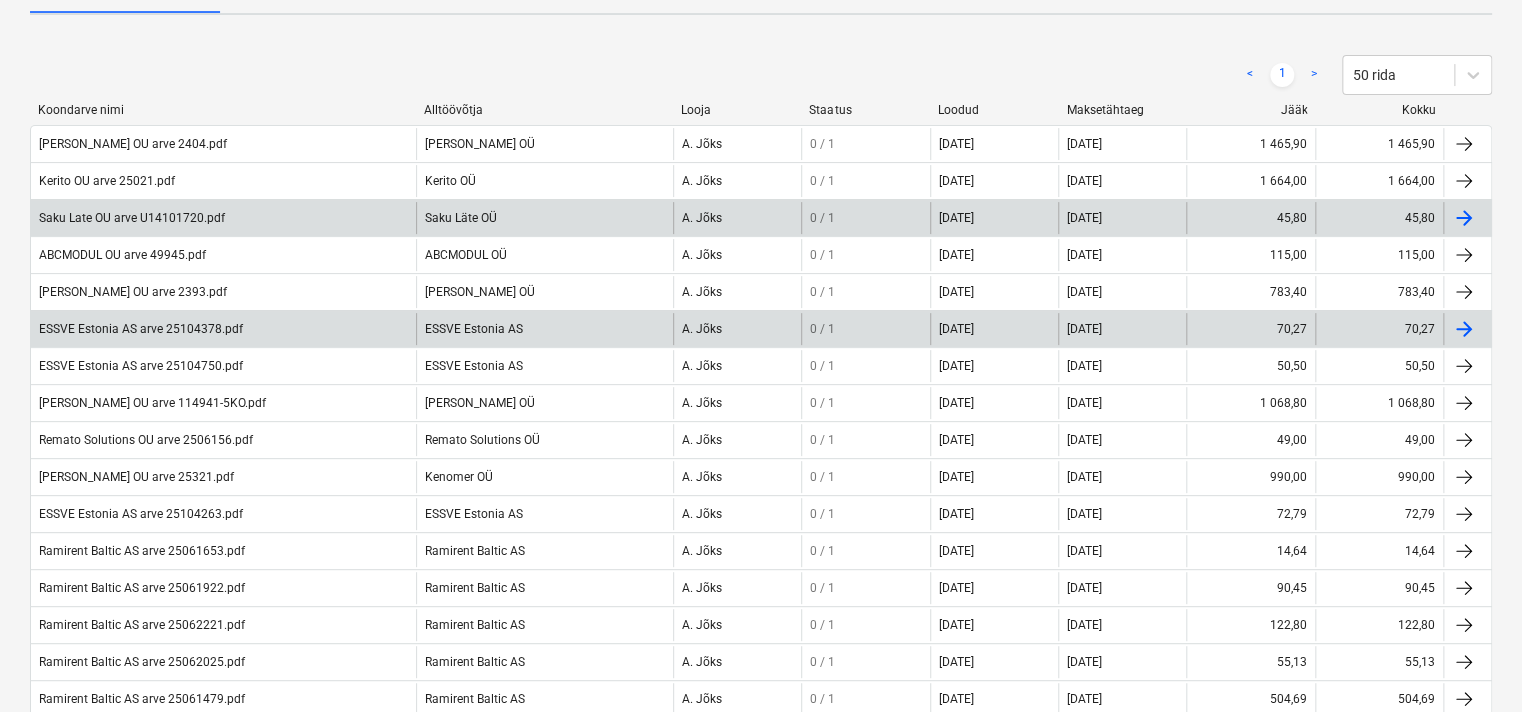 click on "Saku Late OU arve U14101720.pdf" at bounding box center [223, 218] 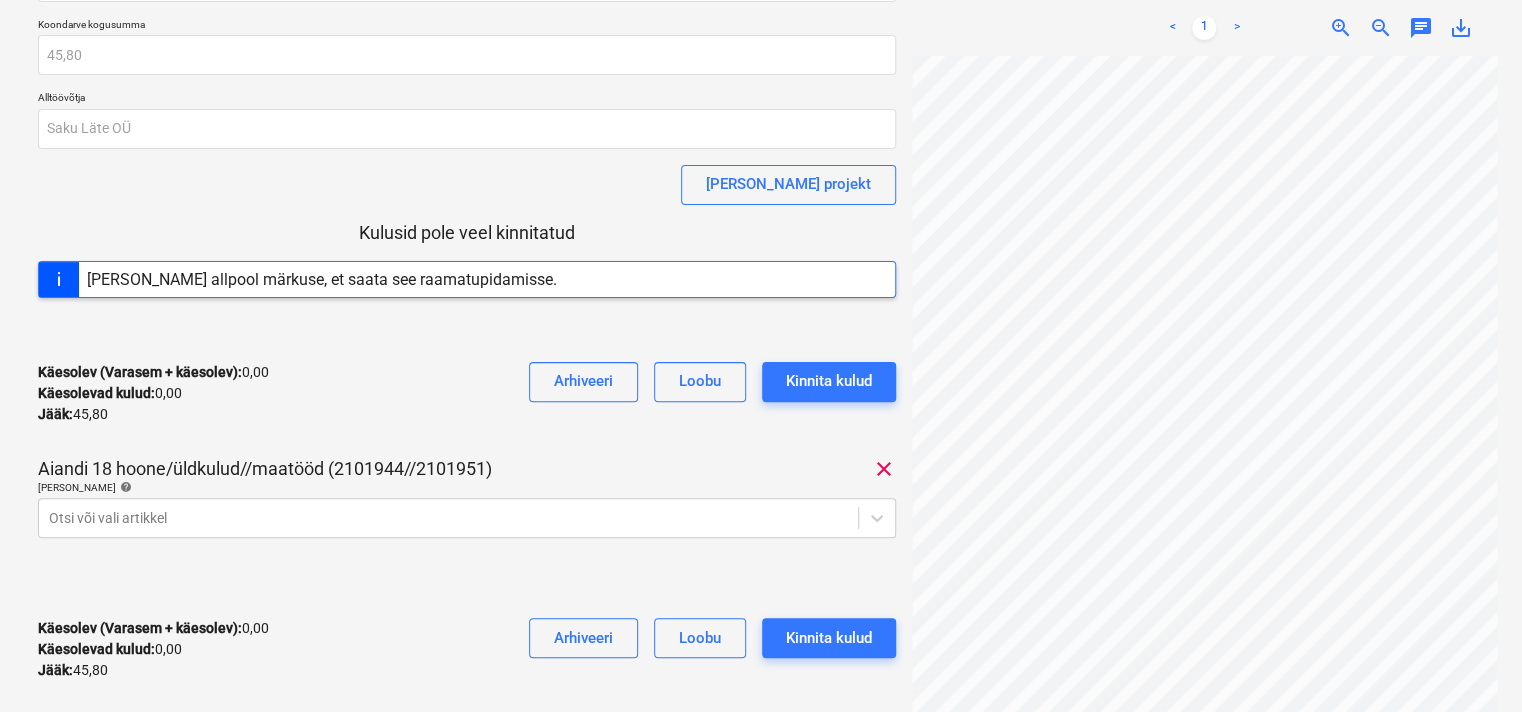 scroll, scrollTop: 200, scrollLeft: 0, axis: vertical 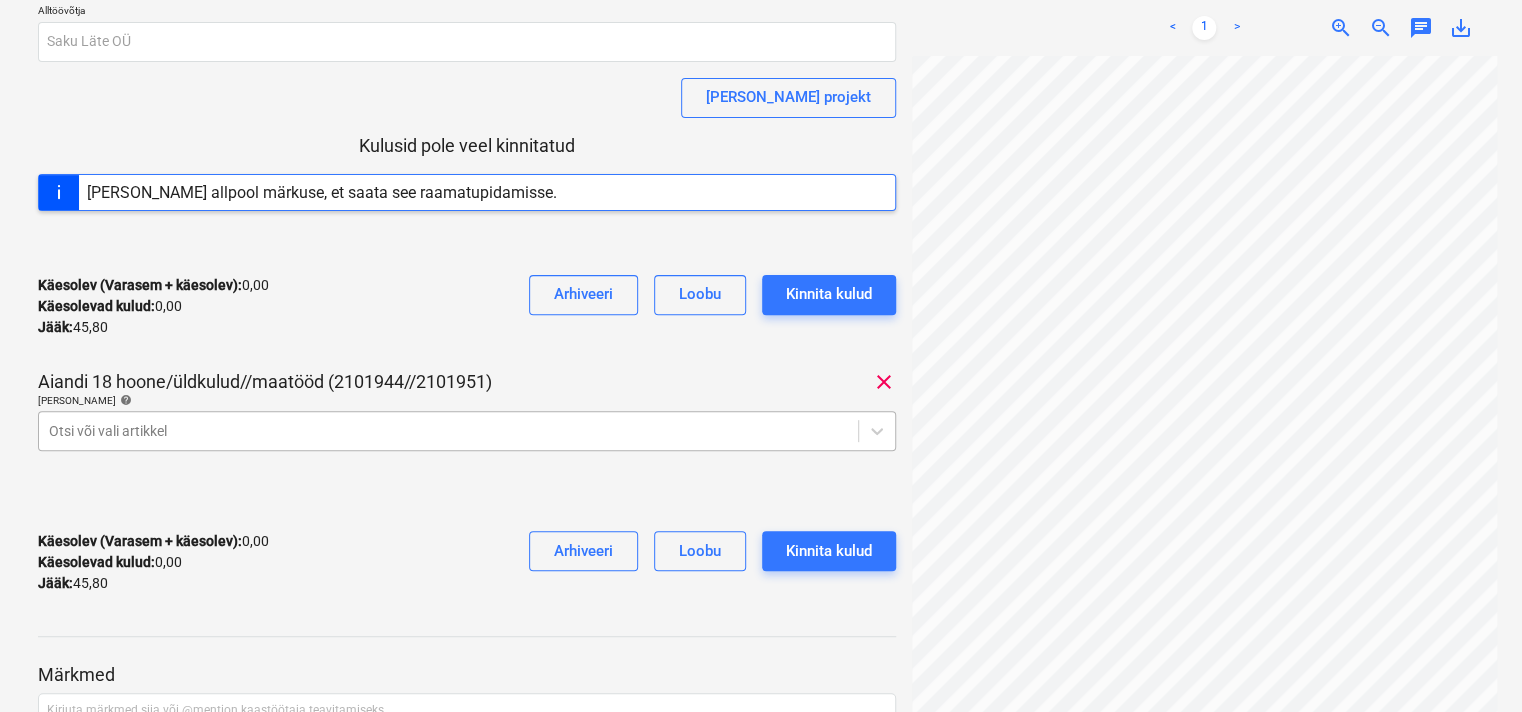 click on "Projektid Kontaktid Ettevõte Koondarved 9+ Postkast format_size keyboard_arrow_down help search Otsi notifications 39 keyboard_arrow_down [PERSON_NAME] keyboard_arrow_down Saku Late OU arve U14101720.pdf Koondarve kogusumma 45,80 Alltöövõtja Saku Läte OÜ [PERSON_NAME] projekt Kulusid pole veel kinnitatud [PERSON_NAME] allpool märkuse, et saata see raamatupidamisse. Käesolev (Varasem + käesolev) :  0,00 Käesolevad kulud :  0,00 Jääk :  45,80 Arhiveeri Loobu Kinnita kulud Aiandi 18 hoone/üldkulud//maatööd (2101944//2101951) clear [PERSON_NAME] artiklid help Otsi või vali artikkel Käesolev (Varasem + käesolev) :  0,00 Käesolevad kulud :  0,00 Jääk :  45,80 Arhiveeri [PERSON_NAME] kulud Märkmed Kirjuta märkmed siia või @mention kaastöötaja teavitamiseks ﻿ Salvesta U14101720.pdf clear add < 1 > zoom_in zoom_out chat 0 save_alt" at bounding box center [761, 156] 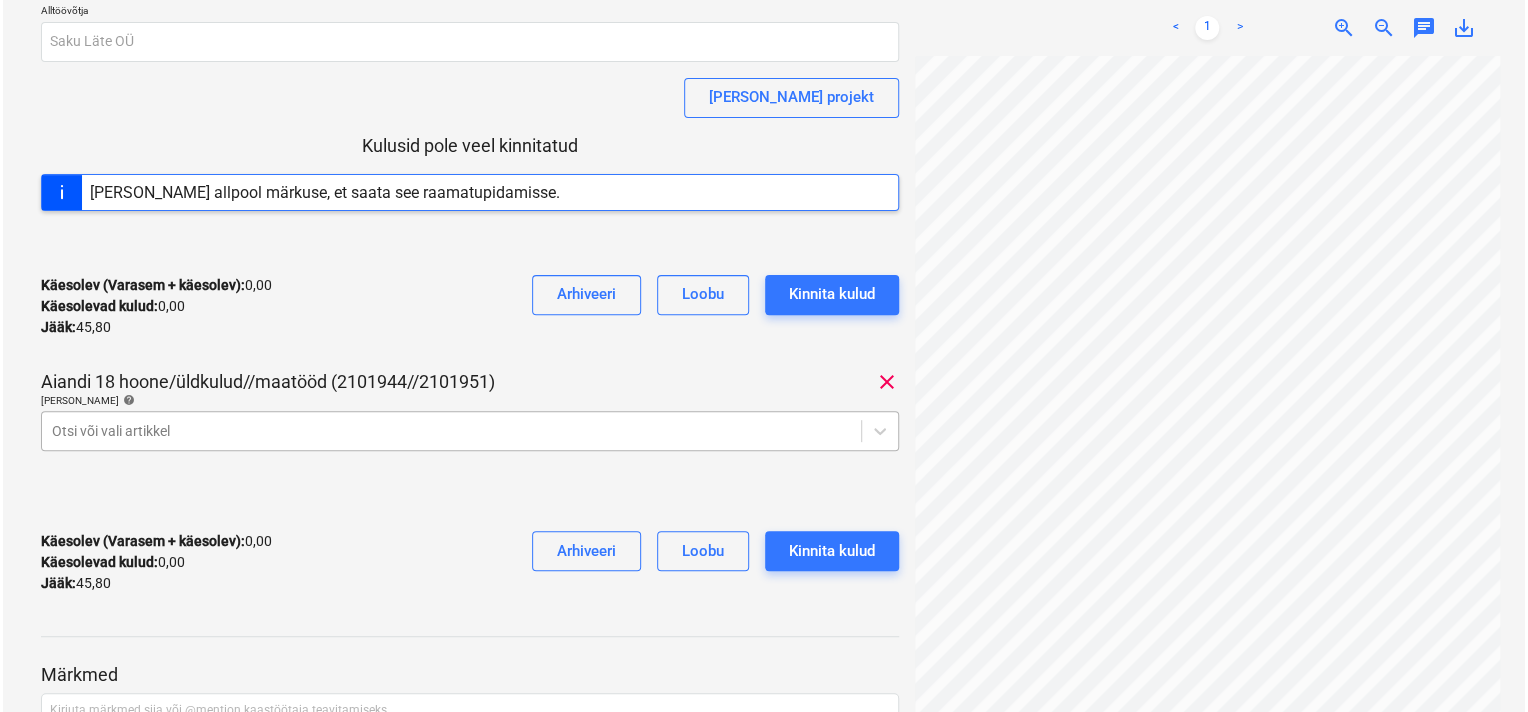 scroll, scrollTop: 258, scrollLeft: 0, axis: vertical 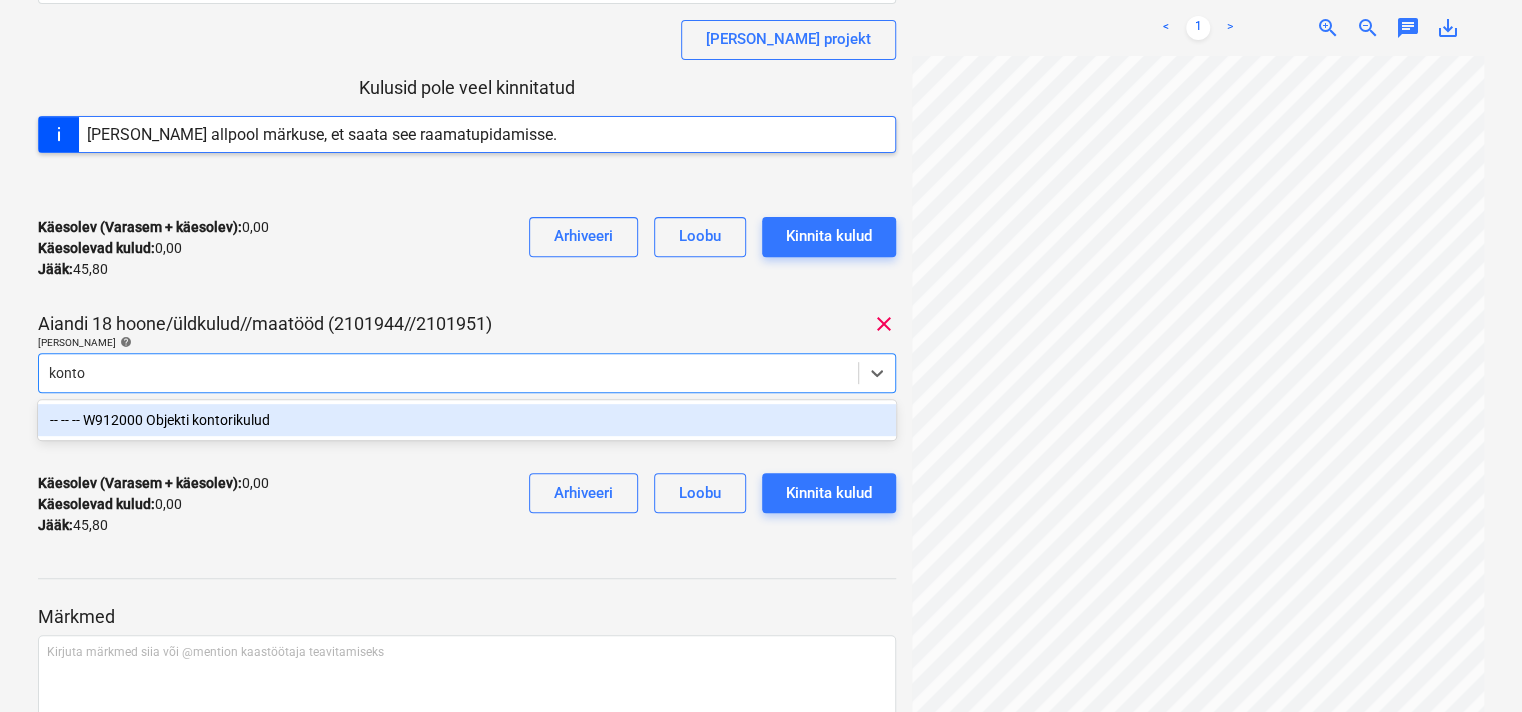 type on "kontor" 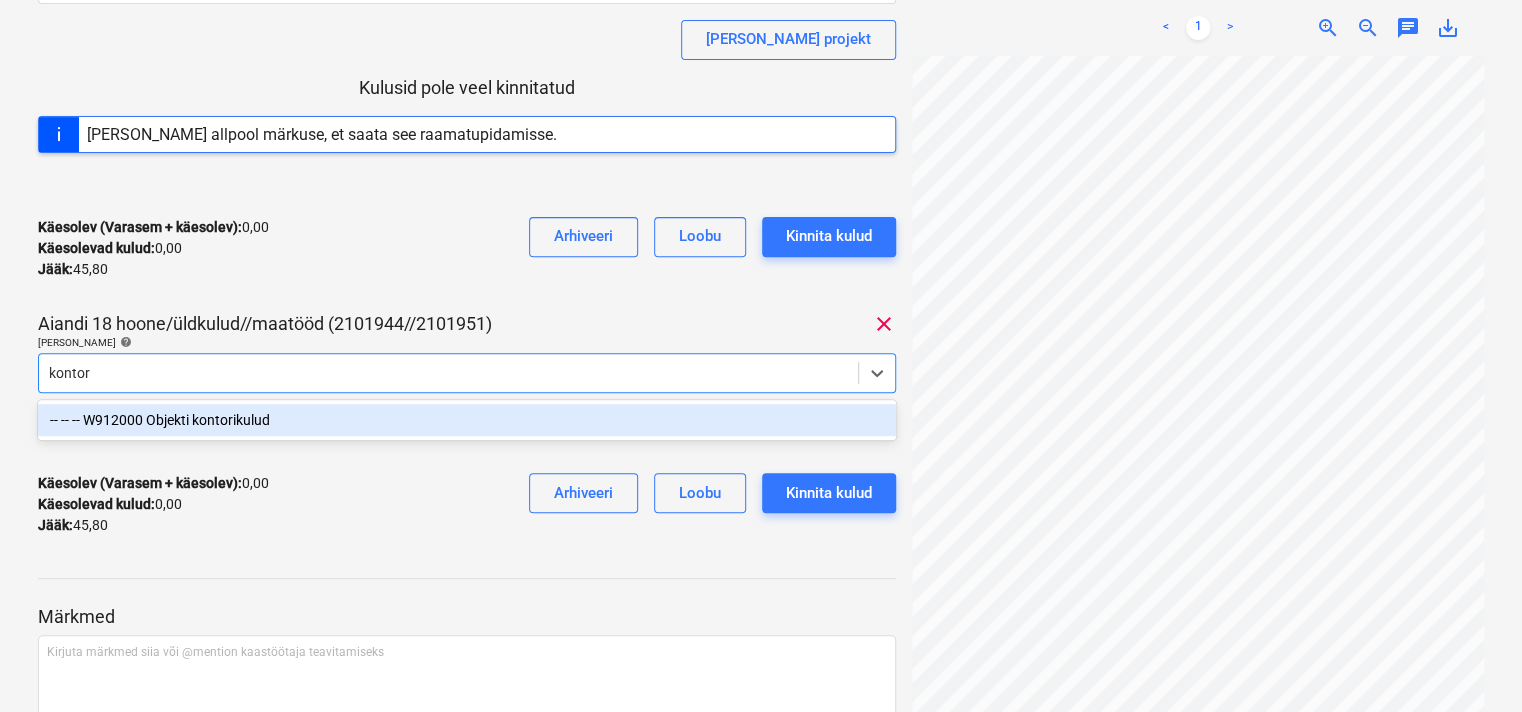 click on "-- -- --  W912000 Objekti kontorikulud" at bounding box center [467, 420] 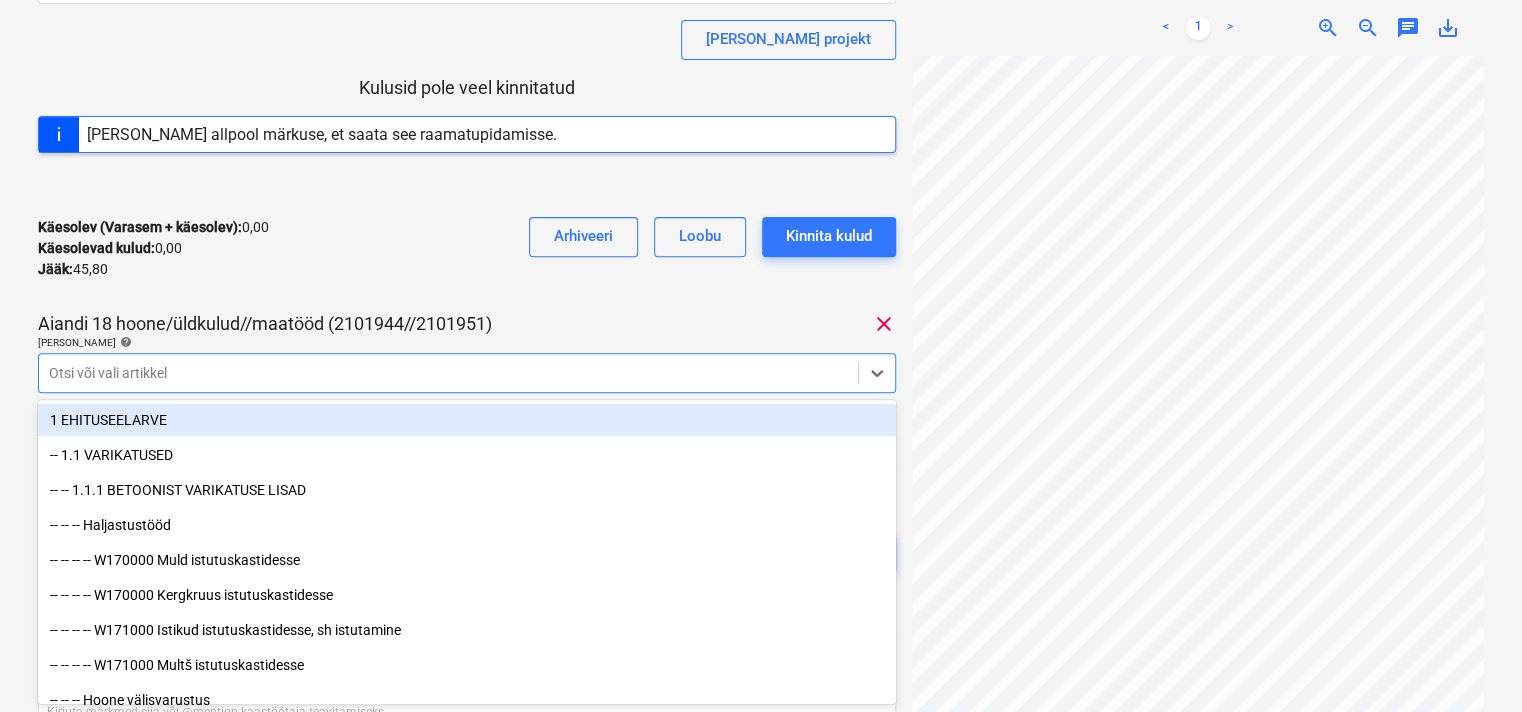 click on "Käesolev (Varasem + käesolev) :  0,00 Käesolevad kulud :  0,00 Jääk :  45,80 Arhiveeri Loobu Kinnita kulud" at bounding box center (467, 248) 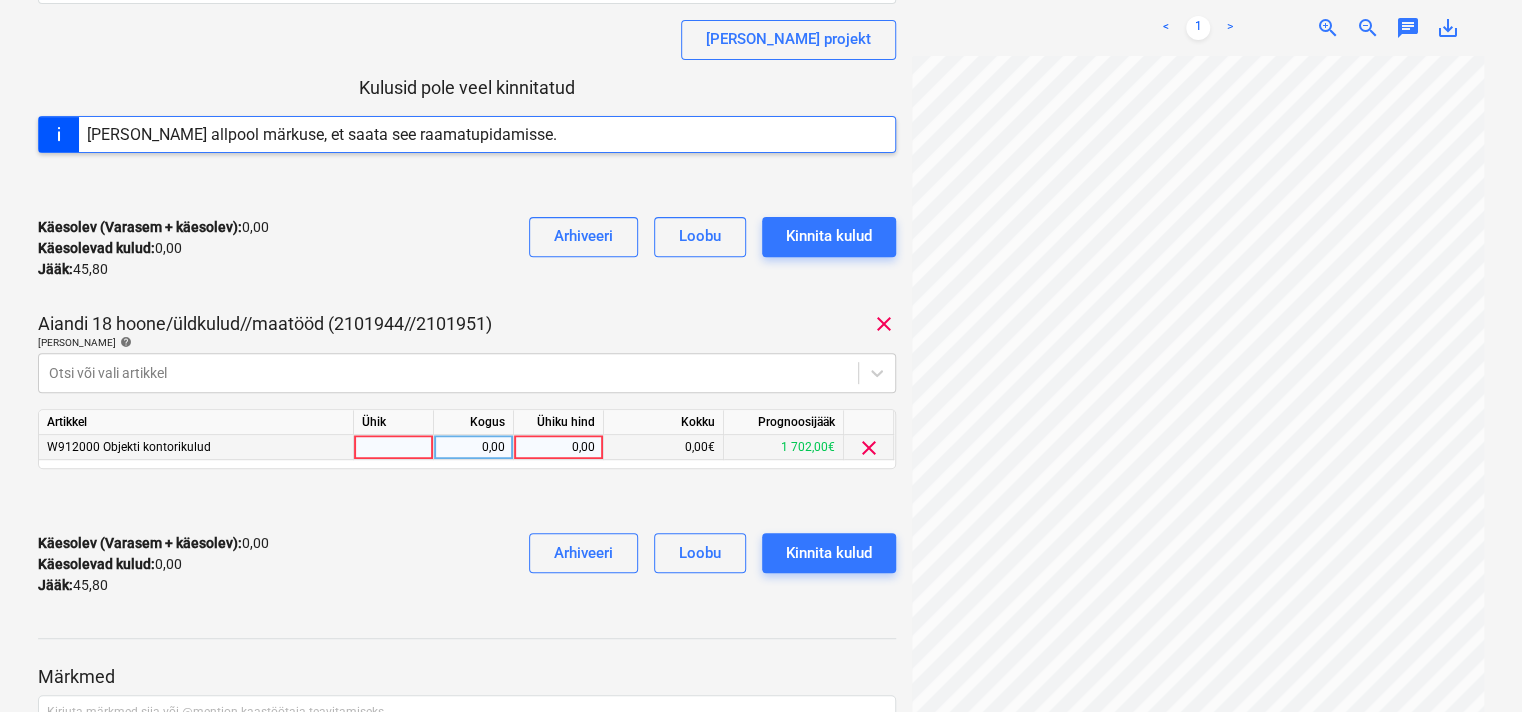 click on "0,00" at bounding box center (558, 447) 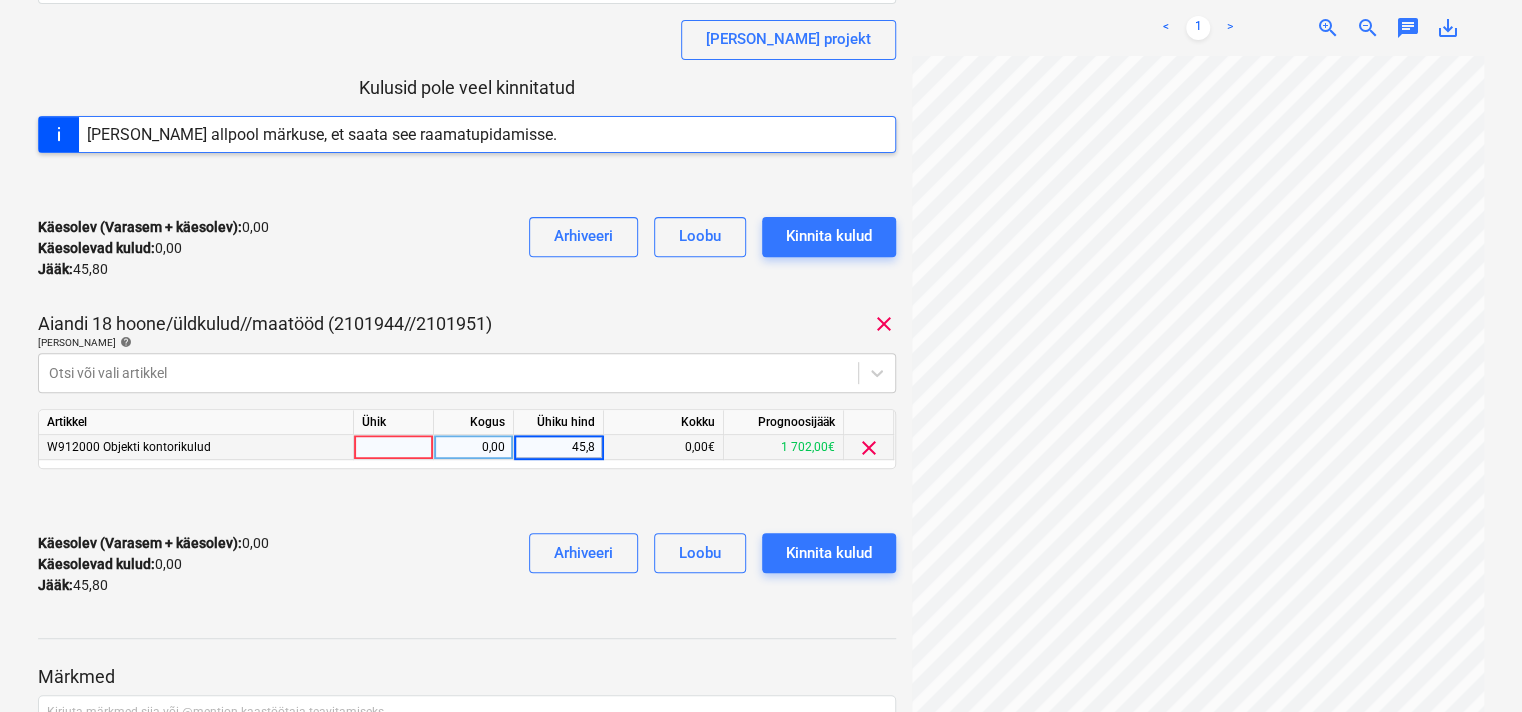 type on "45,80" 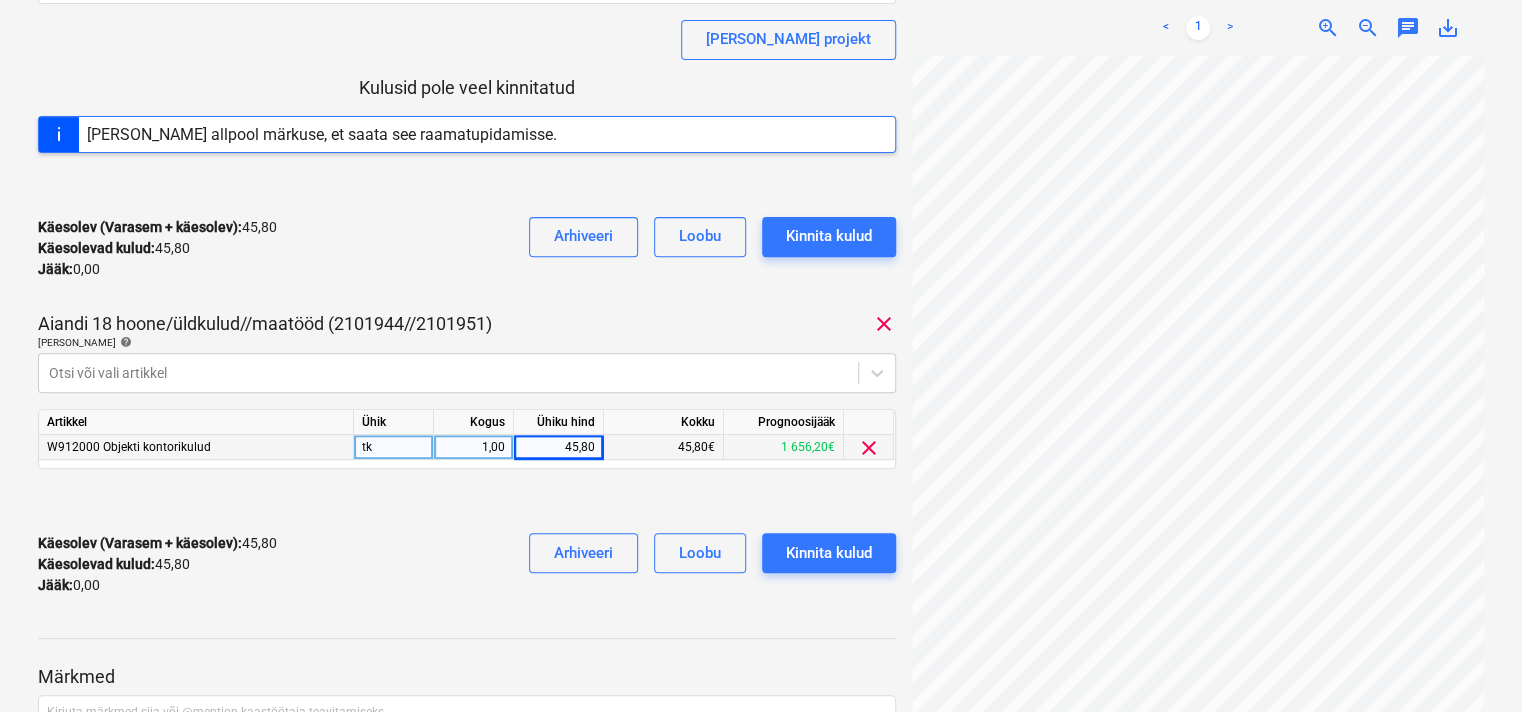 click on "Aiandi 18 hoone/üldkulud//maatööd (2101944//2101951) clear" at bounding box center [467, 324] 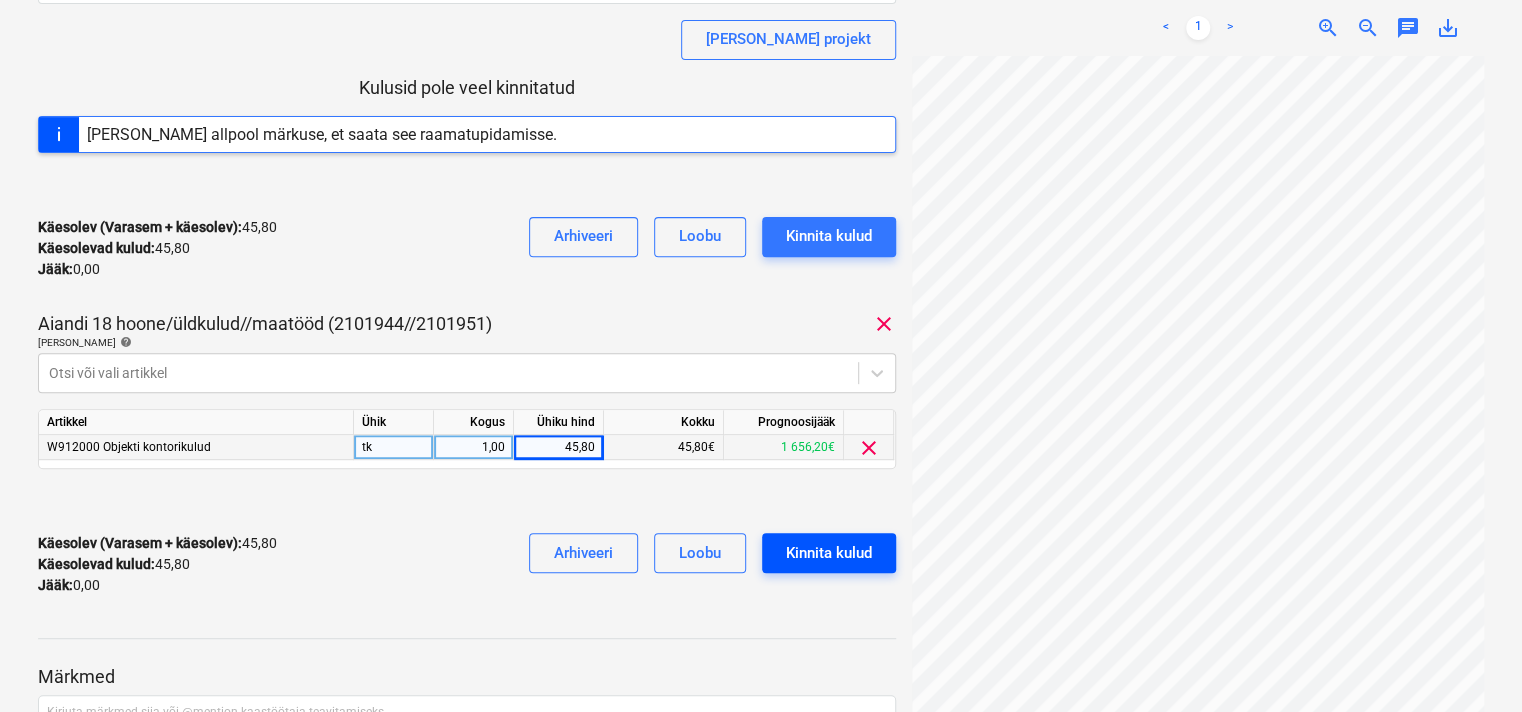click on "Kinnita kulud" at bounding box center [829, 553] 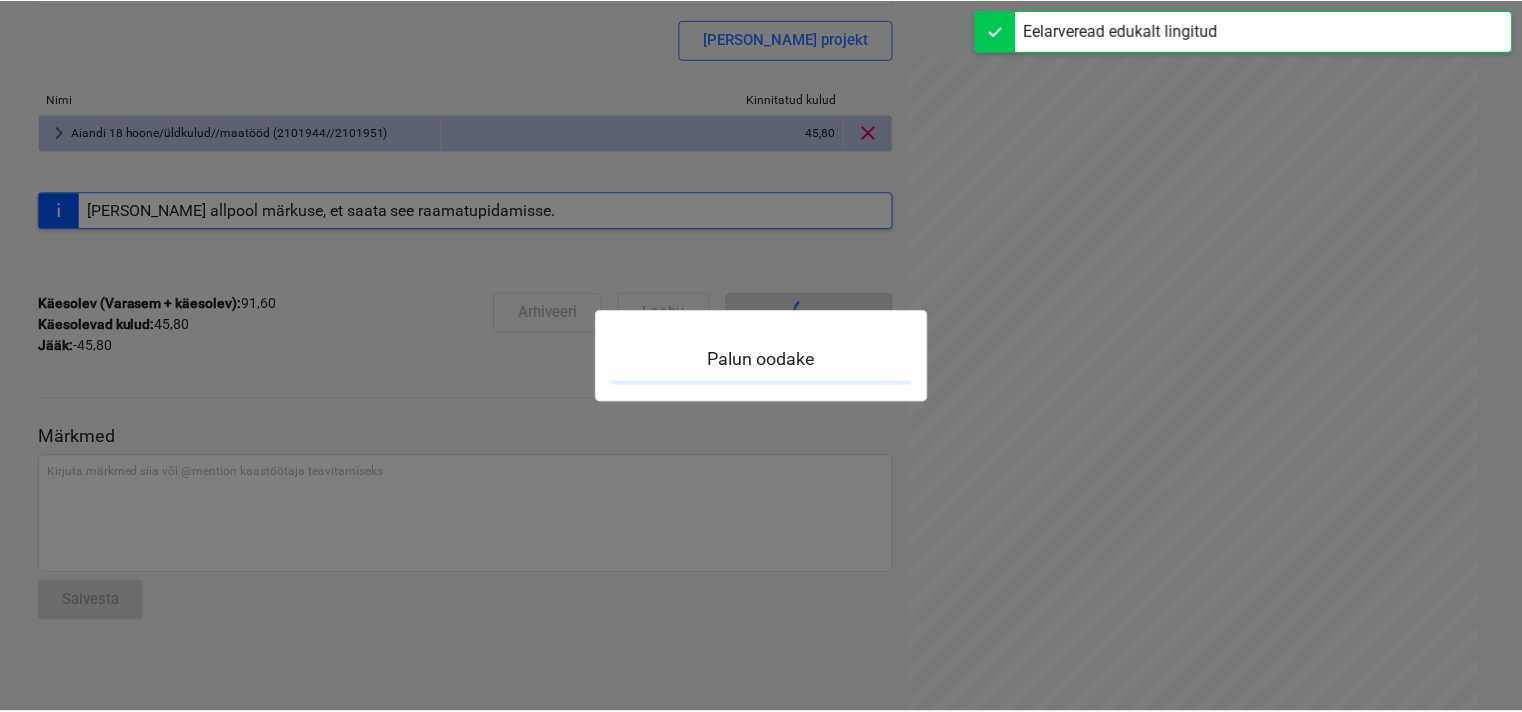 scroll, scrollTop: 175, scrollLeft: 0, axis: vertical 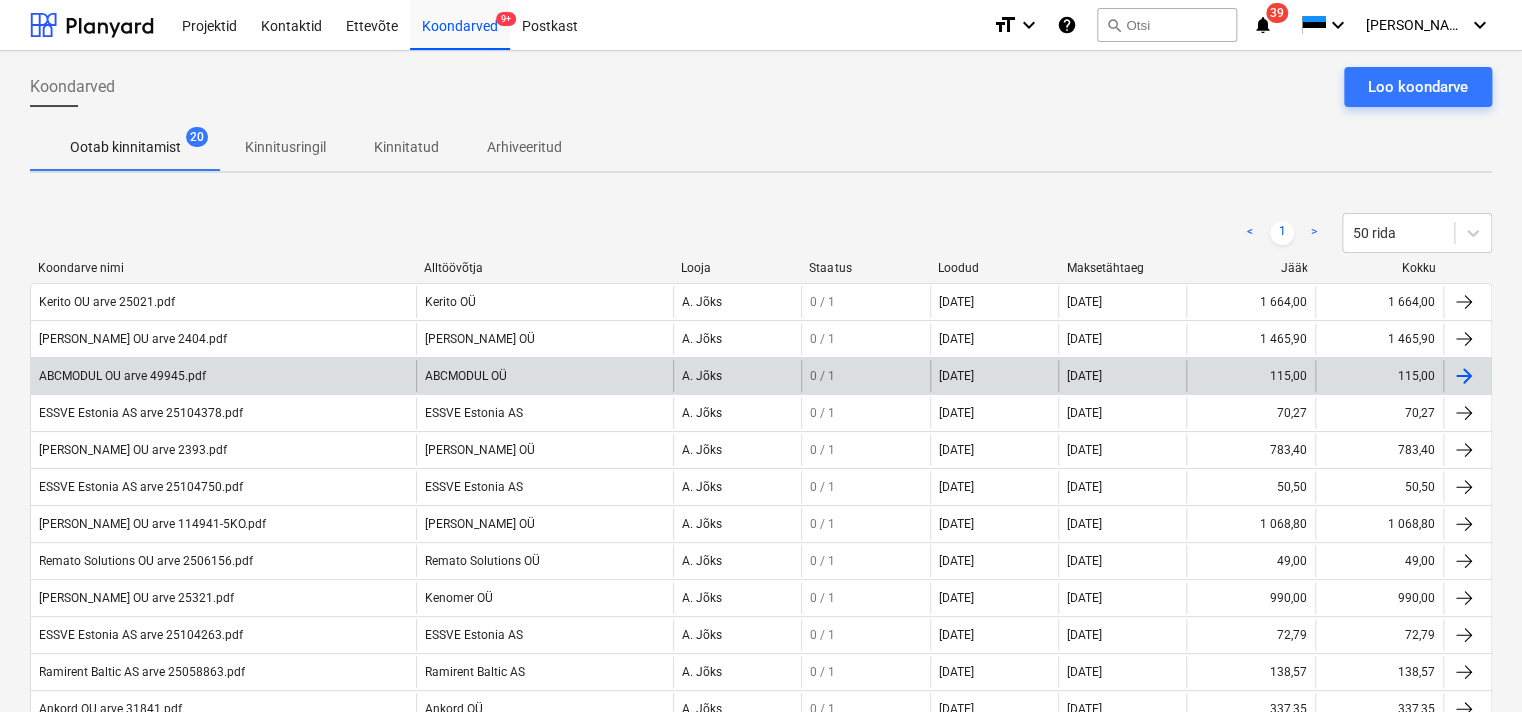 click on "ABCMODUL OU arve 49945.pdf" at bounding box center (223, 376) 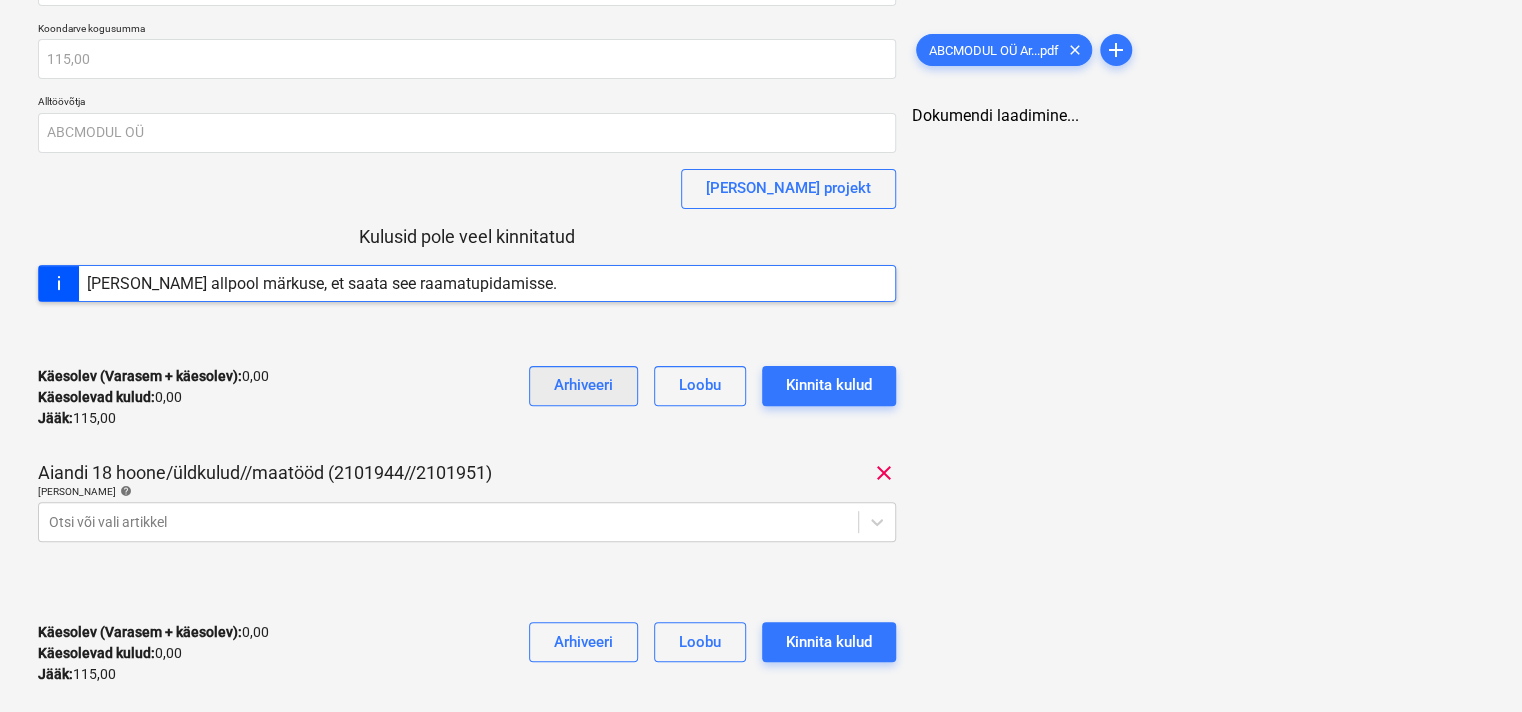 scroll, scrollTop: 200, scrollLeft: 0, axis: vertical 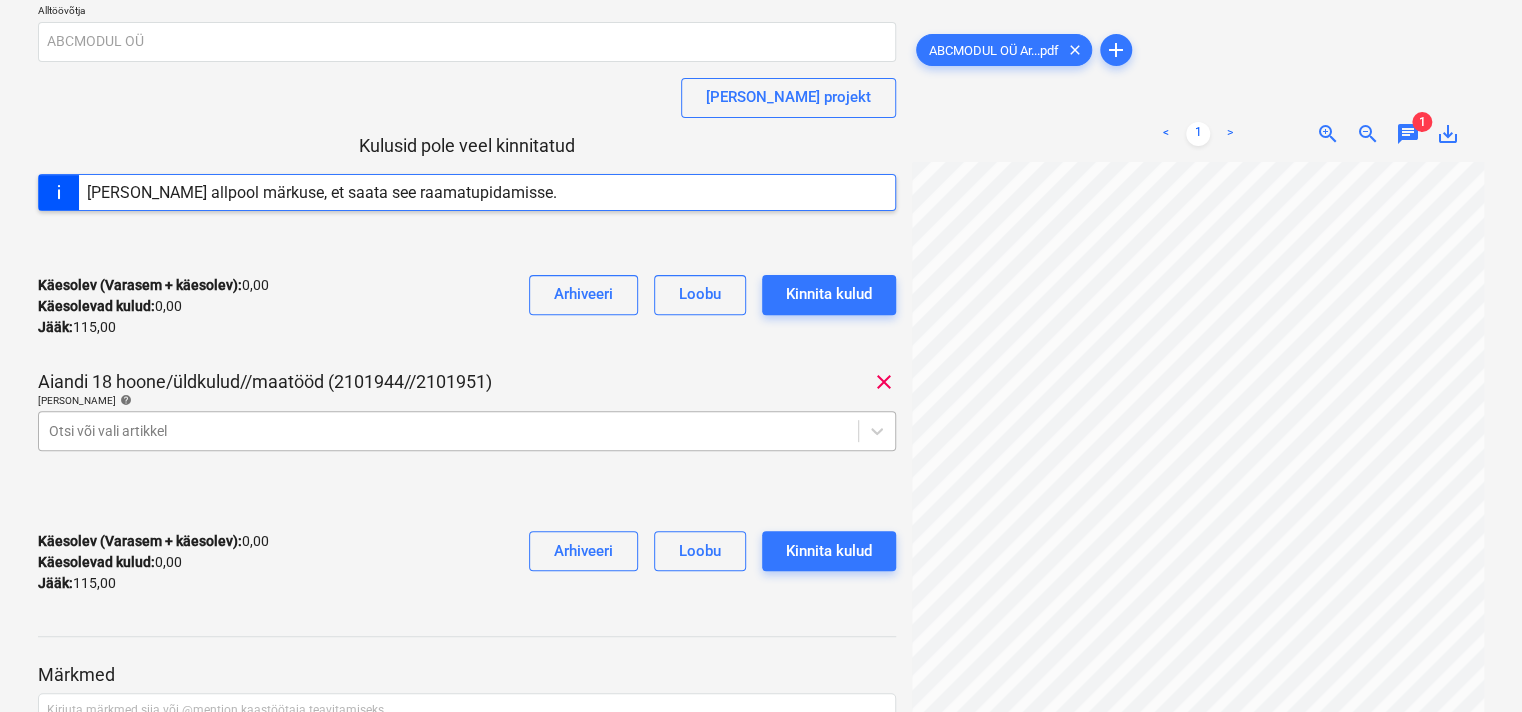 click on "Projektid Kontaktid Ettevõte Koondarved 9+ Postkast format_size keyboard_arrow_down help search Otsi notifications 39 keyboard_arrow_down [PERSON_NAME] keyboard_arrow_down ABCMODUL OU arve 49945.pdf Koondarve kogusumma 115,00 Alltöövõtja ABCMODUL OÜ [PERSON_NAME] projekt Kulusid pole veel kinnitatud [PERSON_NAME] allpool märkuse, et saata see raamatupidamisse. Käesolev (Varasem + käesolev) :  0,00 Käesolevad kulud :  0,00 Jääk :  115,00 Arhiveeri Loobu Kinnita kulud Aiandi 18 hoone/üldkulud//maatööd (2101944//2101951) clear [PERSON_NAME] artiklid help Otsi või vali artikkel Käesolev (Varasem + käesolev) :  0,00 Käesolevad kulud :  0,00 Jääk :  115,00 Arhiveeri Loobu Kinnita kulud Märkmed Kirjuta märkmed siia või @mention kaastöötaja teavitamiseks ﻿ Salvesta ABCMODUL OÜ Ar...pdf clear add < 1 > zoom_in zoom_out chat 1 save_alt" at bounding box center (761, 156) 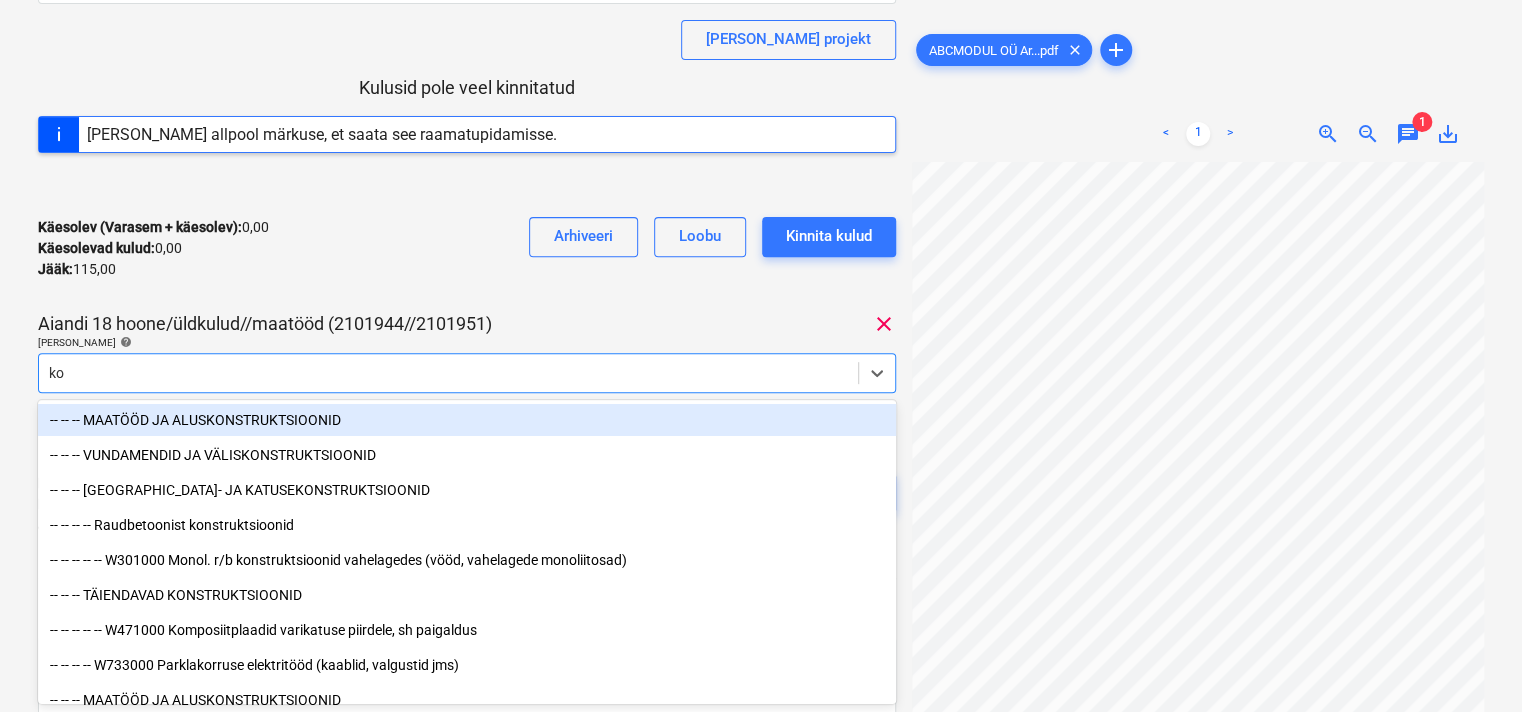 type on "k" 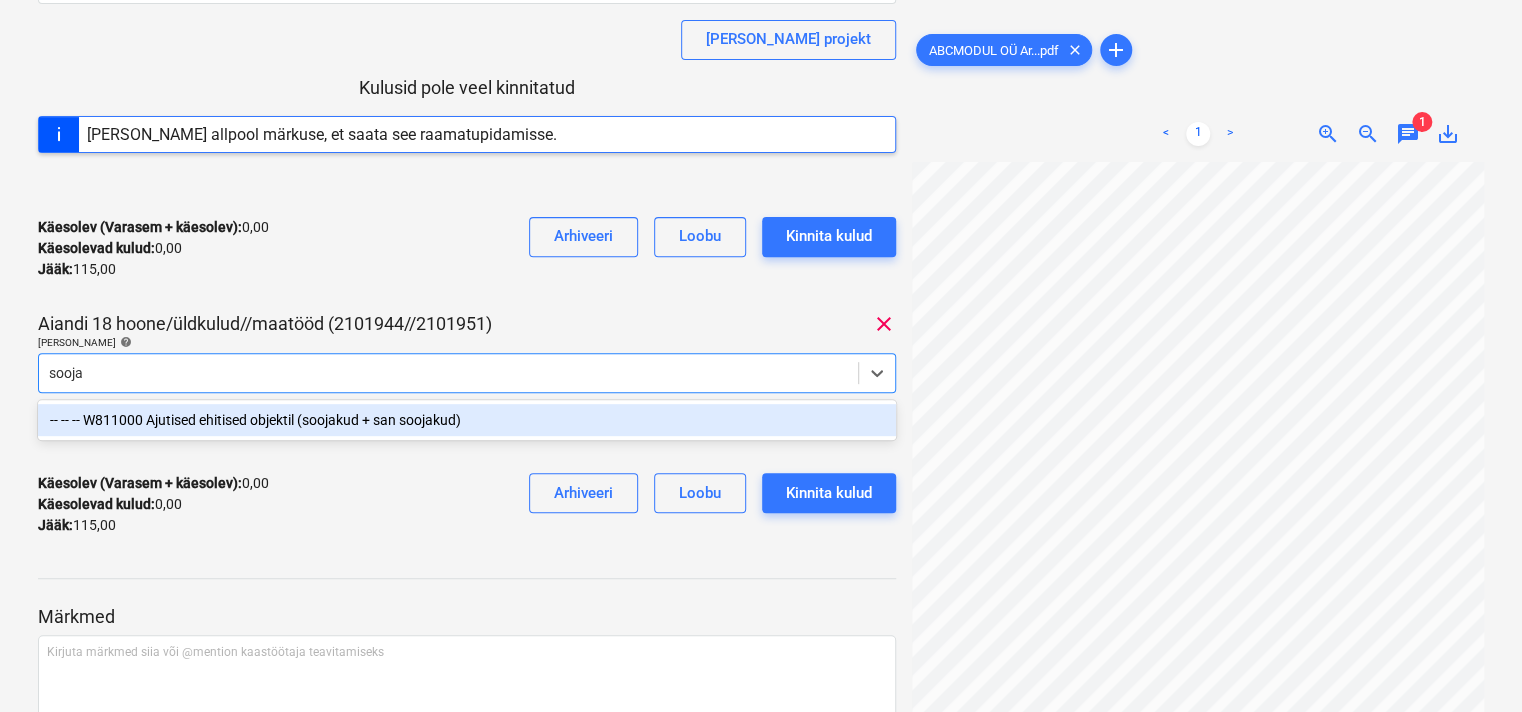 type on "soojak" 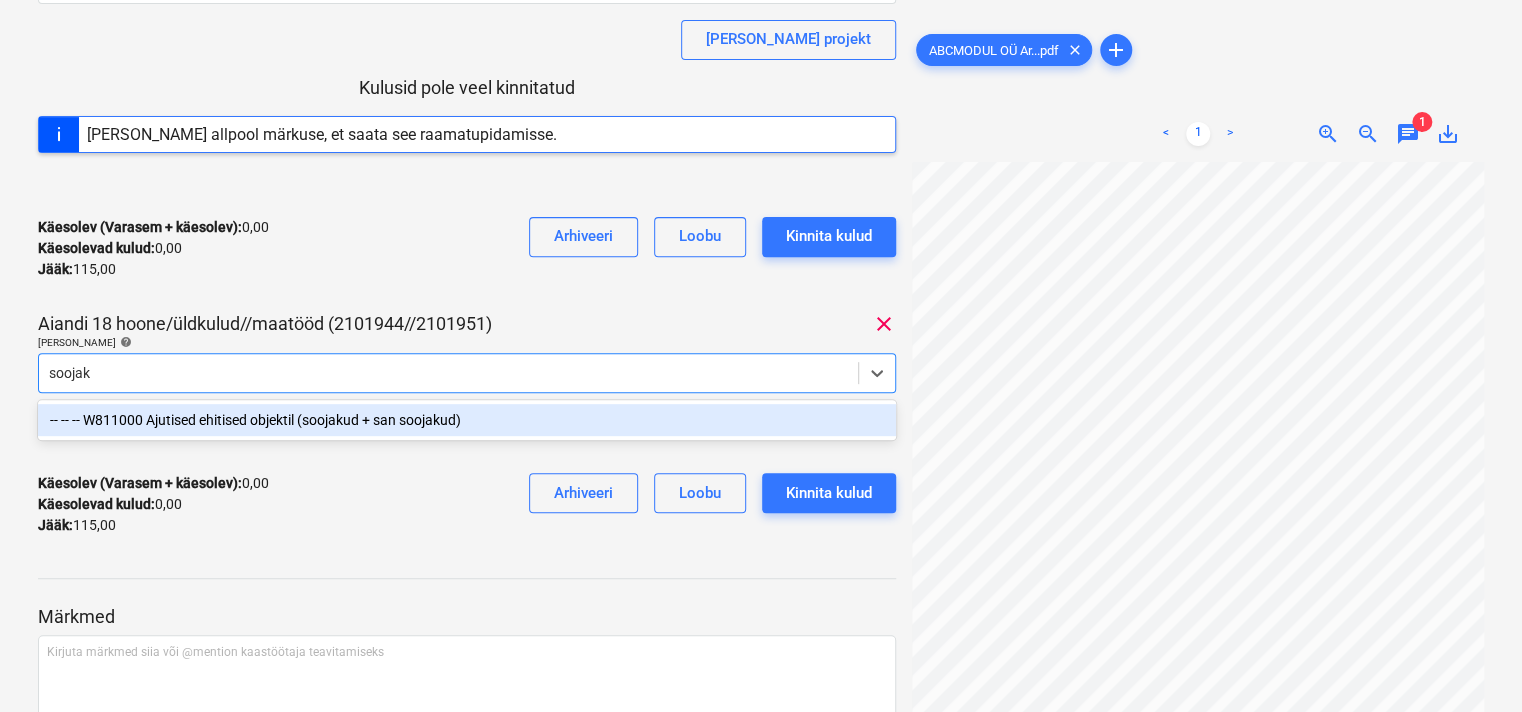 click on "-- -- --  W811000 Ajutised ehitised objektil (soojakud + san soojakud)" at bounding box center (467, 420) 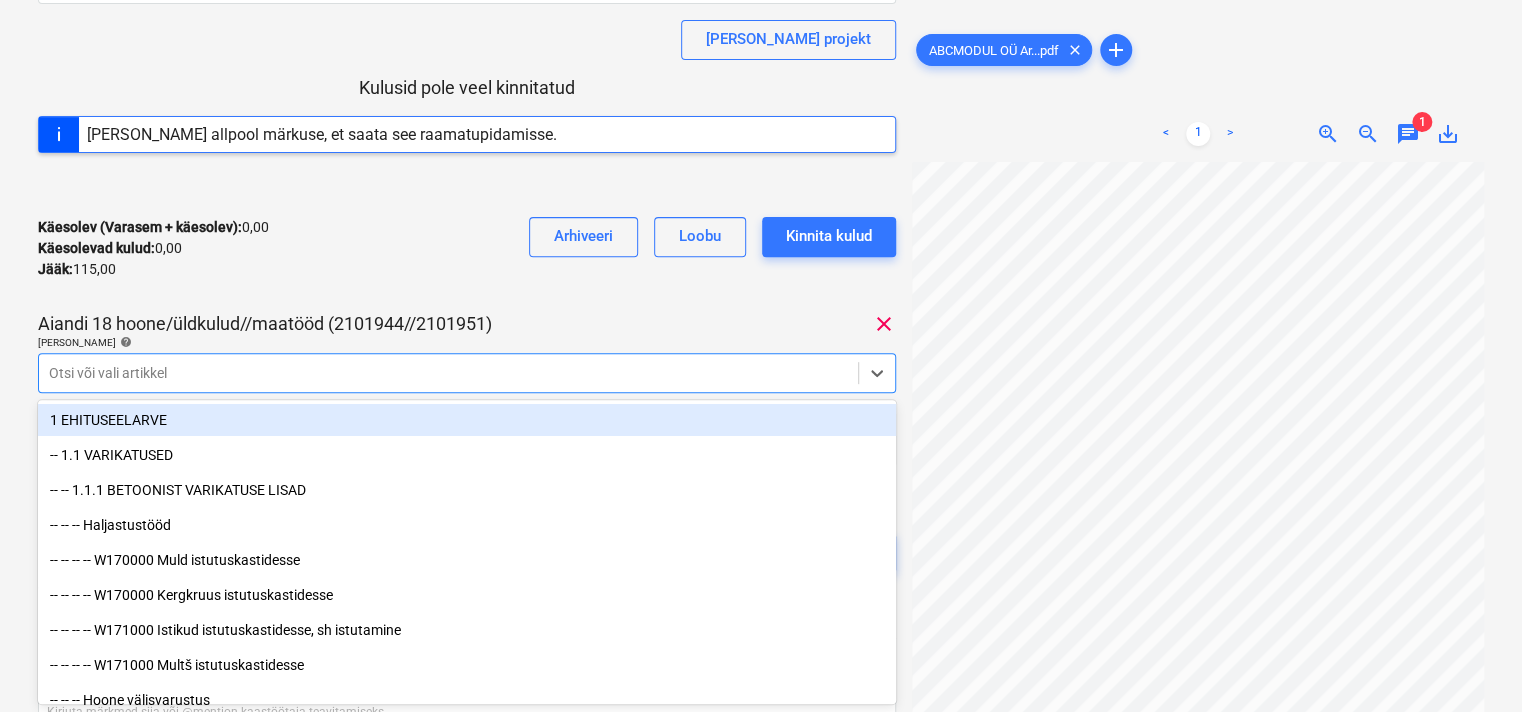click on "Käesolev (Varasem + käesolev) :  0,00 Käesolevad kulud :  0,00 Jääk :  115,00 Arhiveeri Loobu Kinnita kulud" at bounding box center [467, 248] 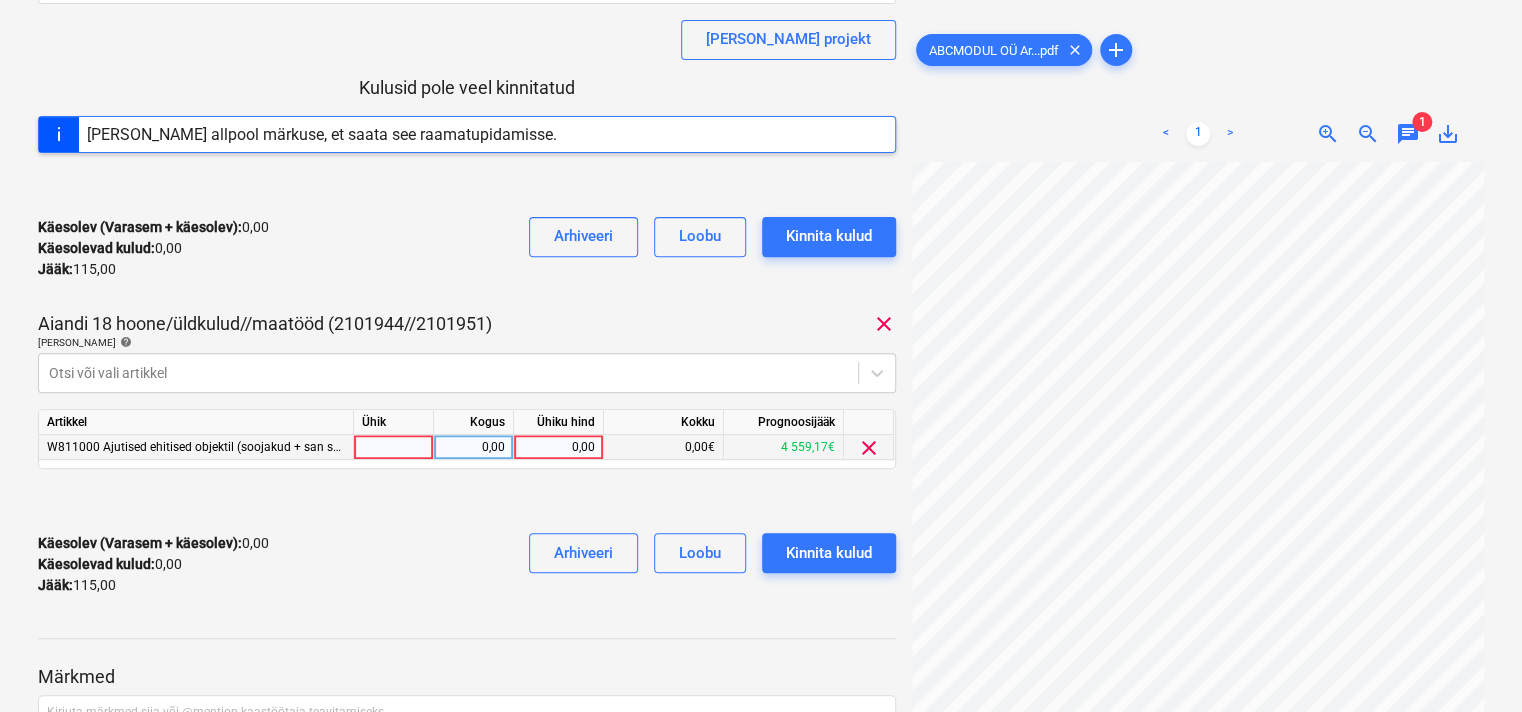 click on "0,00" at bounding box center (558, 447) 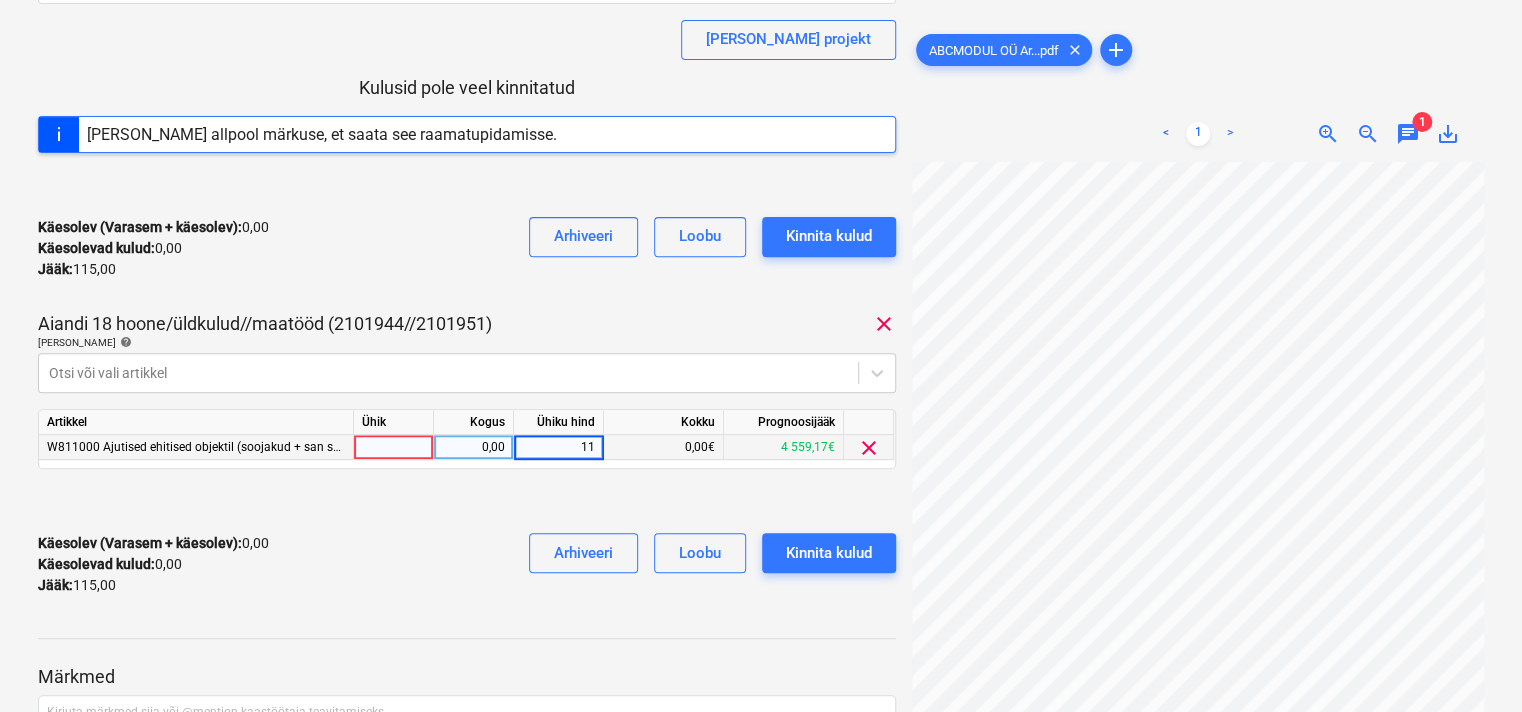 type on "115" 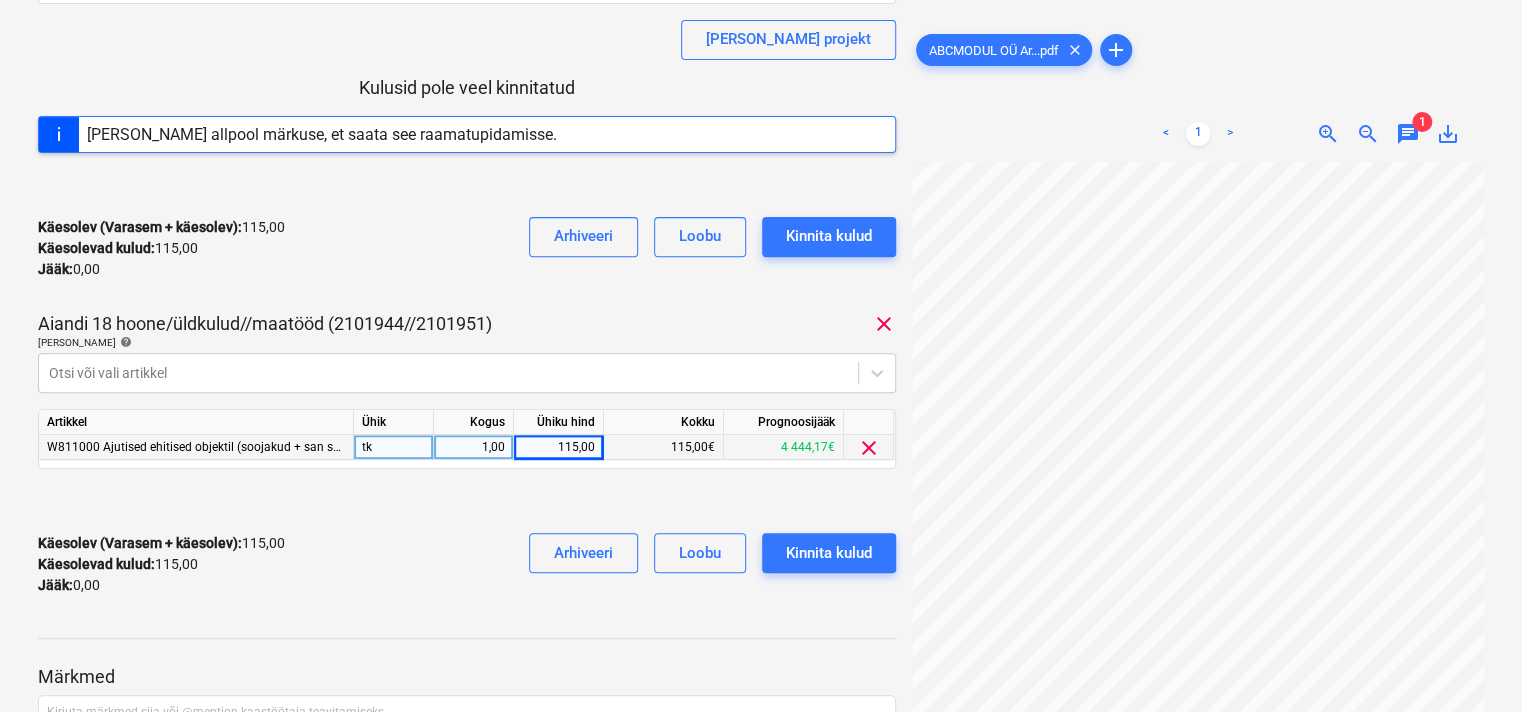 click on "Käesolev (Varasem + käesolev) :  115,00 Käesolevad kulud :  115,00 Jääk :  0,00 Arhiveeri Loobu Kinnita kulud" at bounding box center [467, 248] 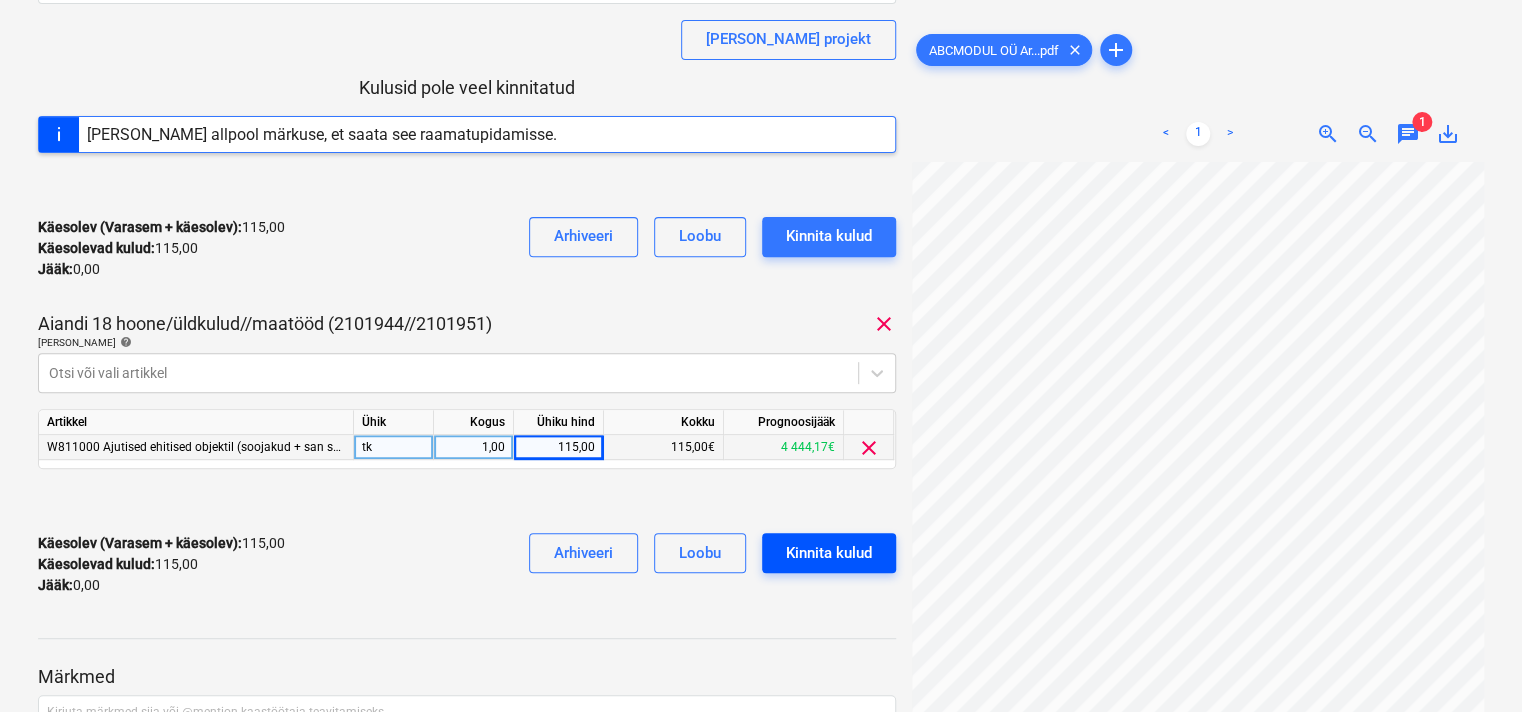 click on "Kinnita kulud" at bounding box center [829, 553] 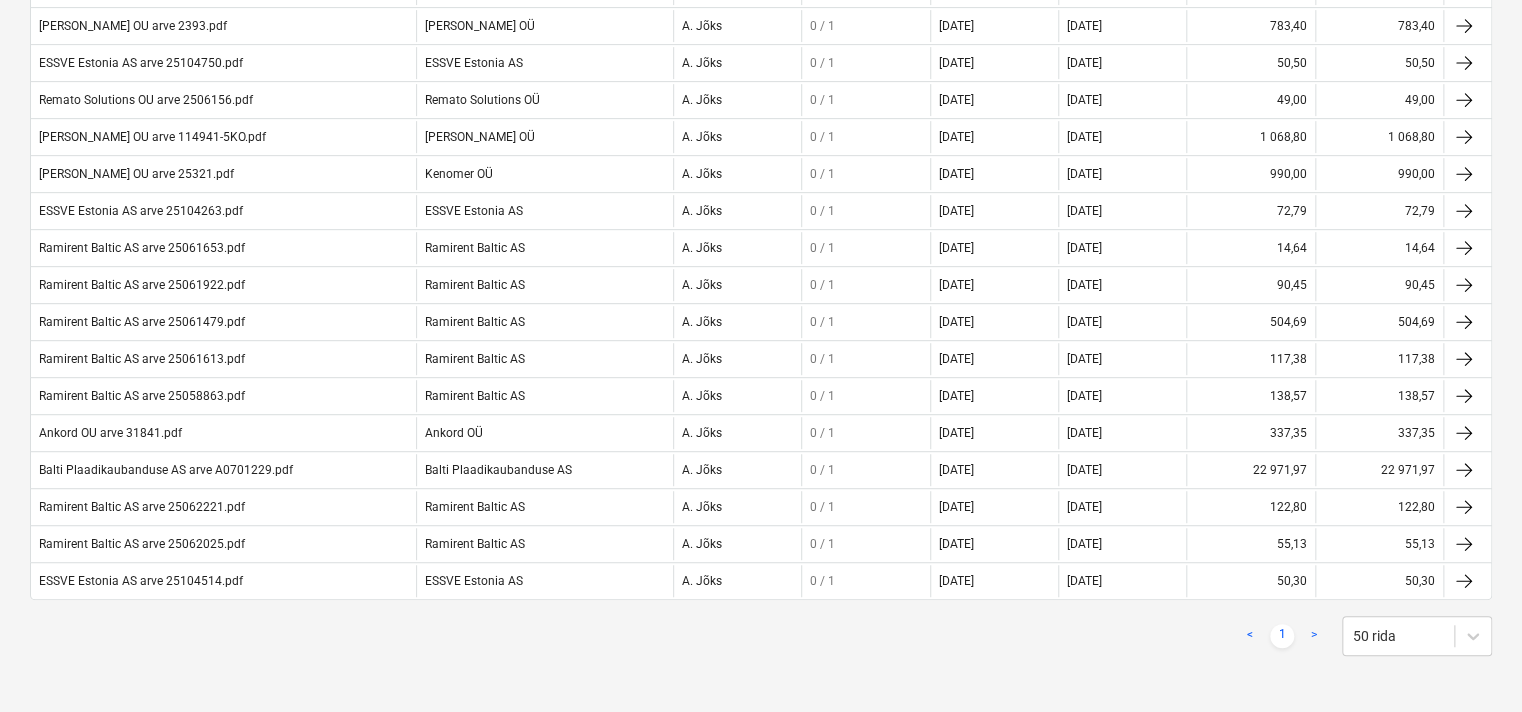 scroll, scrollTop: 383, scrollLeft: 0, axis: vertical 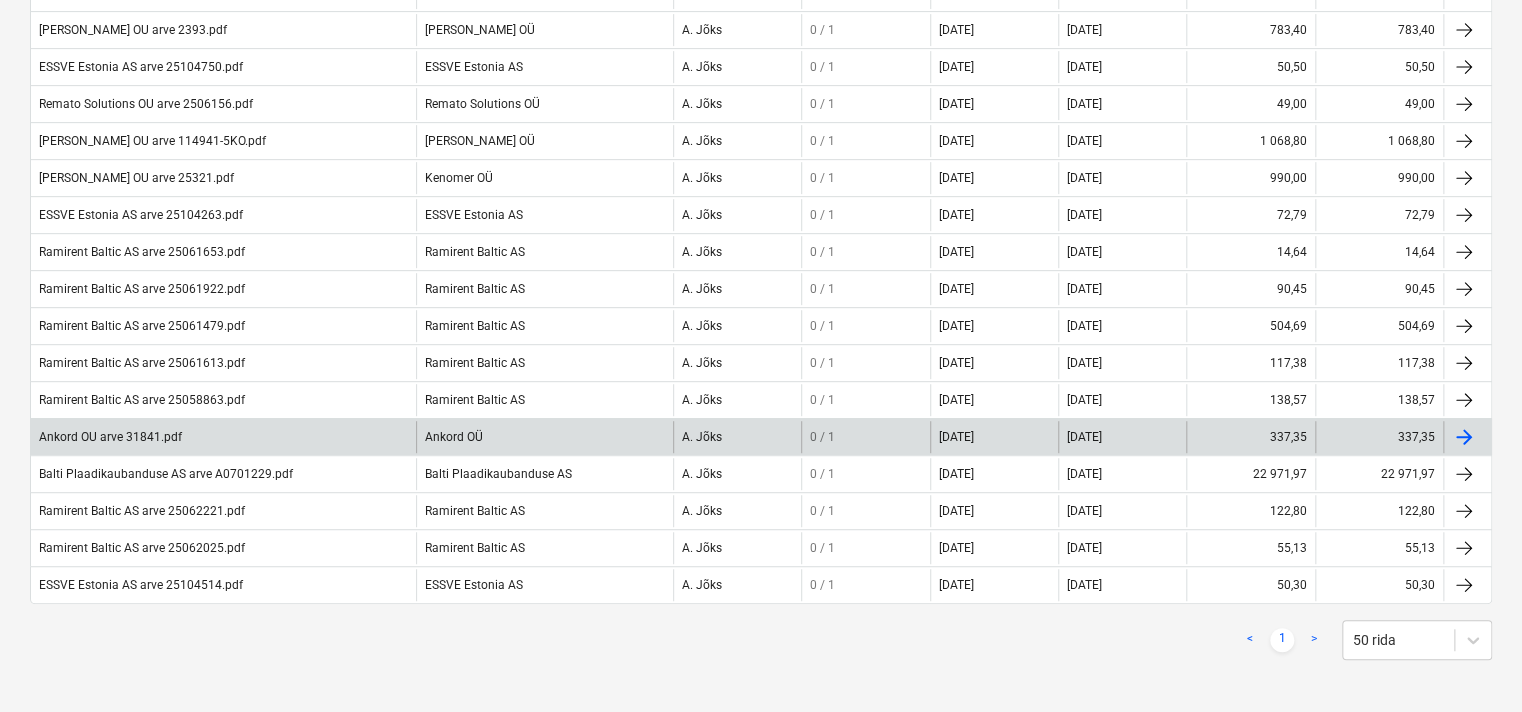 click on "Ankord OU arve 31841.pdf" at bounding box center [223, 437] 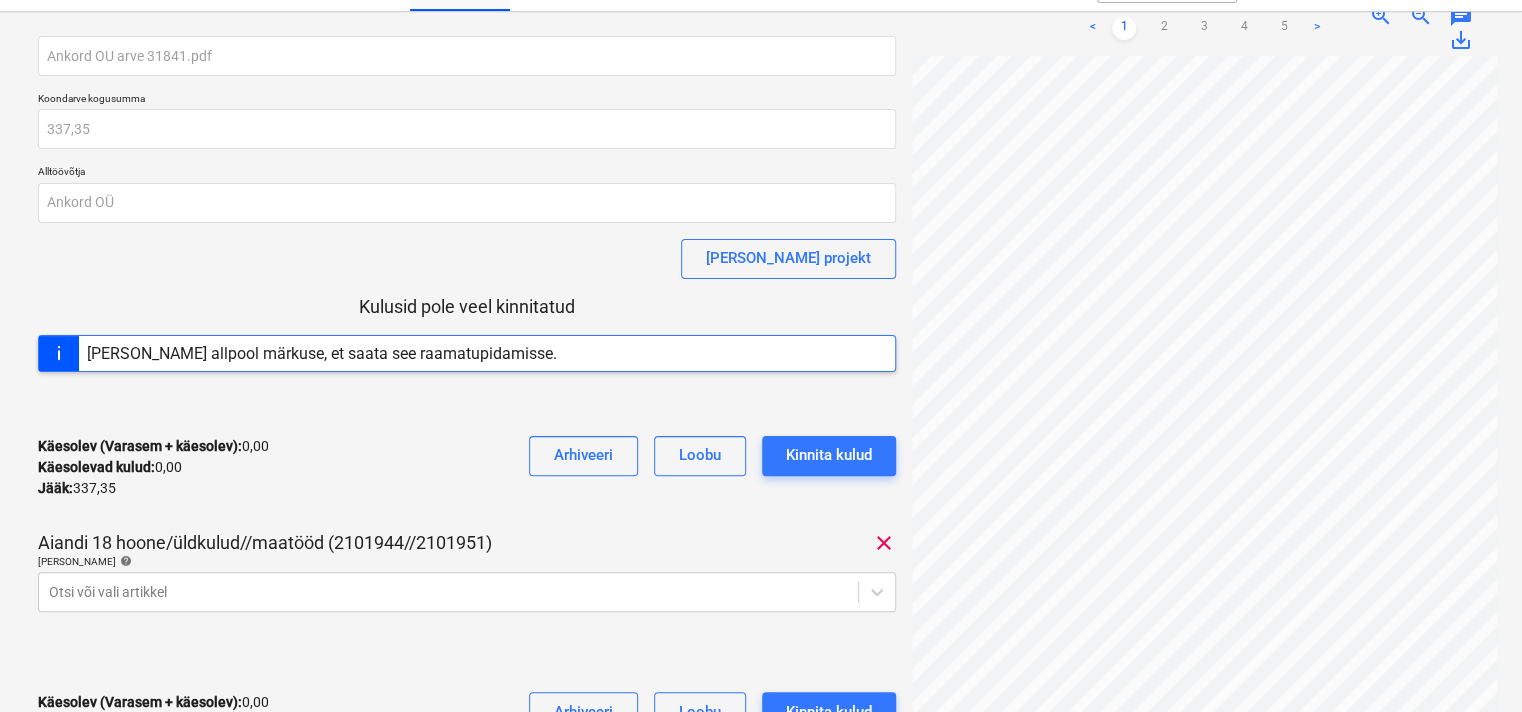 scroll, scrollTop: 200, scrollLeft: 0, axis: vertical 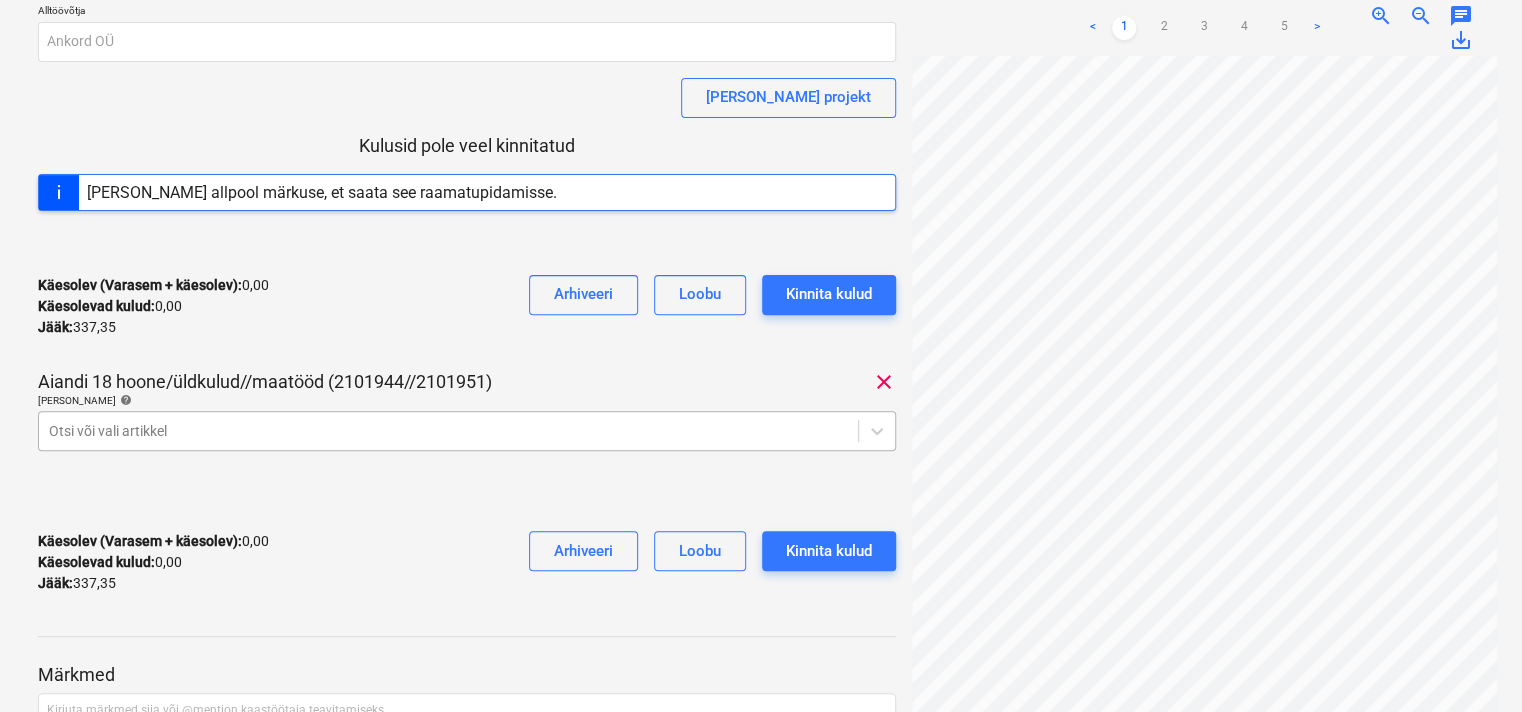 click on "Projektid Kontaktid Ettevõte Koondarved 9+ Postkast format_size keyboard_arrow_down help search Otsi notifications 39 keyboard_arrow_down [PERSON_NAME] keyboard_arrow_down Ankord OU arve 31841.pdf Koondarve kogusumma 337,35 Alltöövõtja Ankord OÜ [PERSON_NAME] projekt Kulusid pole veel kinnitatud [PERSON_NAME] allpool märkuse, et saata see raamatupidamisse. Käesolev (Varasem + käesolev) :  0,00 Käesolevad kulud :  0,00 Jääk :  337,35 Arhiveeri Loobu Kinnita kulud Aiandi 18 hoone/üldkulud//maatööd (2101944//2101951) clear [PERSON_NAME] artiklid help Otsi või vali artikkel Käesolev (Varasem + käesolev) :  0,00 Käesolevad kulud :  0,00 Jääk :  337,35 Arhiveeri [PERSON_NAME] kulud Märkmed Kirjuta märkmed siia või @mention kaastöötaja teavitamiseks ﻿ Salvesta Arve 31841.pdf clear Objektileht_V6...pdf clear add < 1 2 3 4 5 > zoom_in zoom_out chat 0 save_alt" at bounding box center [761, 156] 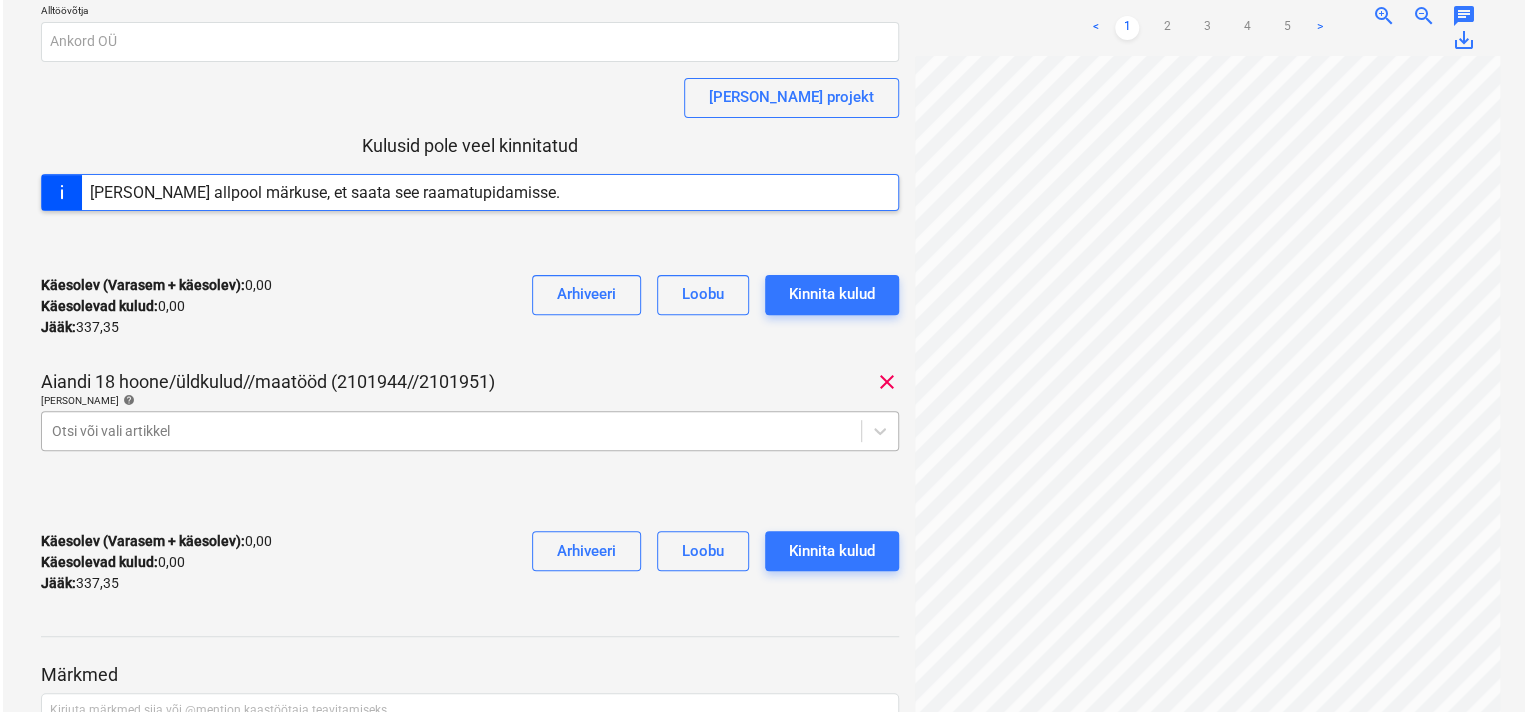 scroll, scrollTop: 258, scrollLeft: 0, axis: vertical 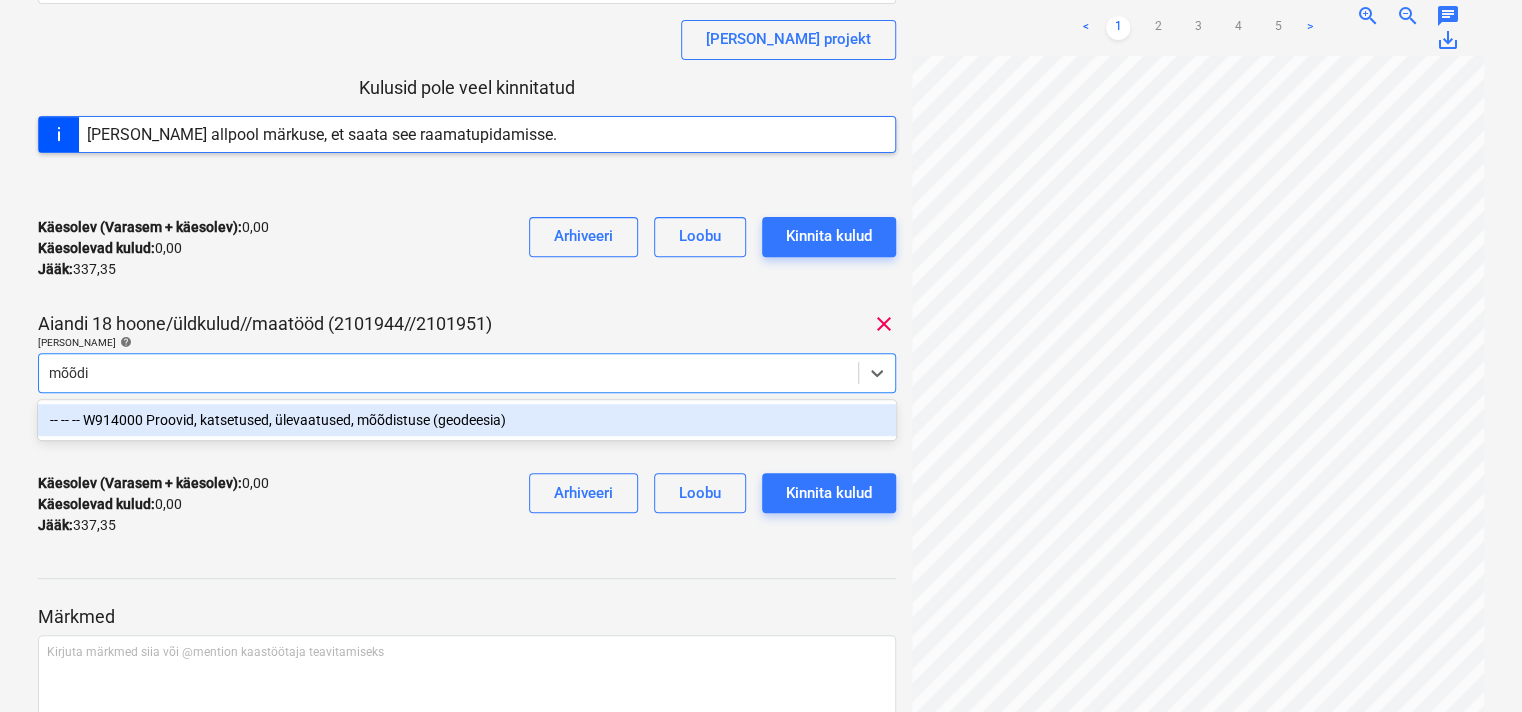 type on "mõõdis" 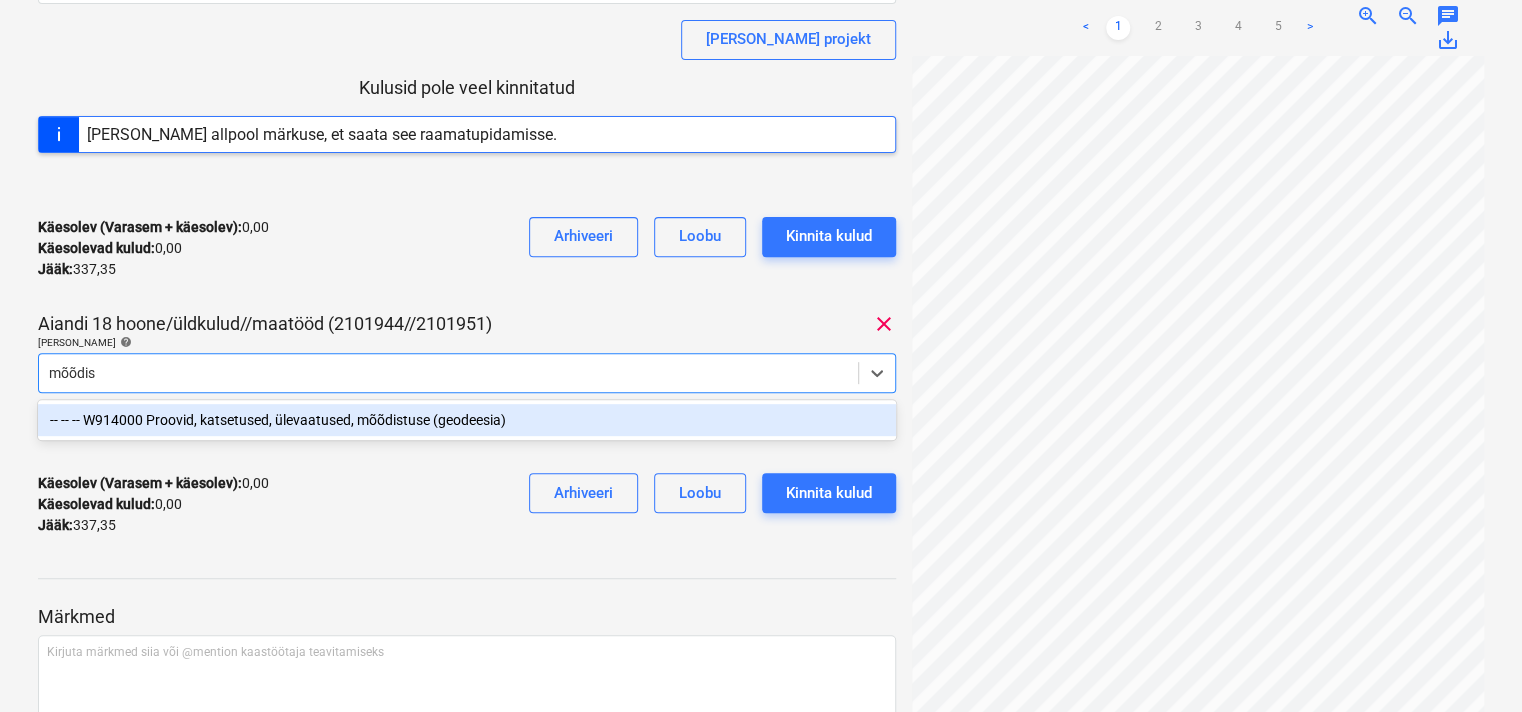 click on "-- -- --  W914000 Proovid, katsetused, ülevaatused, mõõdistuse (geodeesia)" at bounding box center (467, 420) 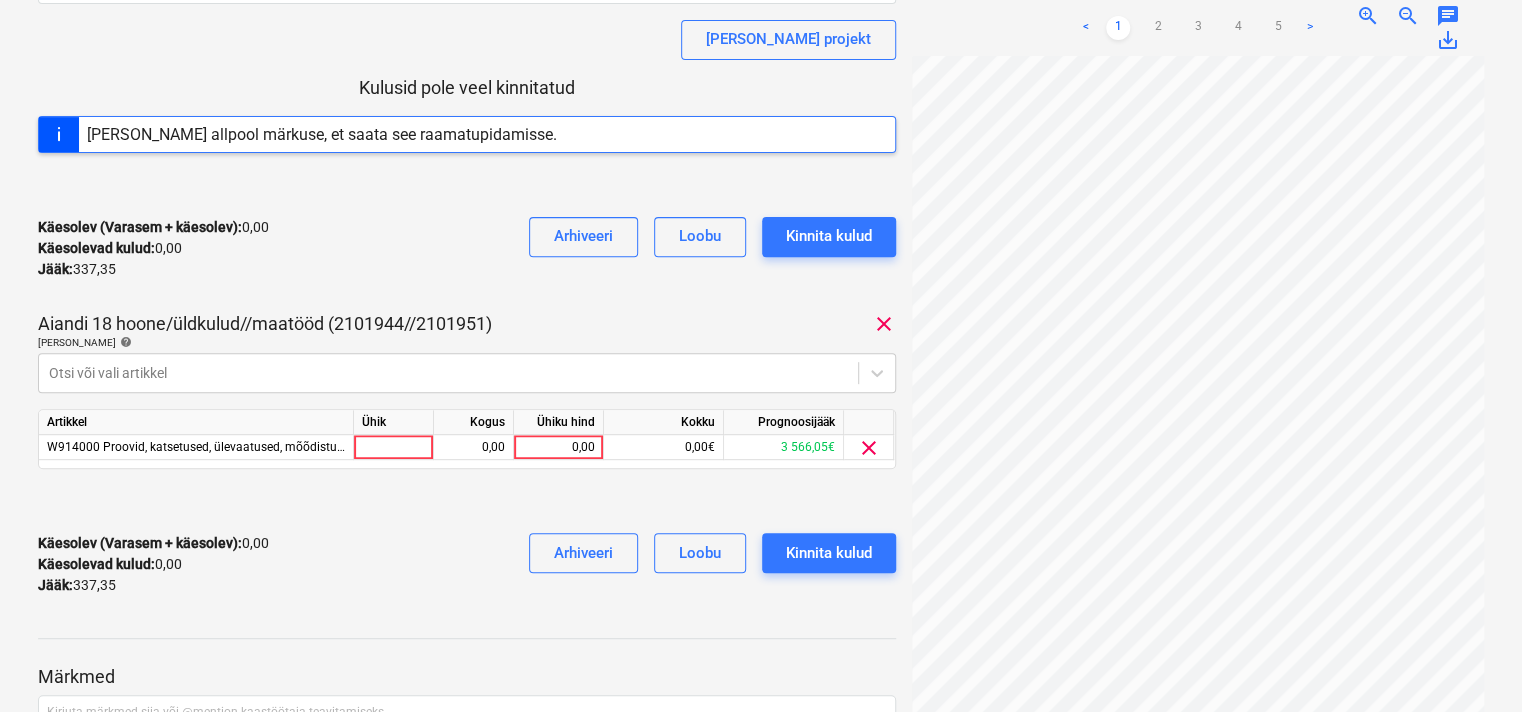 click on "Käesolev (Varasem + käesolev) :  0,00 Käesolevad kulud :  0,00 Jääk :  337,35 Arhiveeri Loobu Kinnita kulud" at bounding box center [467, 248] 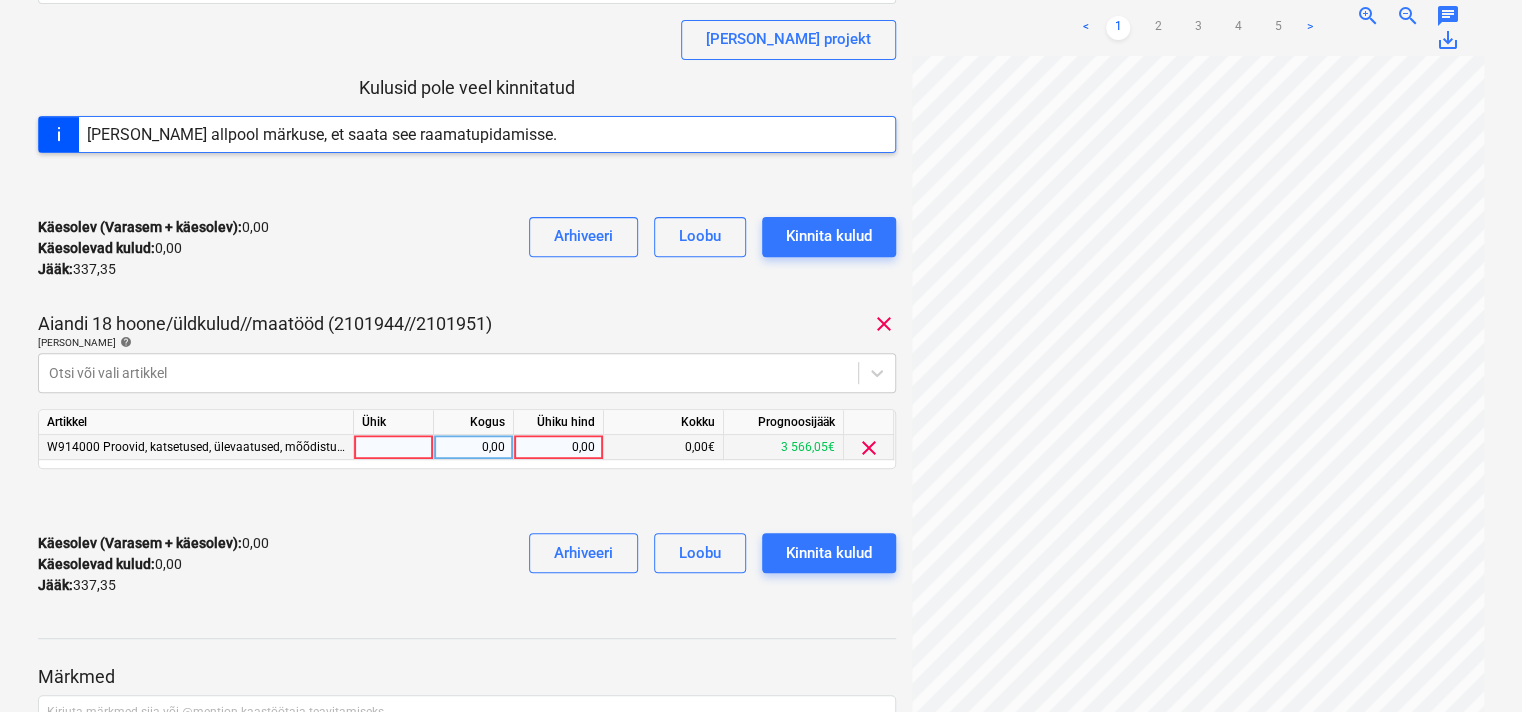 click on "0,00" at bounding box center [558, 447] 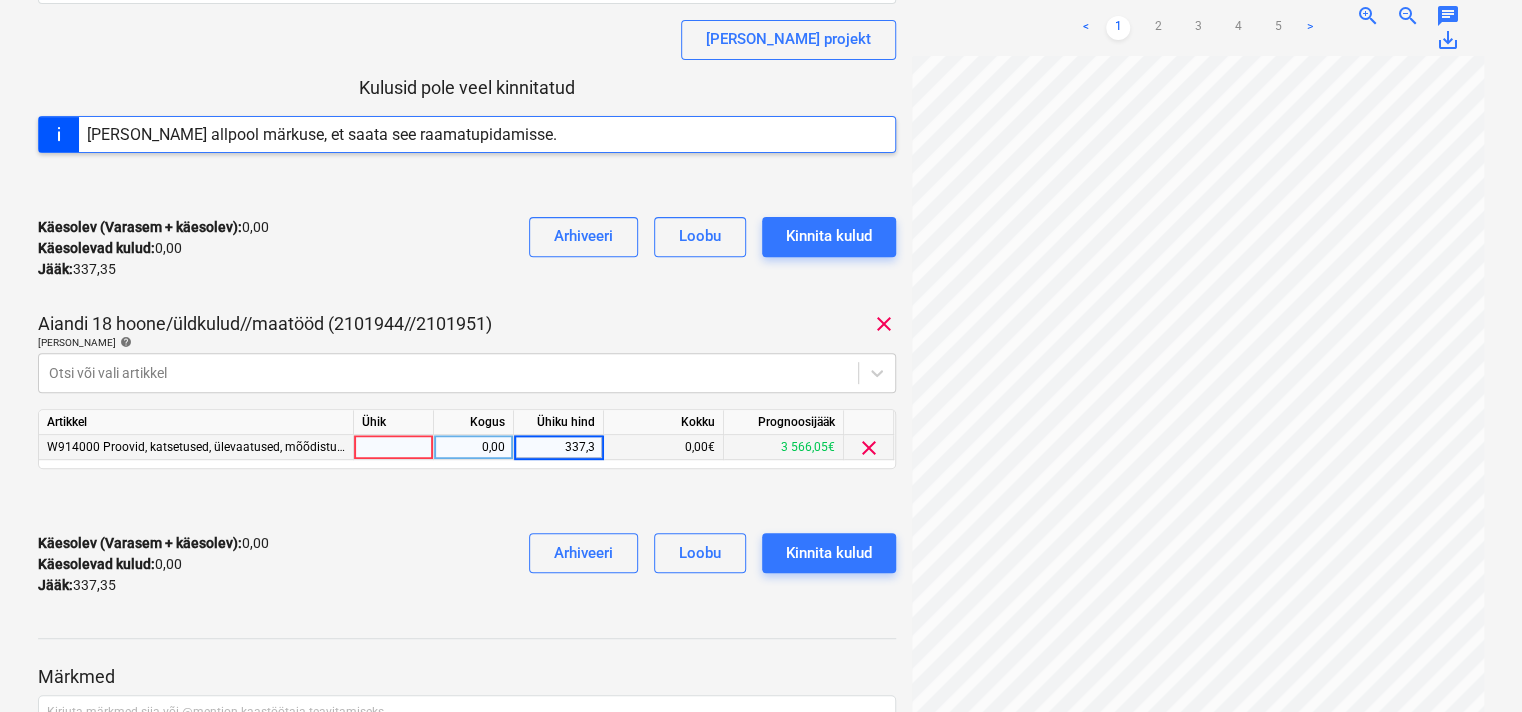 type on "337,35" 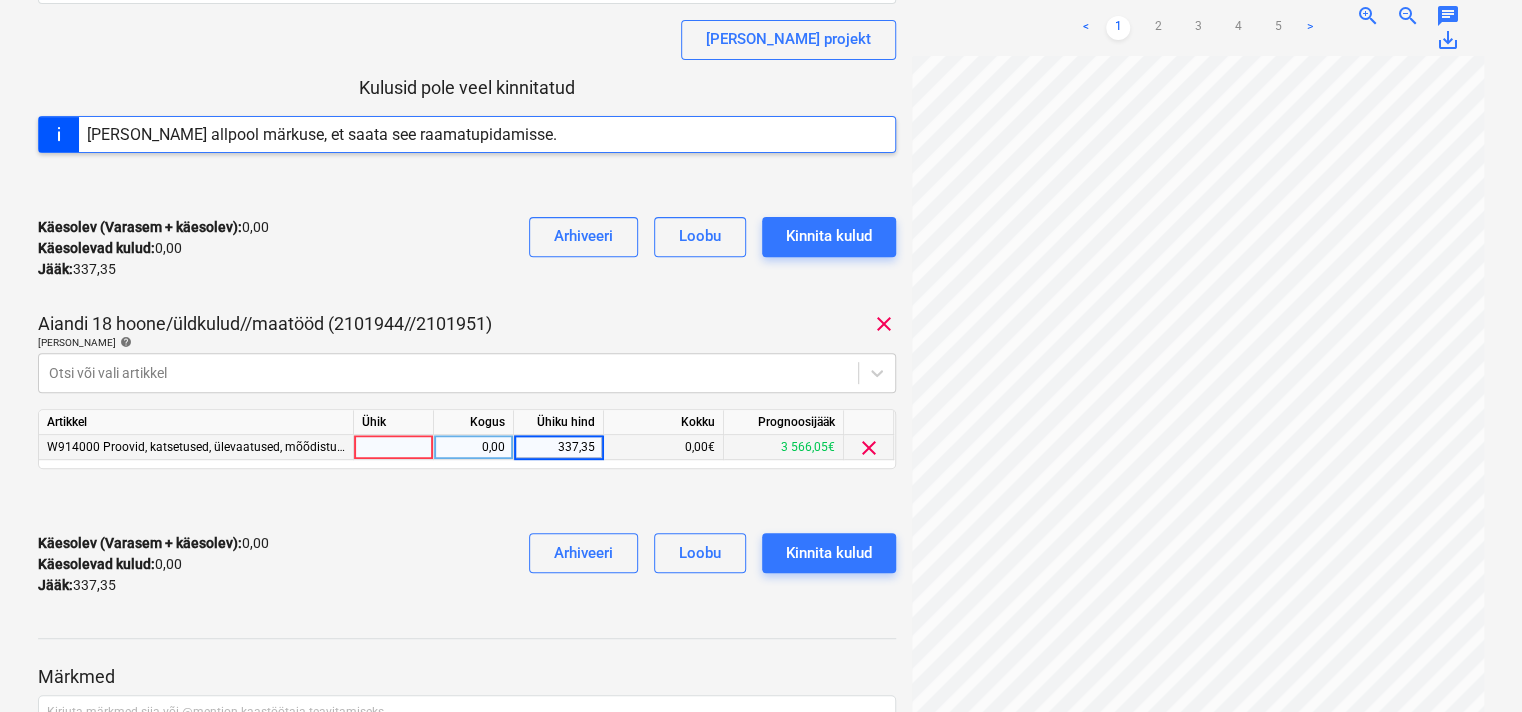 click on "Käesolev (Varasem + käesolev) :  0,00 Käesolevad kulud :  0,00 Jääk :  337,35 Arhiveeri Loobu Kinnita kulud" at bounding box center (467, 564) 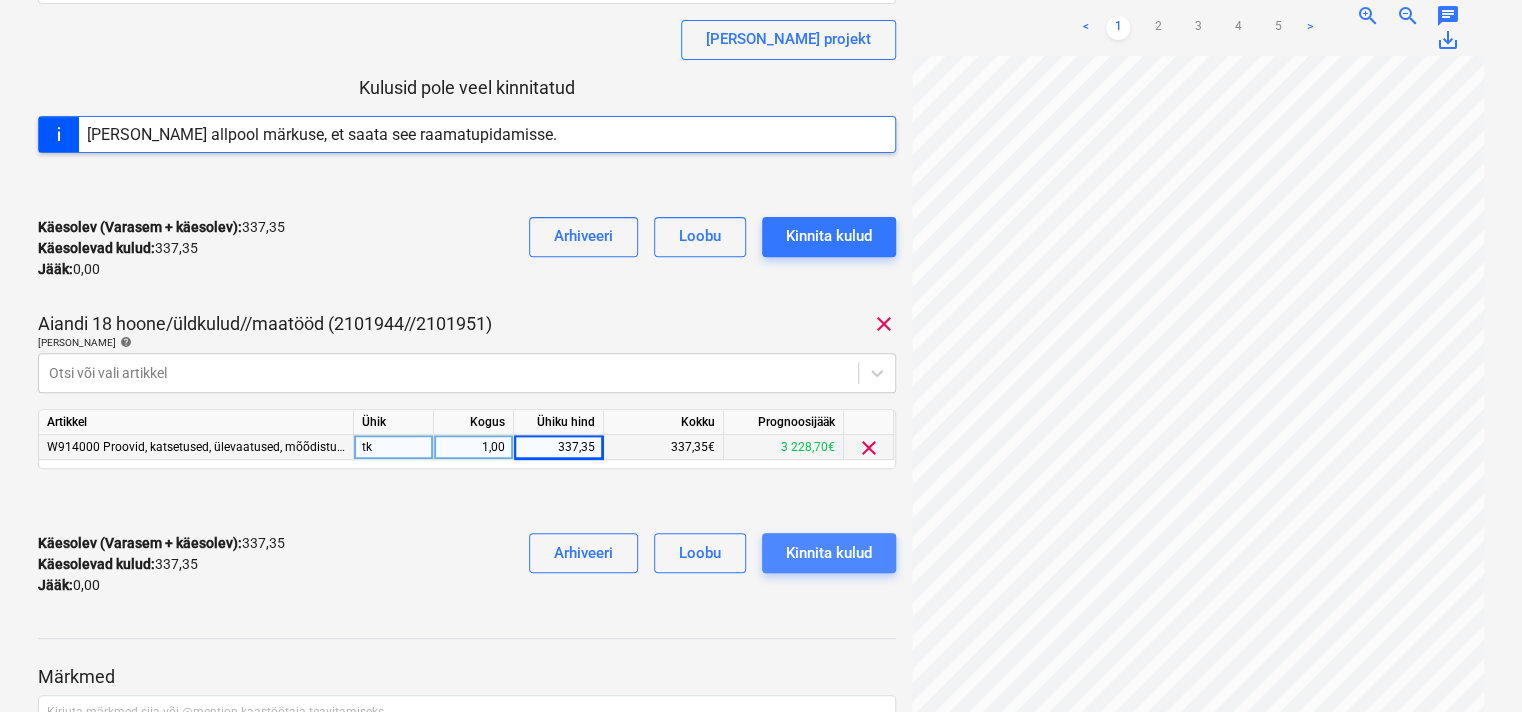 click on "Kinnita kulud" at bounding box center [829, 553] 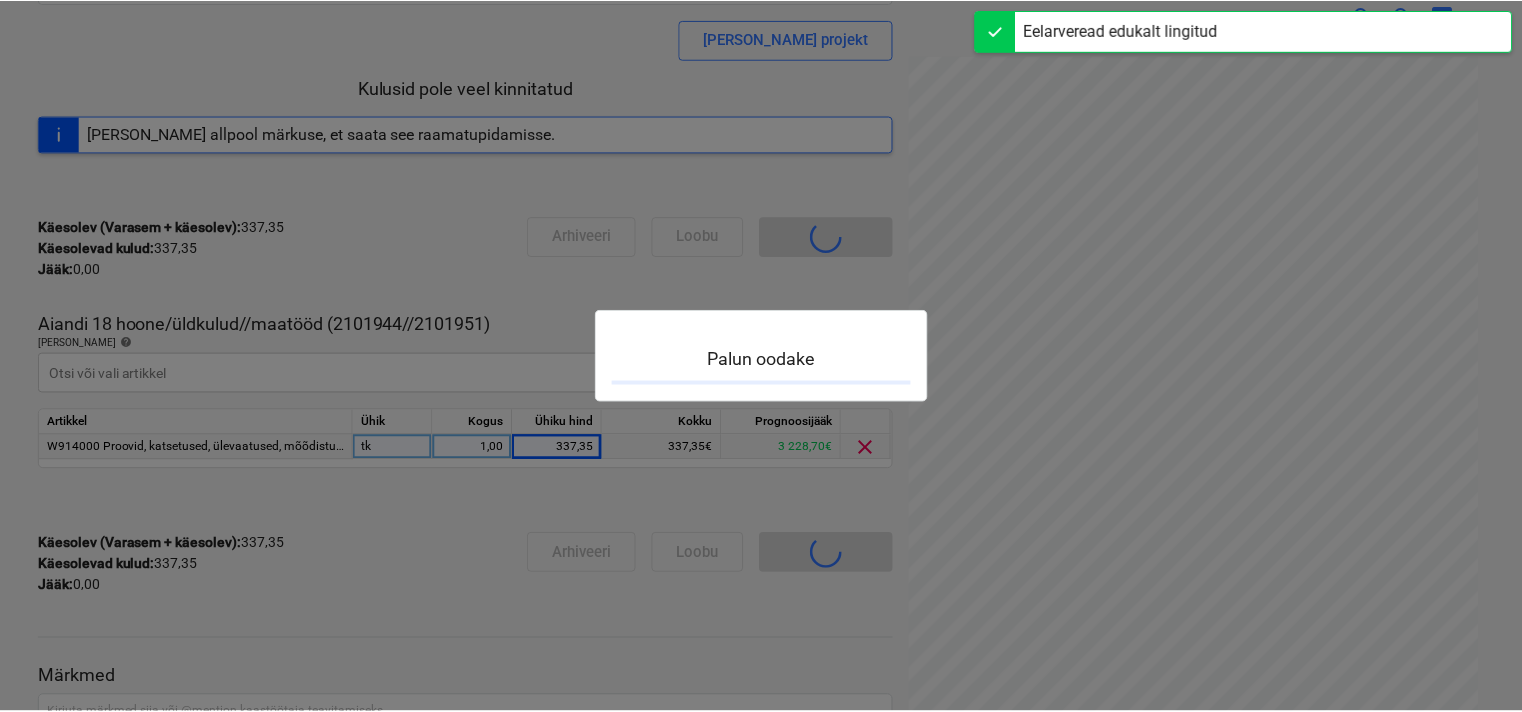 scroll, scrollTop: 175, scrollLeft: 0, axis: vertical 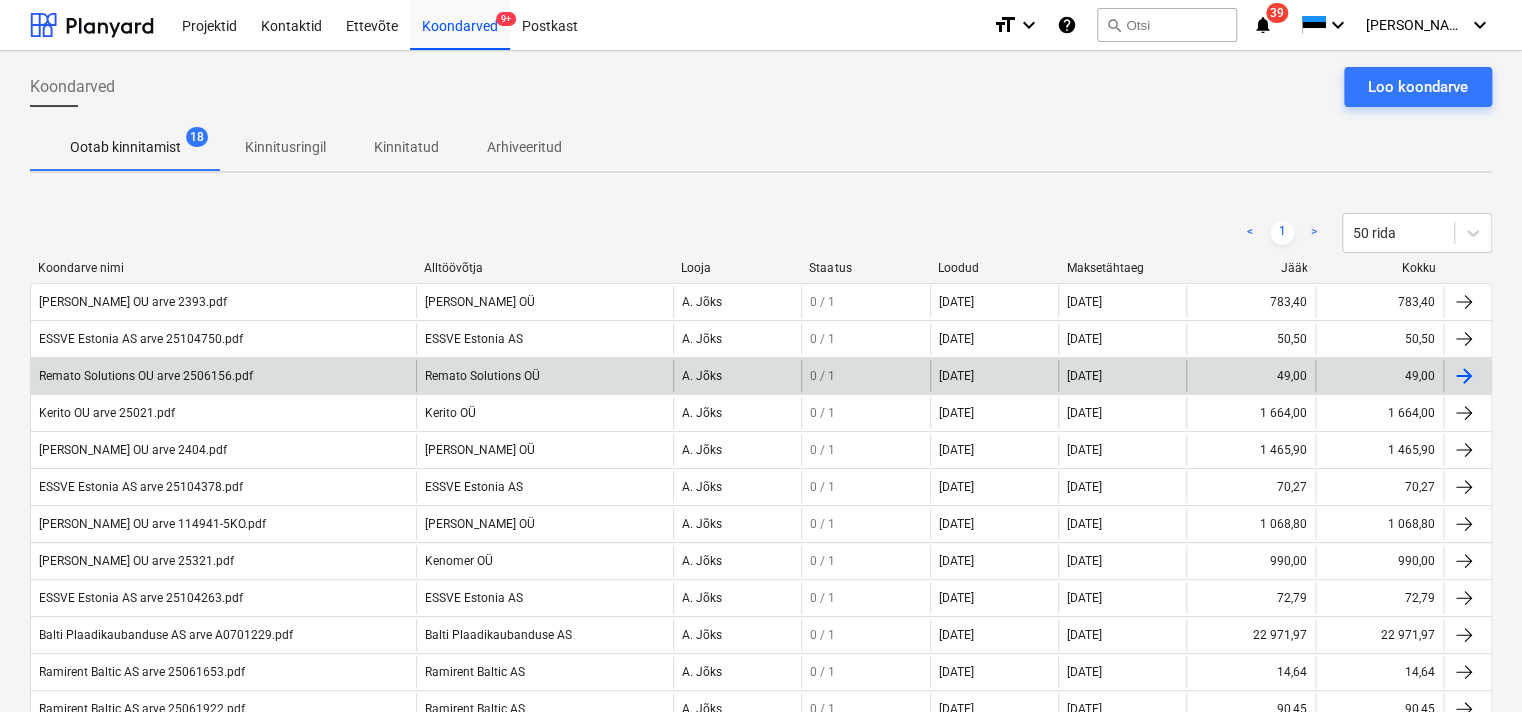 click on "Remato Solutions OU arve 2506156.pdf" at bounding box center [223, 376] 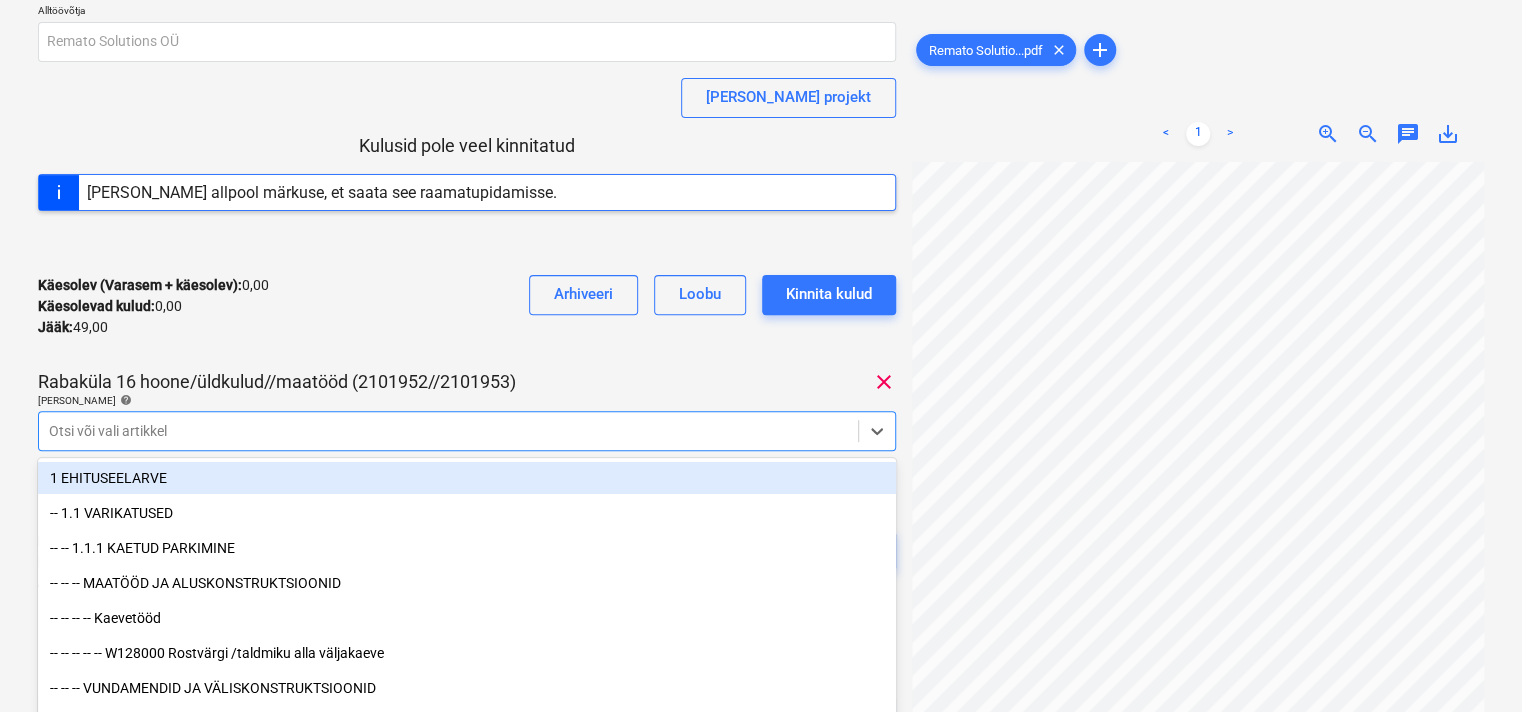 click on "Projektid Kontaktid Ettevõte Koondarved 9+ Postkast format_size keyboard_arrow_down help search Otsi notifications 39 keyboard_arrow_down [PERSON_NAME] keyboard_arrow_down Remato Solutions OU arve 2506156.pdf Koondarve kogusumma 49,00 Alltöövõtja Remato Solutions OÜ [PERSON_NAME] projekt Kulusid pole veel kinnitatud [PERSON_NAME] allpool märkuse, et saata see raamatupidamisse. Käesolev (Varasem + käesolev) :  0,00 Käesolevad kulud :  0,00 Jääk :  49,00 Arhiveeri Loobu Kinnita kulud [GEOGRAPHIC_DATA] 16 hoone/üldkulud//maatööd (2101952//2101953) clear [PERSON_NAME] artiklid help option  1 EHITUSEELARVE focused, 1 of 424. 424 results available. Use Up and Down to choose options, press Enter to select the currently focused option, press Escape to exit the menu, press Tab to select the option and exit the menu. Otsi või vali artikkel Käesolev (Varasem + käesolev) :  0,00 Käesolevad kulud :  0,00 Jääk :  49,00 Arhiveeri [PERSON_NAME] kulud Märkmed Kirjuta märkmed siia või @mention kaastöötaja teavitamiseks ﻿ <" at bounding box center (761, 156) 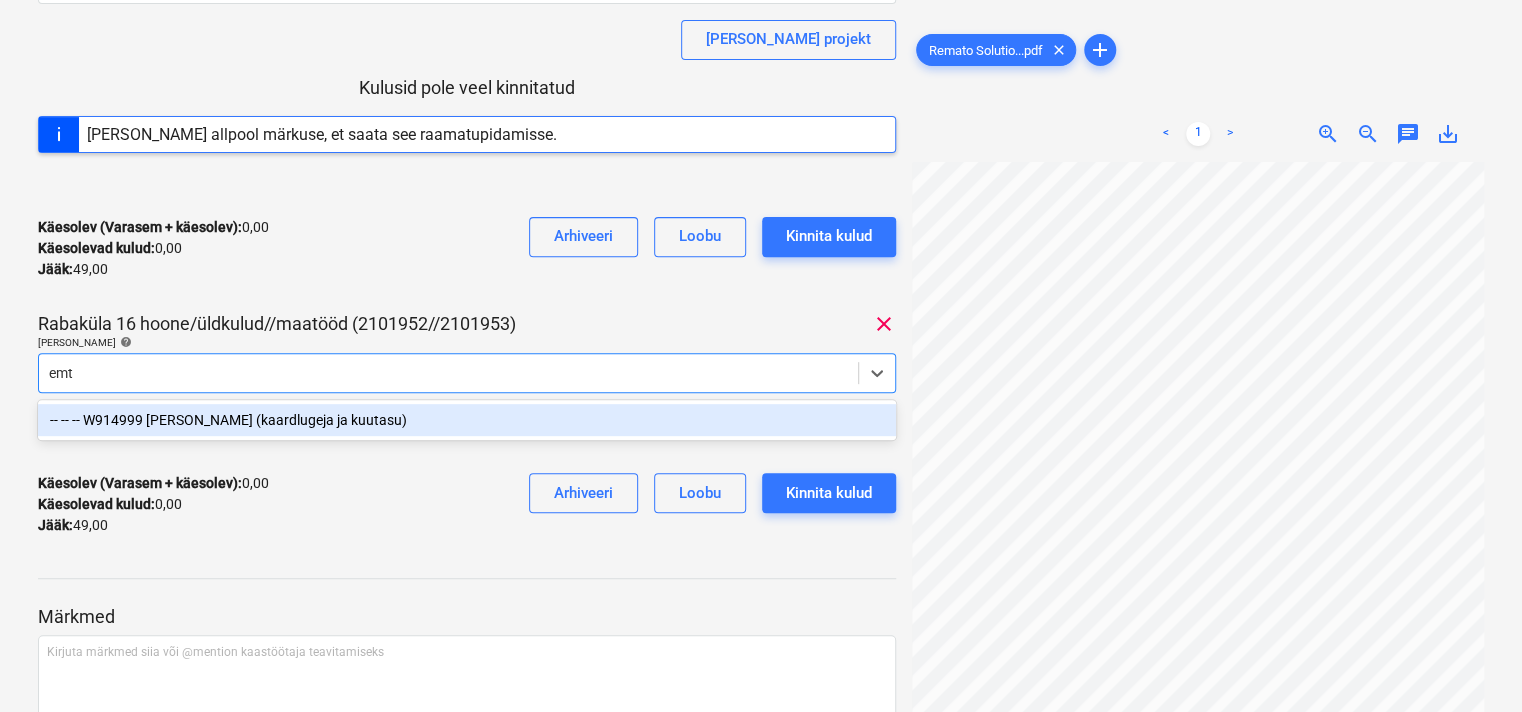 type on "emta" 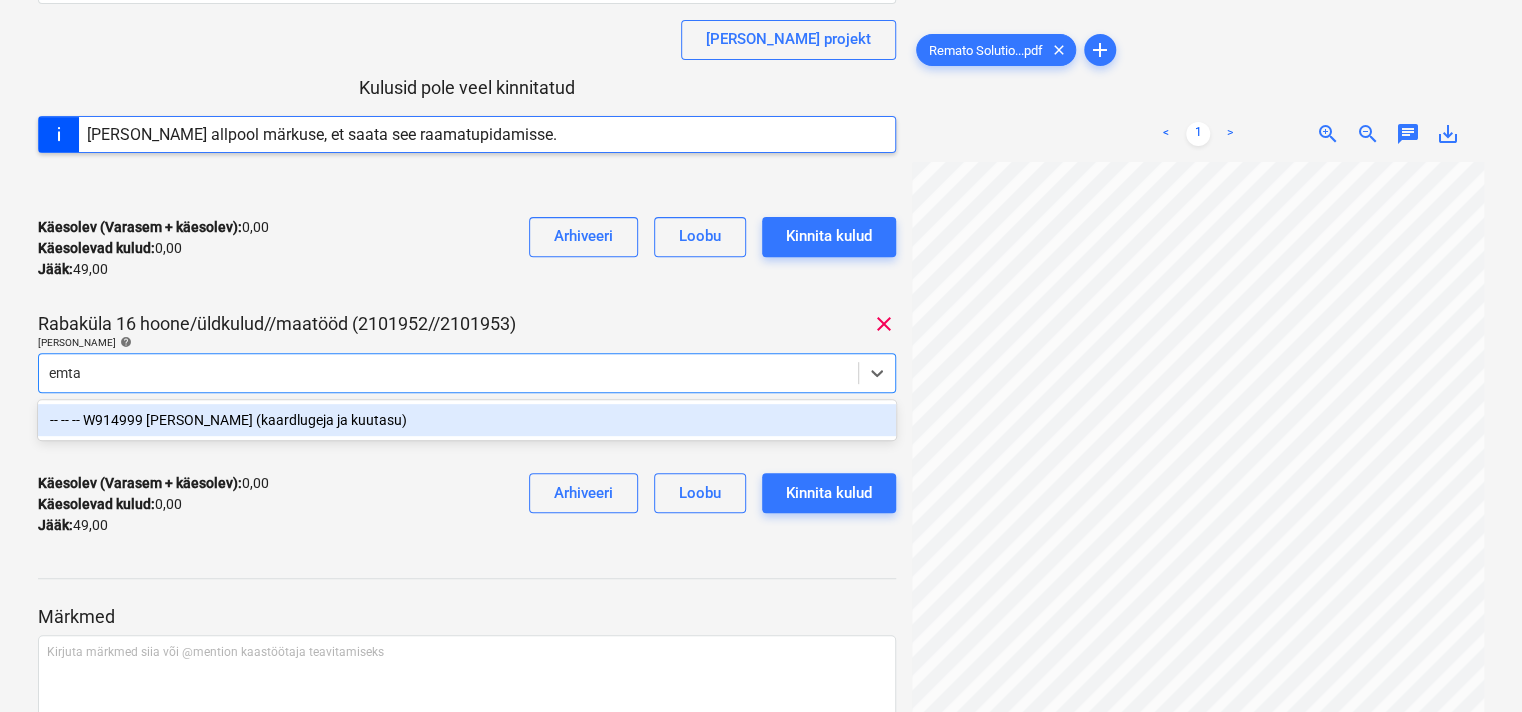 click on "-- -- --  W914999 [PERSON_NAME] (kaardlugeja ja kuutasu)" at bounding box center (467, 420) 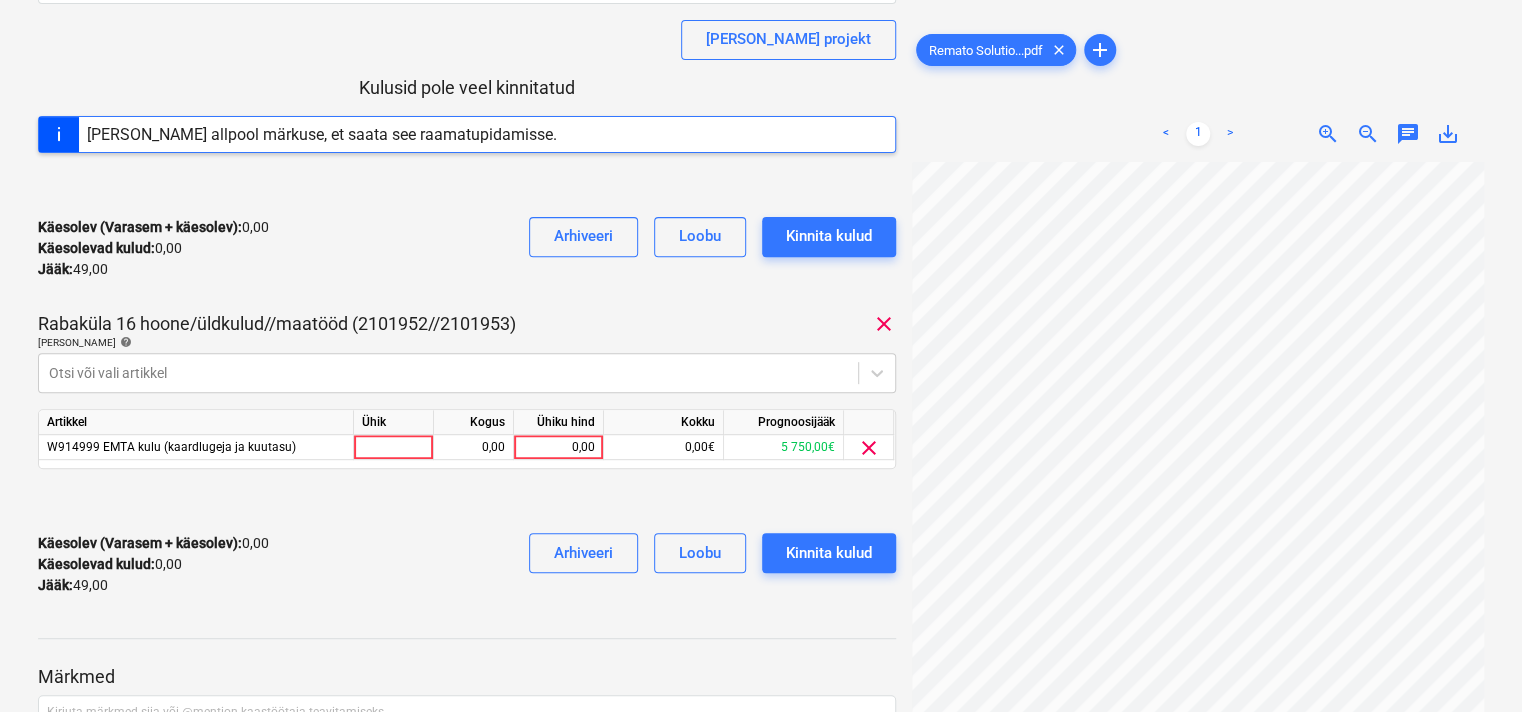 click on "Käesolev (Varasem + käesolev) :  0,00 Käesolevad kulud :  0,00 Jääk :  49,00 Arhiveeri [PERSON_NAME] kulud" at bounding box center (467, 248) 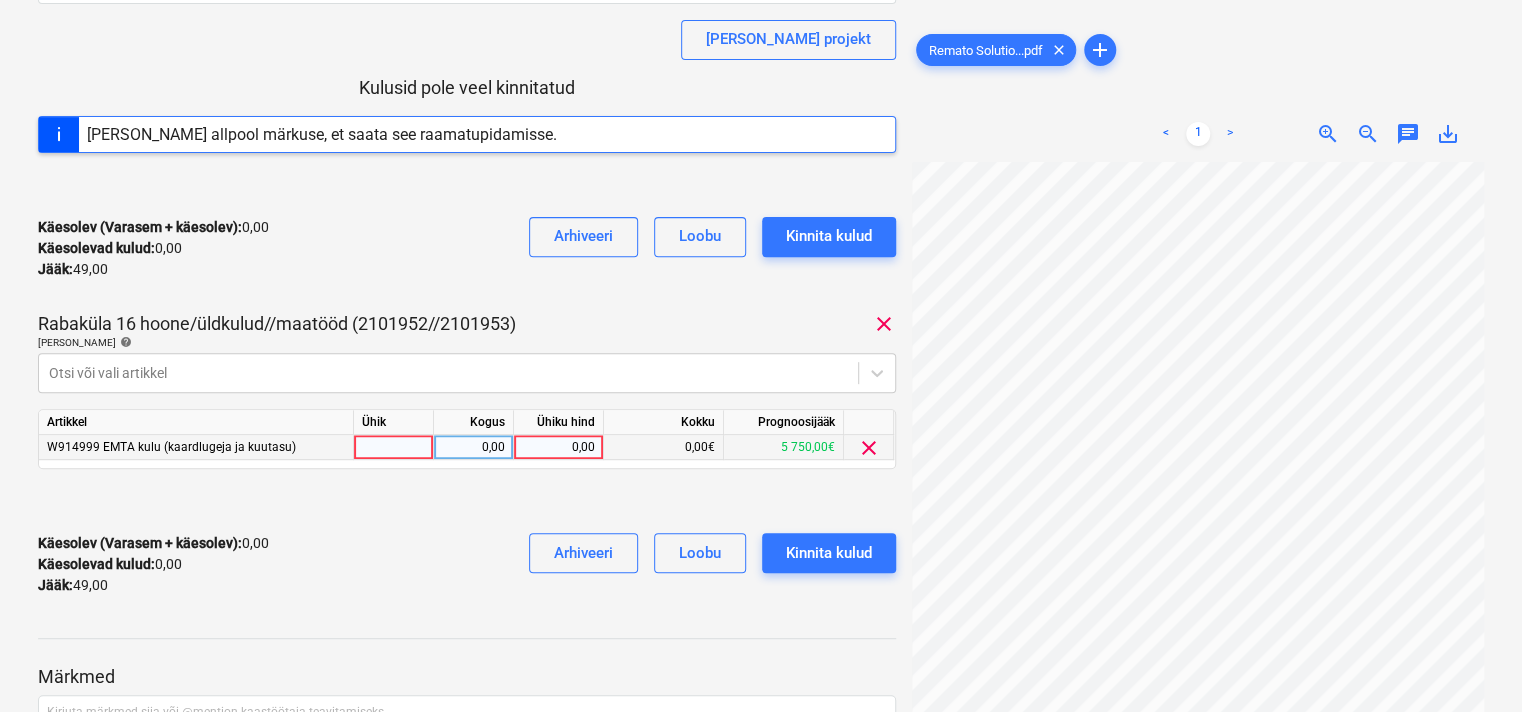 click on "0,00" at bounding box center (558, 447) 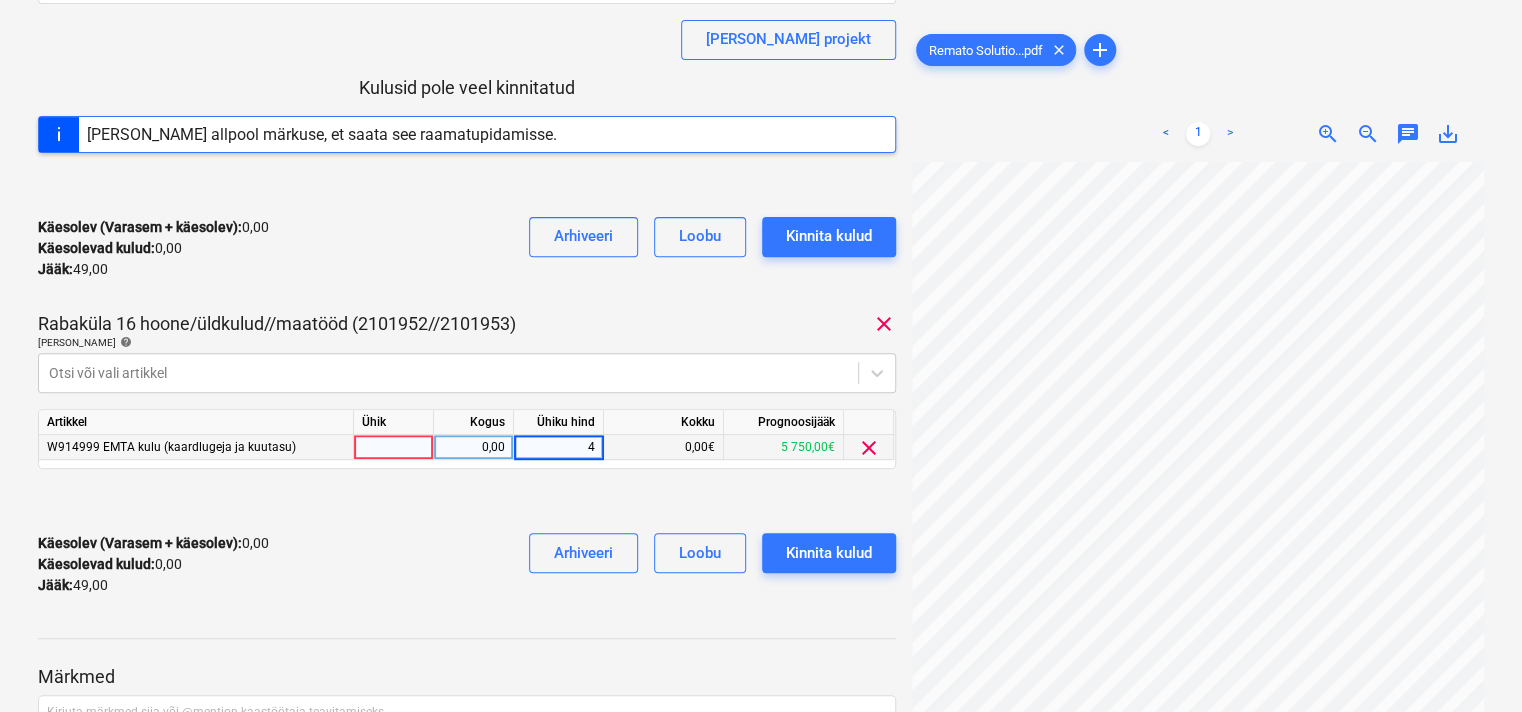 type on "49" 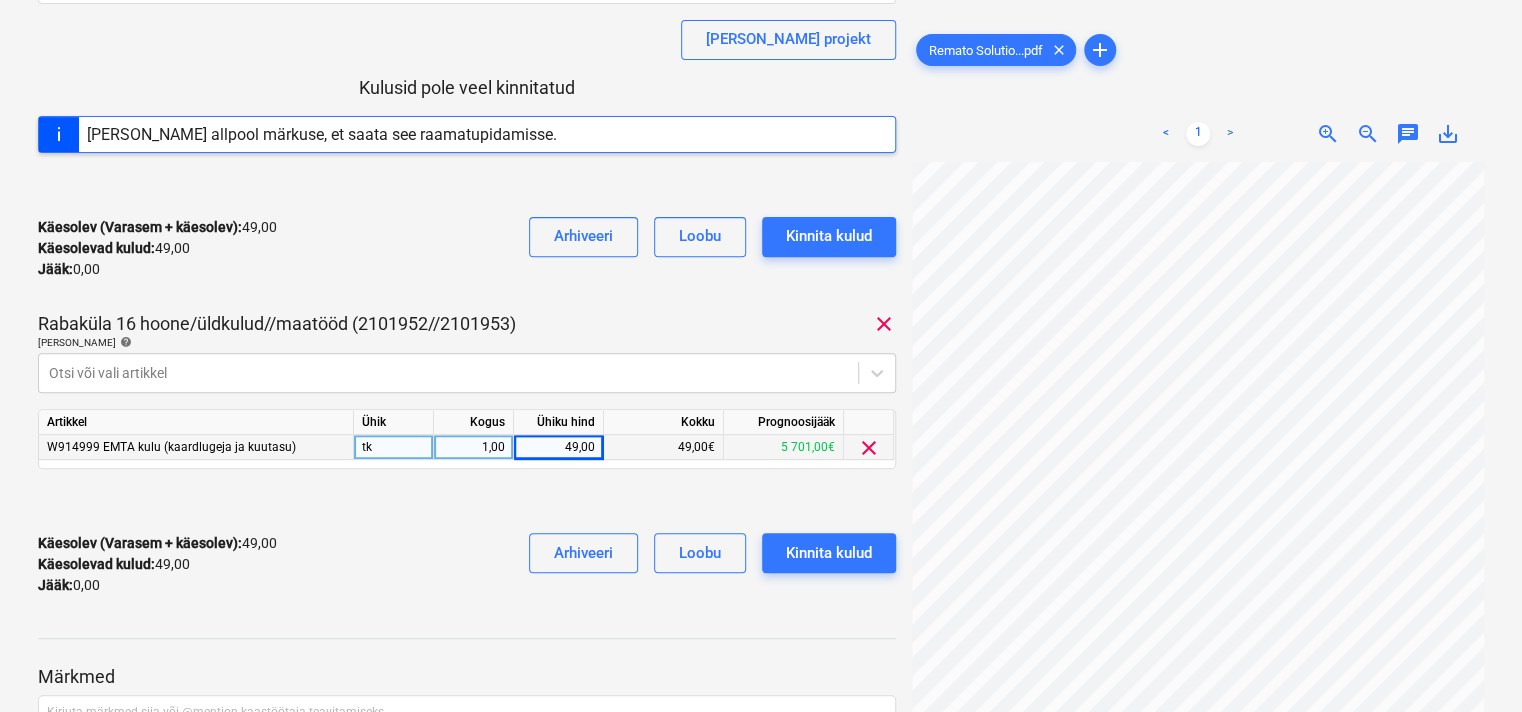 click at bounding box center [467, 501] 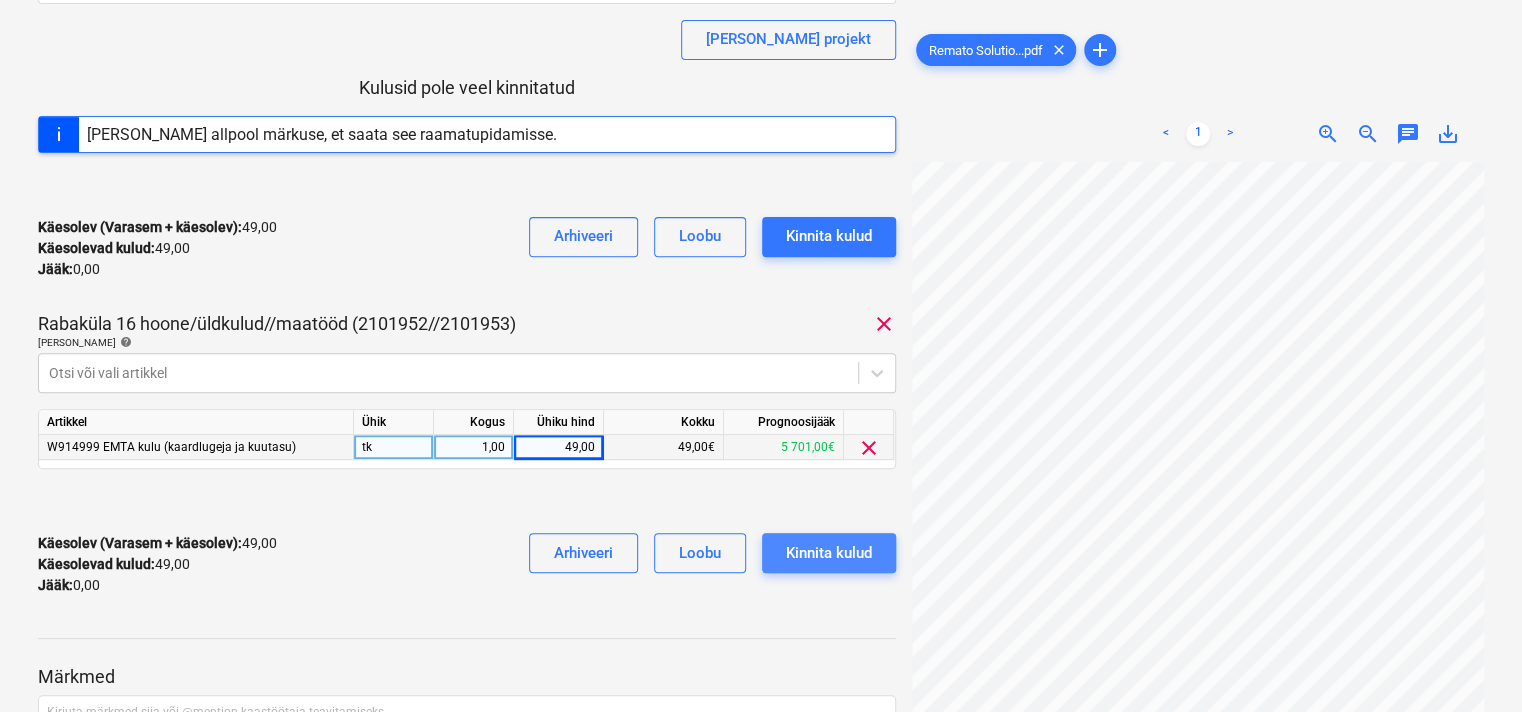 click on "Kinnita kulud" at bounding box center (829, 553) 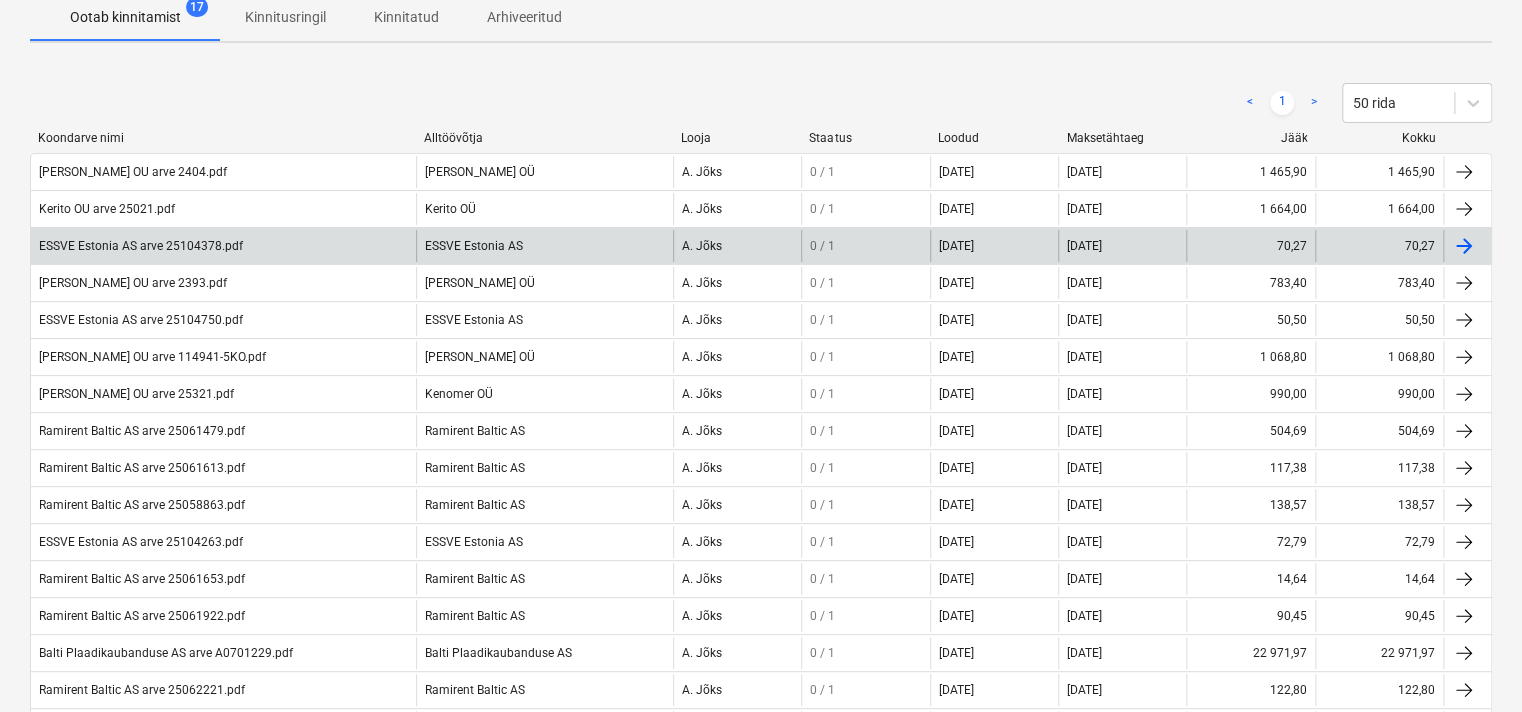 scroll, scrollTop: 0, scrollLeft: 0, axis: both 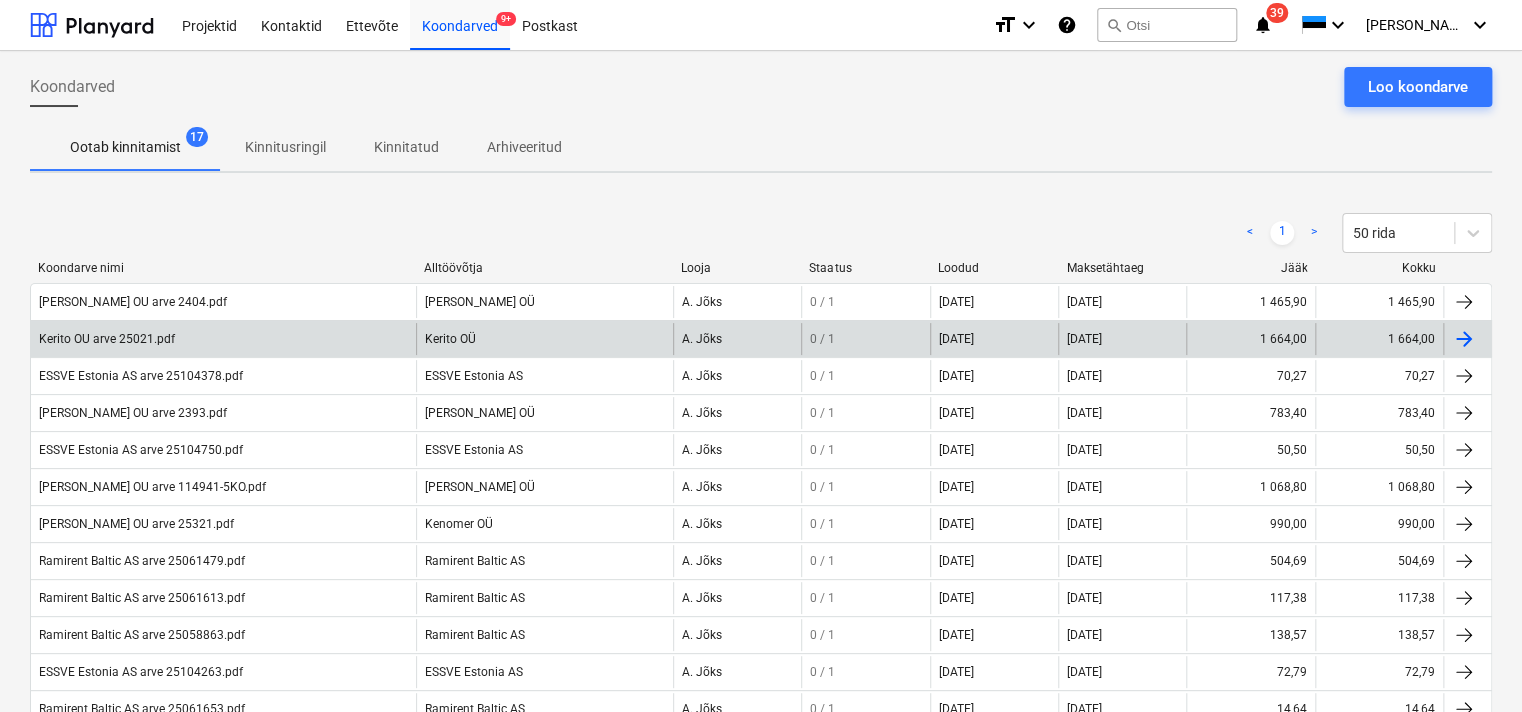 click on "Kerito OU arve 25021.pdf" at bounding box center (223, 339) 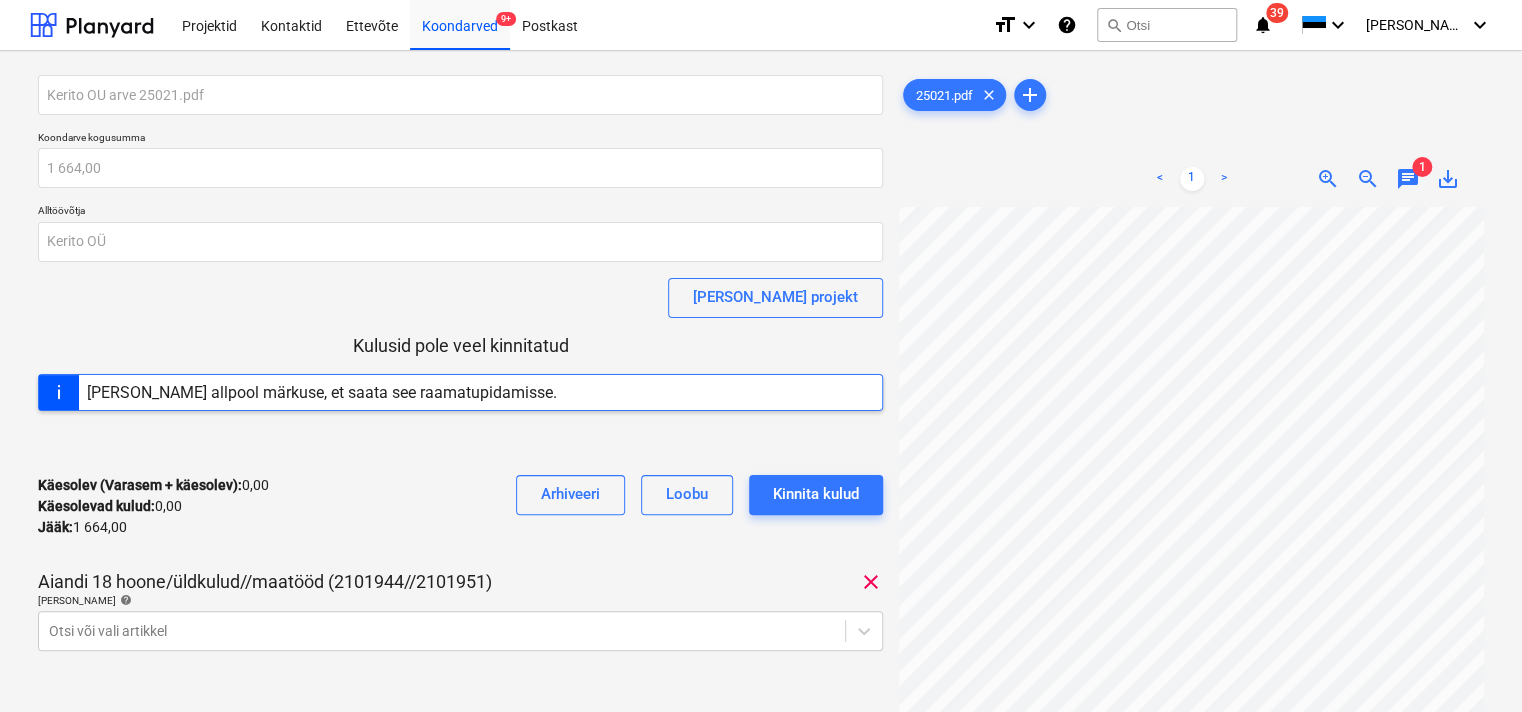 scroll, scrollTop: 331, scrollLeft: 0, axis: vertical 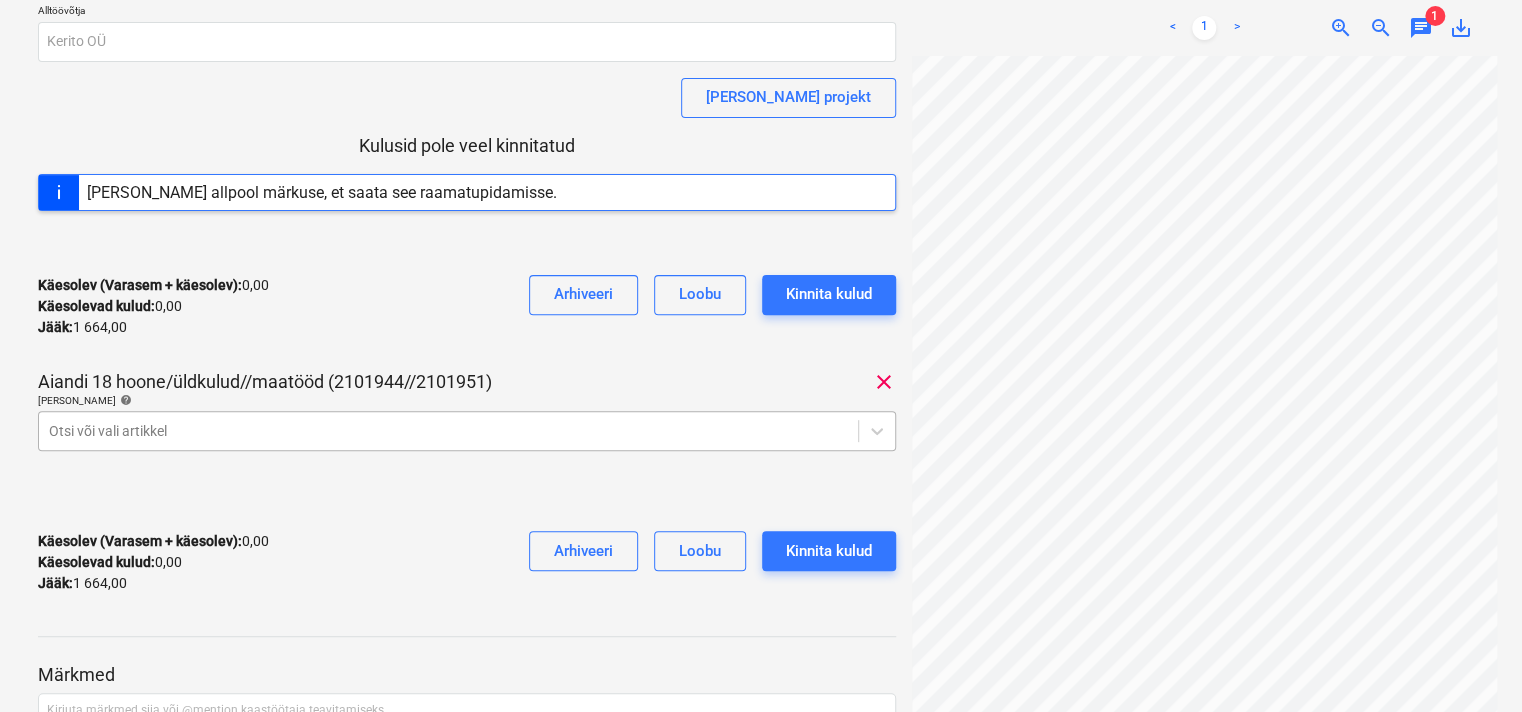 click on "Projektid Kontaktid Ettevõte Koondarved 9+ Postkast format_size keyboard_arrow_down help search Otsi notifications 39 keyboard_arrow_down [PERSON_NAME] keyboard_arrow_down Kerito OU arve 25021.pdf Koondarve kogusumma 1 664,00 Alltöövõtja Kerito OÜ [PERSON_NAME] projekt Kulusid pole veel kinnitatud [PERSON_NAME] allpool märkuse, et saata see raamatupidamisse. Käesolev (Varasem + käesolev) :  0,00 Käesolevad kulud :  0,00 Jääk :  1 664,00 Arhiveeri Loobu Kinnita kulud Aiandi 18 hoone/üldkulud//maatööd (2101944//2101951) clear [PERSON_NAME] artiklid help Otsi või vali artikkel Käesolev (Varasem + käesolev) :  0,00 Käesolevad kulud :  0,00 Jääk :  1 664,00 Arhiveeri [PERSON_NAME] kulud Märkmed Kirjuta märkmed siia või @mention kaastöötaja teavitamiseks ﻿ Salvesta 25021.pdf clear add < 1 > zoom_in zoom_out chat 1 save_alt" at bounding box center [761, 156] 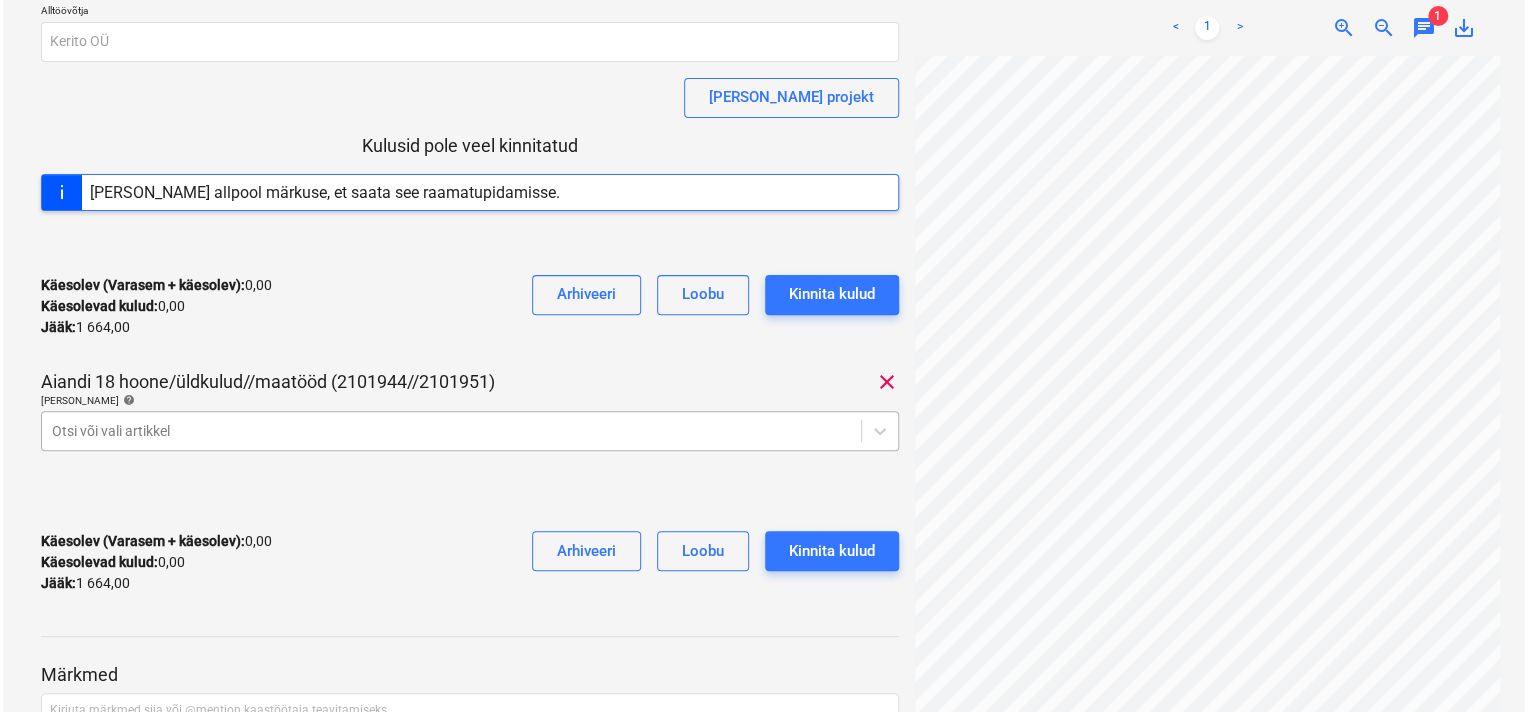 scroll, scrollTop: 258, scrollLeft: 0, axis: vertical 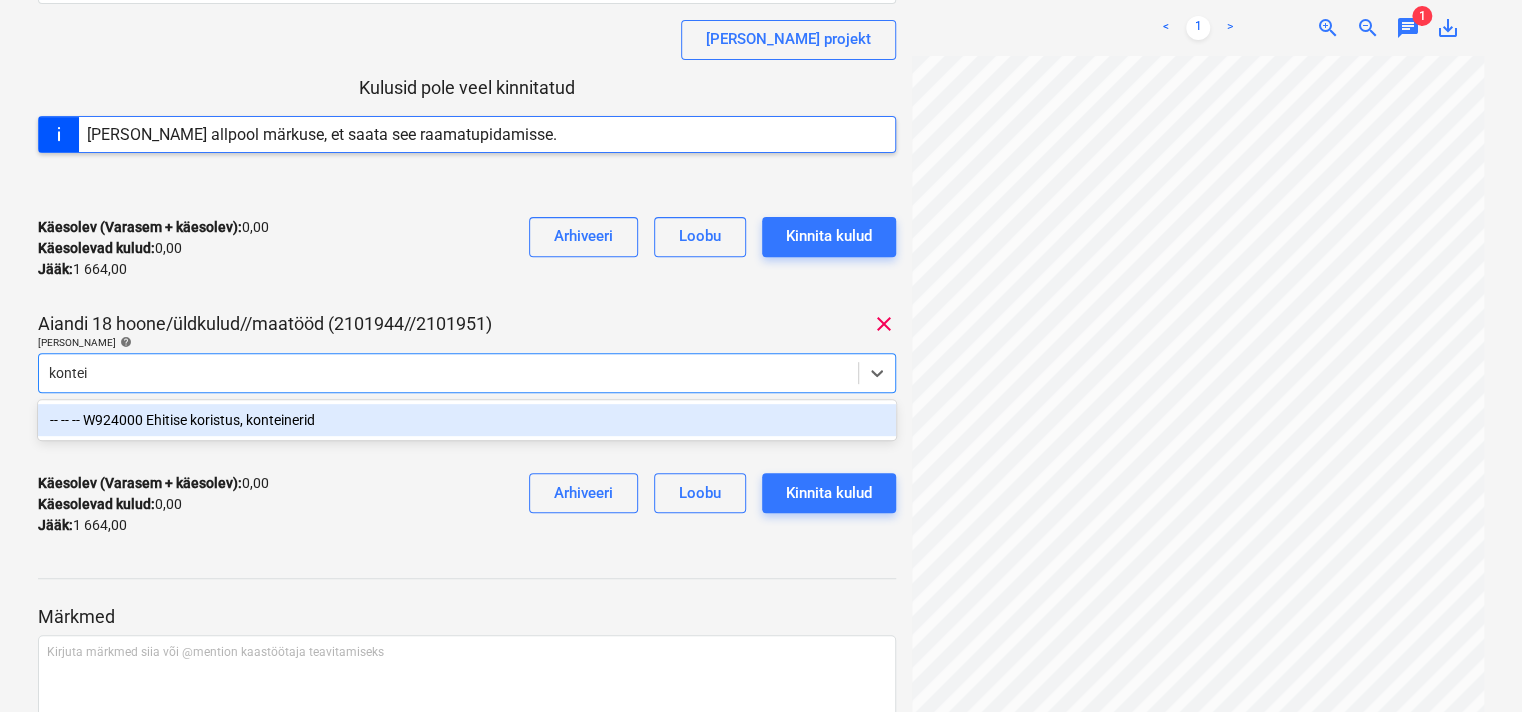 type on "kontein" 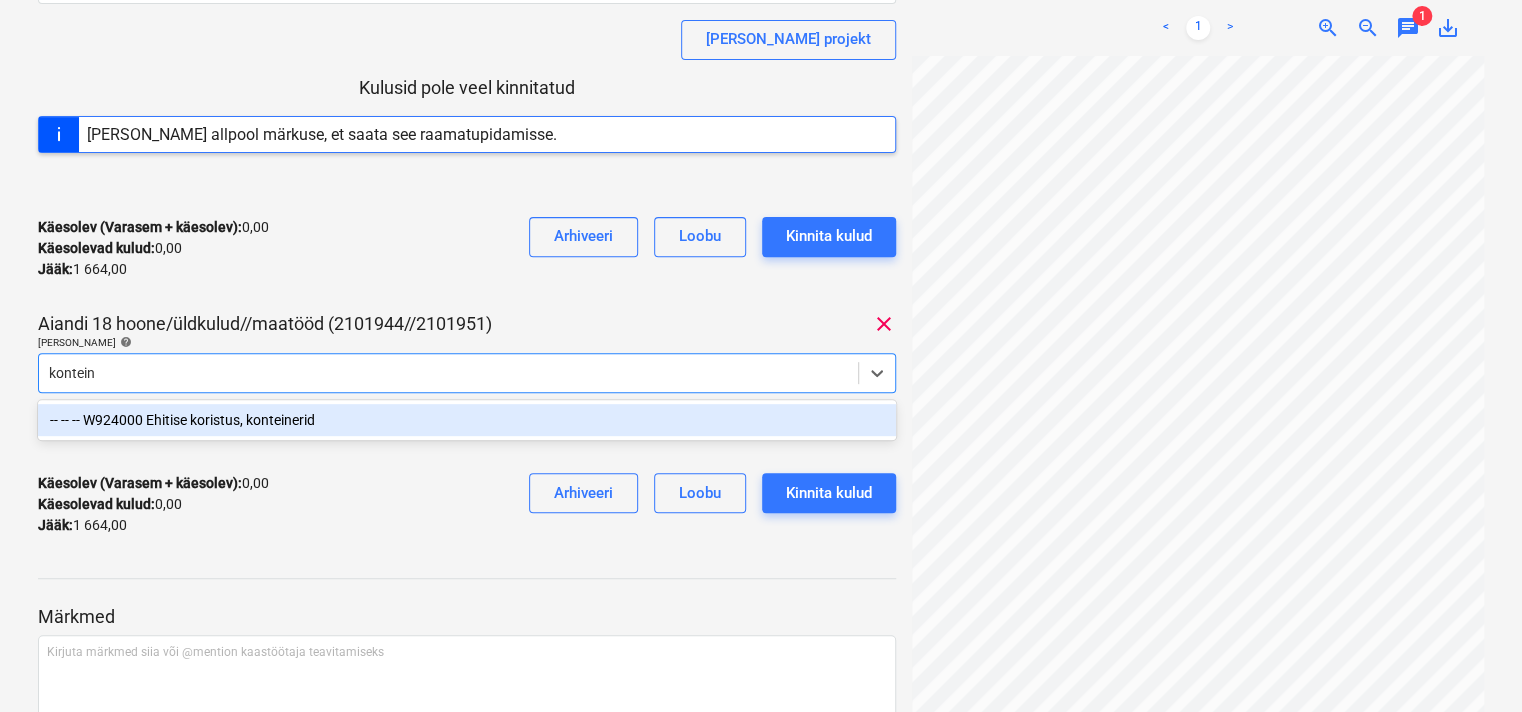click on "-- -- --  W924000 Ehitise koristus, konteinerid" at bounding box center [467, 420] 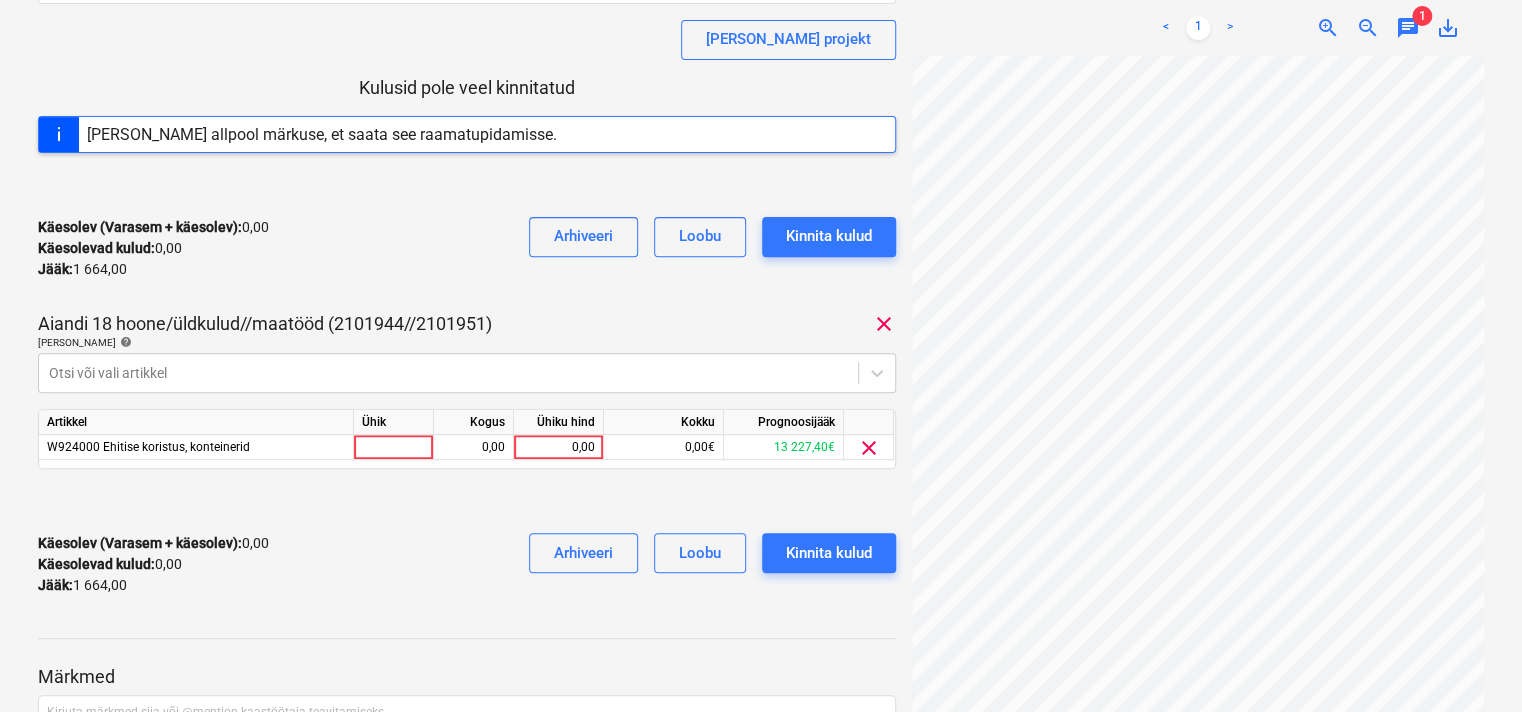 click on "Käesolev (Varasem + käesolev) :  0,00 Käesolevad kulud :  0,00 Jääk :  1 664,00 Arhiveeri [PERSON_NAME] kulud" at bounding box center (467, 248) 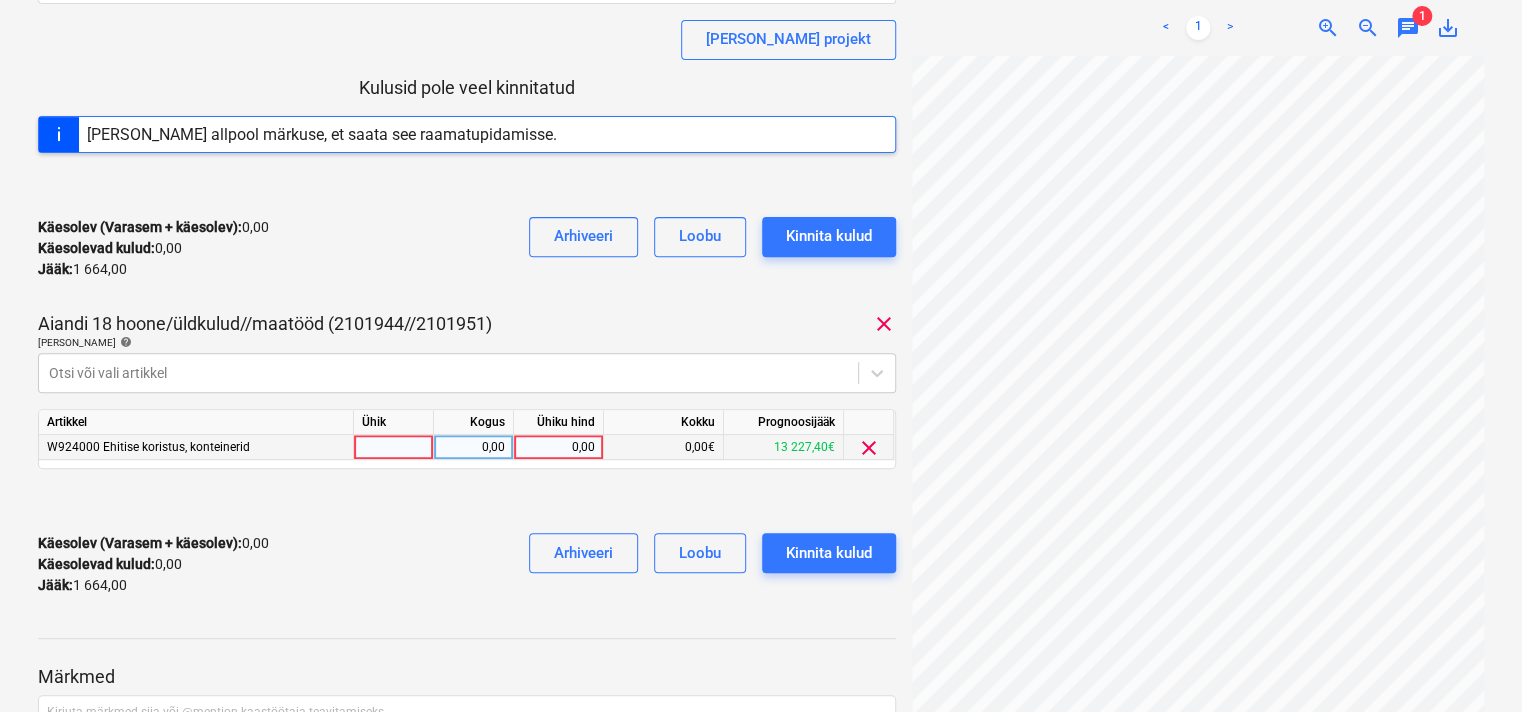 click on "0,00" at bounding box center (558, 447) 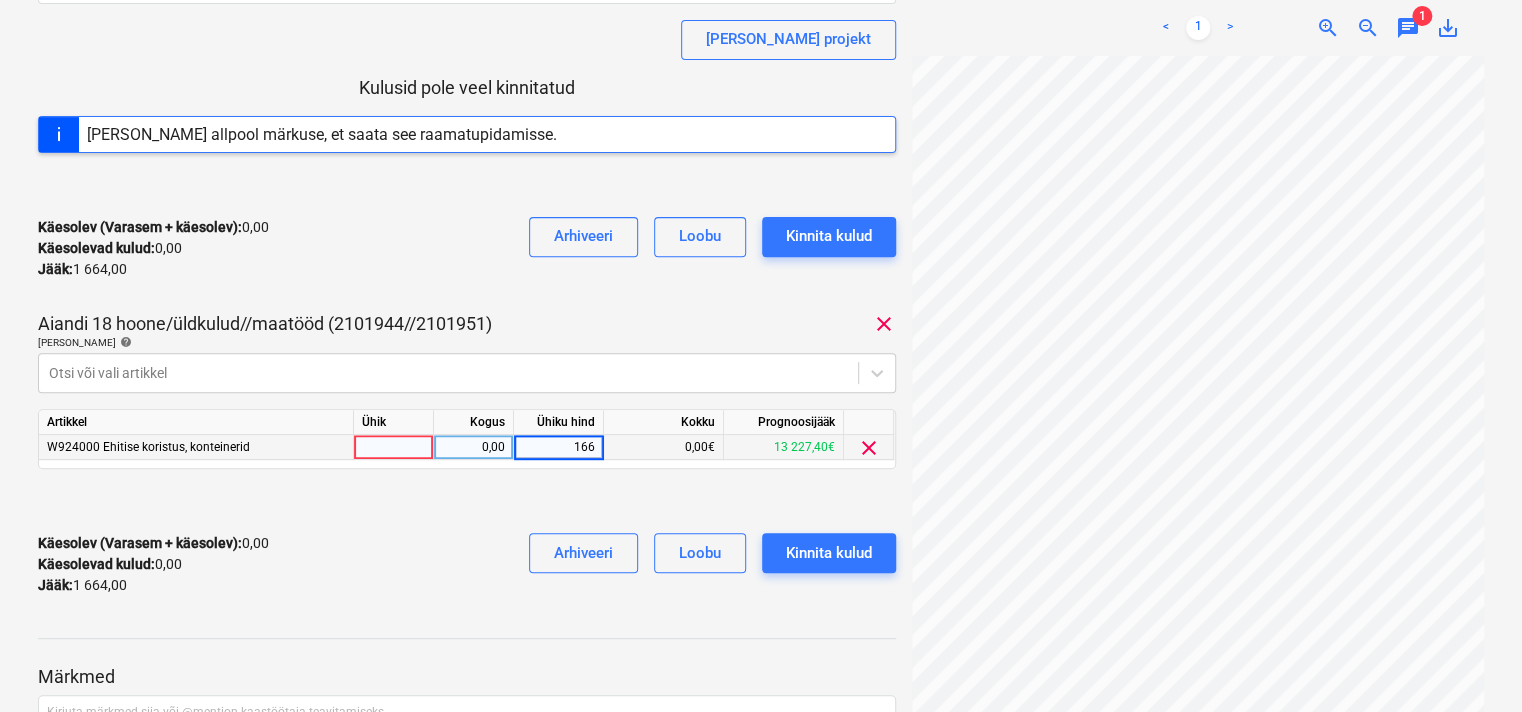 type on "1664" 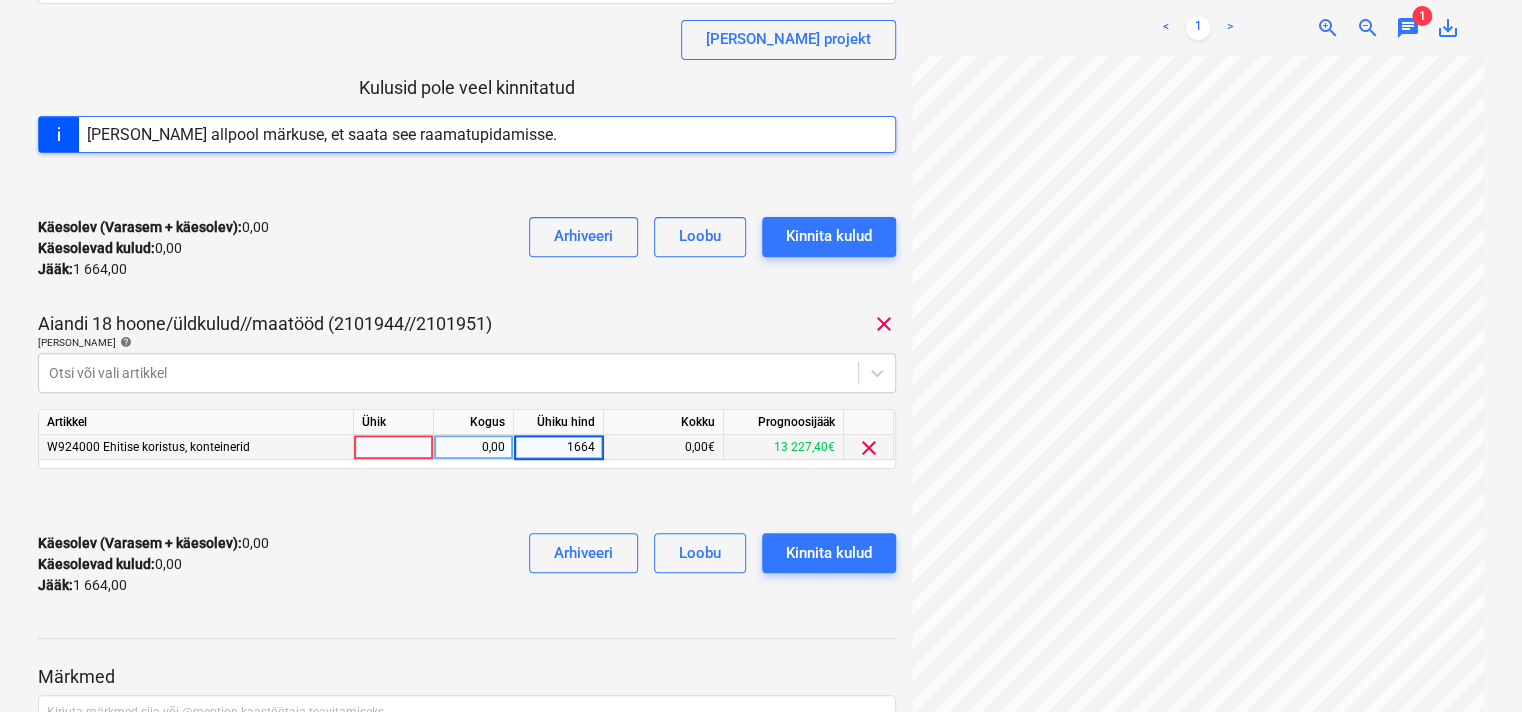 click on "Käesolev (Varasem + käesolev) :  0,00 Käesolevad kulud :  0,00 Jääk :  1 664,00 Arhiveeri [PERSON_NAME] kulud" at bounding box center (467, 564) 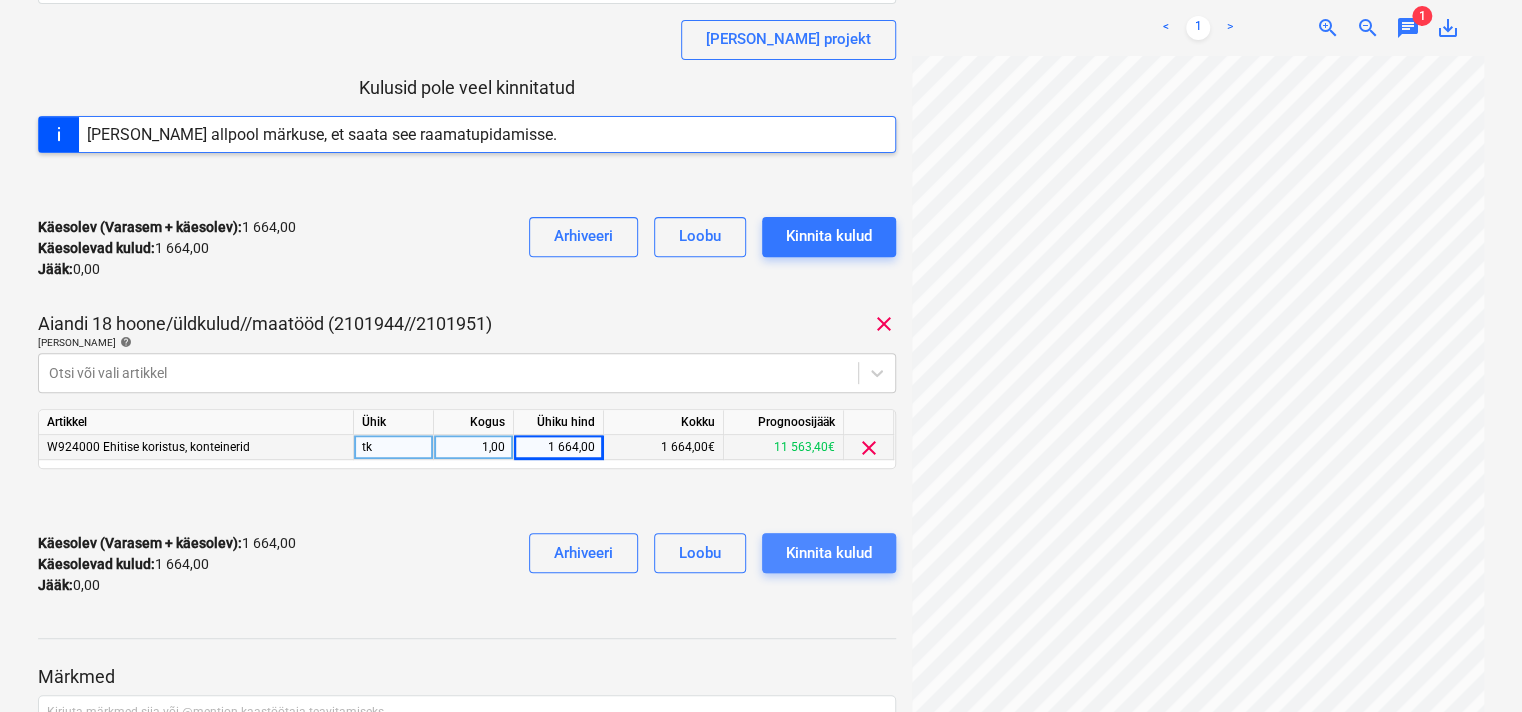 click on "Kinnita kulud" at bounding box center (829, 553) 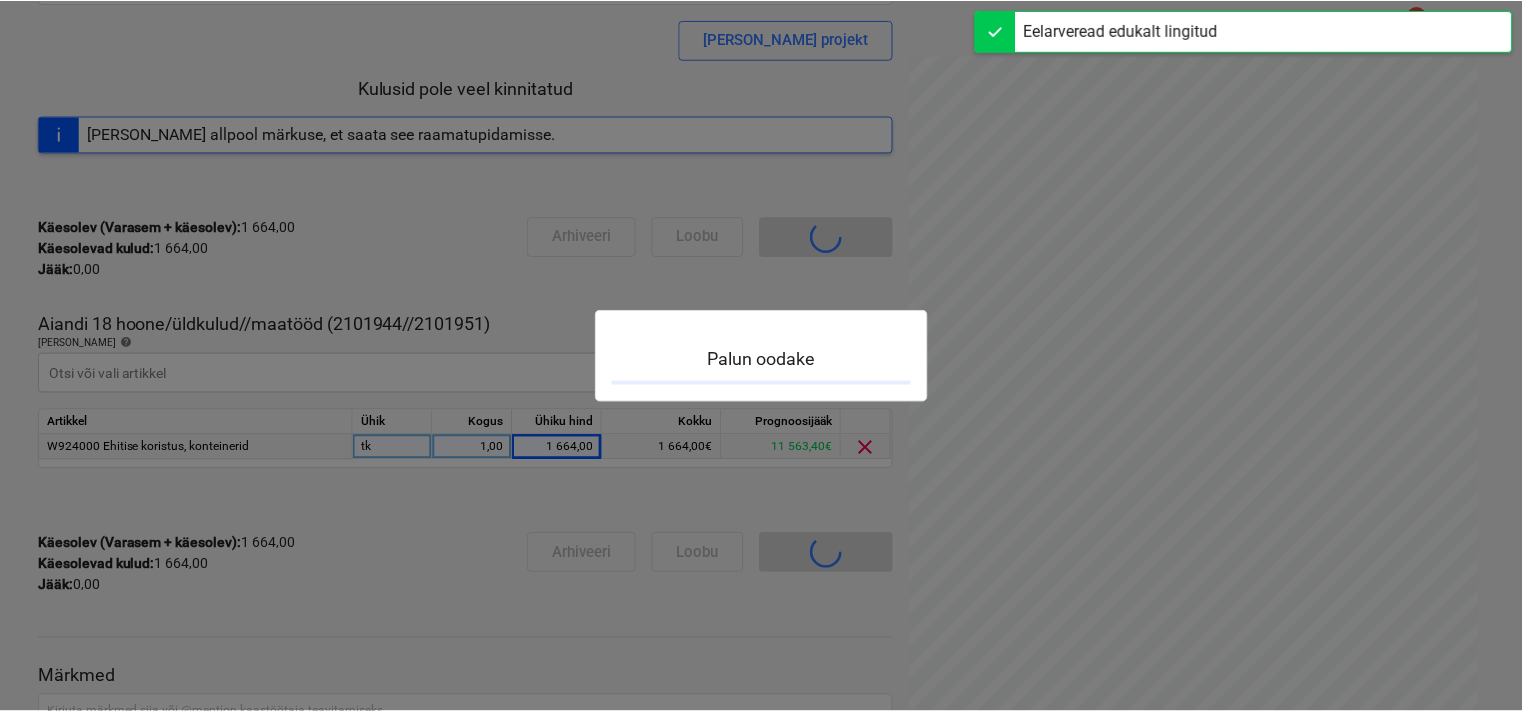 scroll, scrollTop: 175, scrollLeft: 0, axis: vertical 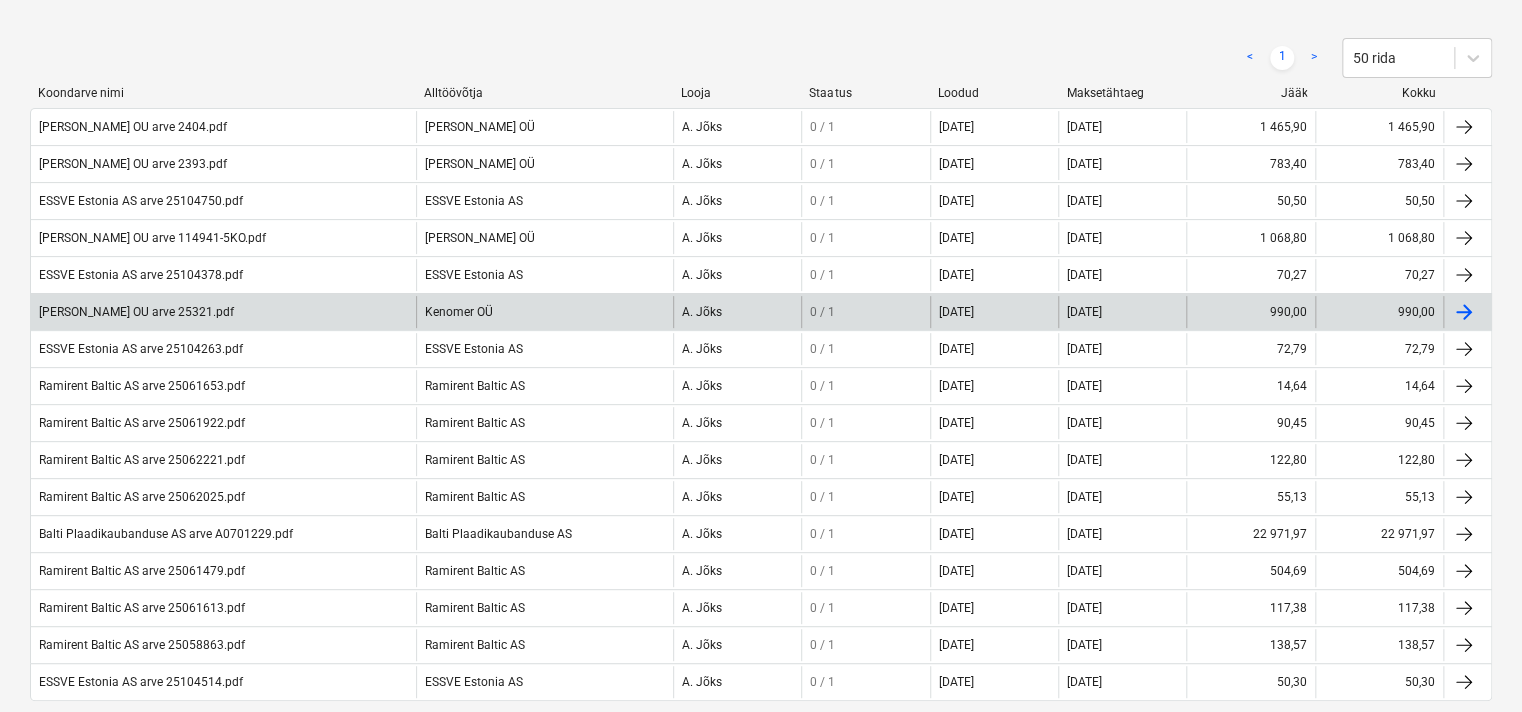click on "[PERSON_NAME] OU arve 25321.pdf" at bounding box center (223, 312) 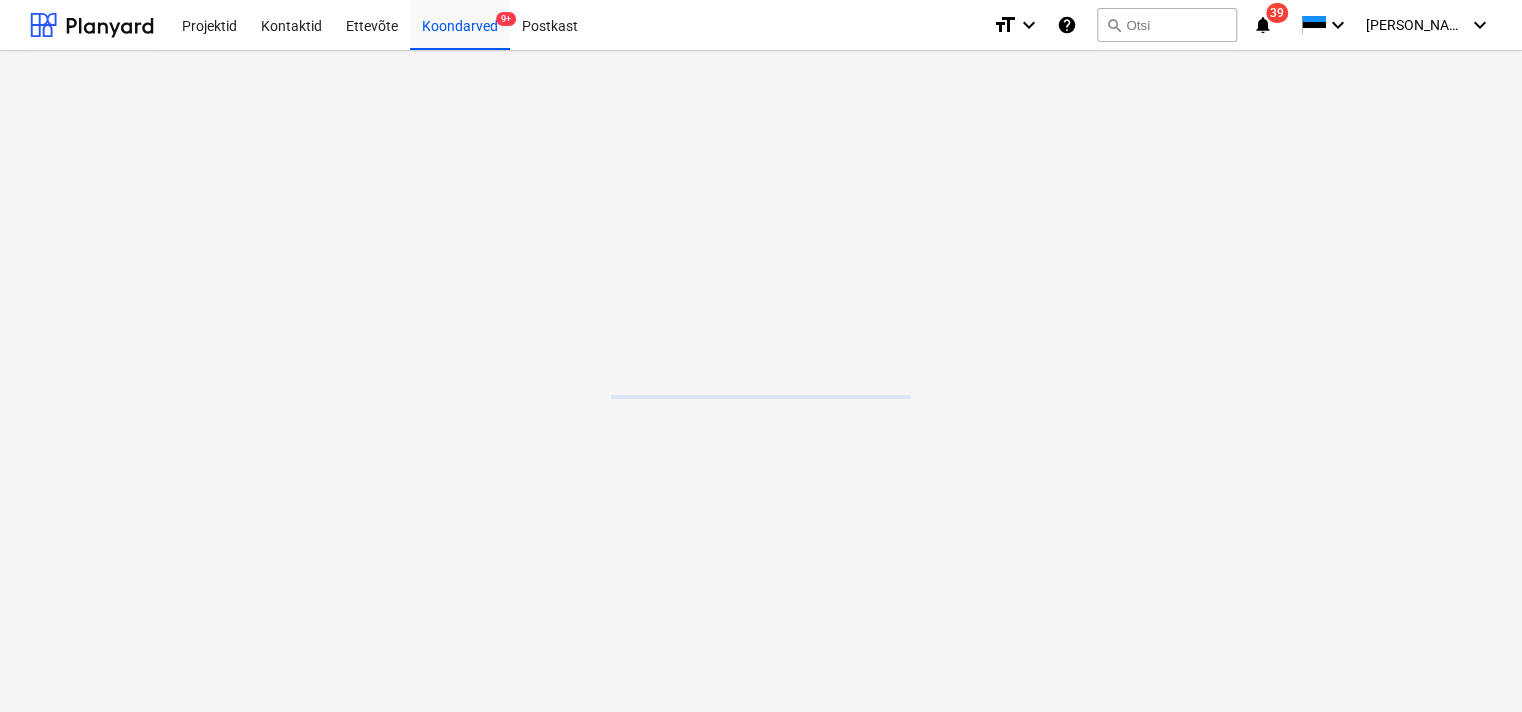 scroll, scrollTop: 0, scrollLeft: 0, axis: both 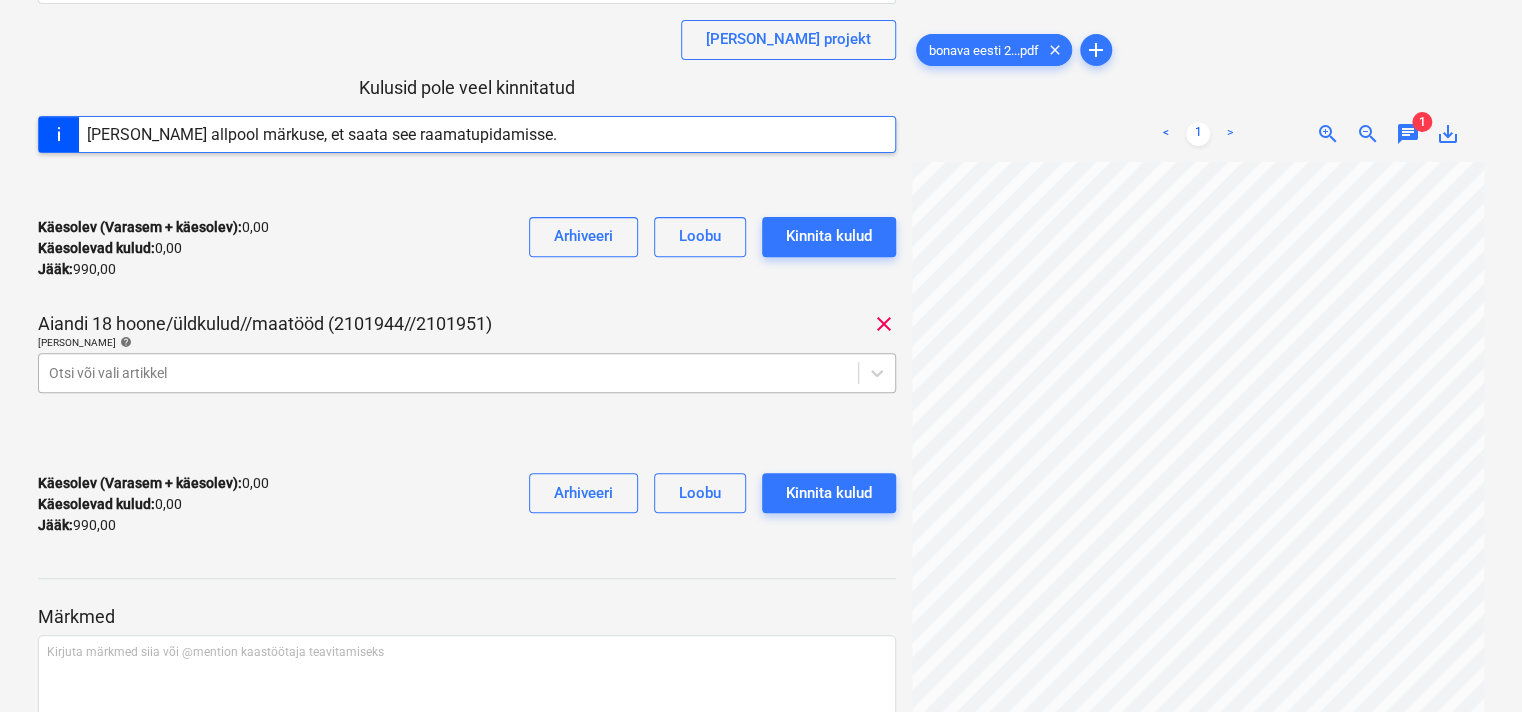 click on "Projektid Kontaktid Ettevõte Koondarved 9+ Postkast format_size keyboard_arrow_down help search Otsi notifications 39 keyboard_arrow_down [PERSON_NAME] keyboard_arrow_down [PERSON_NAME] OU arve 25321.pdf Koondarve kogusumma 990,00 Alltöövõtja [PERSON_NAME] OÜ [PERSON_NAME] projekt Kulusid pole veel kinnitatud [PERSON_NAME] allpool märkuse, et saata see raamatupidamisse. Käesolev (Varasem + käesolev) :  0,00 Käesolevad kulud :  0,00 Jääk :  990,00 Arhiveeri Loobu Kinnita kulud Aiandi 18 hoone/üldkulud//maatööd (2101944//2101951) clear [PERSON_NAME] artiklid help Otsi või vali artikkel Käesolev (Varasem + käesolev) :  0,00 Käesolevad kulud :  0,00 Jääk :  990,00 Arhiveeri [PERSON_NAME] kulud Märkmed Kirjuta märkmed siia või @mention kaastöötaja teavitamiseks ﻿ Salvesta bonava eesti 2...pdf clear add < 1 > zoom_in zoom_out chat 1 save_alt" at bounding box center [761, 98] 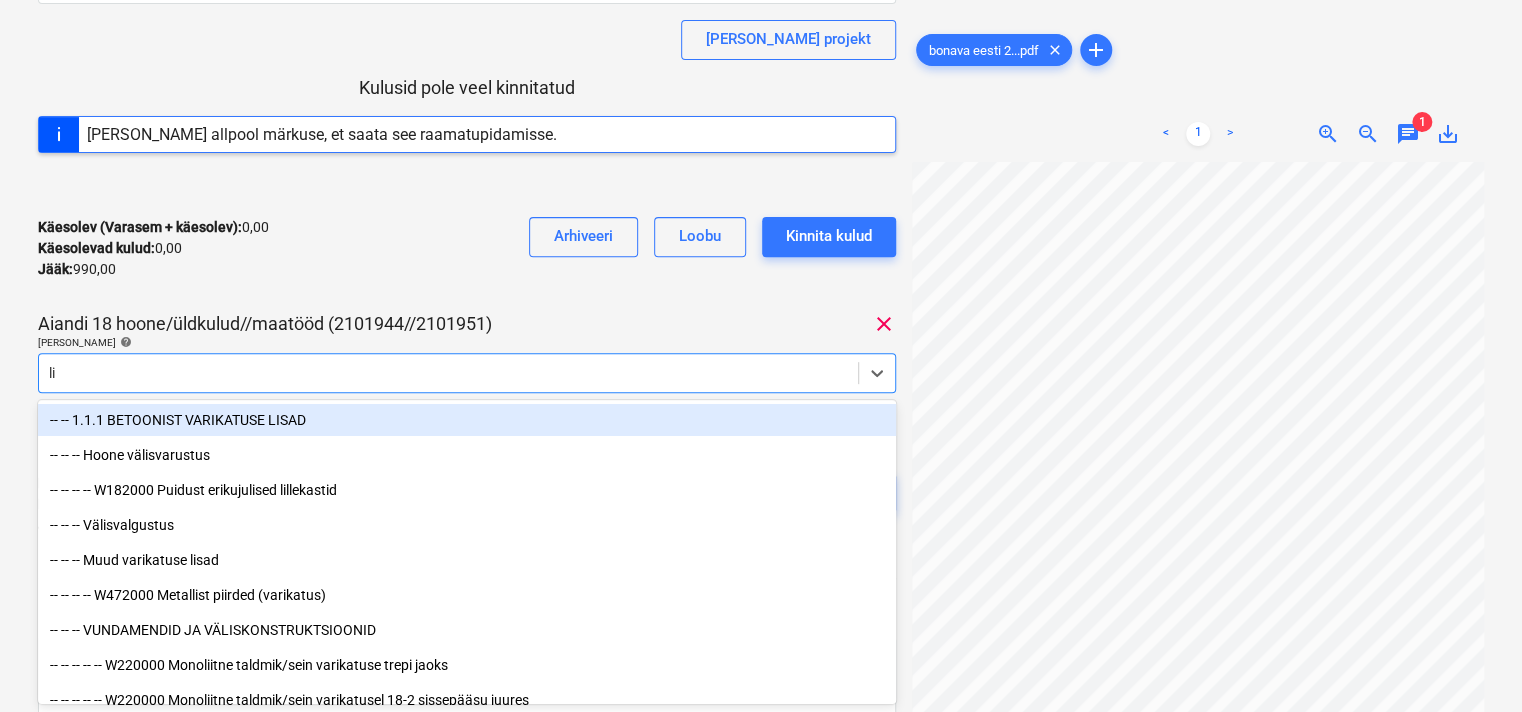 type on "l" 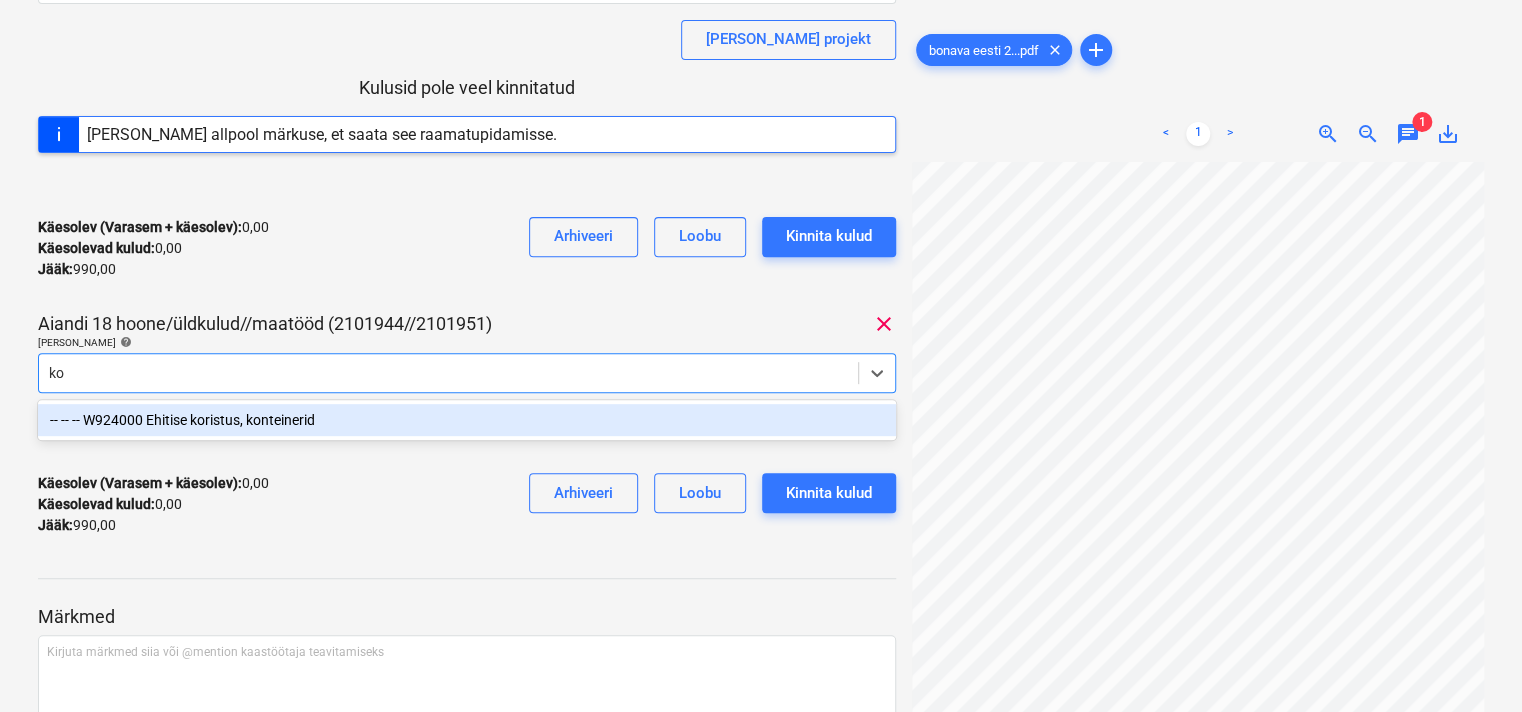 type on "k" 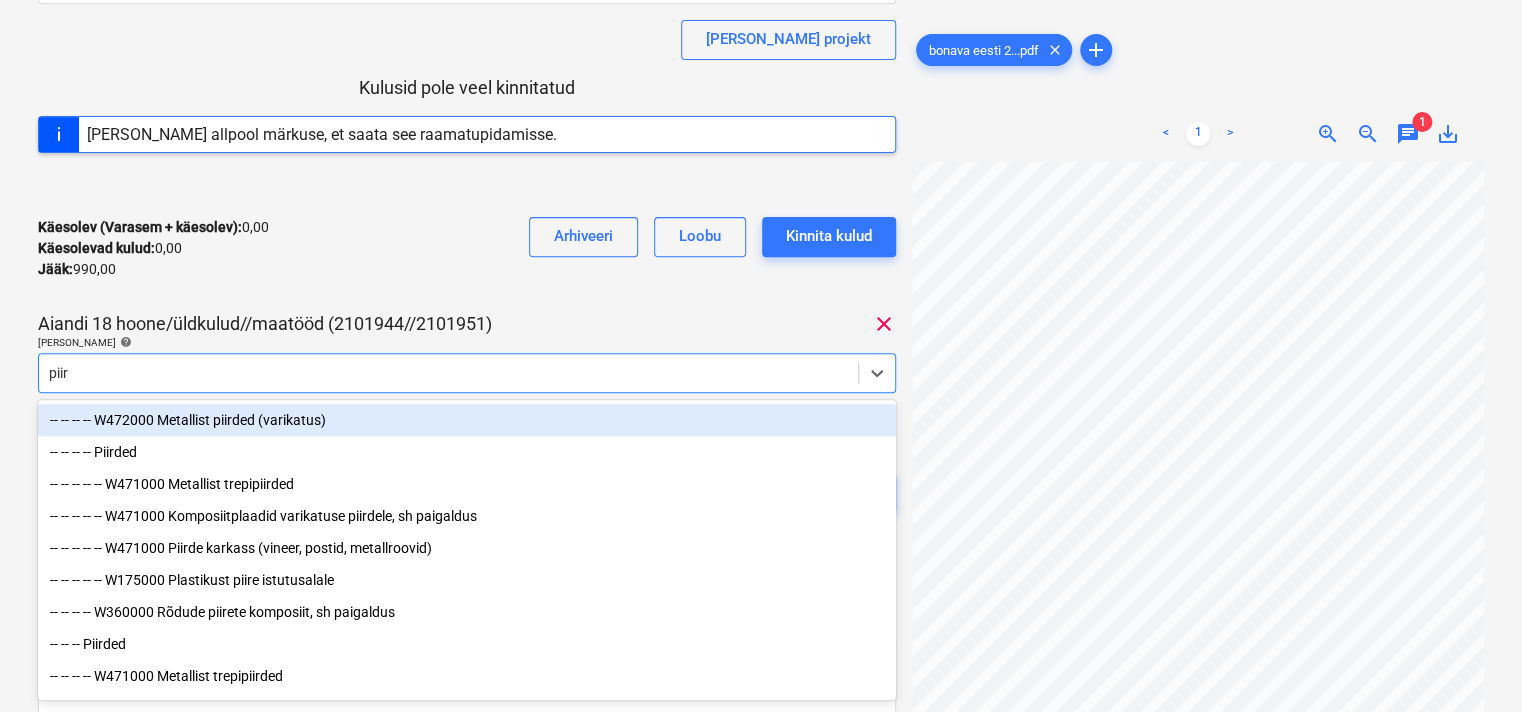 type on "piird" 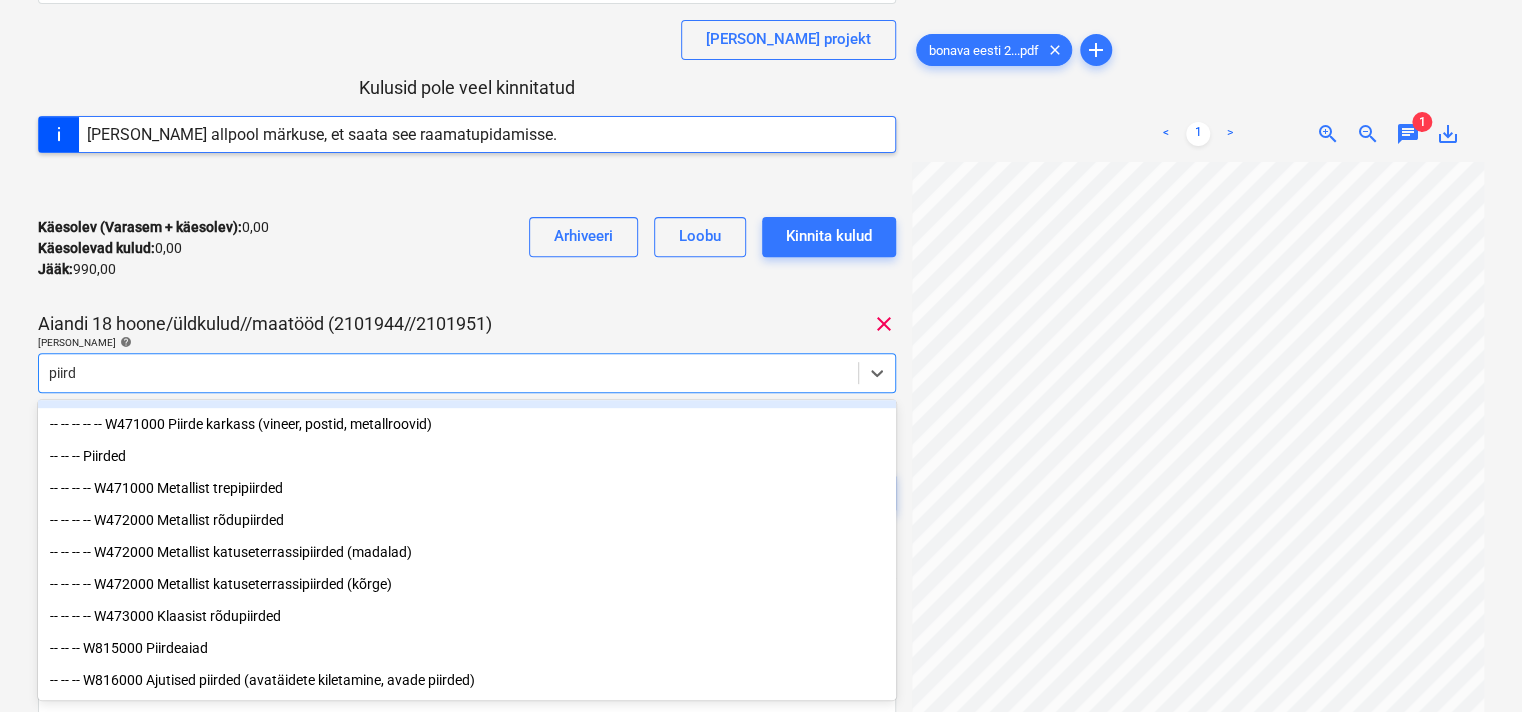 scroll, scrollTop: 134, scrollLeft: 0, axis: vertical 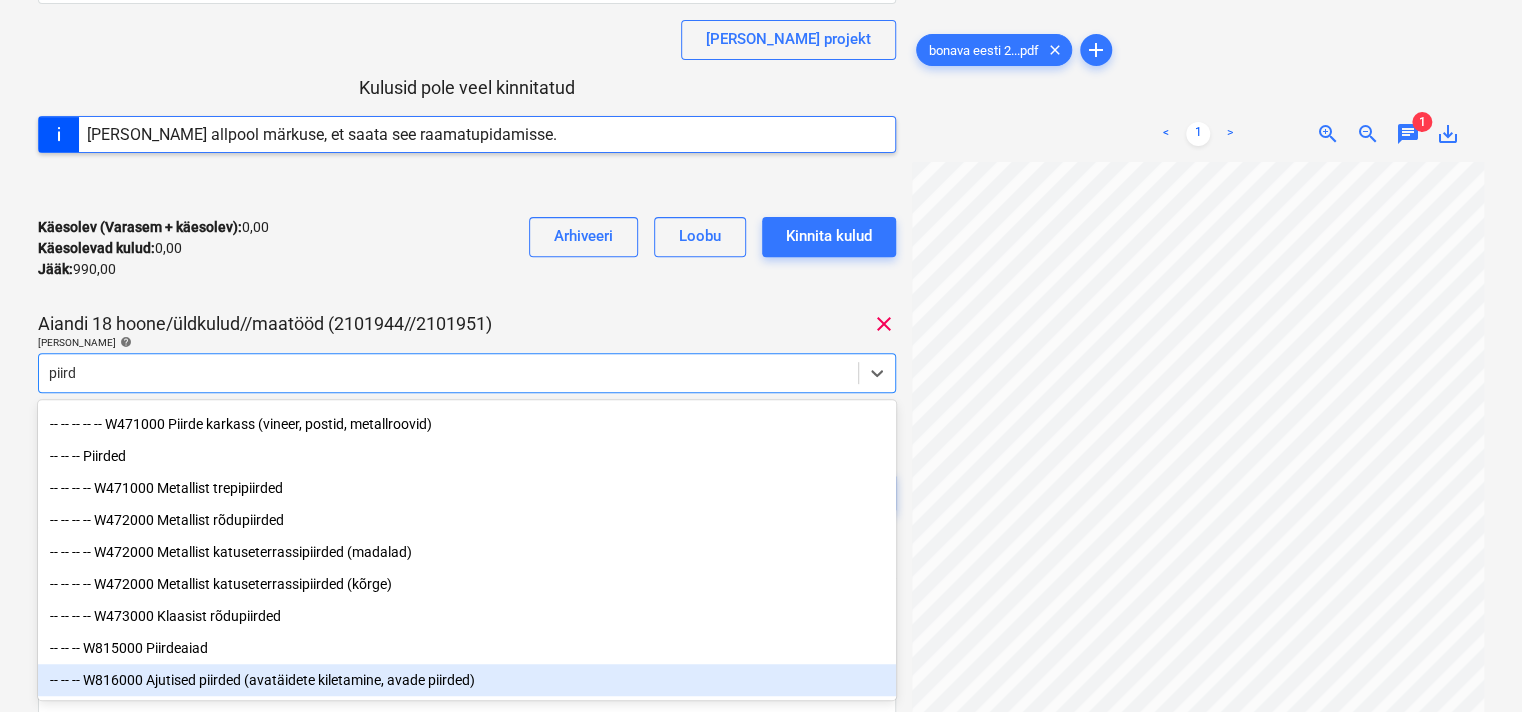 click on "-- -- --  W816000 Ajutised piirded (avatäidete kiletamine, avade piirded)" at bounding box center (467, 680) 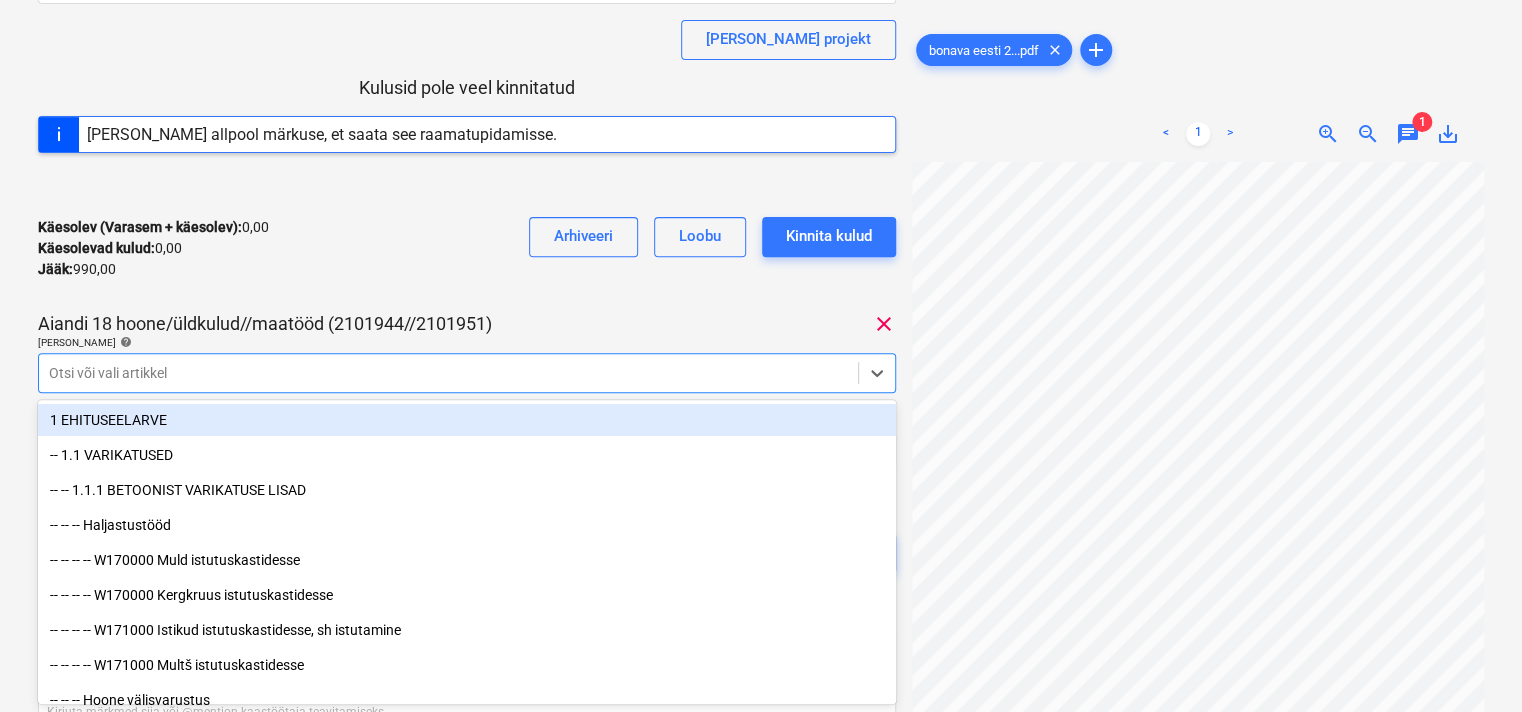 click on "Käesolev (Varasem + käesolev) :  0,00 Käesolevad kulud :  0,00 Jääk :  990,00 Arhiveeri Loobu Kinnita kulud" at bounding box center [467, 248] 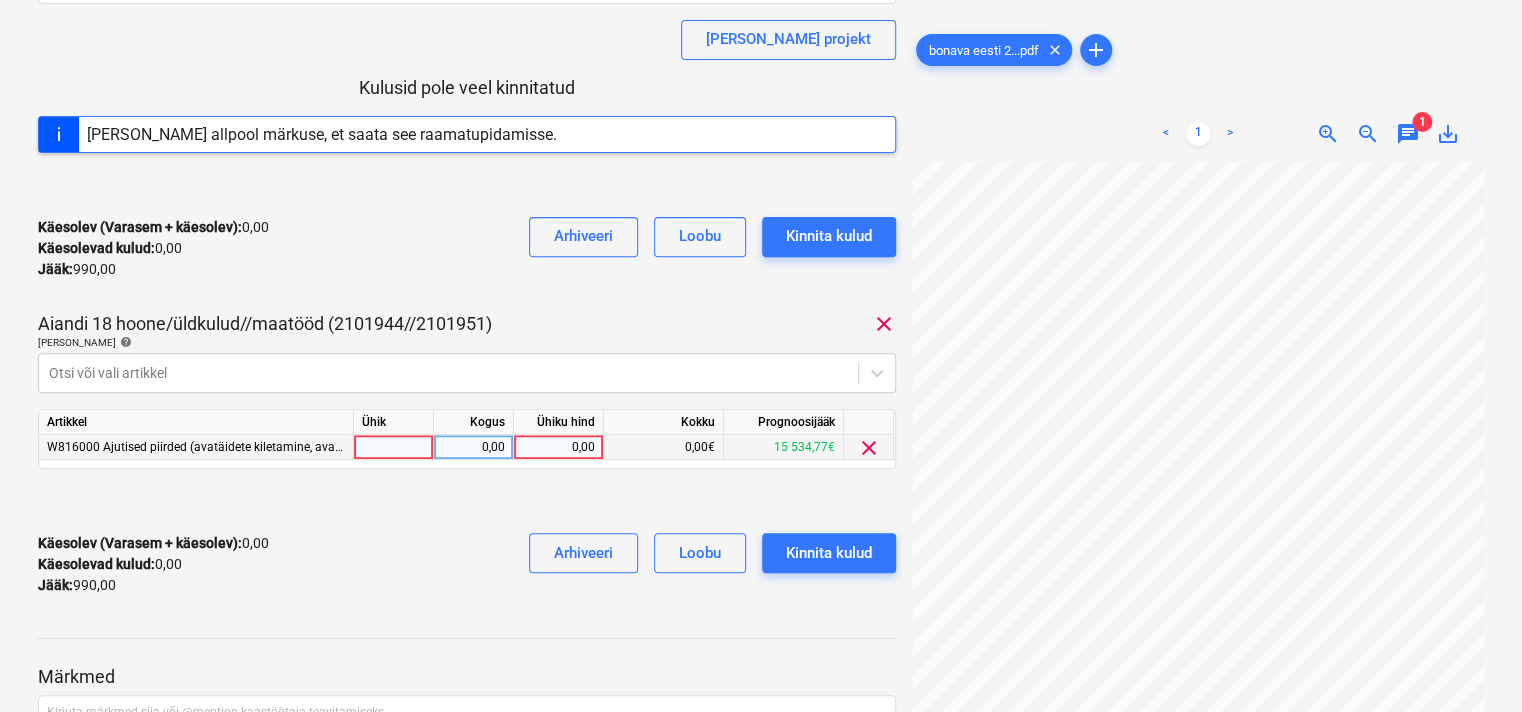 click on "0,00" at bounding box center [558, 447] 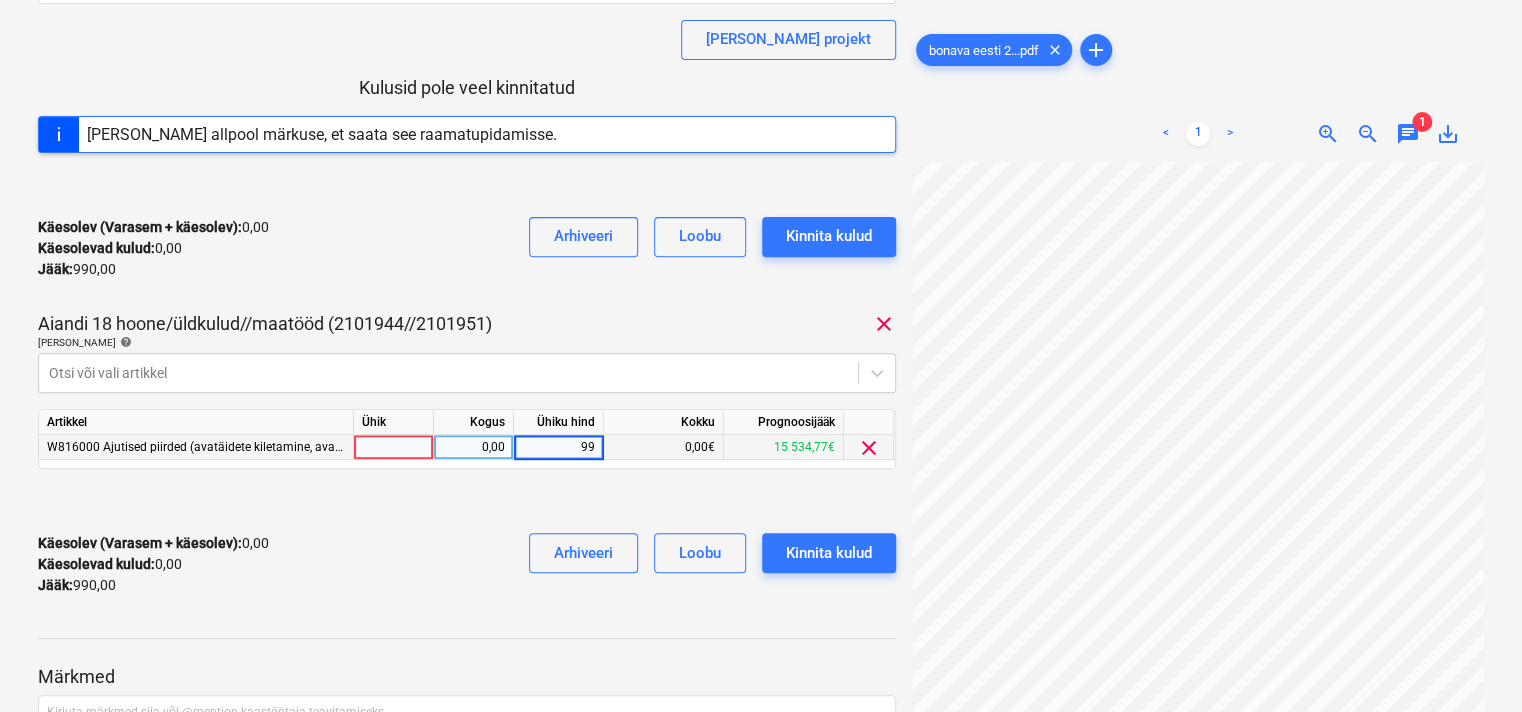 type on "990" 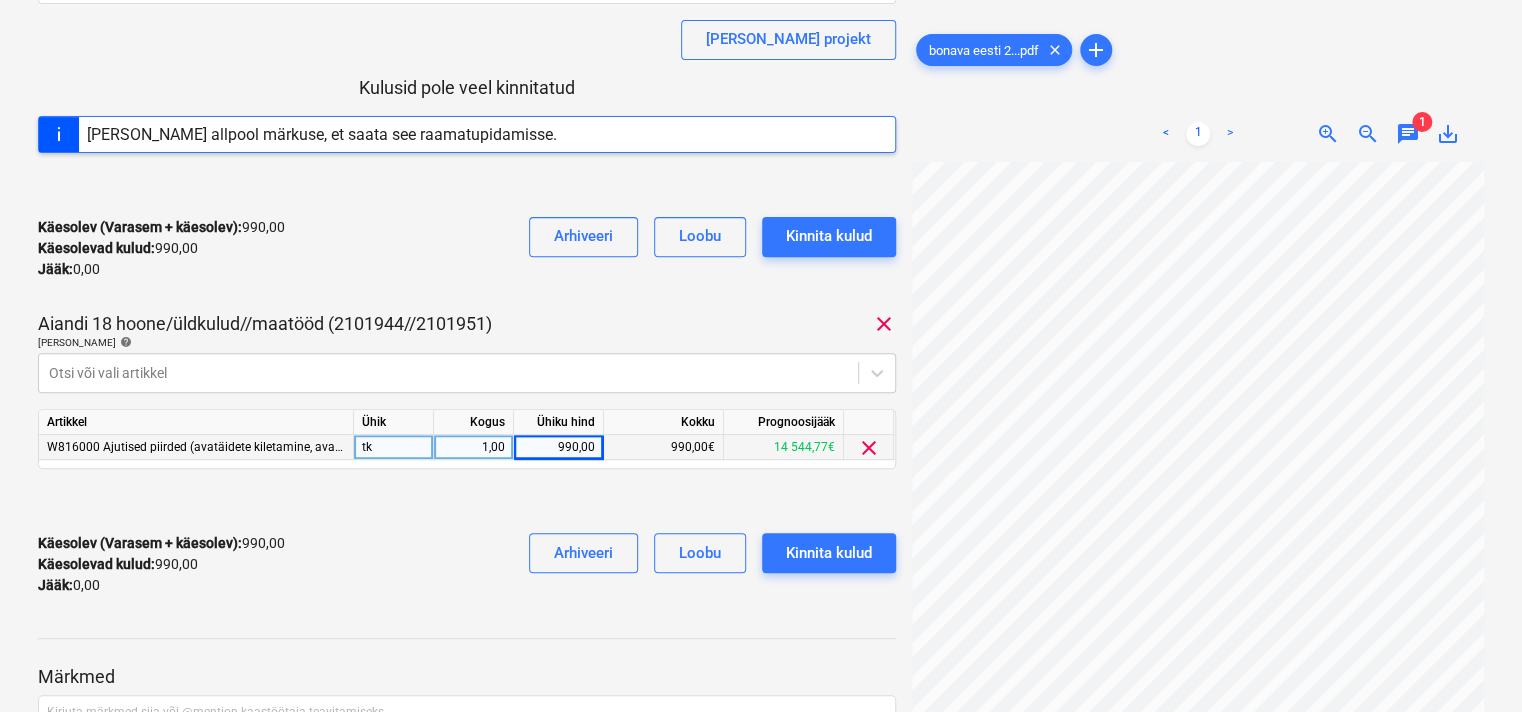 click on "Käesolev (Varasem + käesolev) :  990,00 Käesolevad kulud :  990,00 Jääk :  0,00 Arhiveeri [PERSON_NAME] kulud" at bounding box center [467, 564] 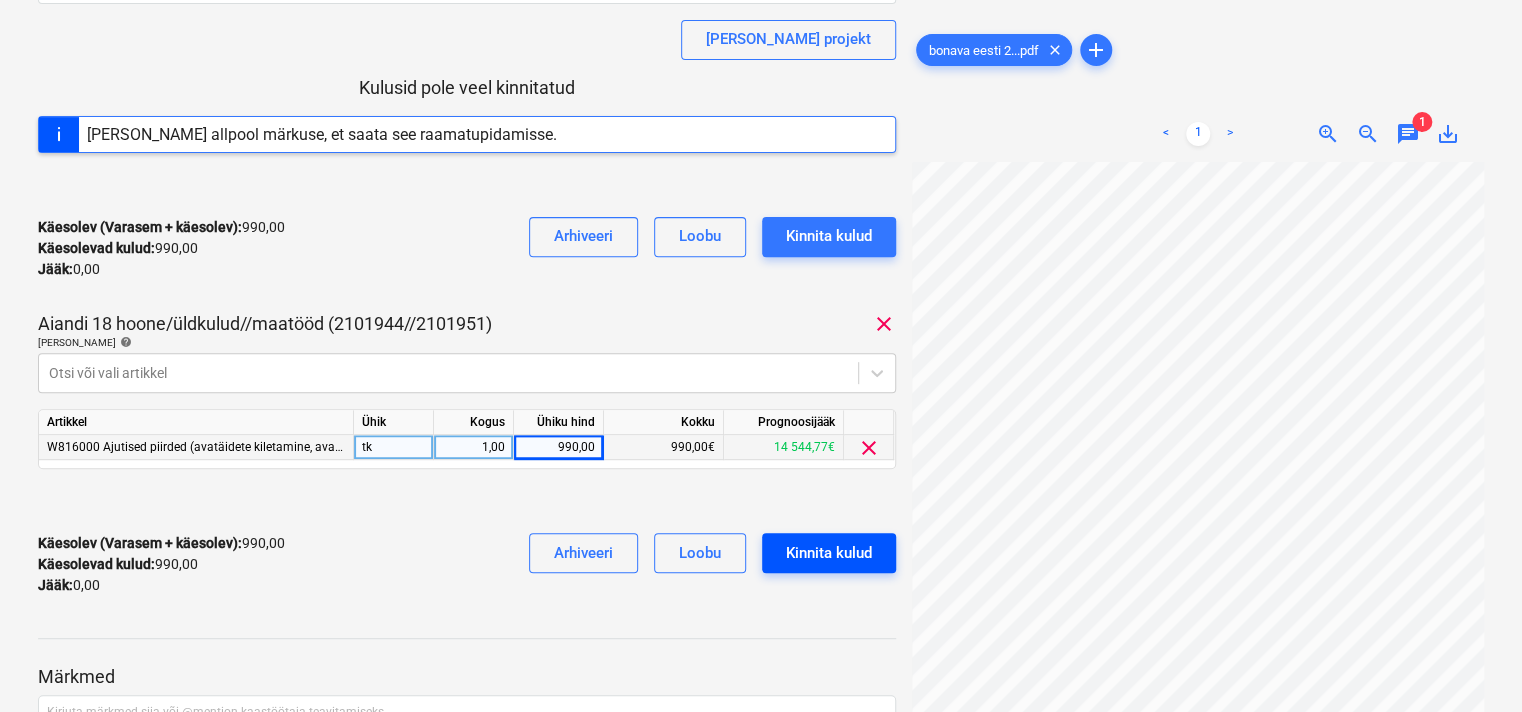 click on "Kinnita kulud" at bounding box center [829, 553] 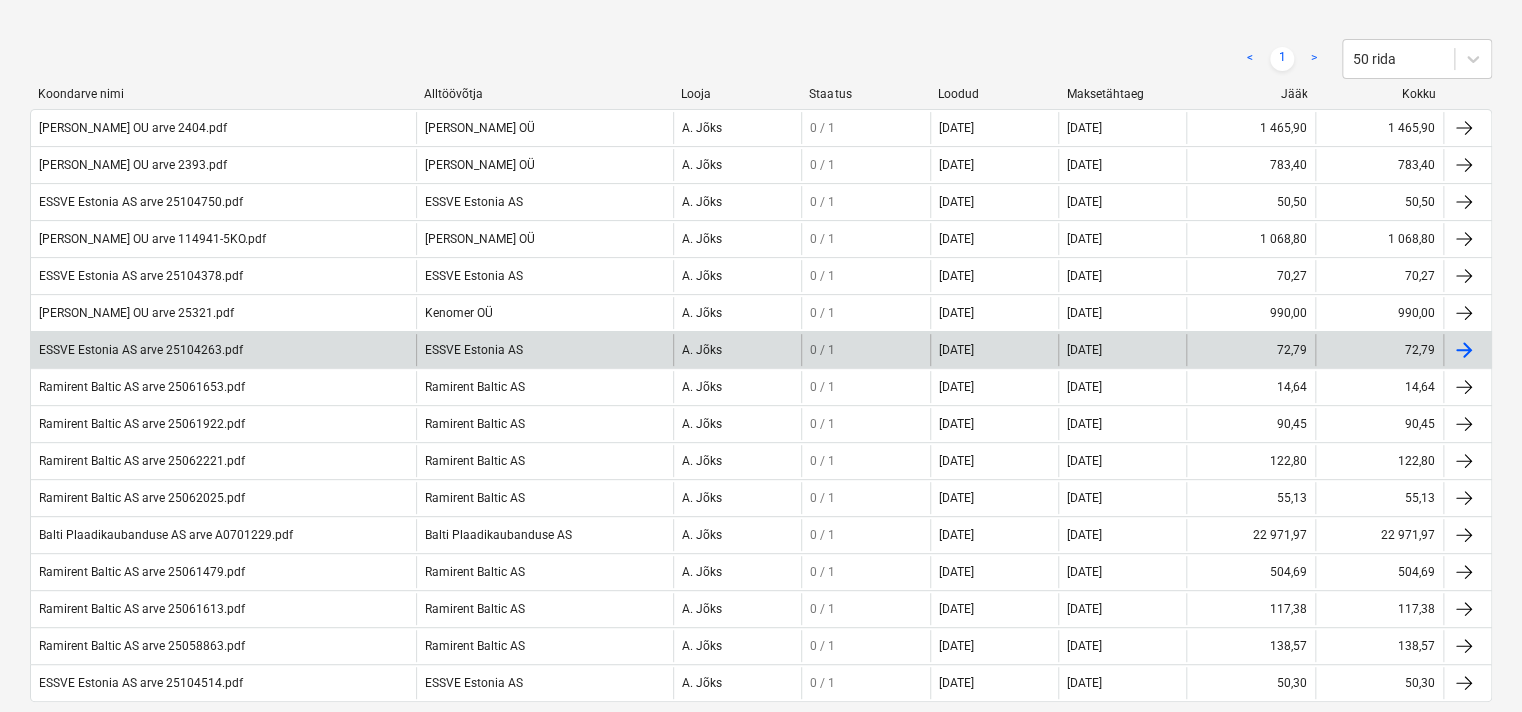 scroll, scrollTop: 58, scrollLeft: 0, axis: vertical 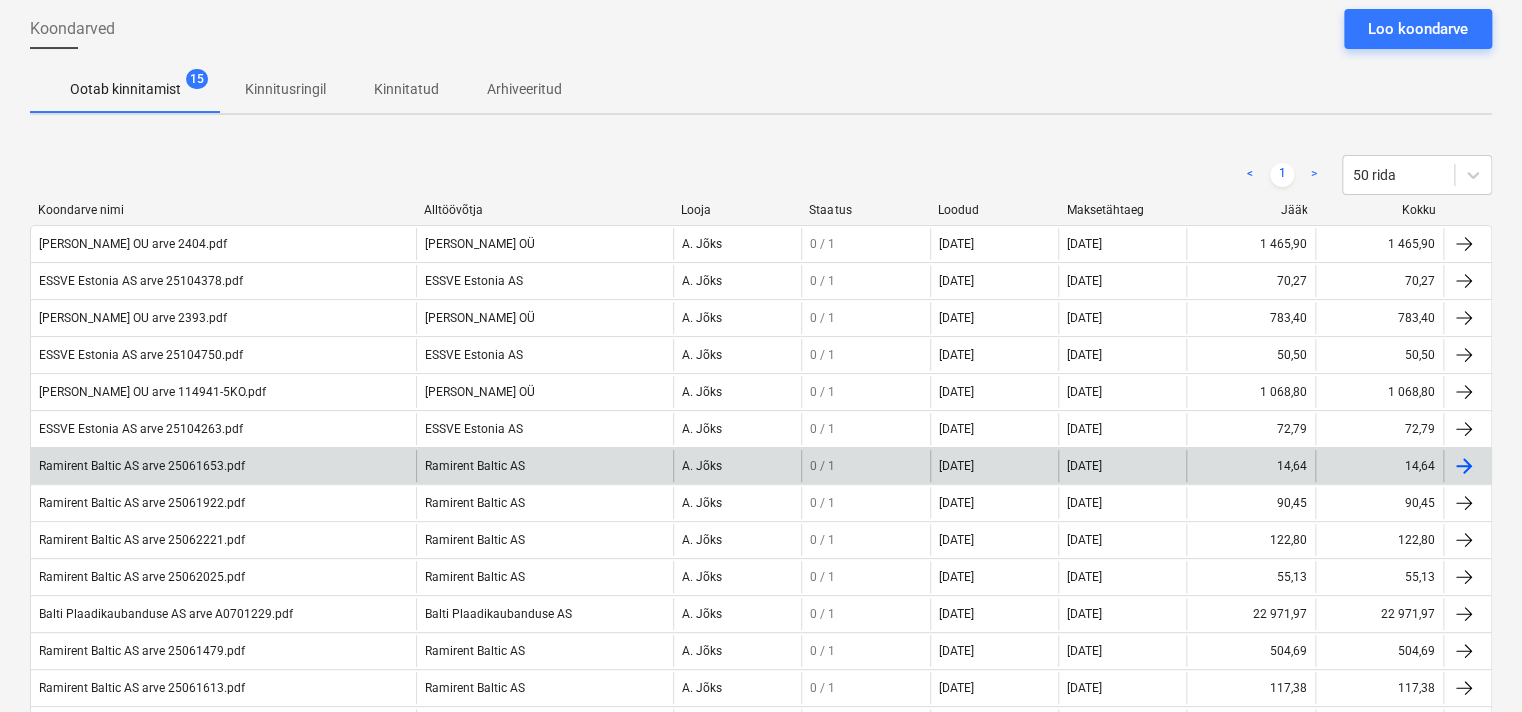 click on "Ramirent Baltic AS arve 25061653.pdf" at bounding box center [223, 466] 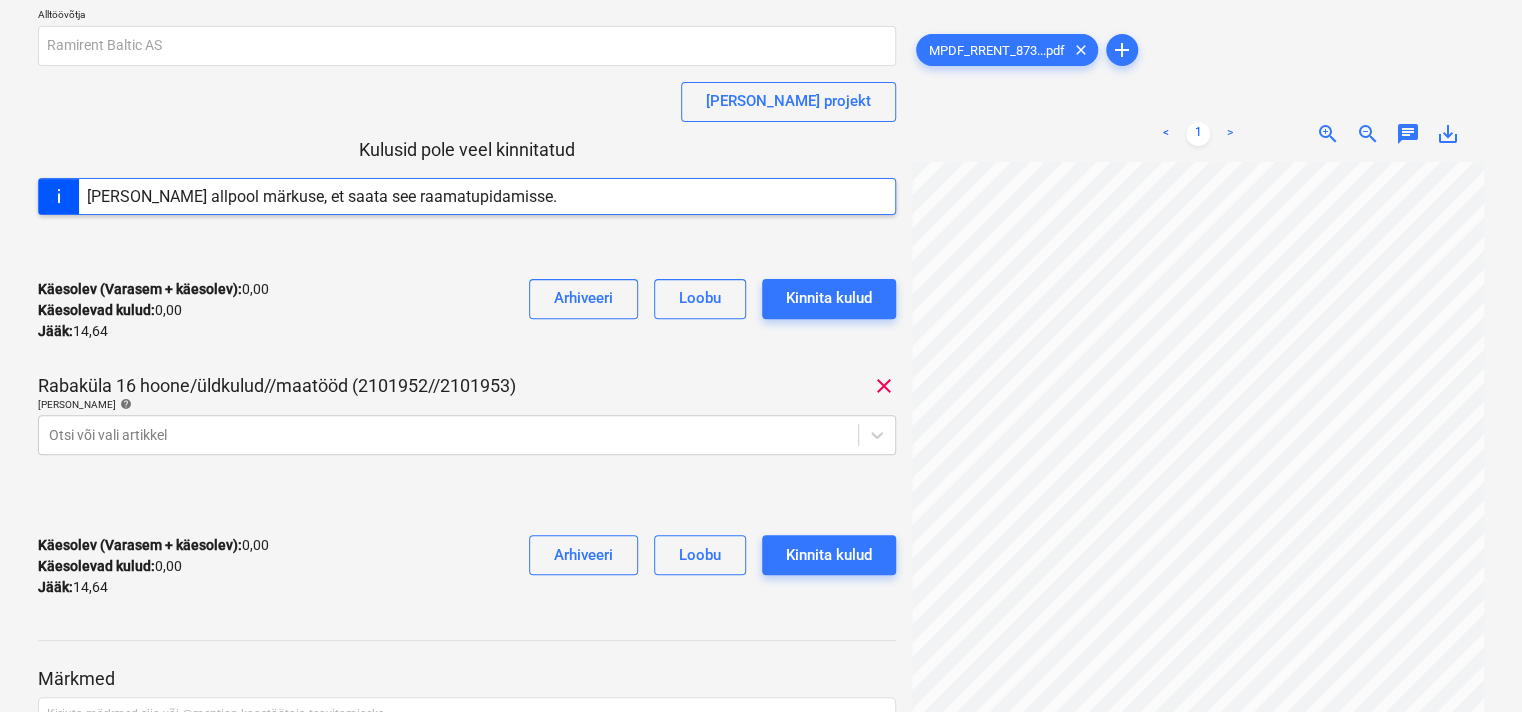 scroll, scrollTop: 200, scrollLeft: 0, axis: vertical 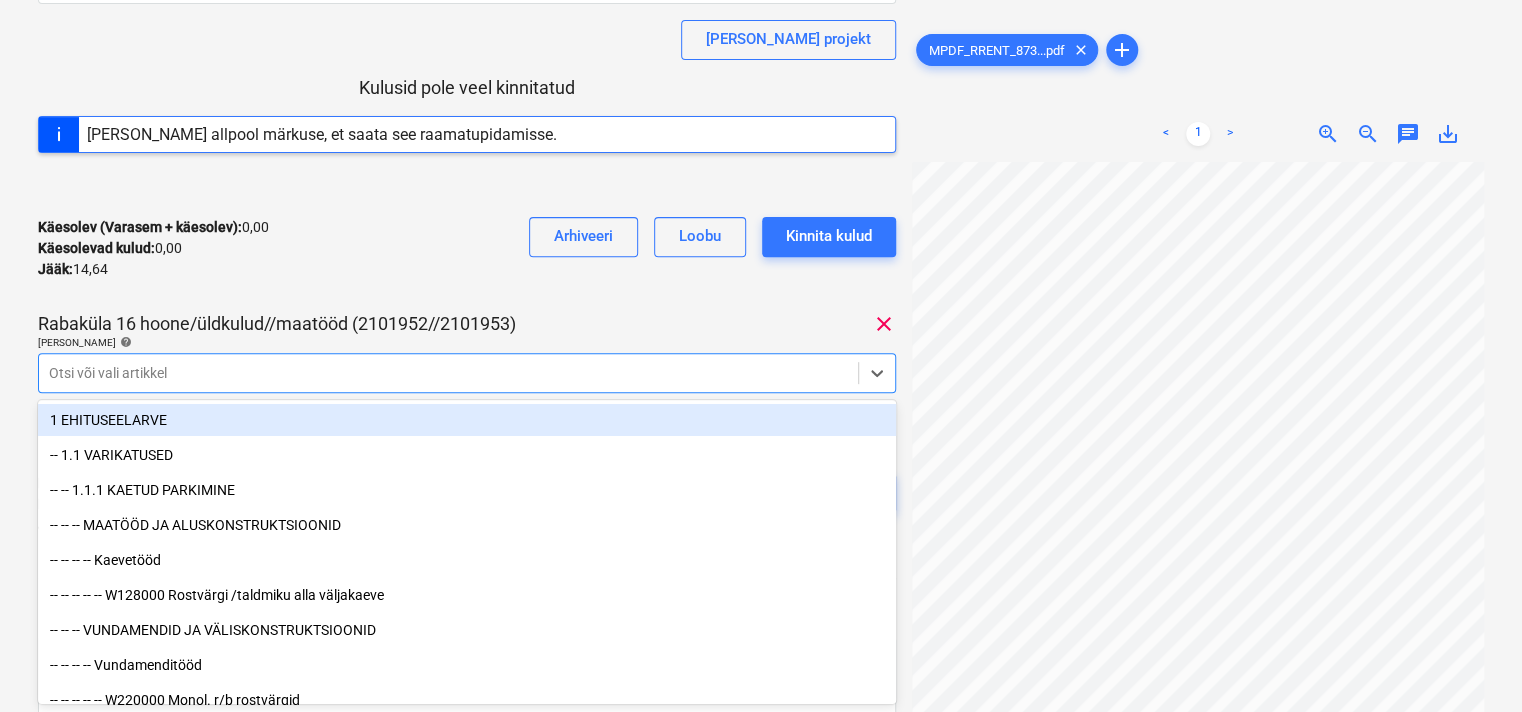 click on "Projektid Kontaktid Ettevõte Koondarved 9+ Postkast format_size keyboard_arrow_down help search Otsi notifications 39 keyboard_arrow_down [PERSON_NAME] keyboard_arrow_down Ramirent Baltic AS arve 25061653.pdf Koondarve kogusumma 14,64 Alltöövõtja Ramirent Baltic AS [PERSON_NAME] projekt Kulusid pole veel kinnitatud [PERSON_NAME] allpool märkuse, et saata see raamatupidamisse. Käesolev (Varasem + käesolev) :  0,00 Käesolevad kulud :  0,00 Jääk :  14,64 Arhiveeri Loobu Kinnita kulud [GEOGRAPHIC_DATA] 16 hoone/üldkulud//maatööd (2101952//2101953) clear [PERSON_NAME] artiklid help option  1 EHITUSEELARVE focused, 1 of 424. 424 results available. Use Up and Down to choose options, press Enter to select the currently focused option, press Escape to exit the menu, press Tab to select the option and exit the menu. Otsi või vali artikkel Käesolev (Varasem + käesolev) :  0,00 Käesolevad kulud :  0,00 Jääk :  14,64 Arhiveeri [PERSON_NAME] kulud Märkmed Kirjuta märkmed siia või @mention kaastöötaja teavitamiseks ﻿ add" at bounding box center [761, 98] 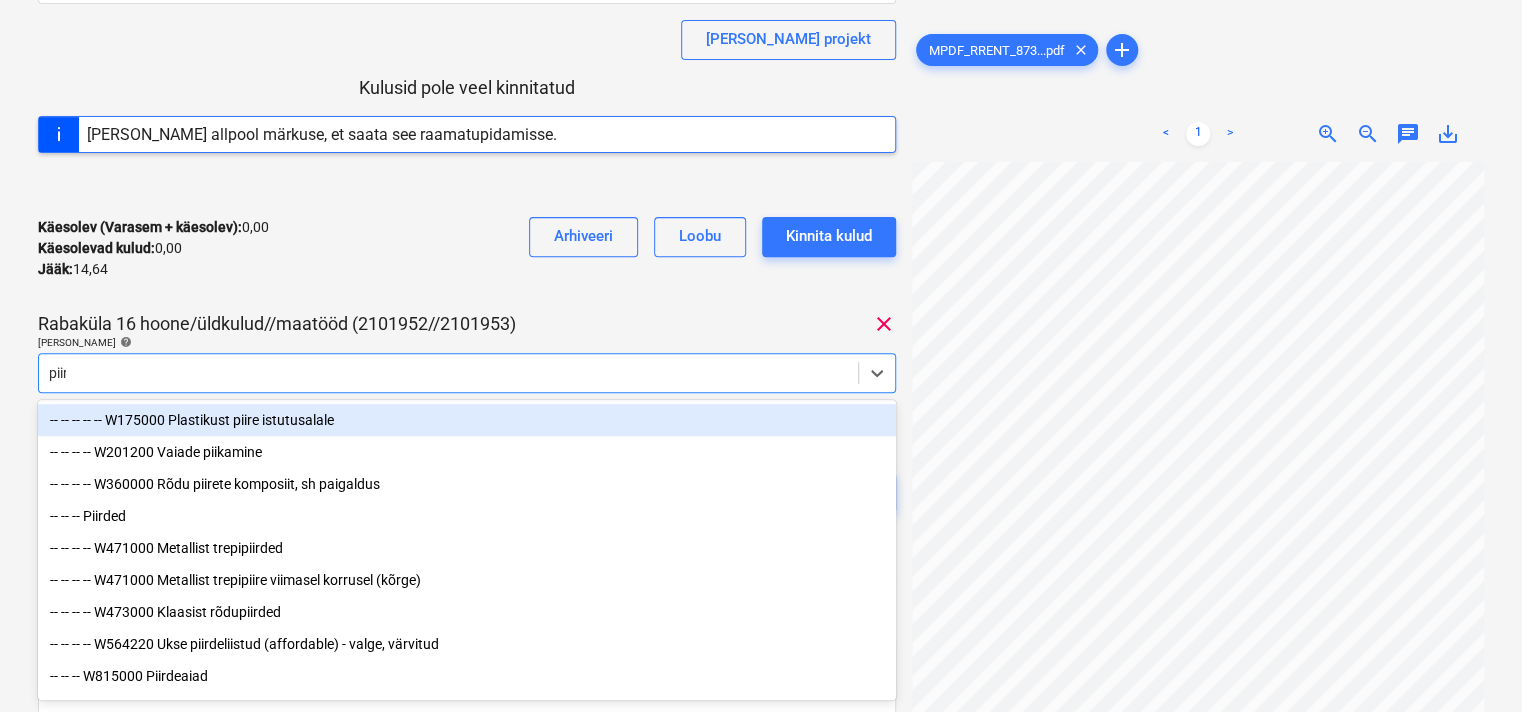 type on "piird" 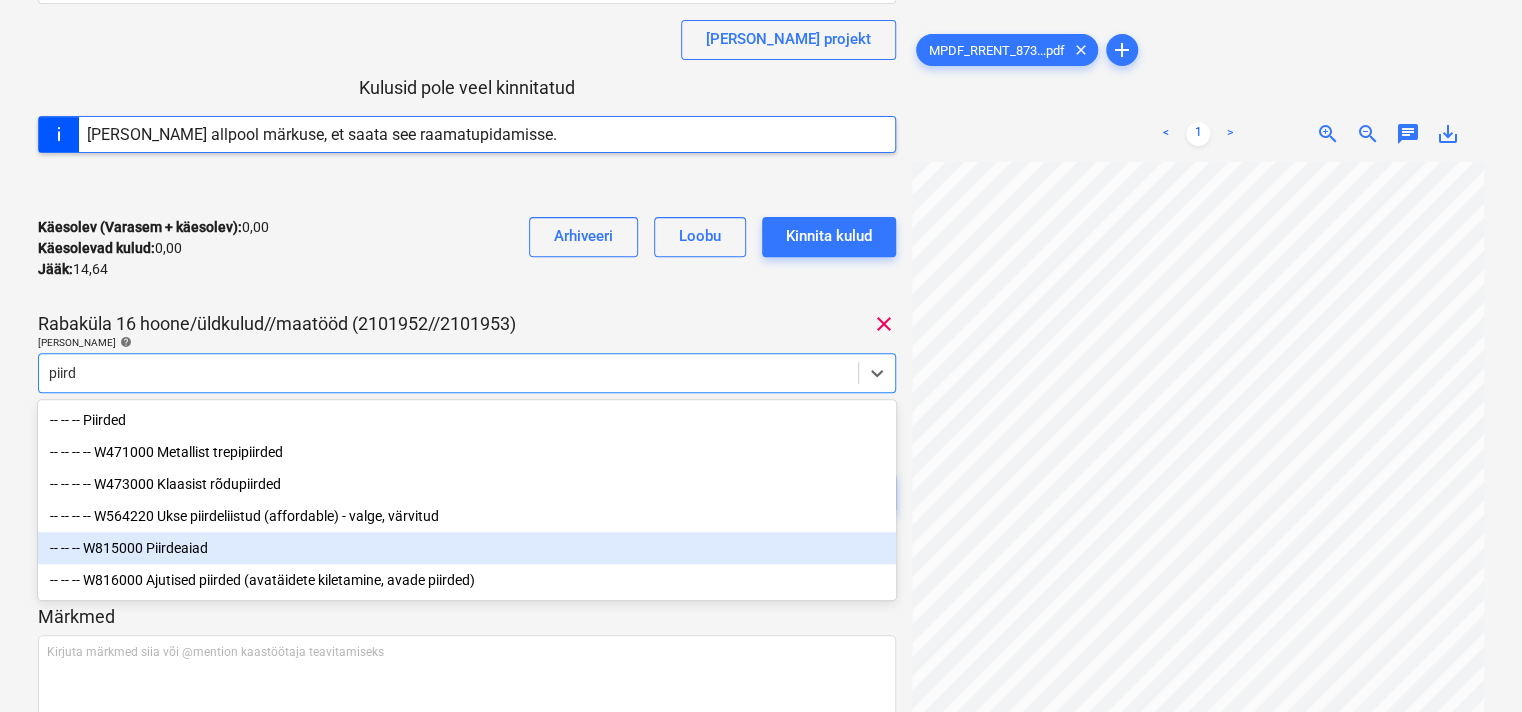click on "-- -- --  W815000 Piirdeaiad" at bounding box center (467, 548) 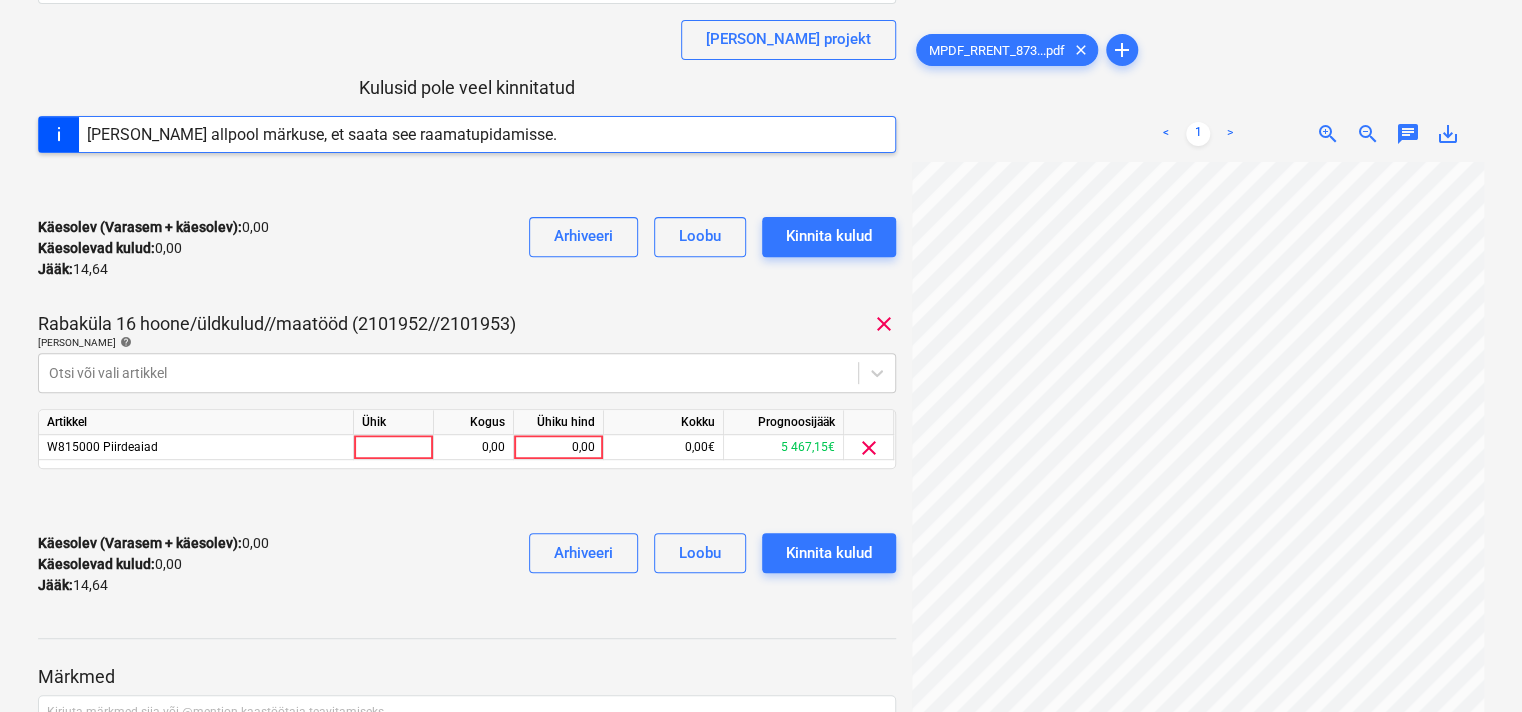 click on "Käesolev (Varasem + käesolev) :  0,00 Käesolevad kulud :  0,00 Jääk :  14,64 Arhiveeri Loobu Kinnita kulud" at bounding box center [467, 248] 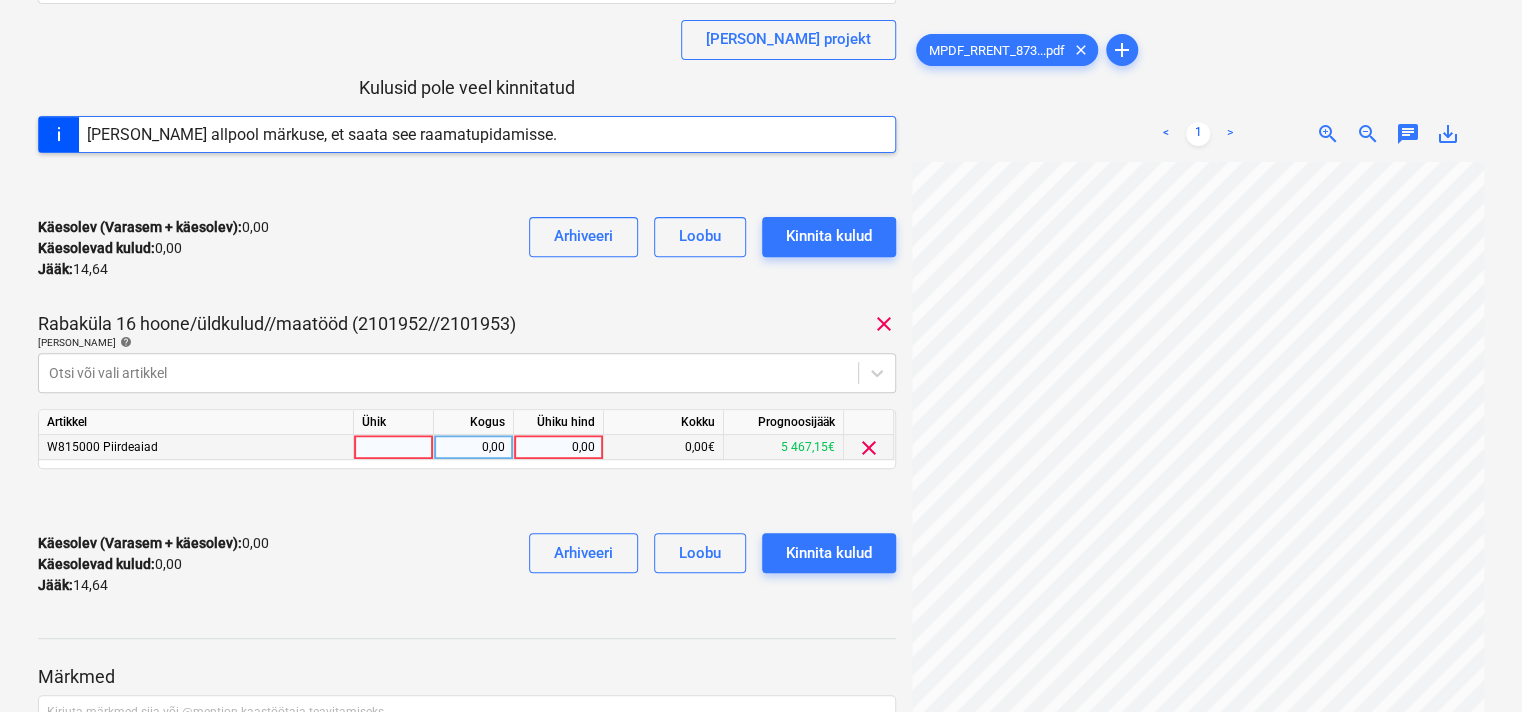 click on "0,00" at bounding box center [558, 447] 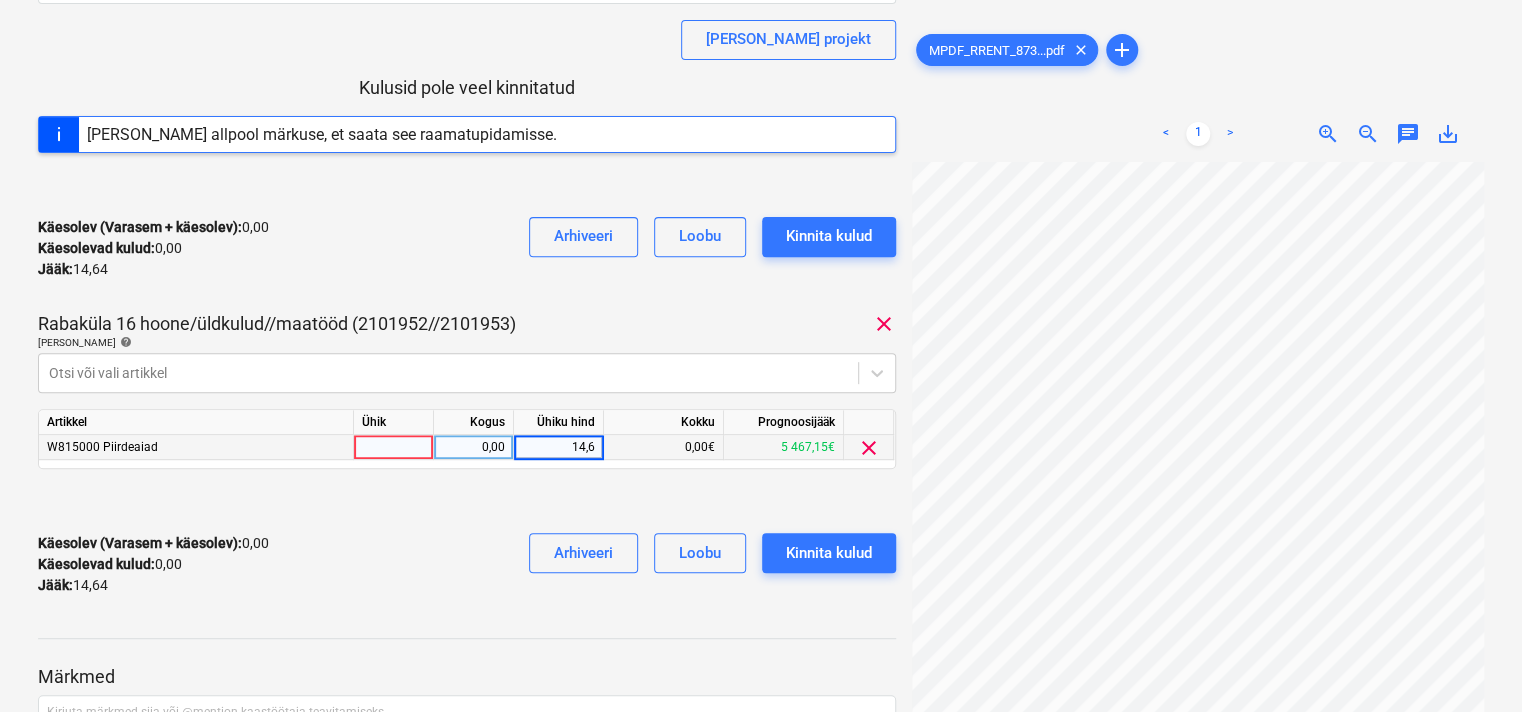 type on "14,64" 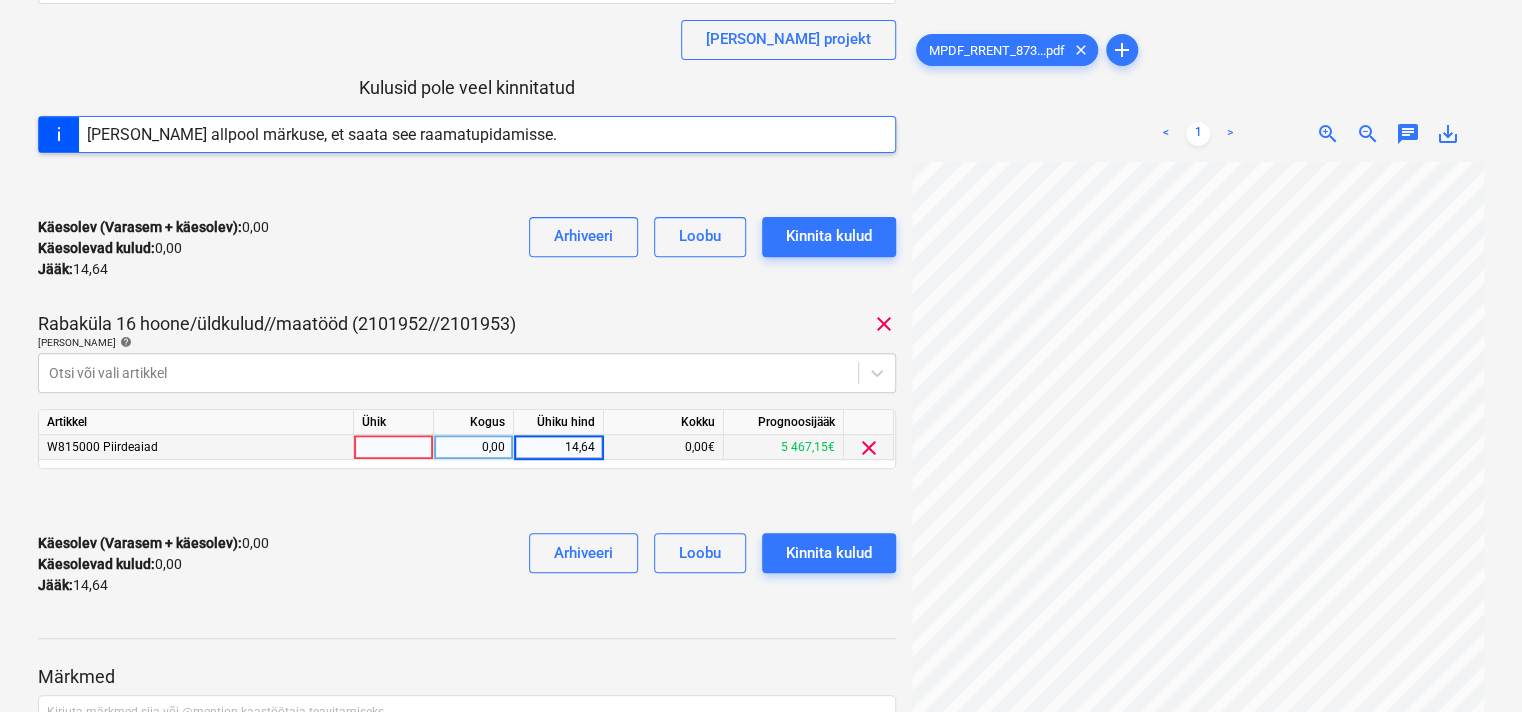 click on "Käesolev (Varasem + käesolev) :  0,00 Käesolevad kulud :  0,00 Jääk :  14,64 Arhiveeri Loobu Kinnita kulud" at bounding box center [467, 564] 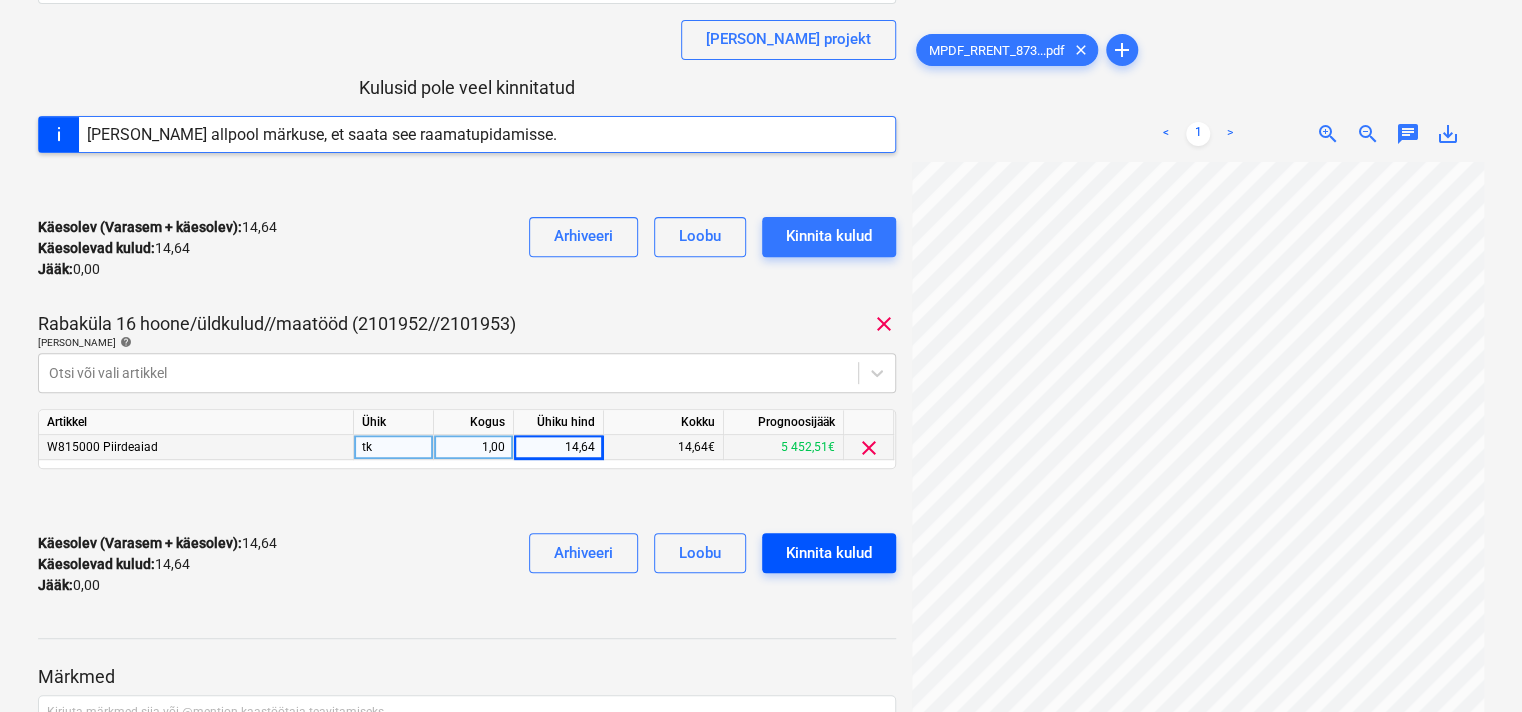 click on "Kinnita kulud" at bounding box center (829, 553) 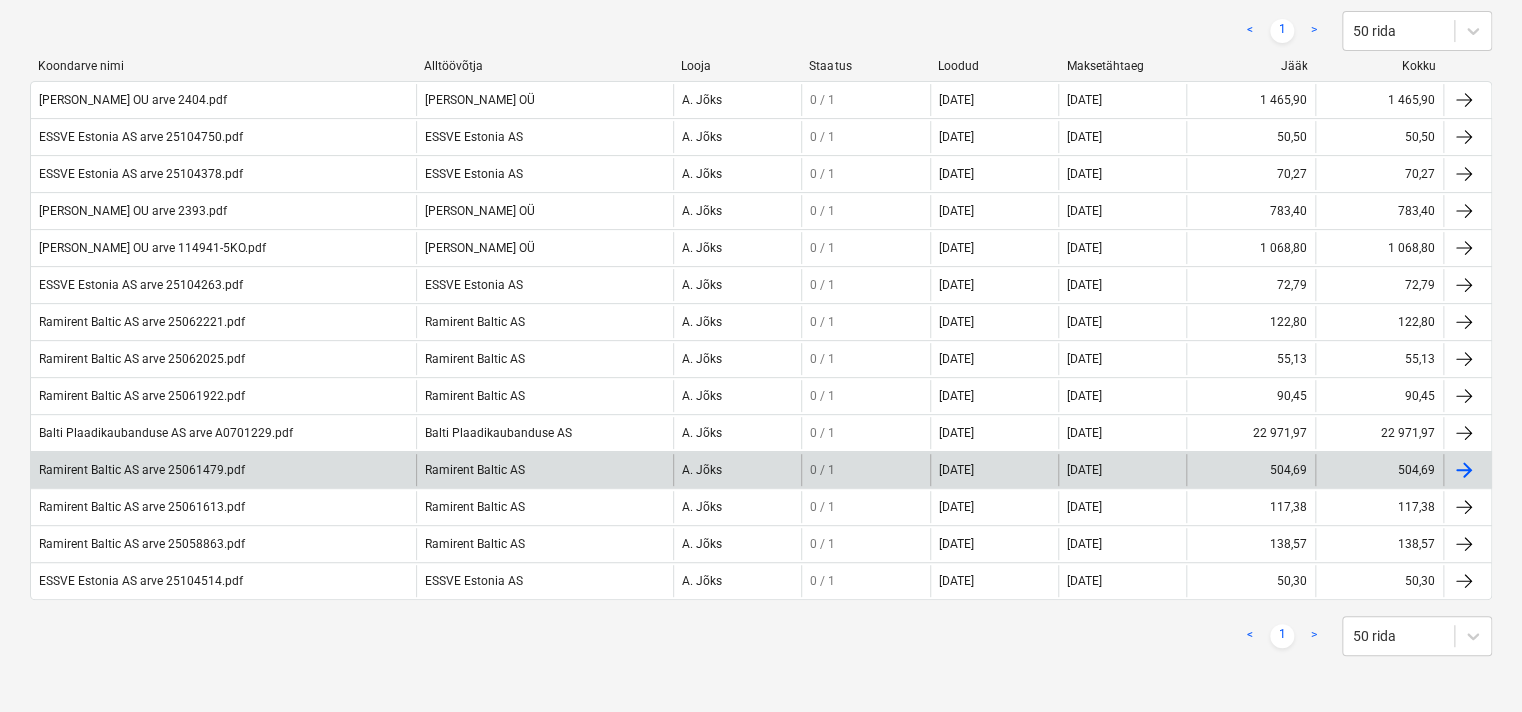 scroll, scrollTop: 199, scrollLeft: 0, axis: vertical 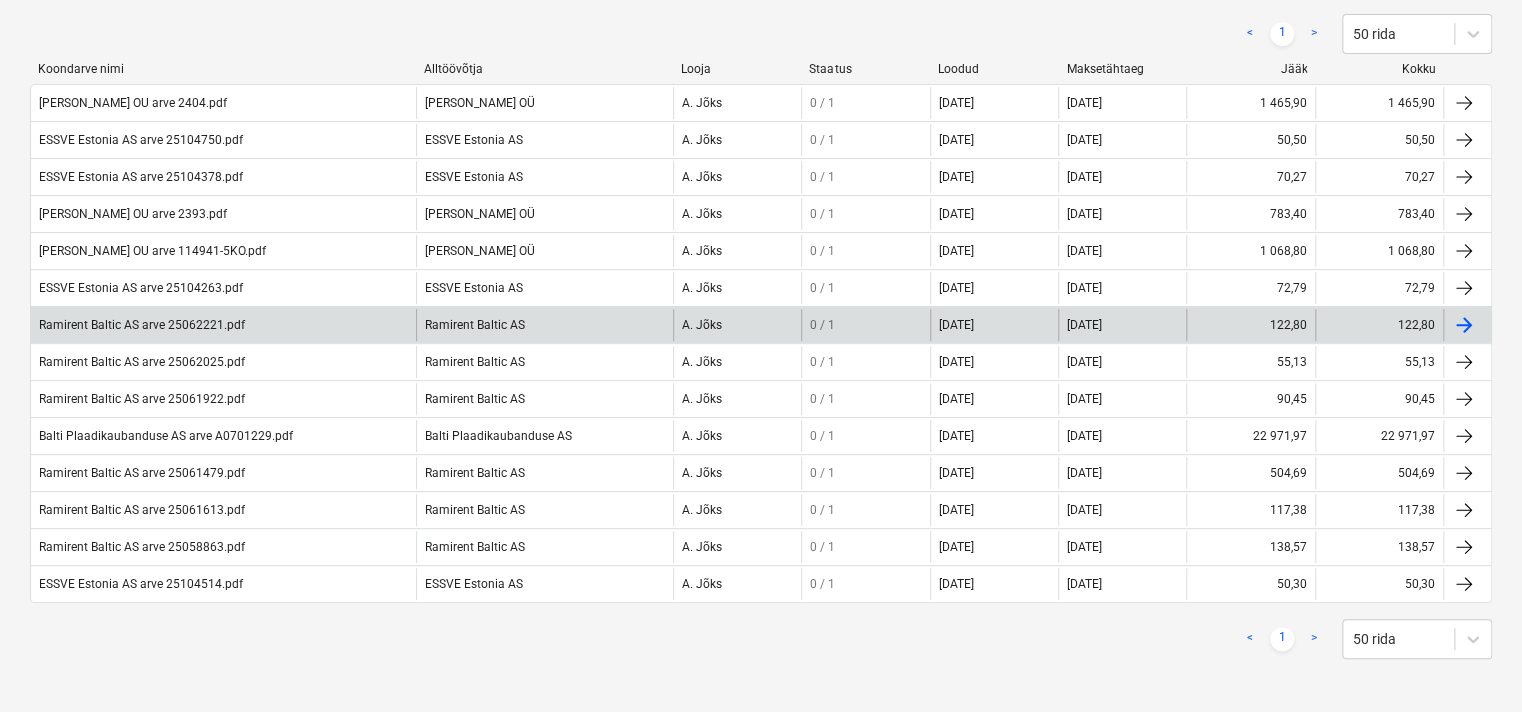 click on "Ramirent Baltic AS arve 25062221.pdf" at bounding box center [223, 325] 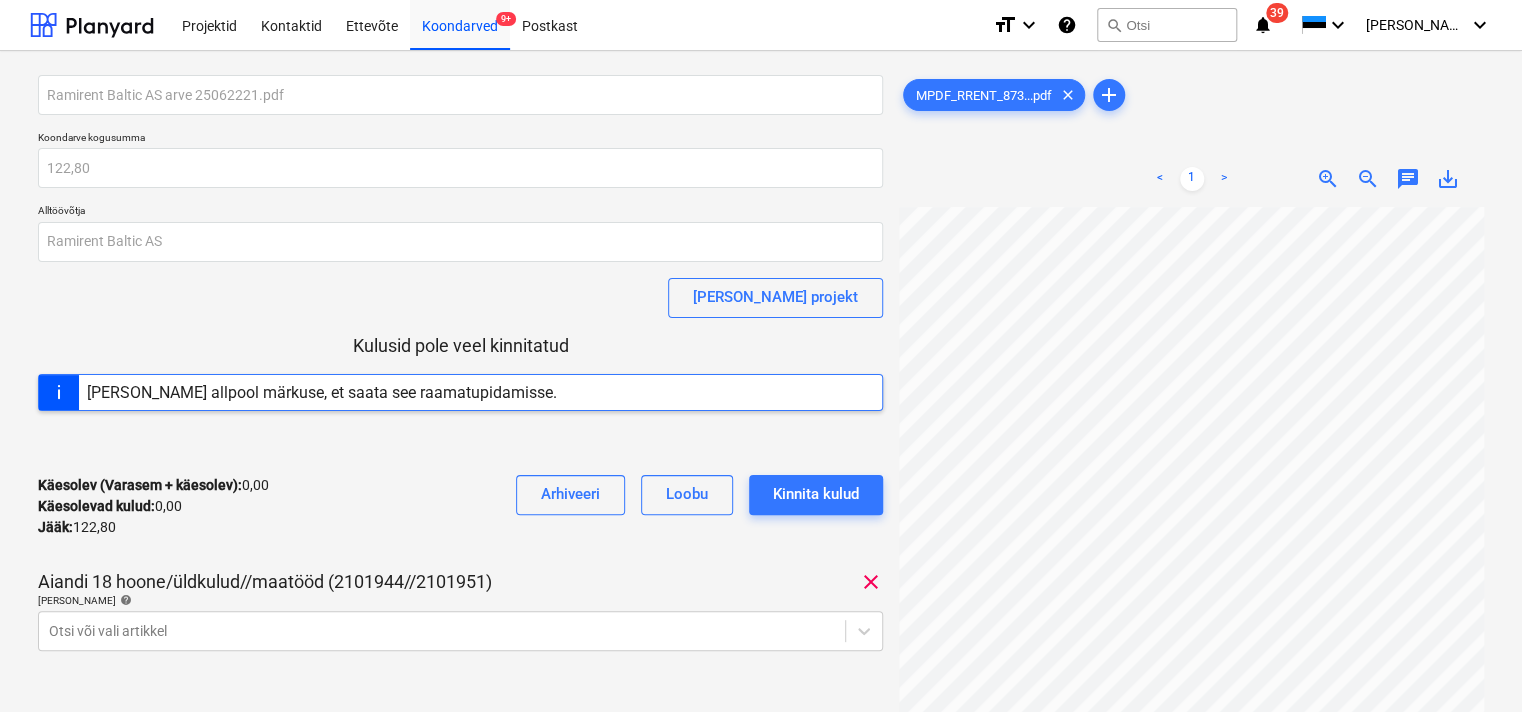scroll, scrollTop: 100, scrollLeft: 0, axis: vertical 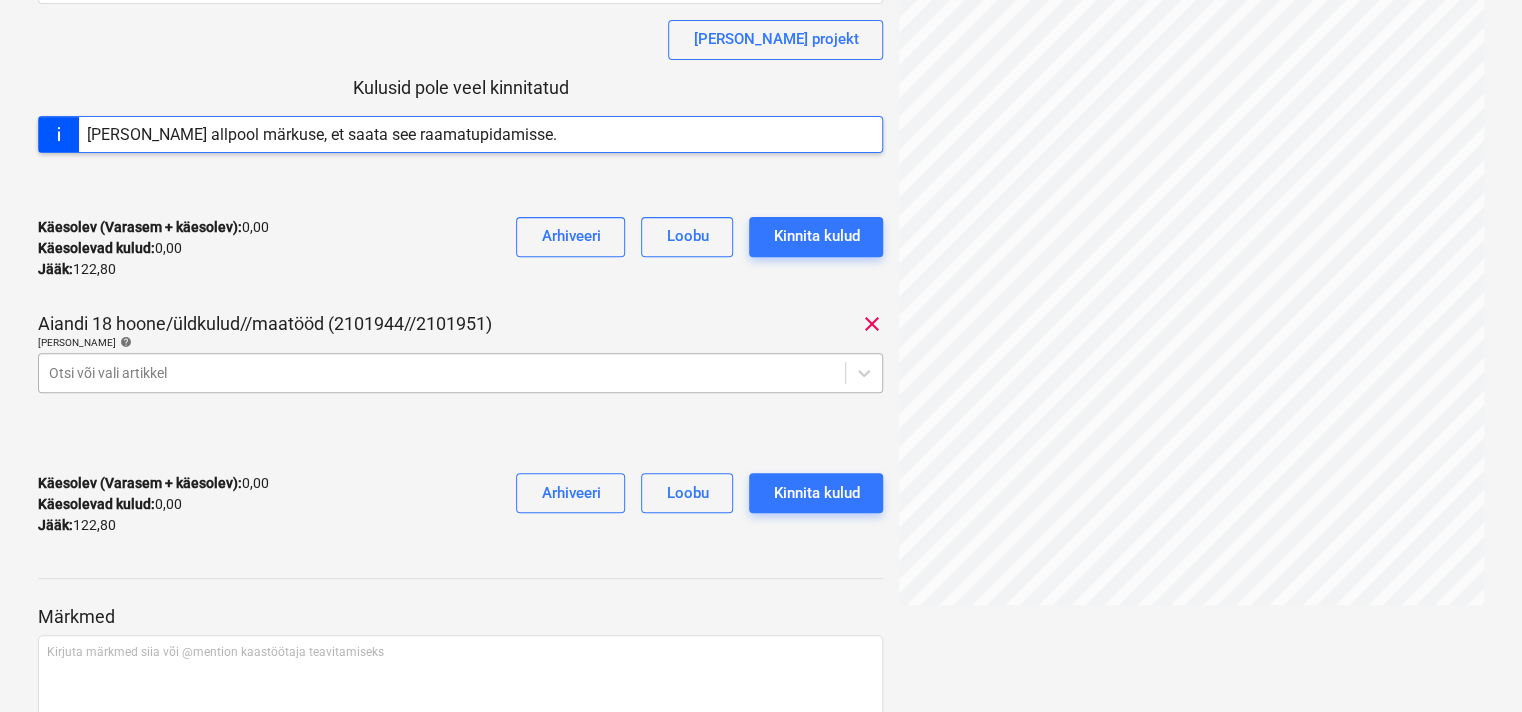 click on "Projektid Kontaktid Ettevõte Koondarved 9+ Postkast format_size keyboard_arrow_down help search Otsi notifications 39 keyboard_arrow_down [PERSON_NAME] keyboard_arrow_down Ramirent Baltic AS arve 25062221.pdf Koondarve kogusumma 122,80 Alltöövõtja Ramirent Baltic AS [PERSON_NAME] projekt Kulusid pole veel kinnitatud [PERSON_NAME] allpool märkuse, et saata see raamatupidamisse. Käesolev (Varasem + käesolev) :  0,00 Käesolevad kulud :  0,00 Jääk :  122,80 Arhiveeri Loobu Kinnita kulud Aiandi 18 hoone/üldkulud//maatööd (2101944//2101951) clear [PERSON_NAME] artiklid help Otsi või vali artikkel Käesolev (Varasem + käesolev) :  0,00 Käesolevad kulud :  0,00 Jääk :  122,80 Arhiveeri Loobu Kinnita kulud Märkmed Kirjuta märkmed siia või @mention kaastöötaja teavitamiseks ﻿ Salvesta MPDF_RRENT_873...pdf clear add < 1 > zoom_in zoom_out chat 0 save_alt" at bounding box center [761, 98] 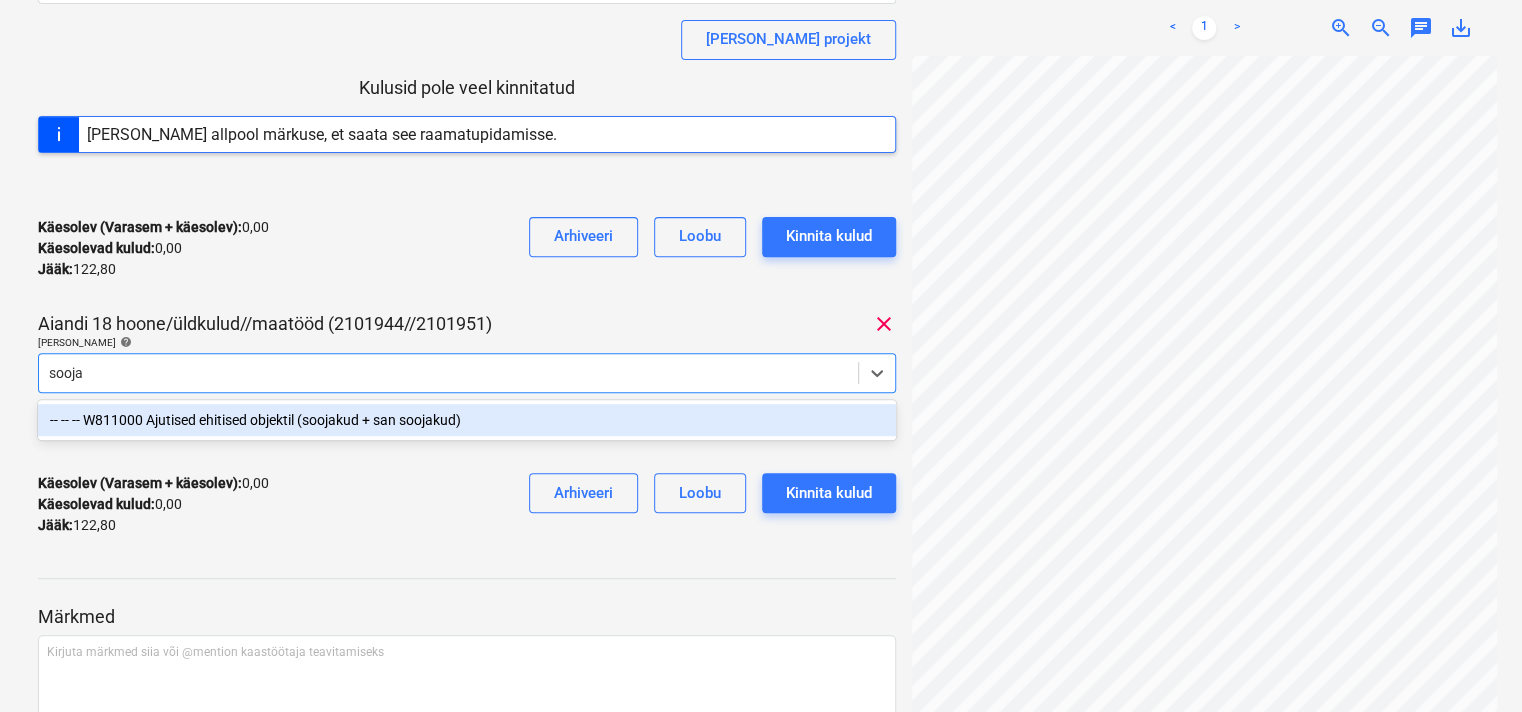 type on "soojak" 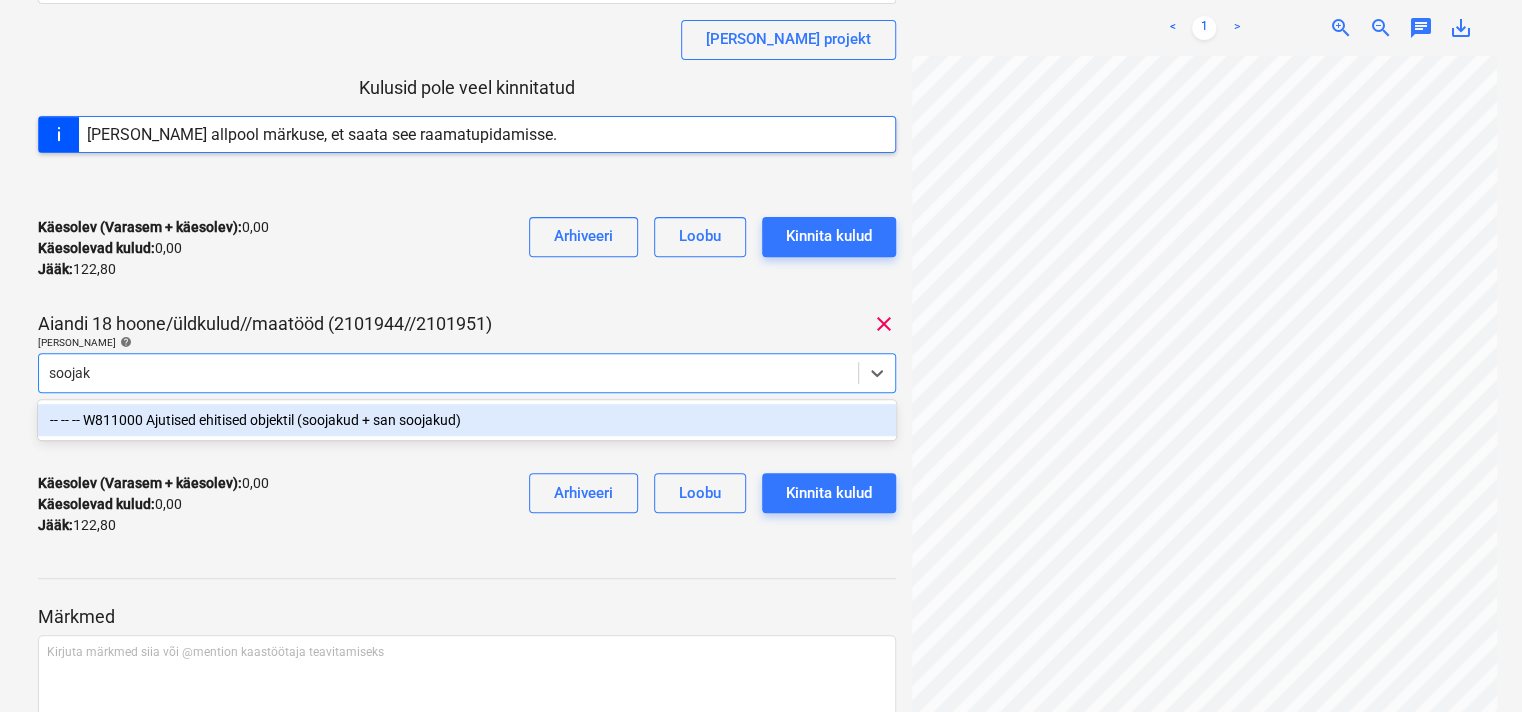 click on "-- -- --  W811000 Ajutised ehitised objektil (soojakud + san soojakud)" at bounding box center [467, 420] 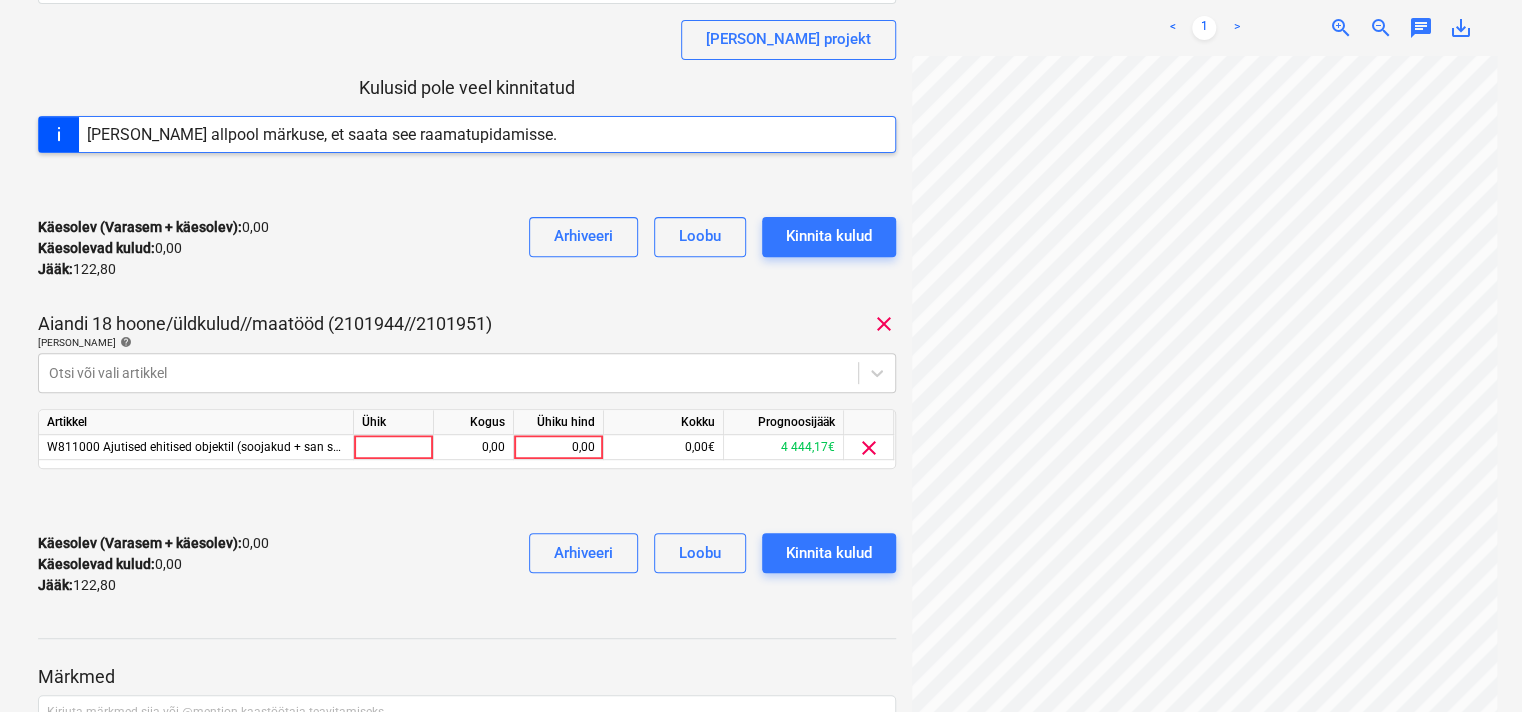 click on "Käesolev (Varasem + käesolev) :  0,00 Käesolevad kulud :  0,00 Jääk :  122,80 Arhiveeri Loobu Kinnita kulud" at bounding box center (467, 248) 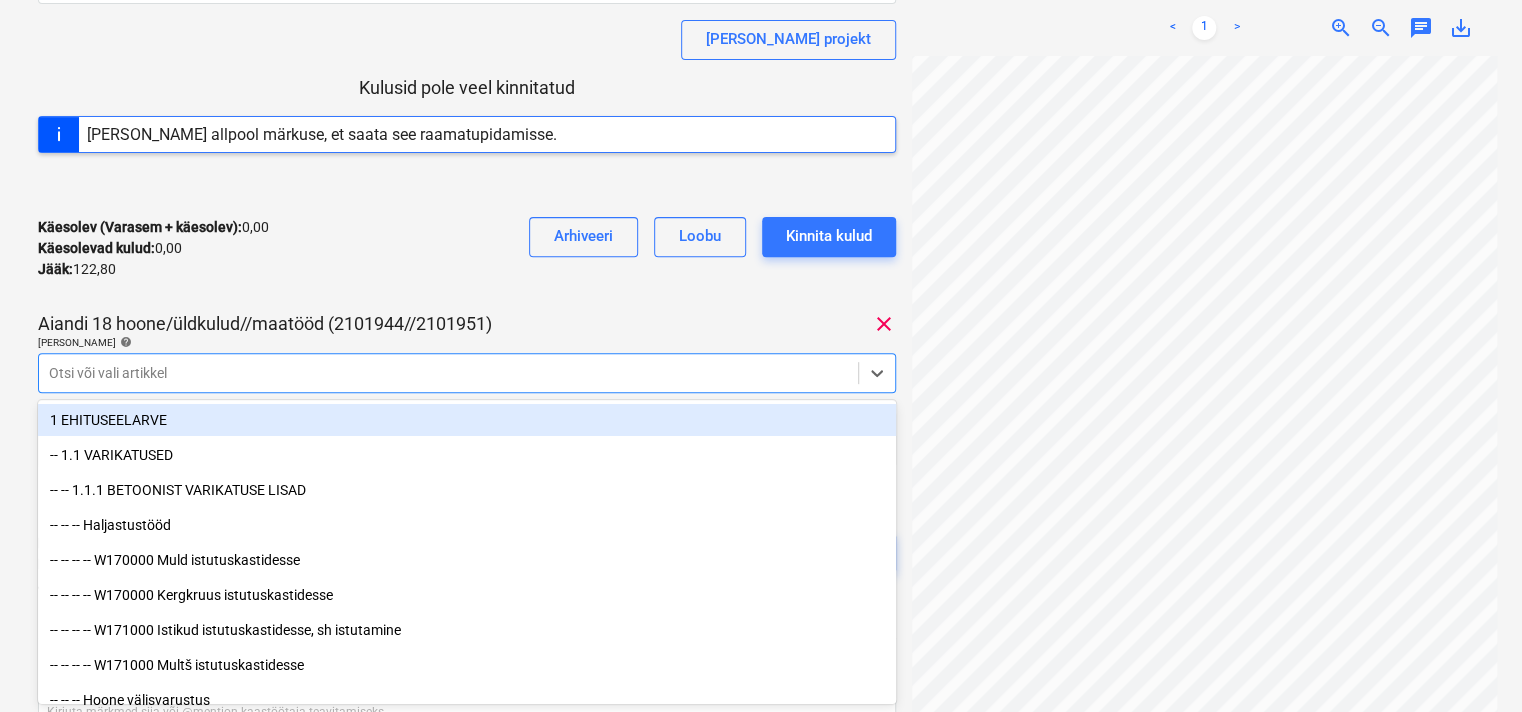 click at bounding box center [448, 373] 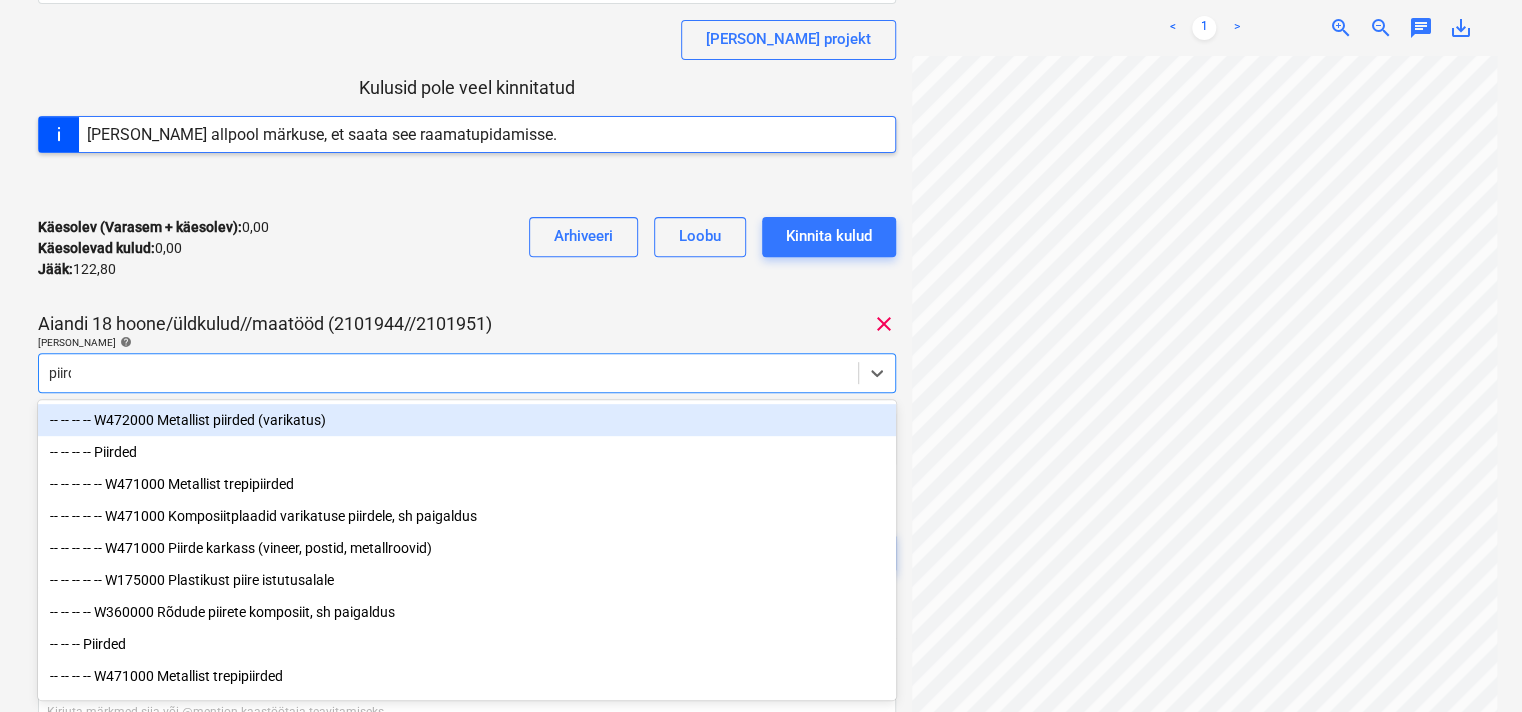 type on "piirde" 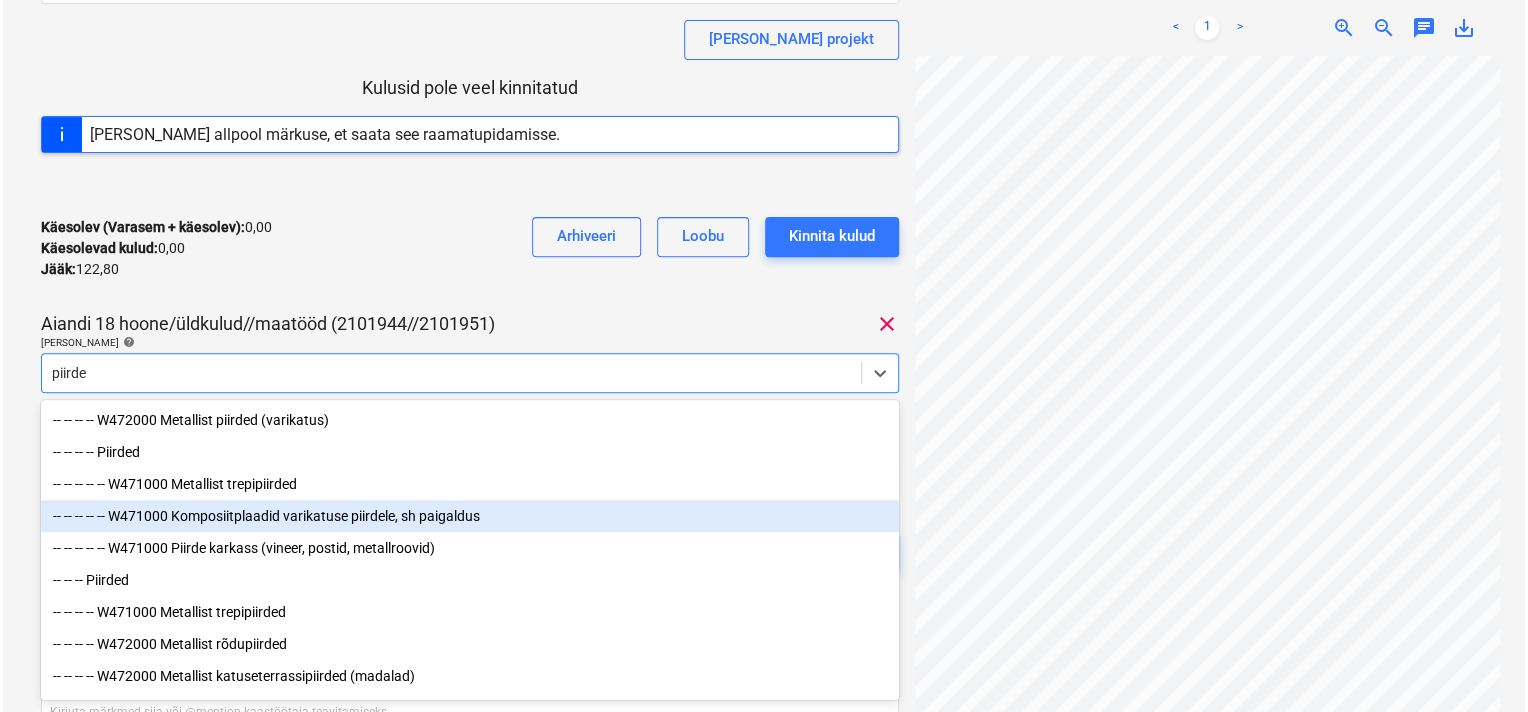 scroll, scrollTop: 134, scrollLeft: 0, axis: vertical 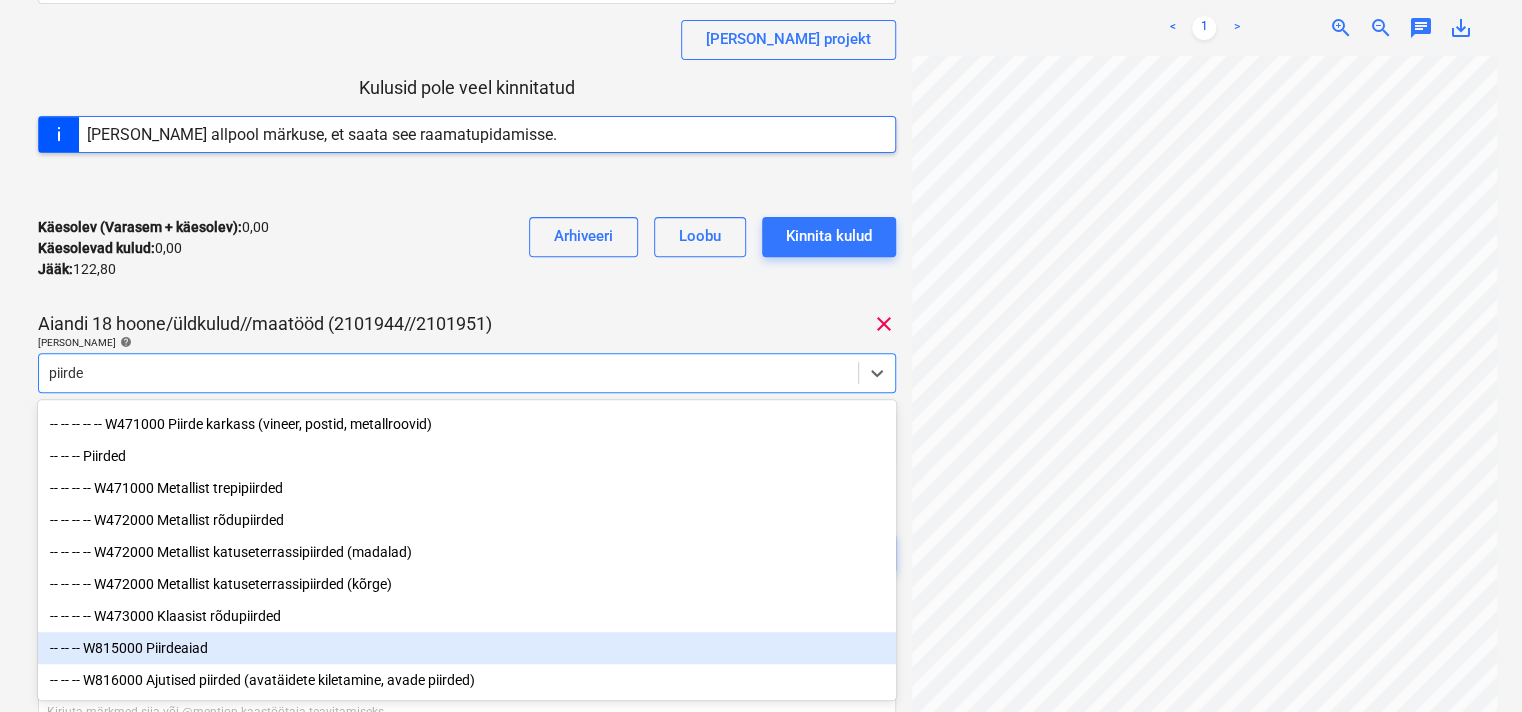 click on "-- -- --  W815000 Piirdeaiad" at bounding box center (467, 648) 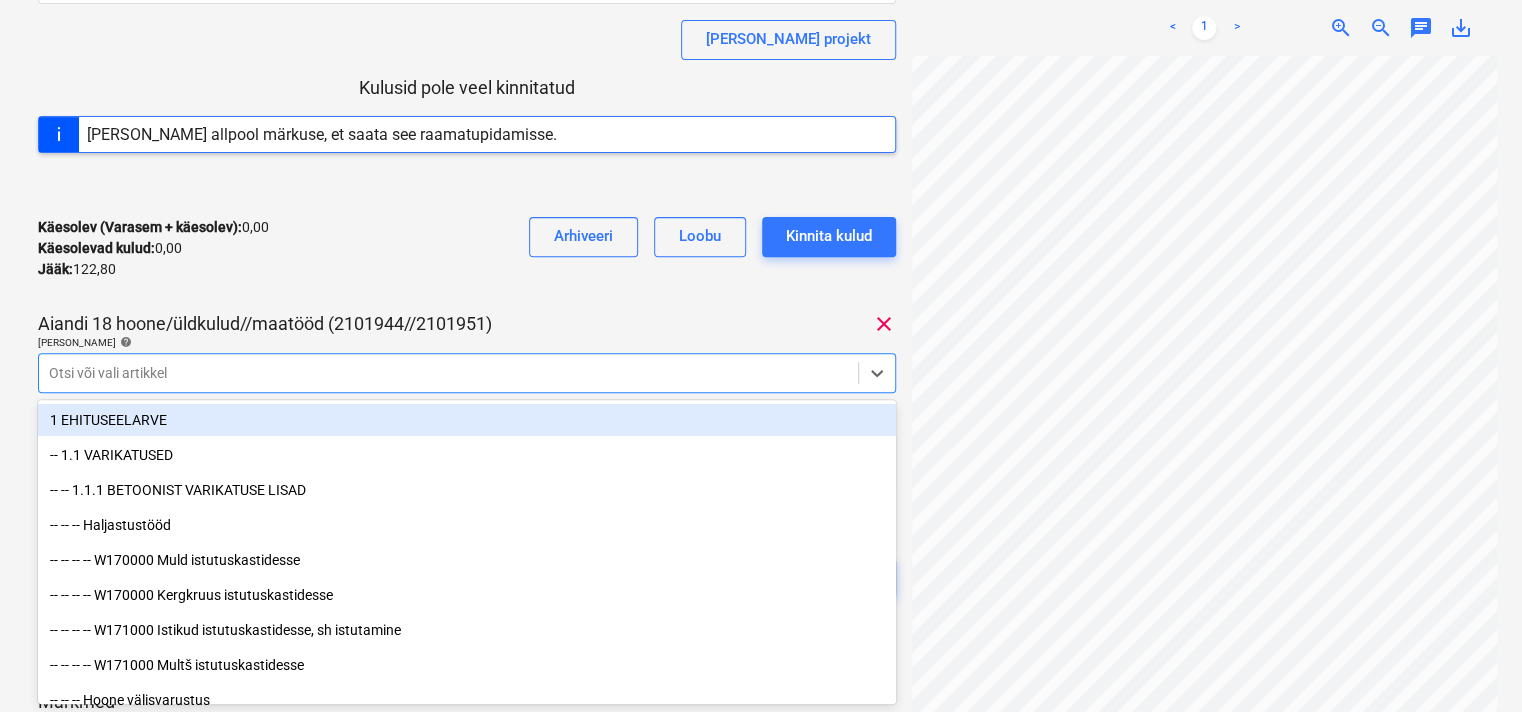 click on "Käesolev (Varasem + käesolev) :  0,00 Käesolevad kulud :  0,00 Jääk :  122,80 Arhiveeri Loobu Kinnita kulud" at bounding box center [467, 248] 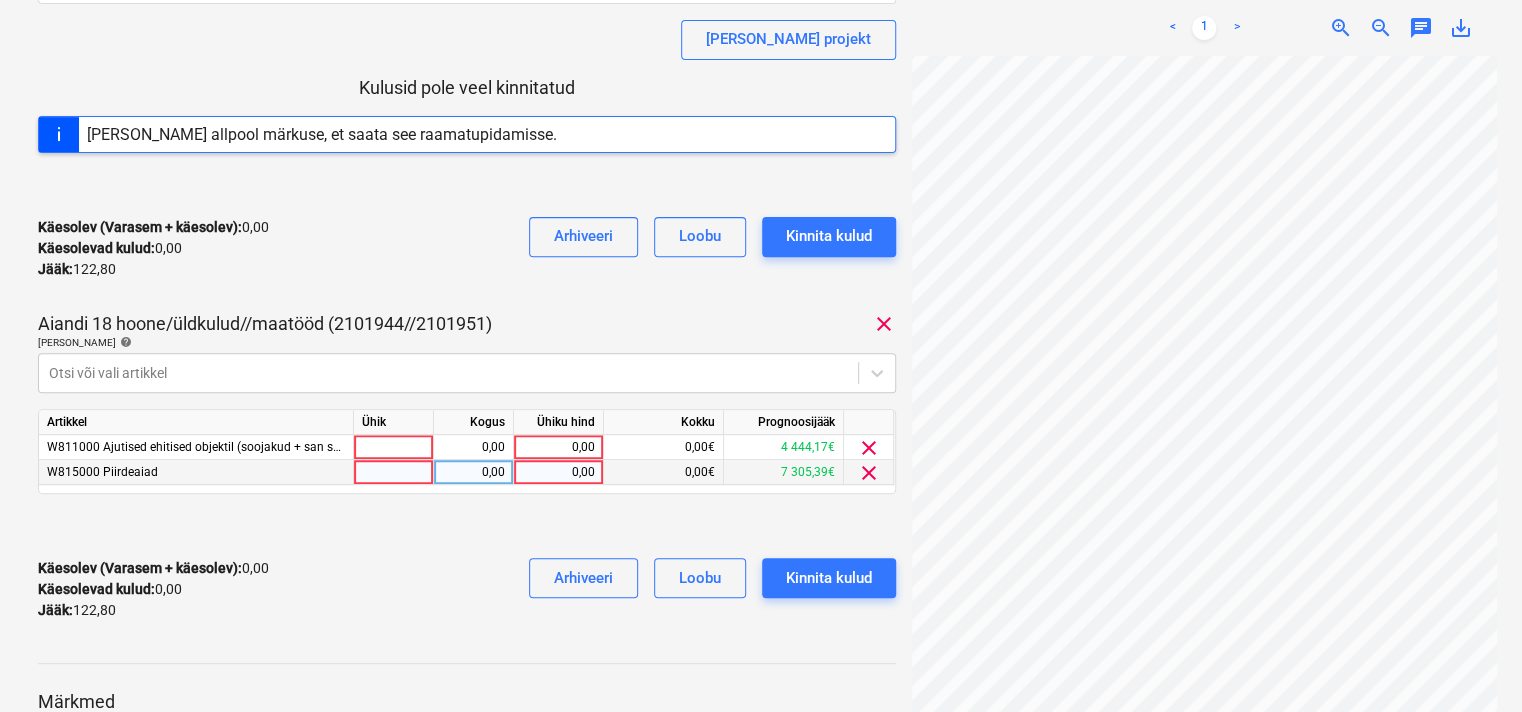 click on "0,00" at bounding box center (558, 472) 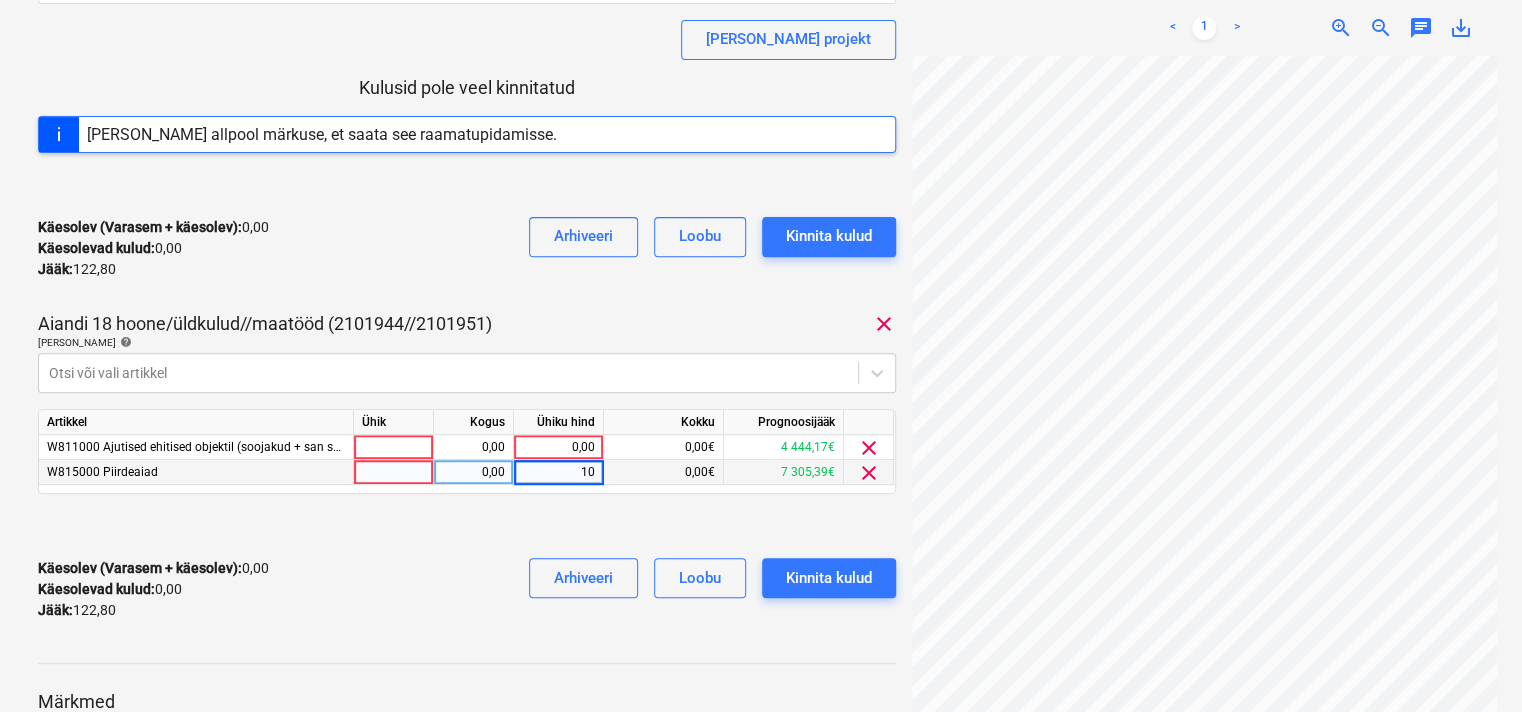type on "100" 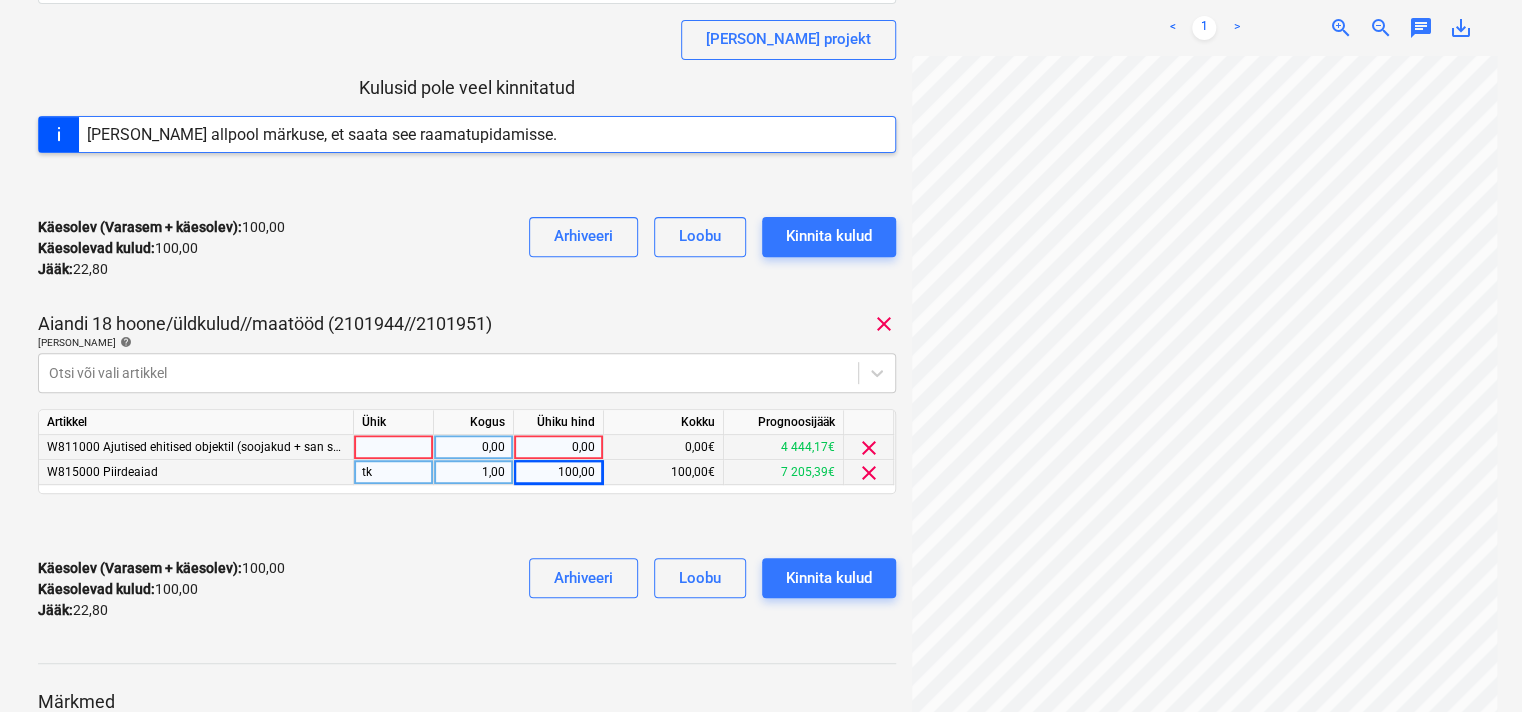 click on "0,00" at bounding box center (558, 447) 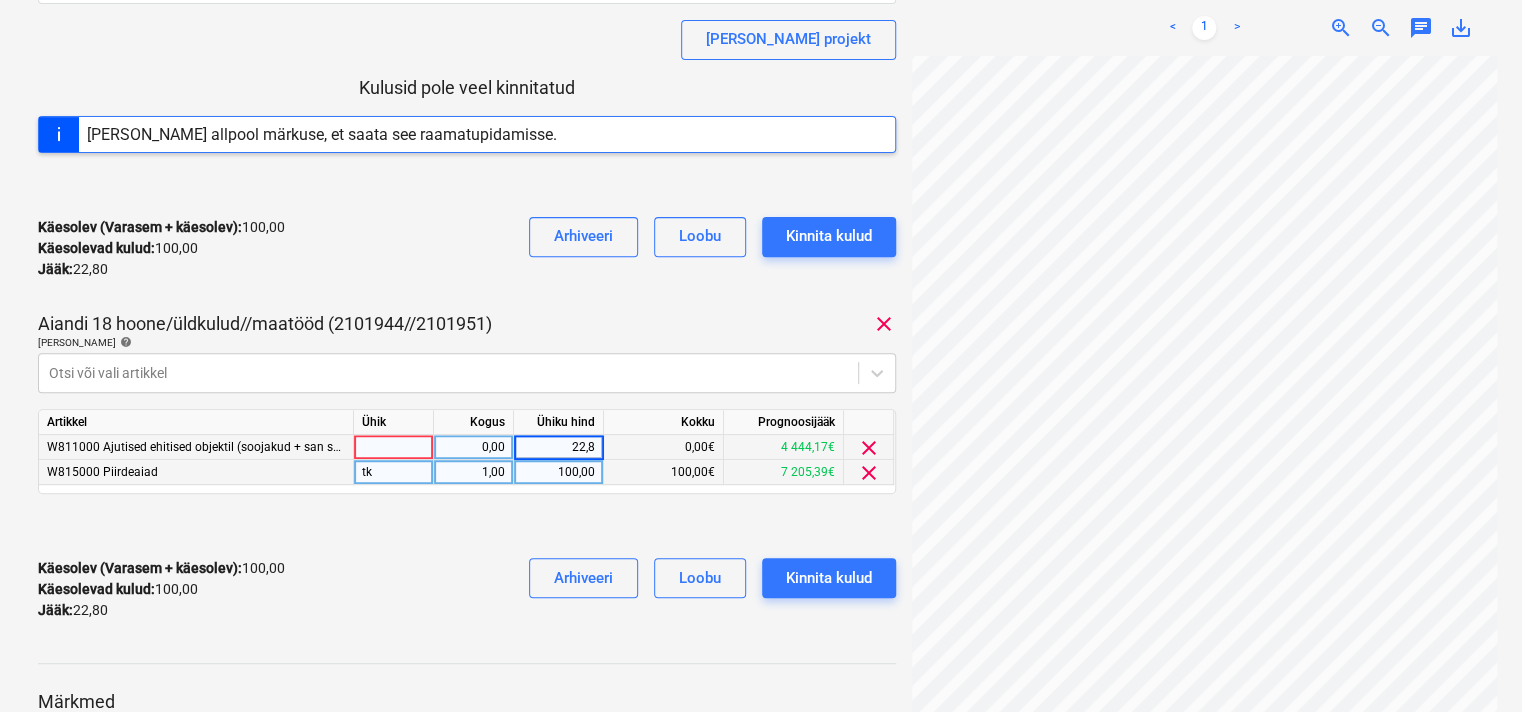 type on "22,80" 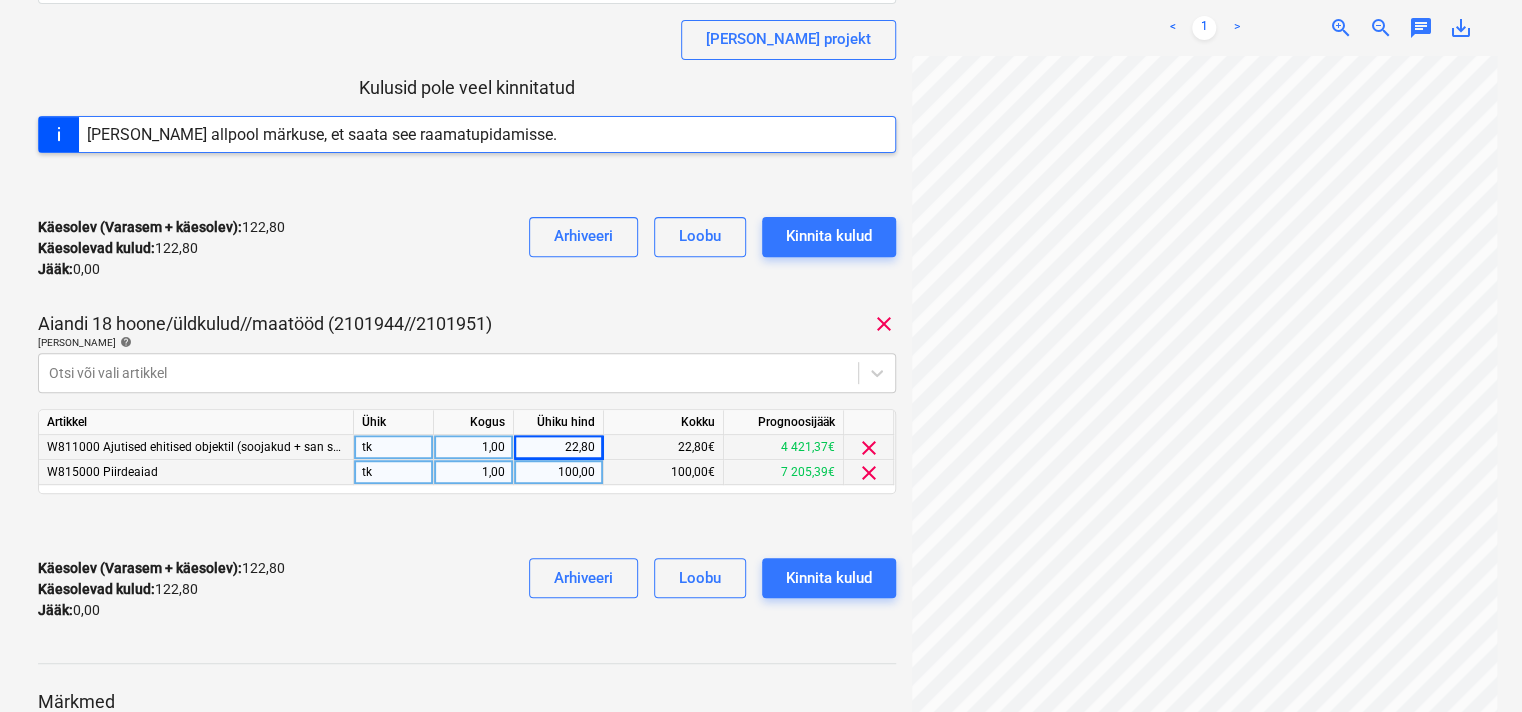 click on "Käesolev (Varasem + käesolev) :  122,80 Käesolevad kulud :  122,80 Jääk :  0,00 Arhiveeri Loobu Kinnita kulud" at bounding box center (467, 589) 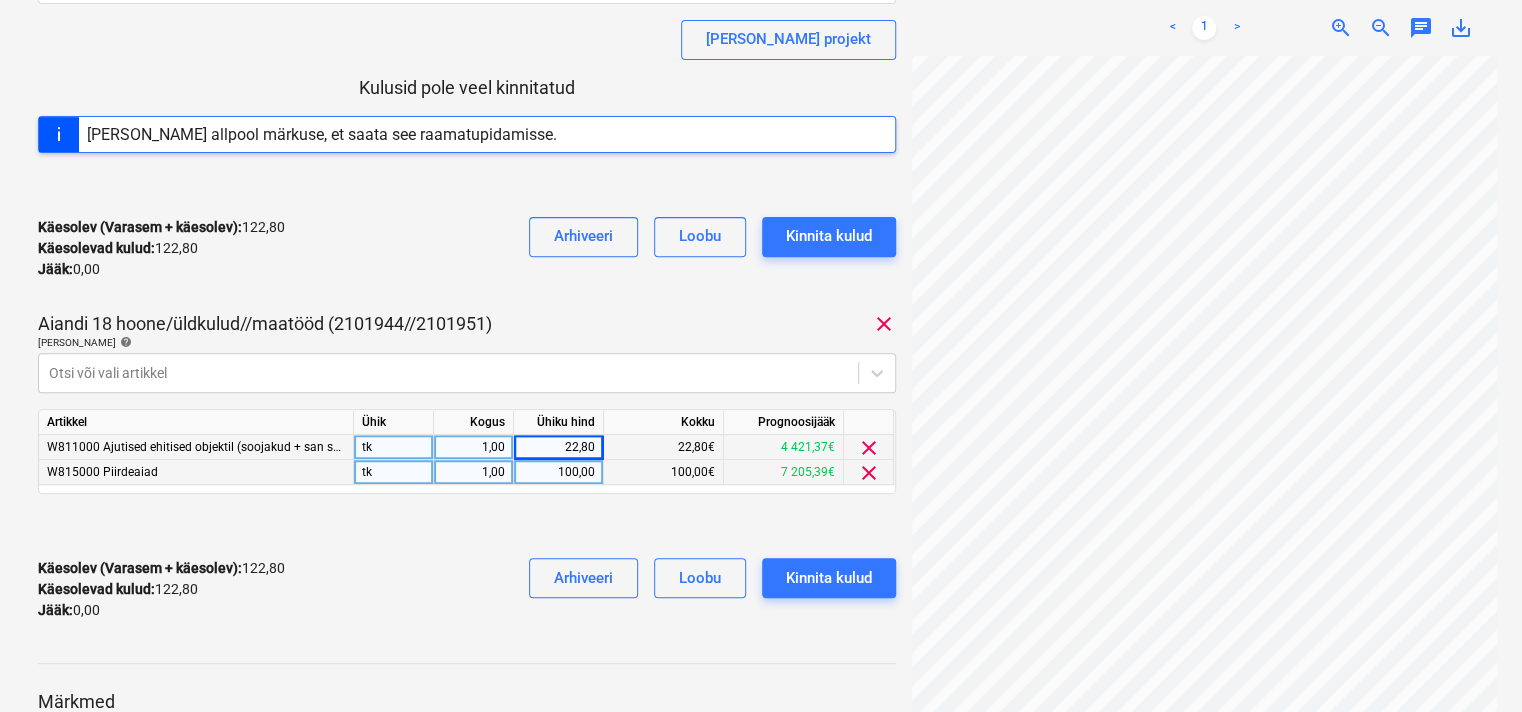 click on "22,80" at bounding box center (558, 447) 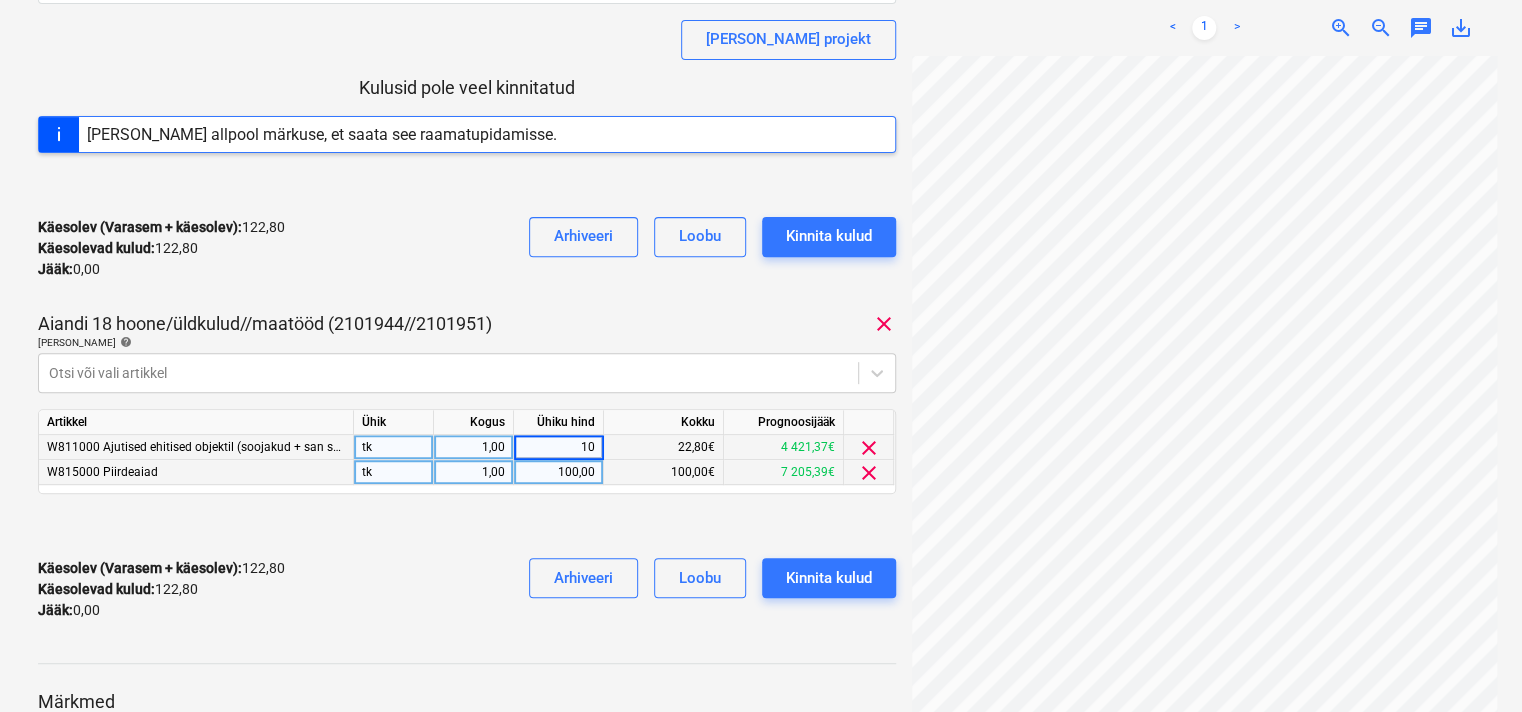 type on "100" 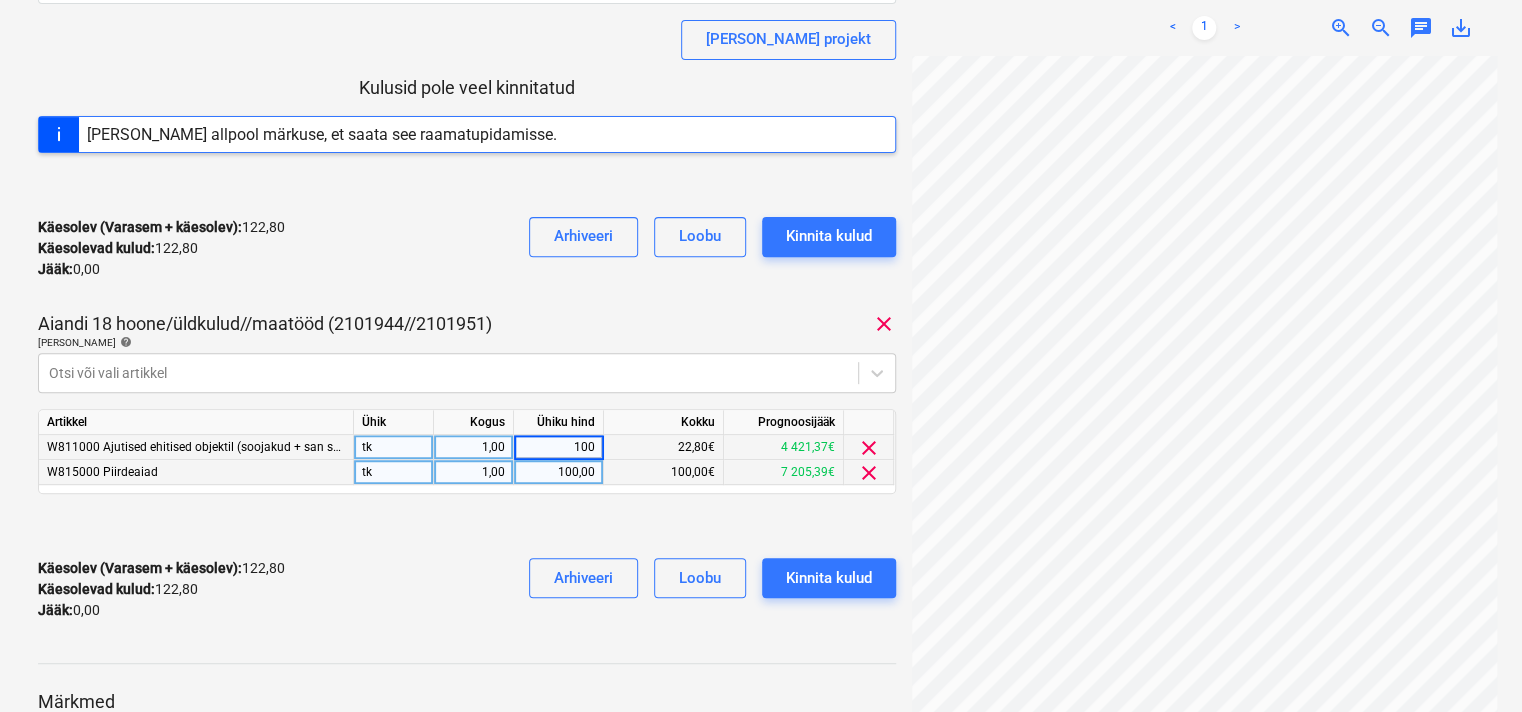 click on "100,00" at bounding box center (558, 472) 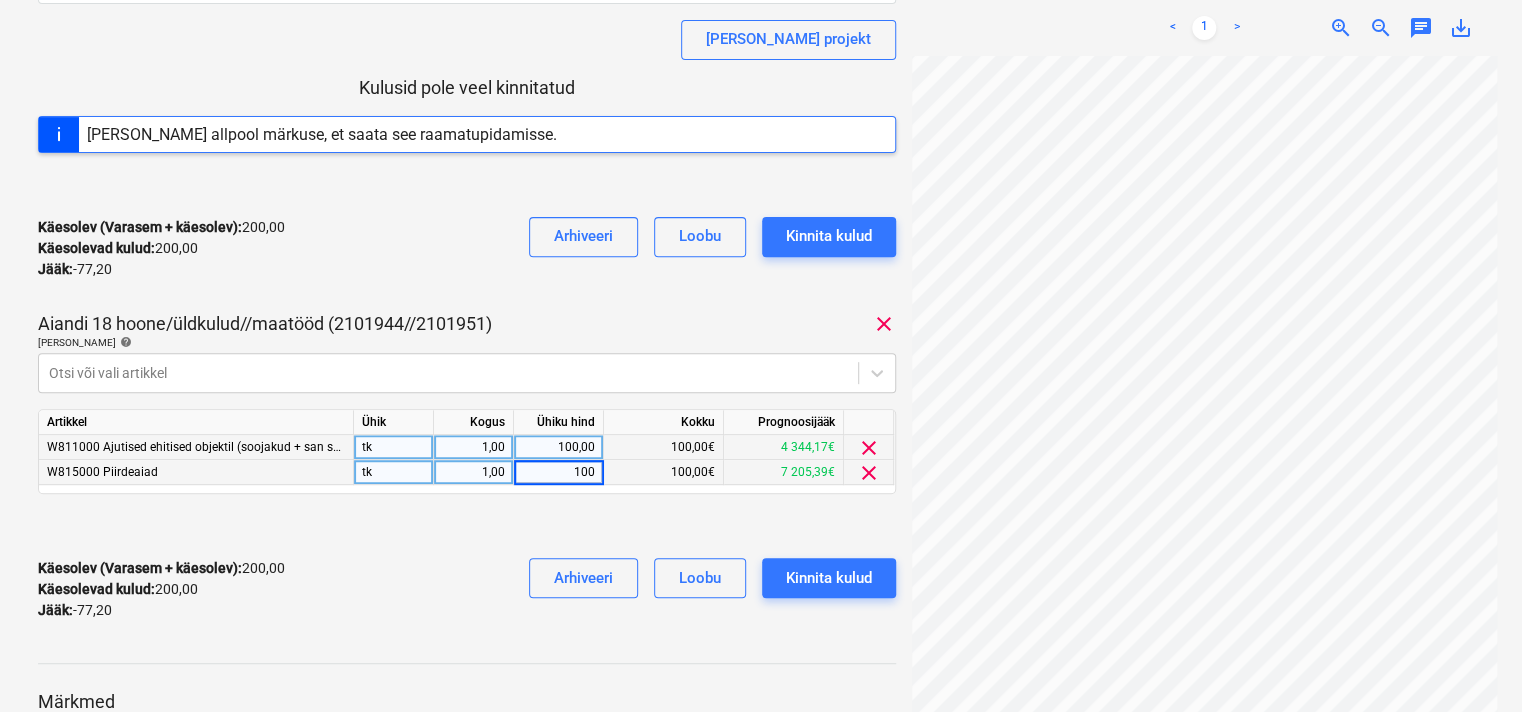 type 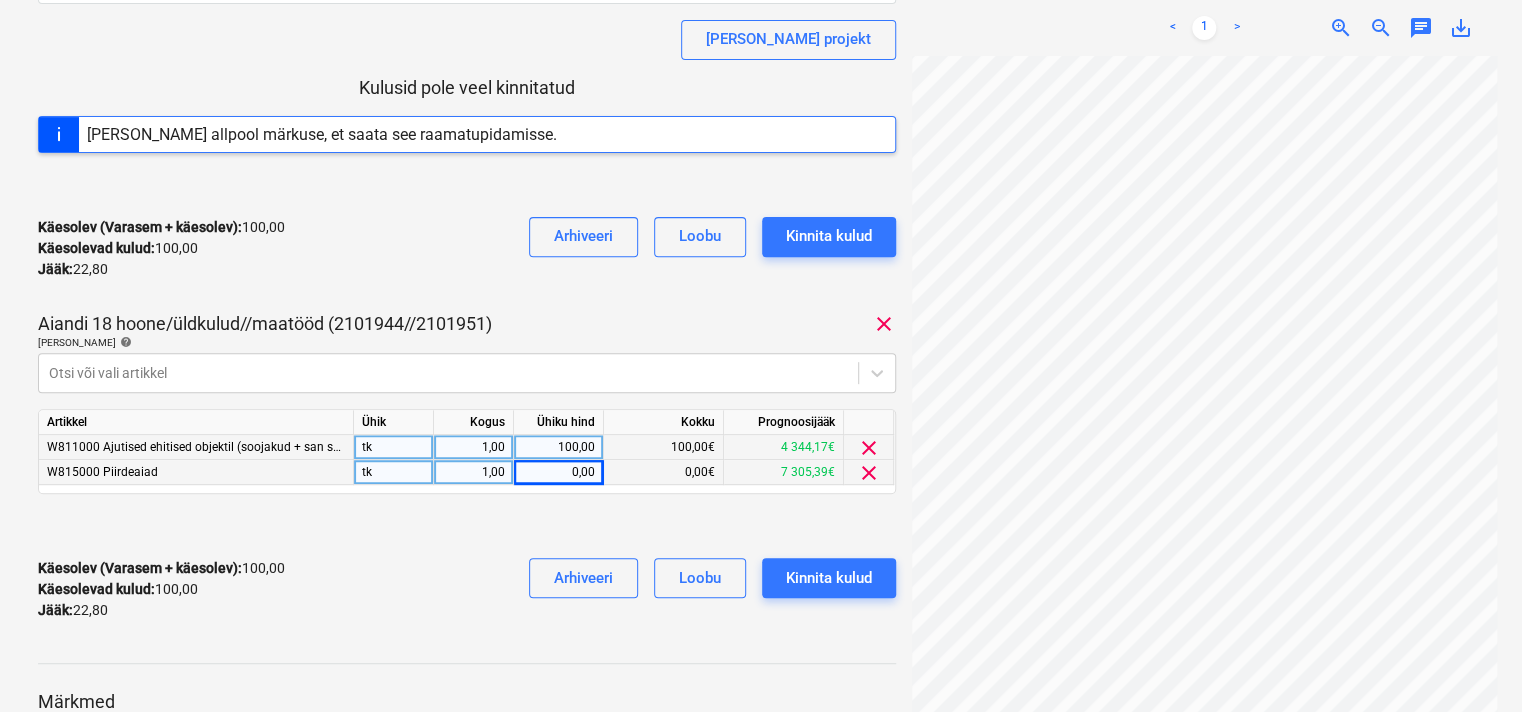 click on "Käesolev (Varasem + käesolev) :  100,00 Käesolevad kulud :  100,00 Jääk :  22,80 Arhiveeri Loobu Kinnita kulud" at bounding box center [467, 589] 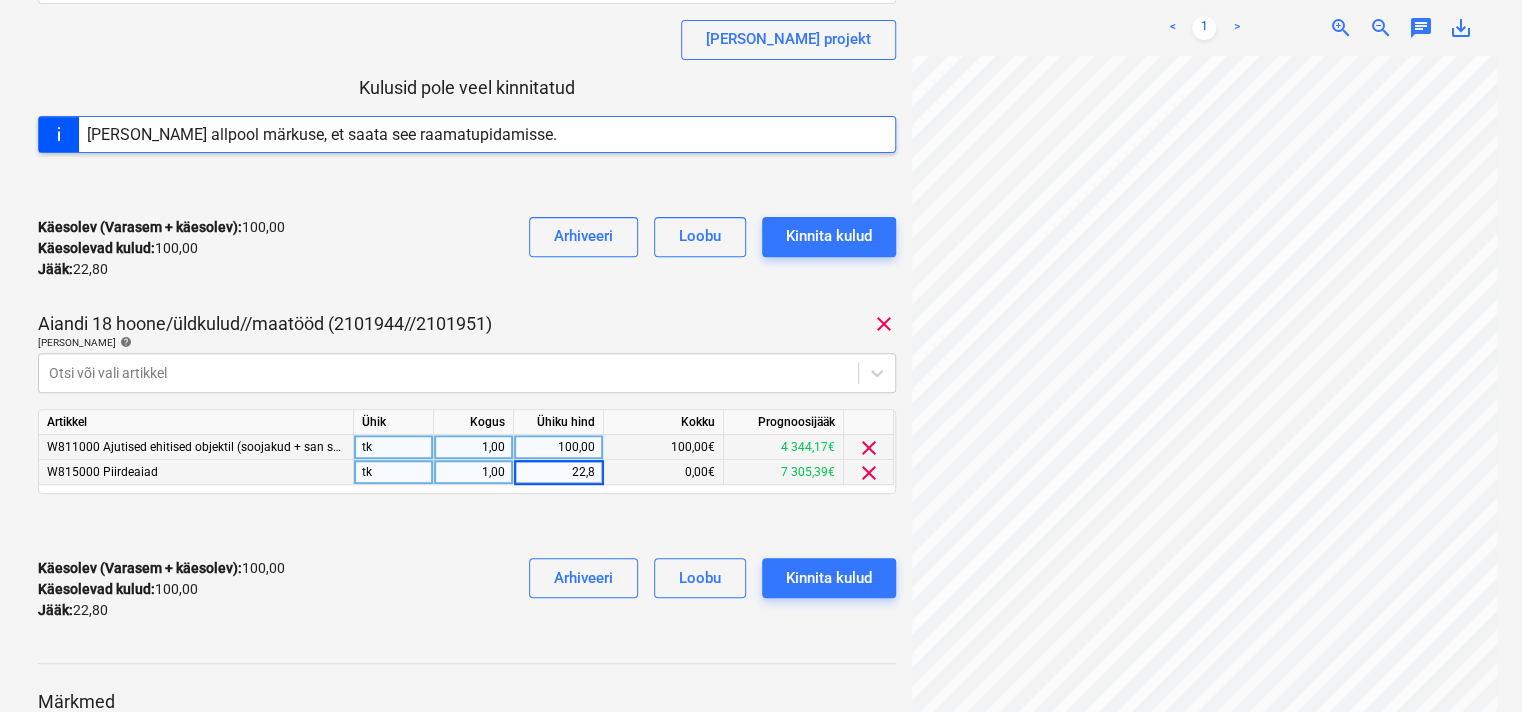 type on "22,80" 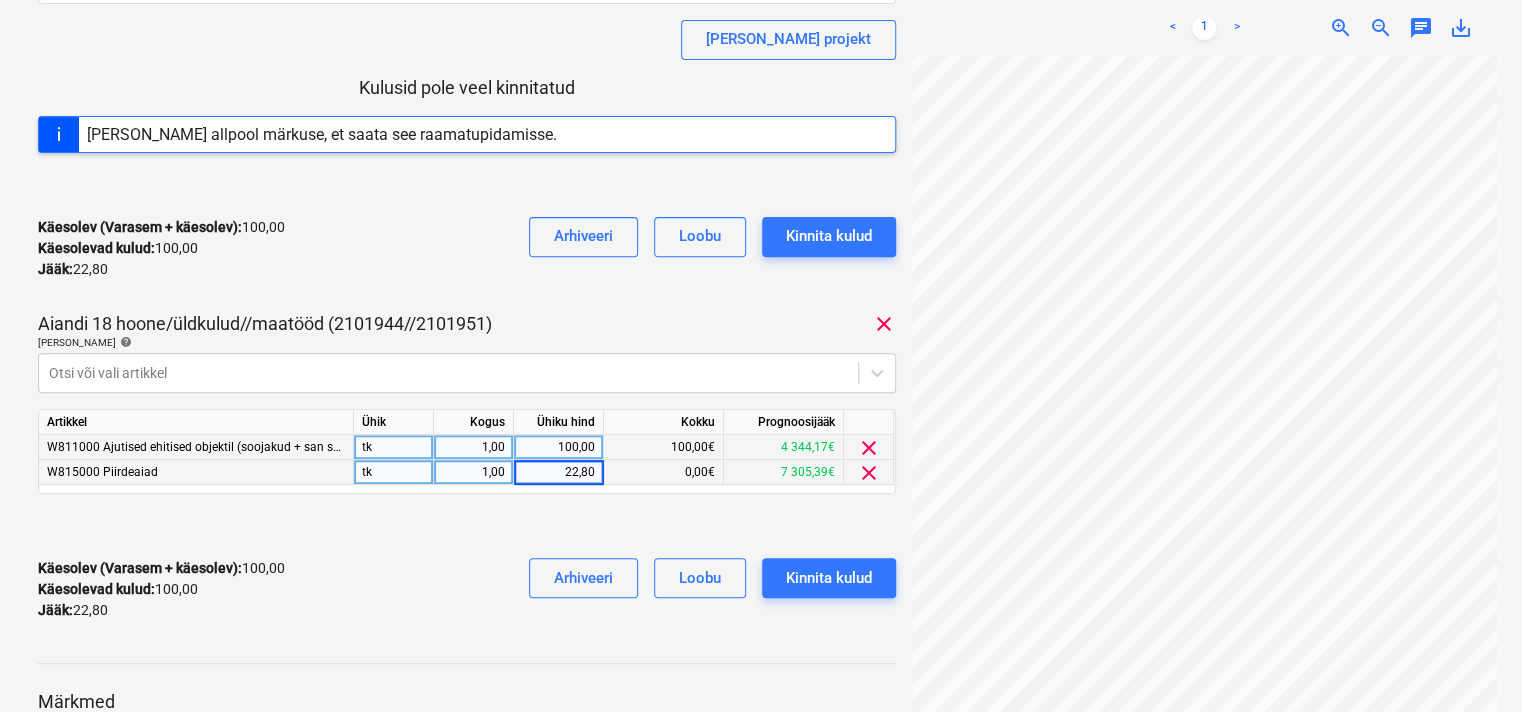 click on "Käesolev (Varasem + käesolev) :  100,00 Käesolevad kulud :  100,00 Jääk :  22,80 Arhiveeri Loobu Kinnita kulud" at bounding box center (467, 589) 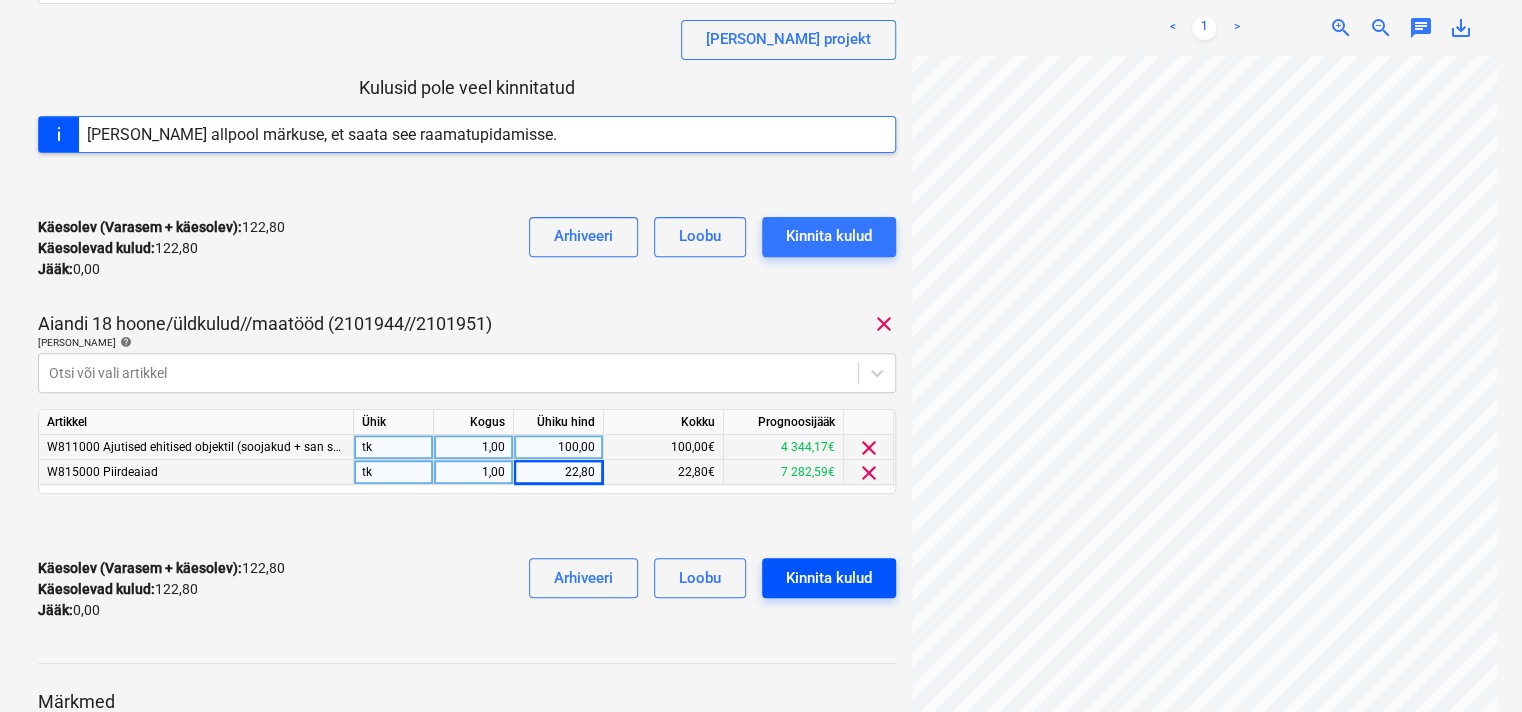 click on "Kinnita kulud" at bounding box center (829, 578) 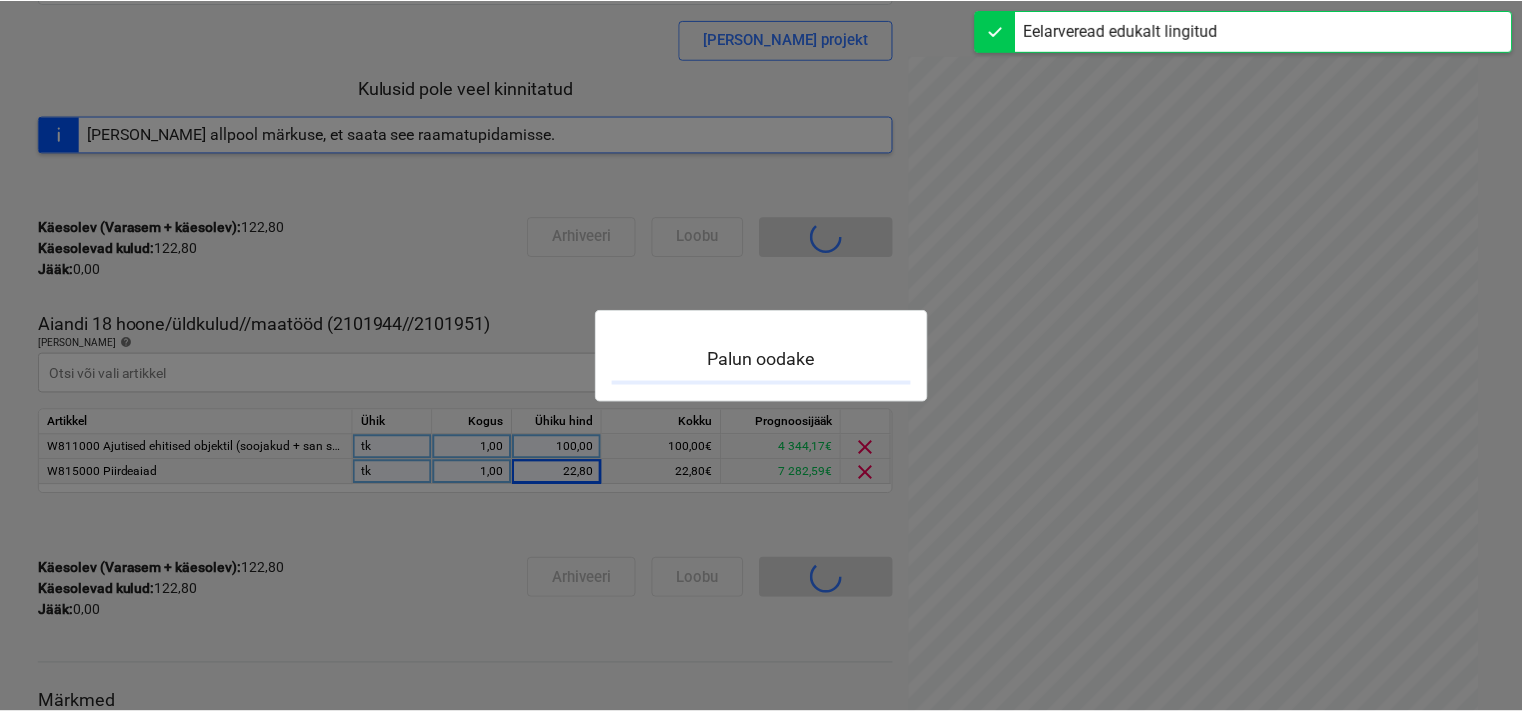 scroll, scrollTop: 175, scrollLeft: 0, axis: vertical 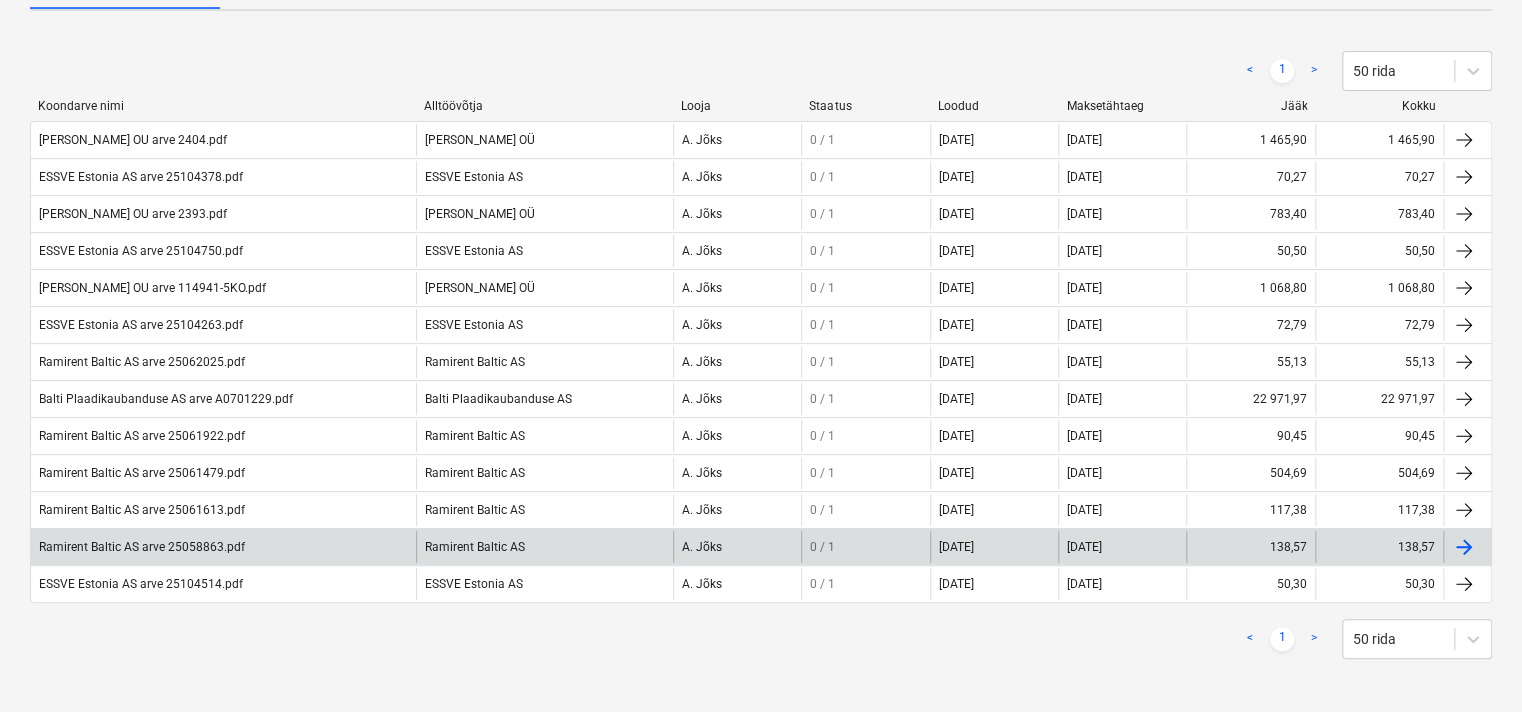 click on "Ramirent Baltic AS arve 25058863.pdf" at bounding box center [223, 547] 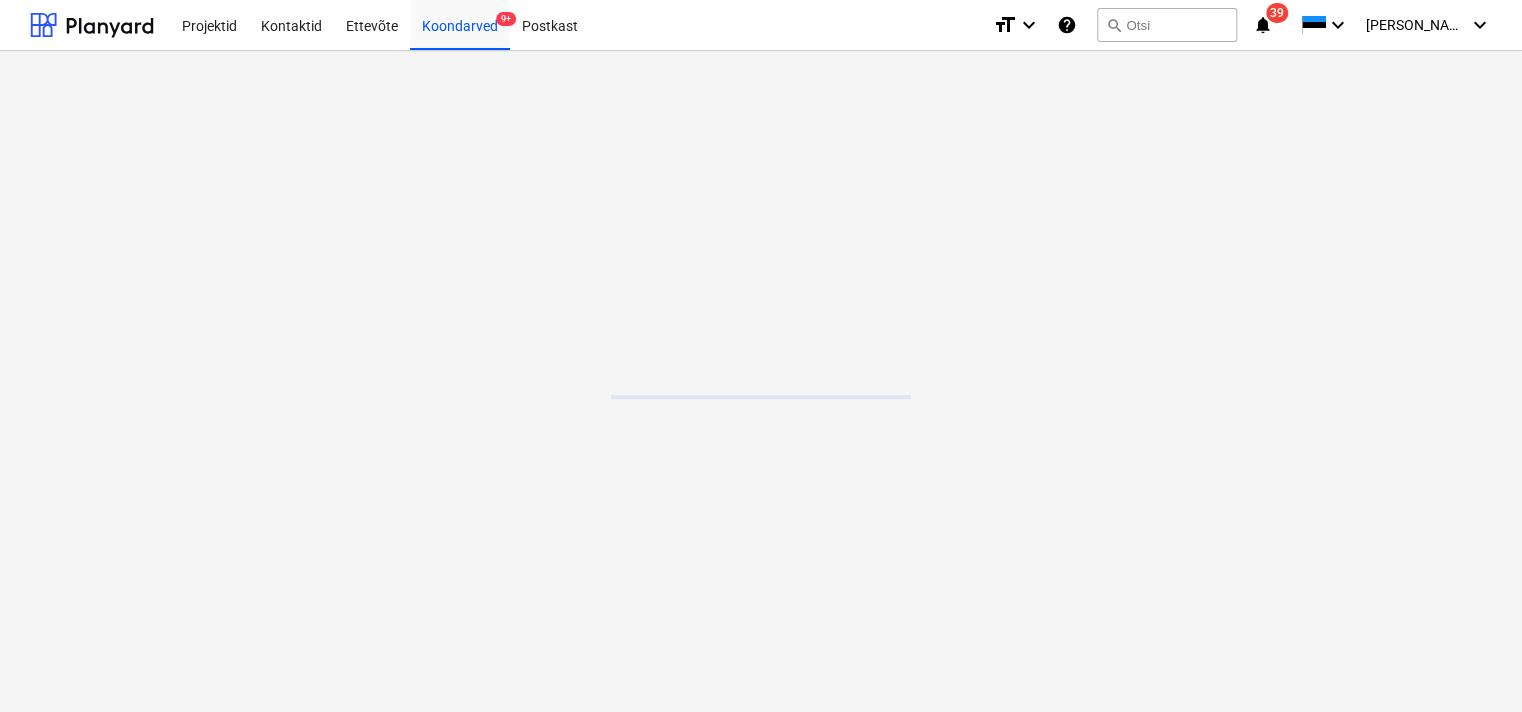 scroll, scrollTop: 0, scrollLeft: 0, axis: both 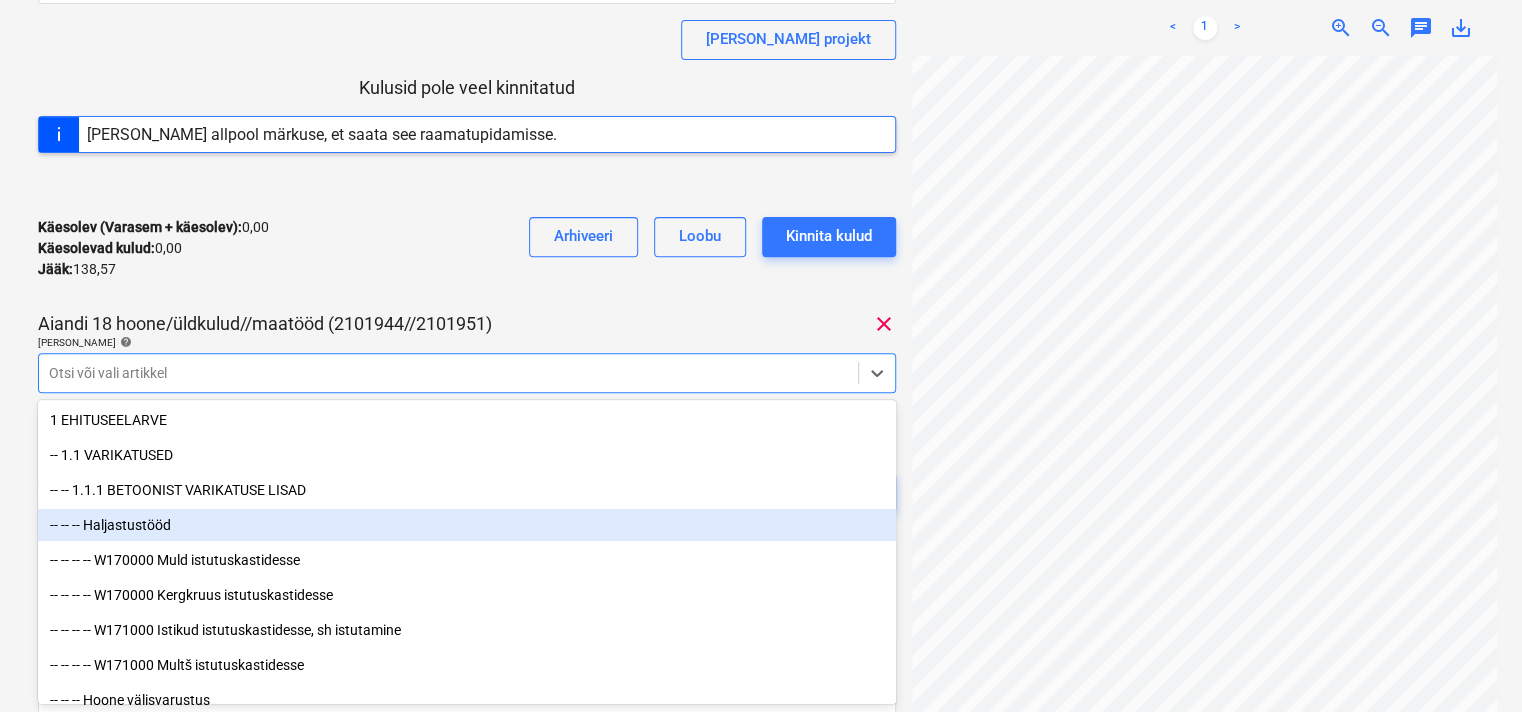 click on "Projektid Kontaktid Ettevõte Koondarved 9+ Postkast format_size keyboard_arrow_down help search Otsi notifications 39 keyboard_arrow_down [PERSON_NAME] keyboard_arrow_down Ramirent Baltic AS arve 25058863.pdf Koondarve kogusumma 138,57 Alltöövõtja Ramirent Baltic AS [PERSON_NAME] projekt Kulusid pole veel kinnitatud [PERSON_NAME] allpool märkuse, et saata see raamatupidamisse. Käesolev (Varasem + käesolev) :  0,00 Käesolevad kulud :  0,00 Jääk :  138,57 Arhiveeri Loobu Kinnita kulud Aiandi 18 hoone/üldkulud//maatööd (2101944//2101951) clear [PERSON_NAME] help option -- -- --   Haljastustööd focused, 4 of 493. 493 results available. Use Up and Down to choose options, press Enter to select the currently focused option, press Escape to exit the menu, press Tab to select the option and exit the menu. Otsi või vali artikkel Käesolev (Varasem + käesolev) :  0,00 Käesolevad kulud :  0,00 Jääk :  138,57 Arhiveeri Loobu Kinnita kulud Märkmed ﻿ Salvesta MPDF_RRENT_873...pdf clear add < 1 > zoom_in chat" at bounding box center (761, 98) 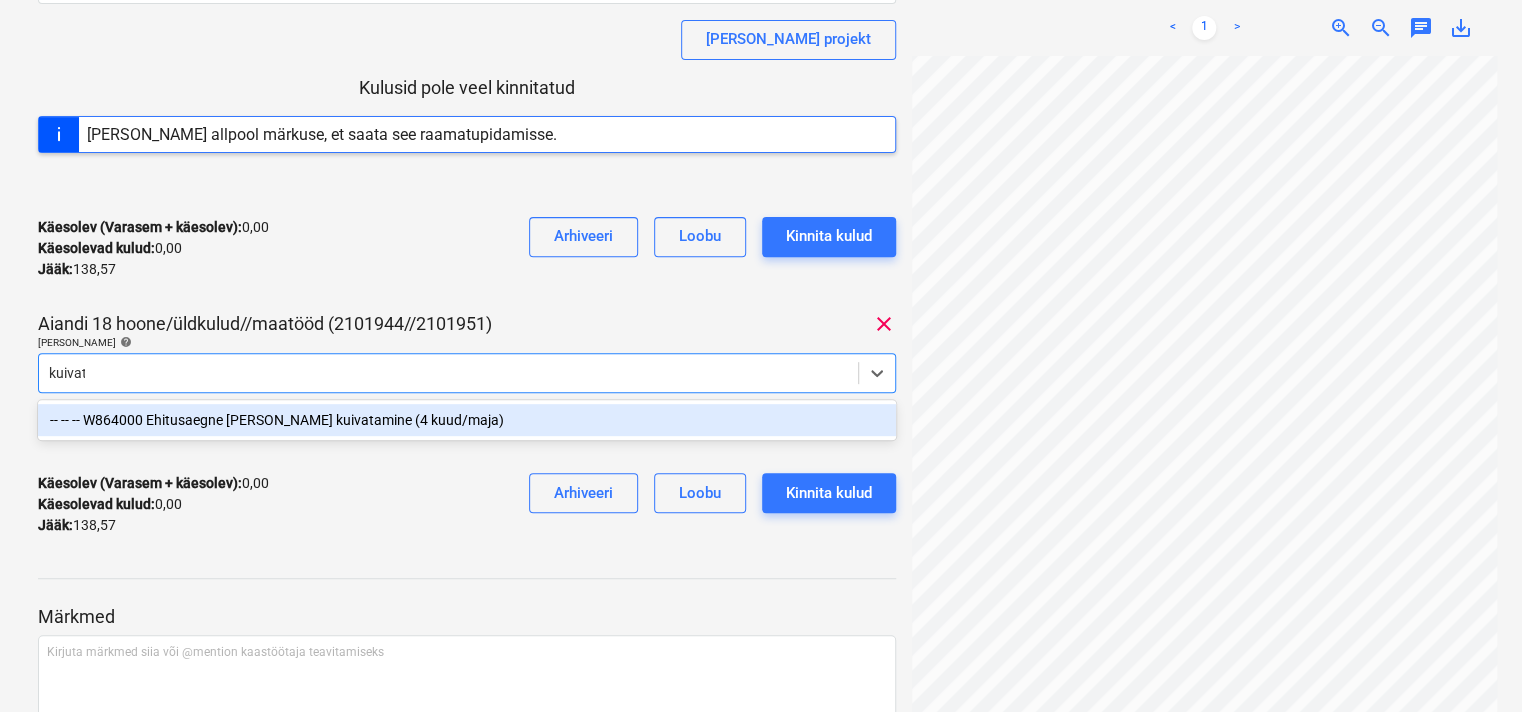 type on "kuivata" 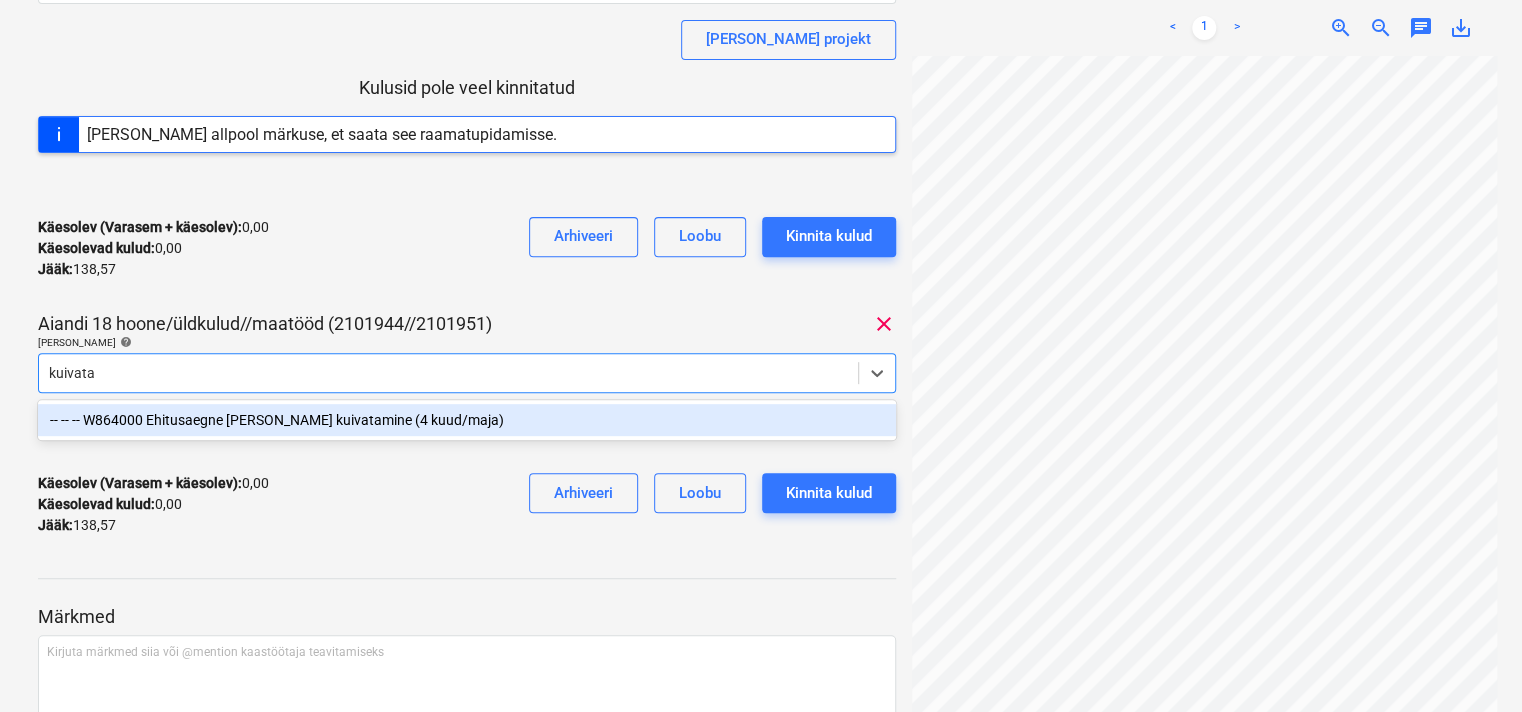 click on "-- -- --  W864000 Ehitusaegne [PERSON_NAME] kuivatamine (4 kuud/maja)" at bounding box center (467, 420) 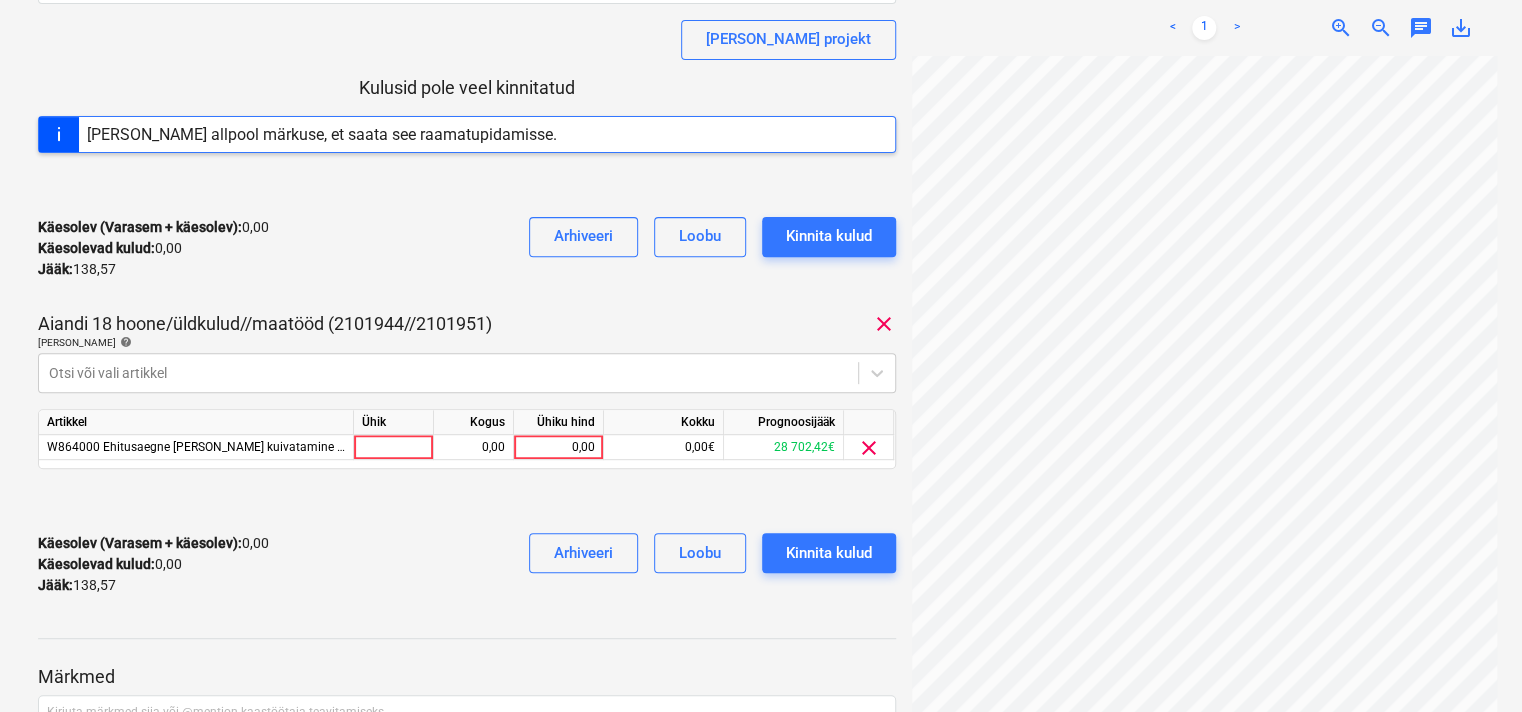 click on "Käesolev (Varasem + käesolev) :  0,00 Käesolevad kulud :  0,00 Jääk :  138,57 Arhiveeri [PERSON_NAME] kulud" at bounding box center [467, 248] 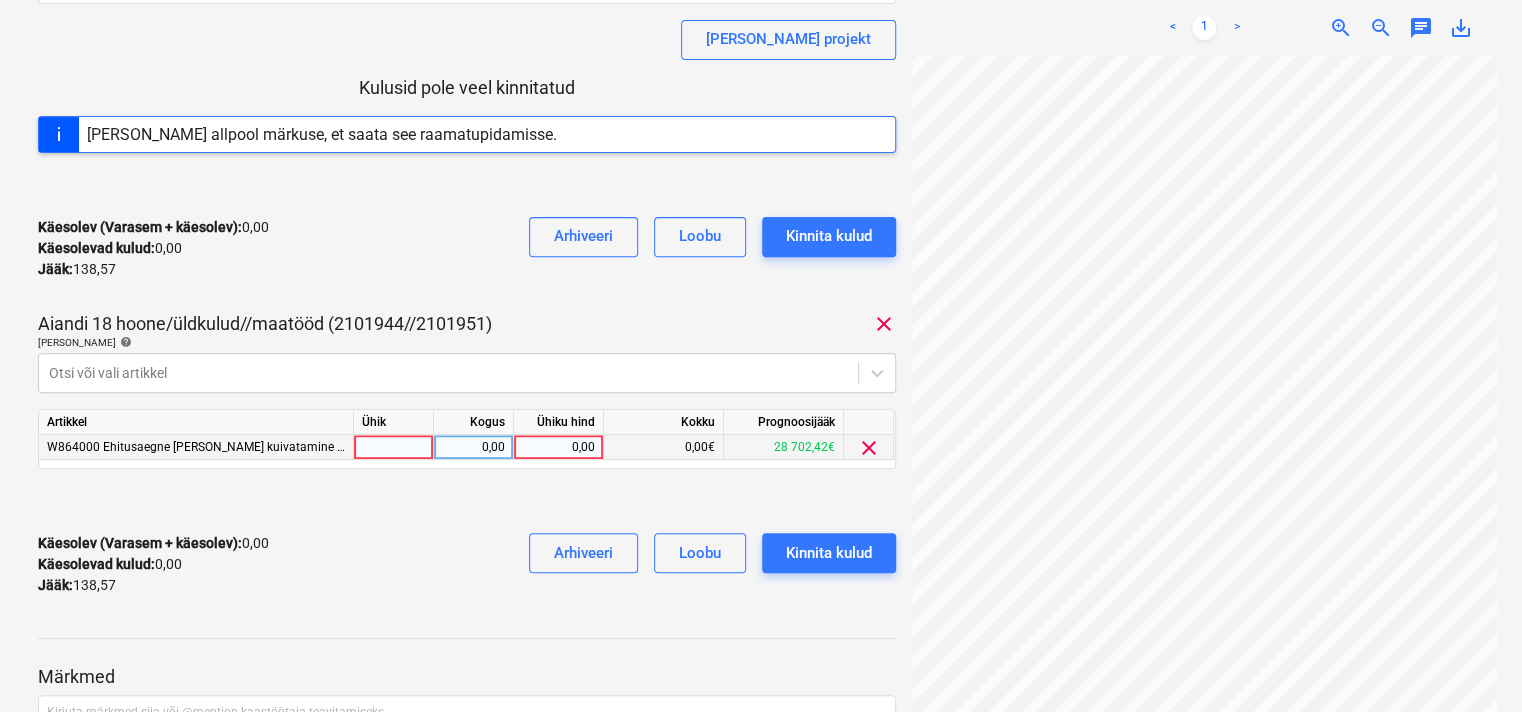 click on "0,00" at bounding box center [558, 447] 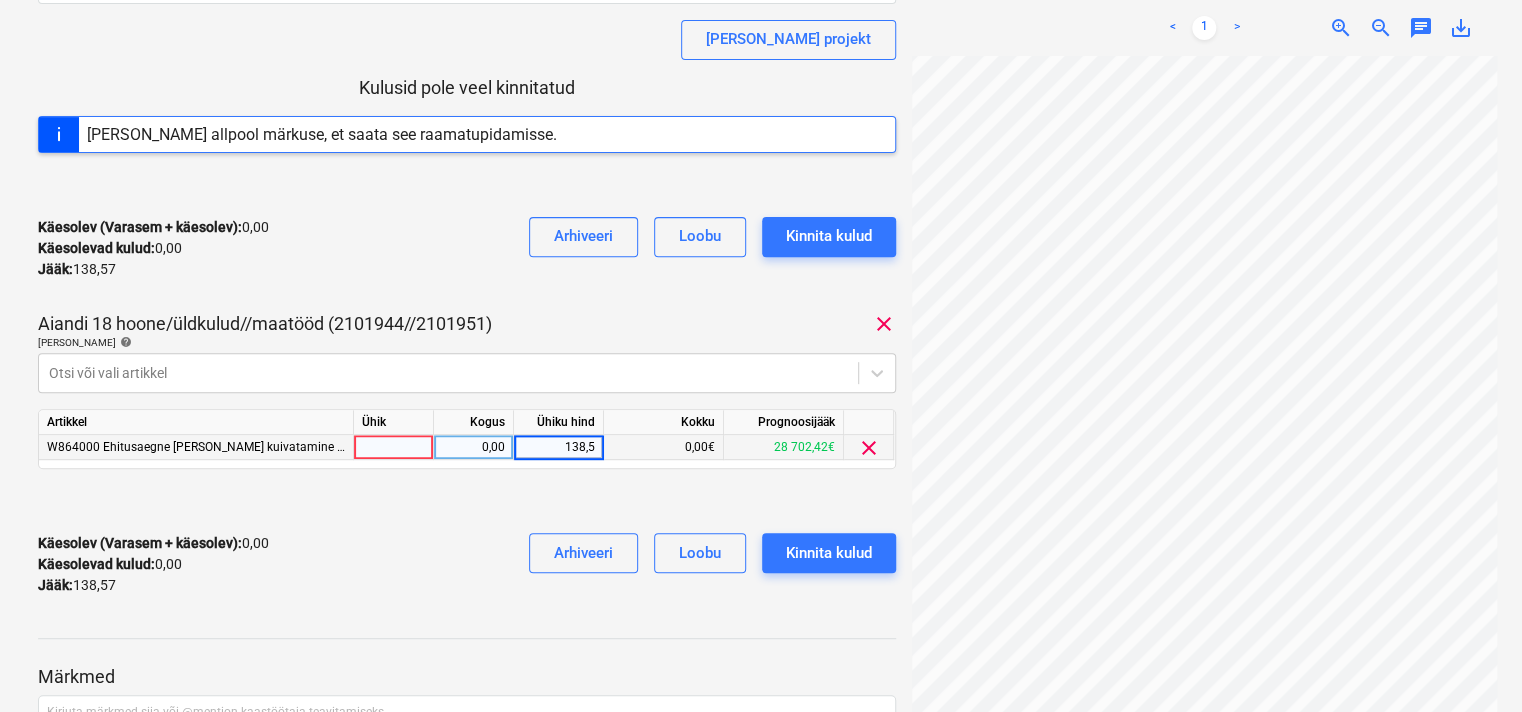 type on "138,57" 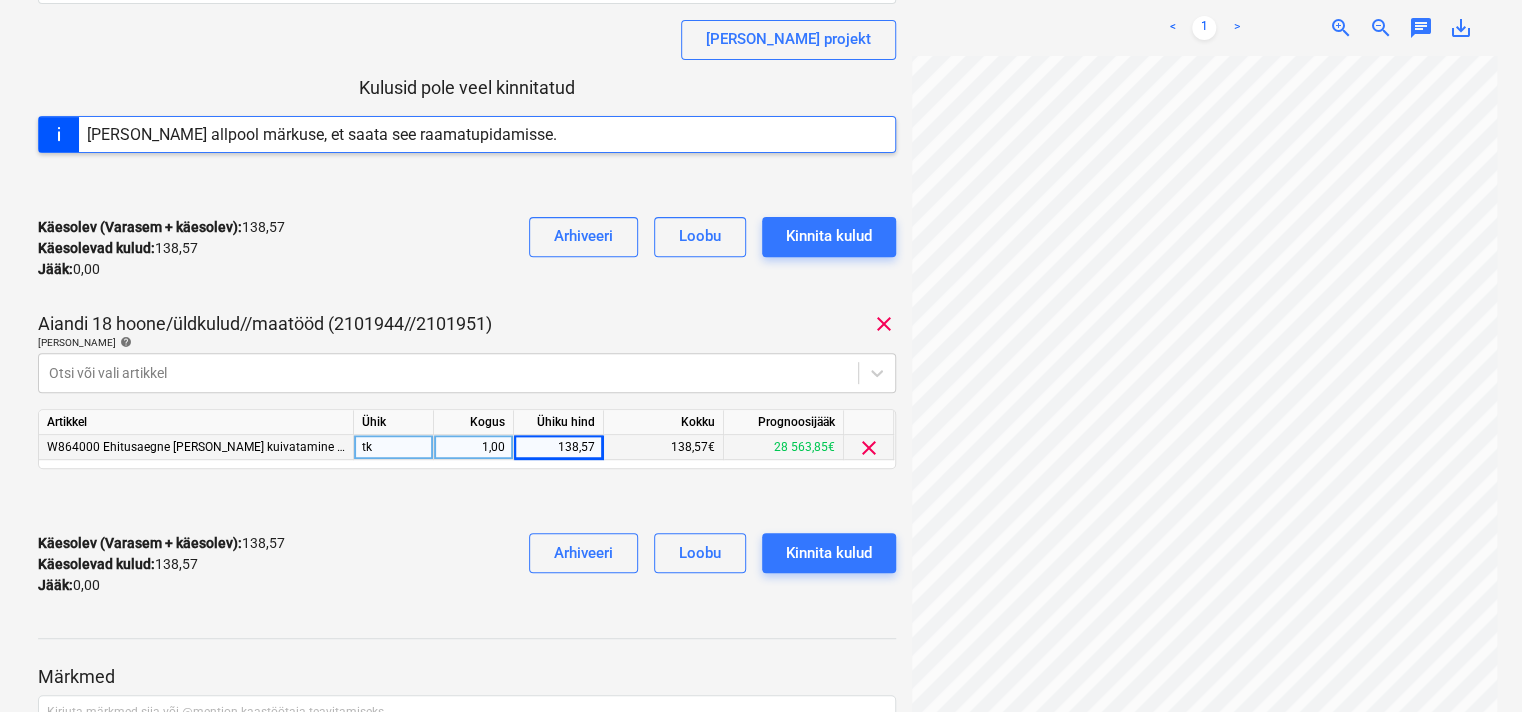 click on "Käesolev (Varasem + käesolev) :  138,57 Käesolevad kulud :  138,57 Jääk :  0,00 Arhiveeri [PERSON_NAME] kulud" at bounding box center (467, 564) 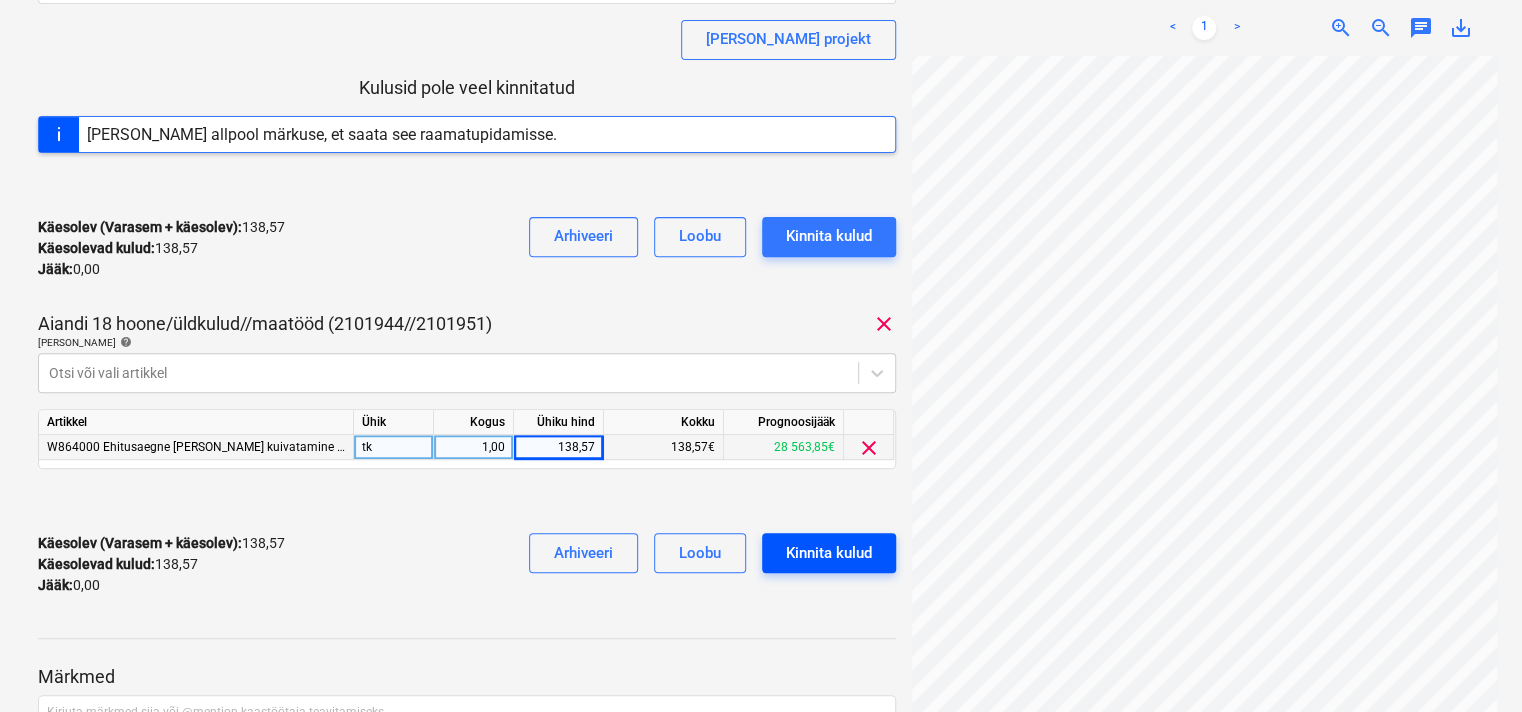 click on "Kinnita kulud" at bounding box center (829, 553) 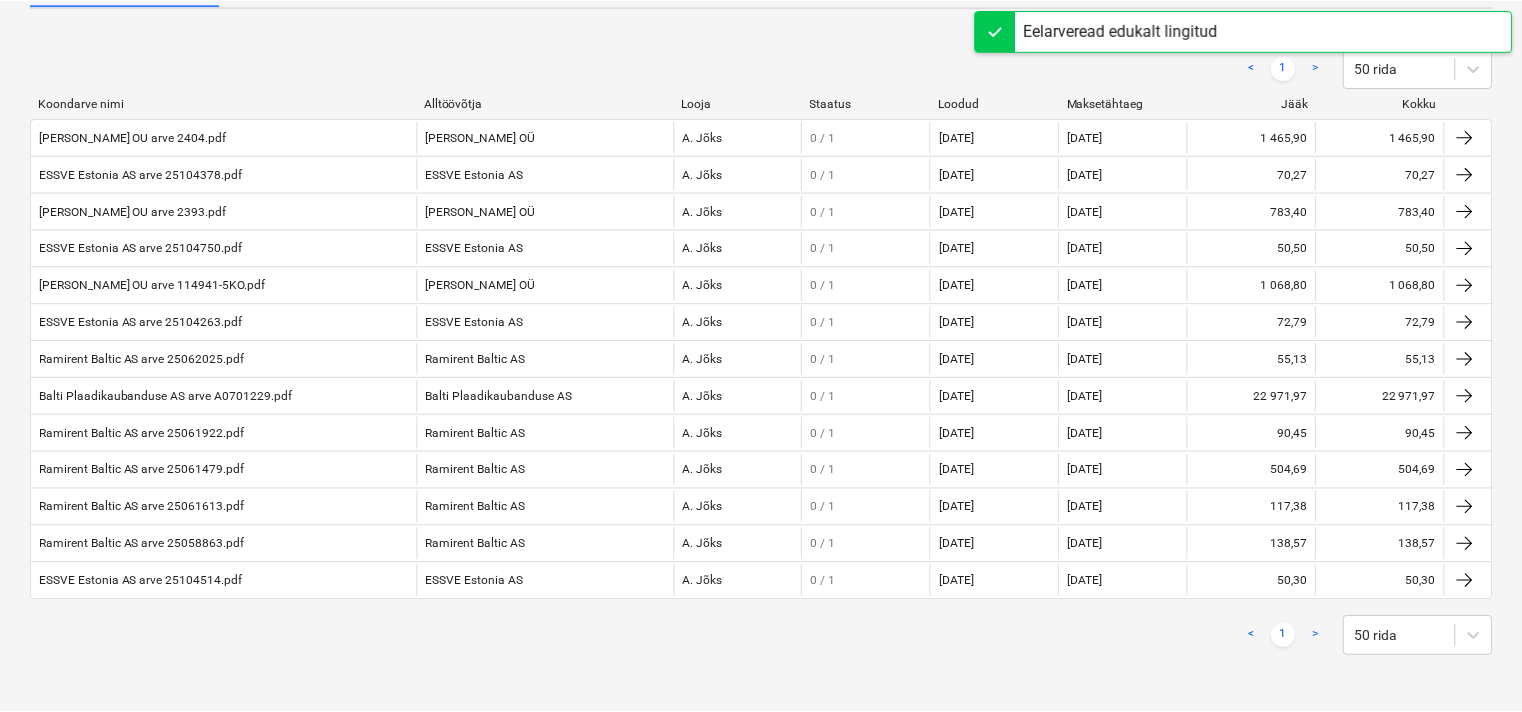 scroll, scrollTop: 162, scrollLeft: 0, axis: vertical 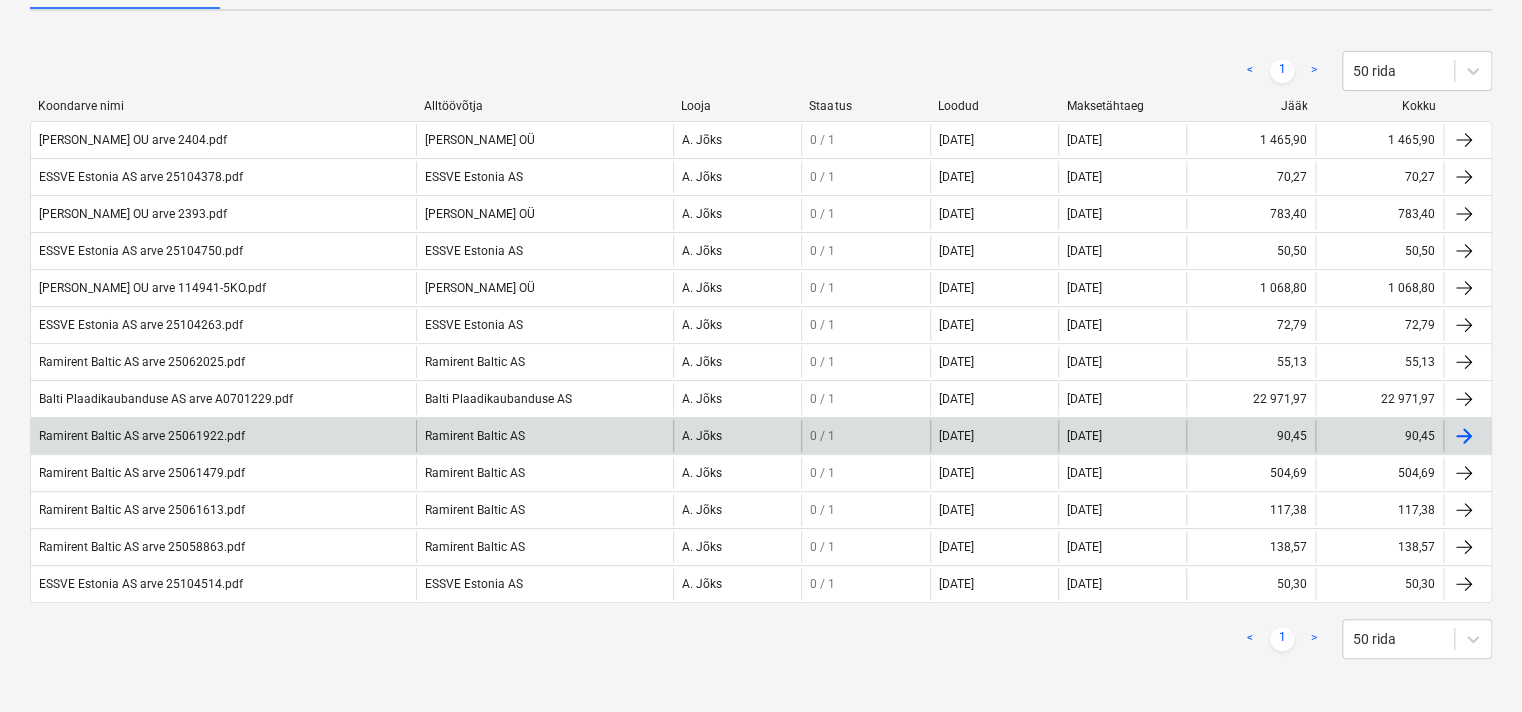 click on "Ramirent Baltic AS arve 25061922.pdf" at bounding box center (223, 436) 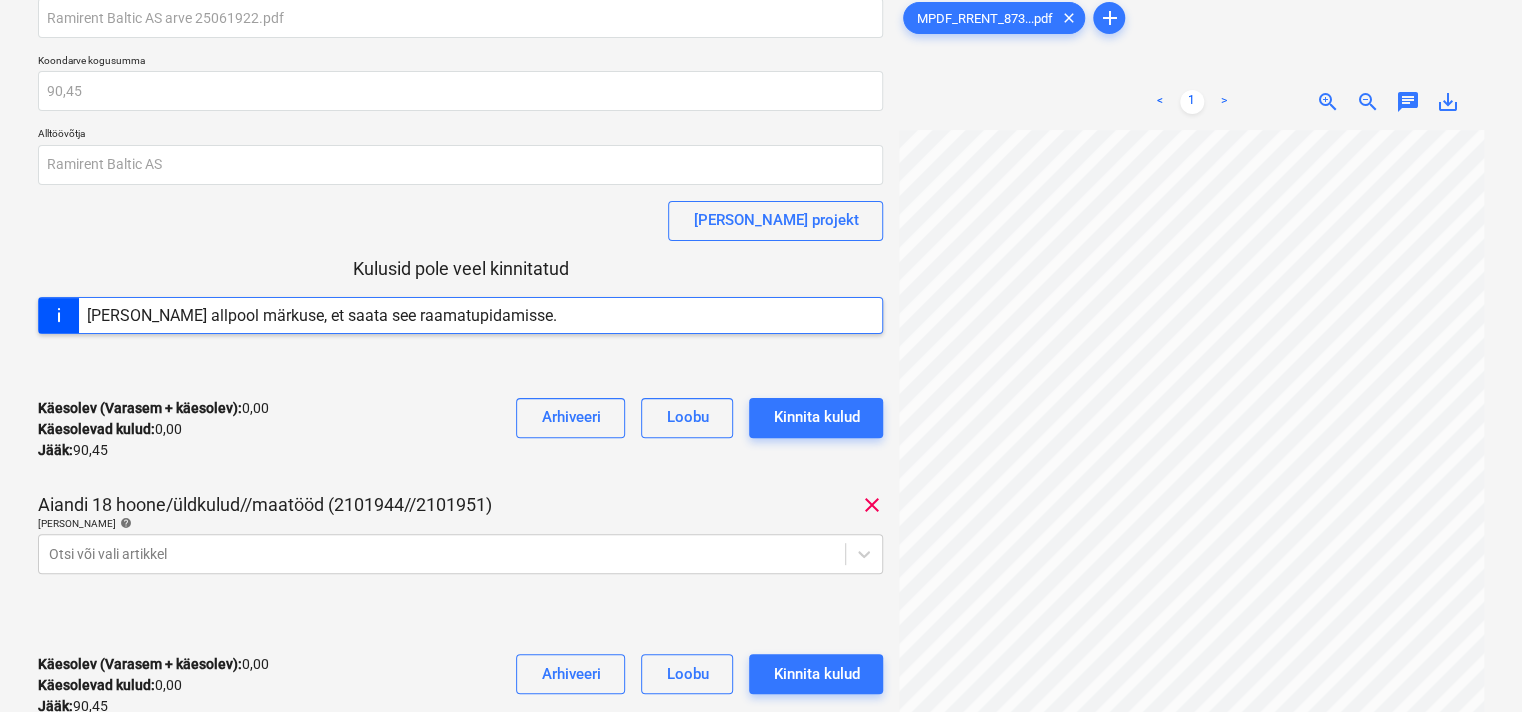 scroll, scrollTop: 100, scrollLeft: 0, axis: vertical 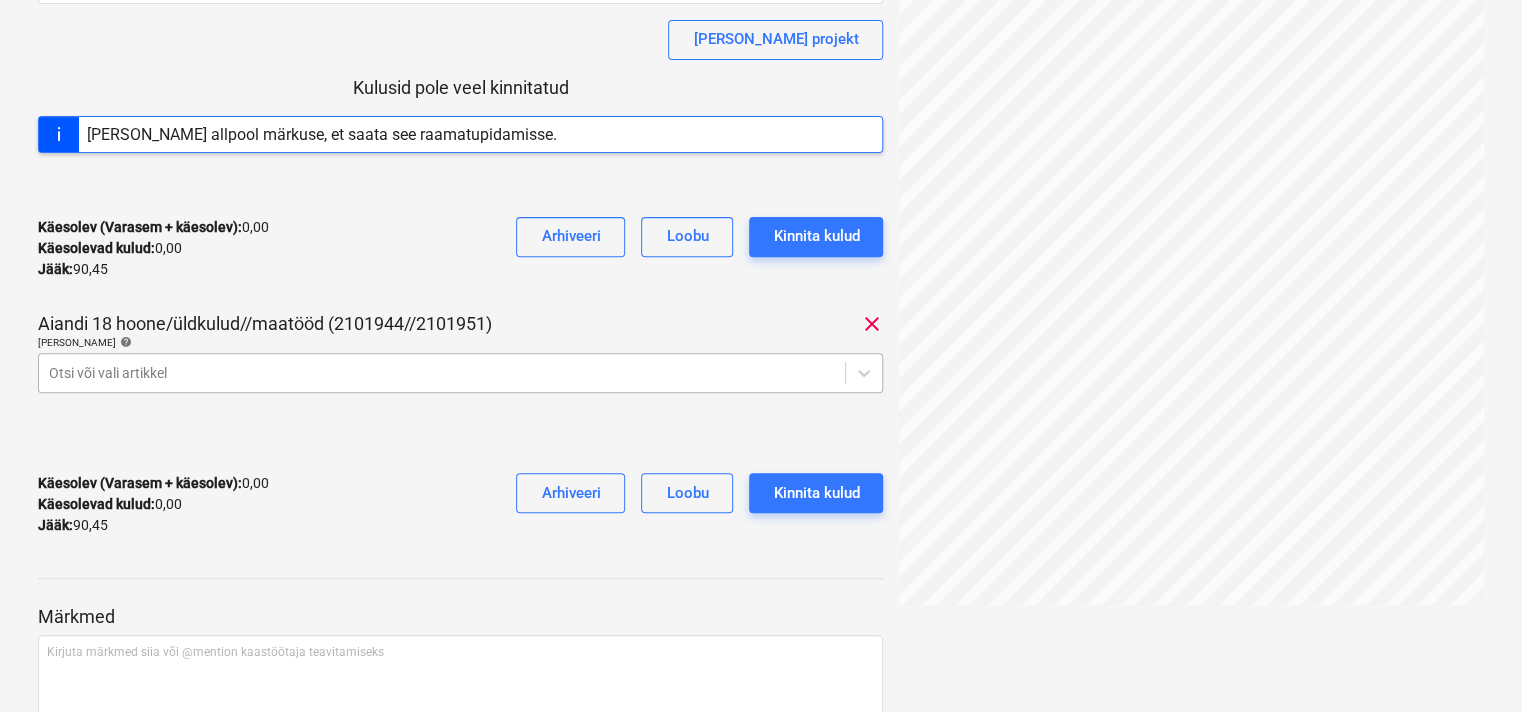 click on "Projektid Kontaktid Ettevõte Koondarved 9+ Postkast format_size keyboard_arrow_down help search Otsi notifications 39 keyboard_arrow_down [PERSON_NAME] keyboard_arrow_down Ramirent Baltic AS arve 25061922.pdf Koondarve kogusumma 90,45 Alltöövõtja Ramirent Baltic AS [PERSON_NAME] projekt Kulusid pole veel kinnitatud [PERSON_NAME] allpool märkuse, et saata see raamatupidamisse. Käesolev (Varasem + käesolev) :  0,00 Käesolevad kulud :  0,00 Jääk :  90,45 Arhiveeri Loobu Kinnita kulud Aiandi 18 hoone/üldkulud//maatööd (2101944//2101951) clear [PERSON_NAME] artiklid help Otsi või vali artikkel Käesolev (Varasem + käesolev) :  0,00 Käesolevad kulud :  0,00 Jääk :  90,45 Arhiveeri Loobu Kinnita kulud Märkmed Kirjuta märkmed siia või @mention kaastöötaja teavitamiseks ﻿ Salvesta MPDF_RRENT_873...pdf clear add < 1 > zoom_in zoom_out chat 0 save_alt" at bounding box center (761, 98) 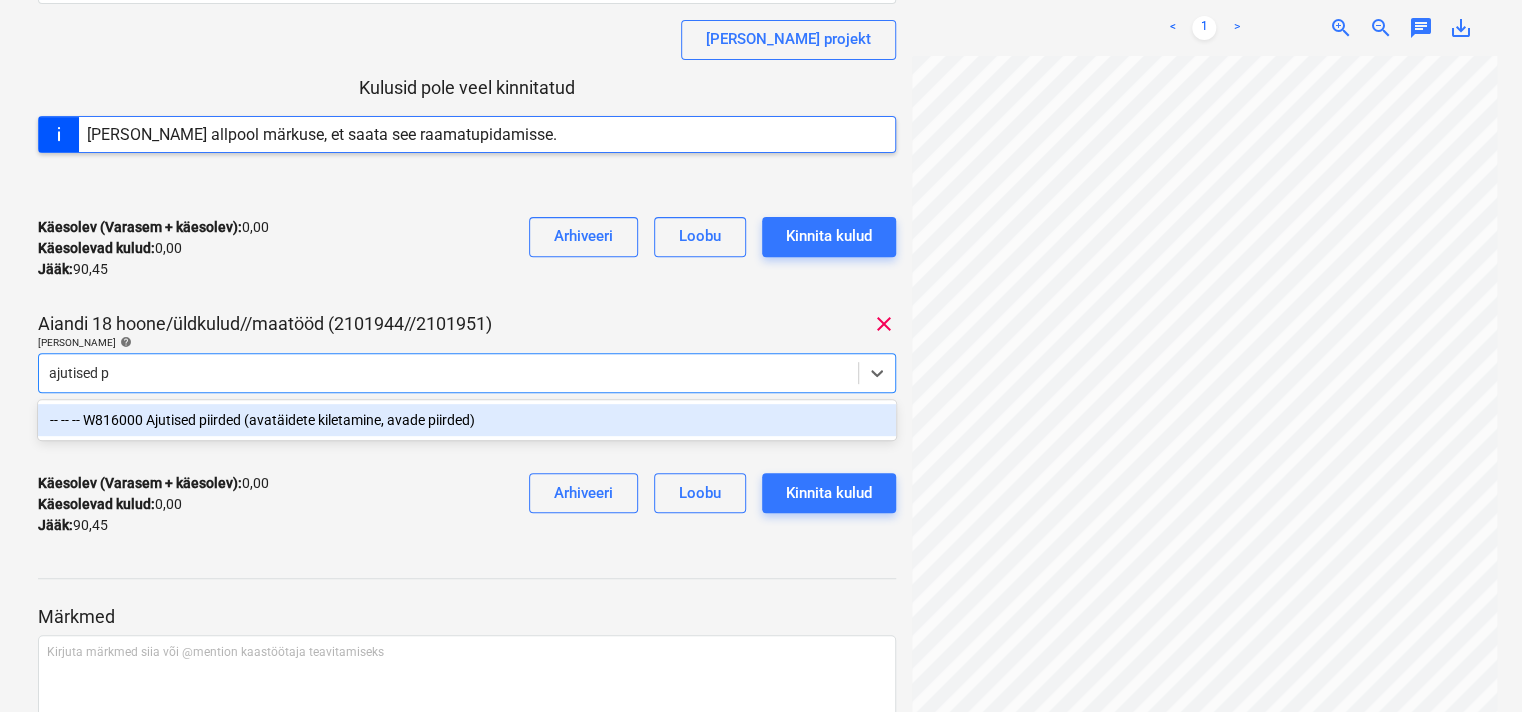type on "ajutised pi" 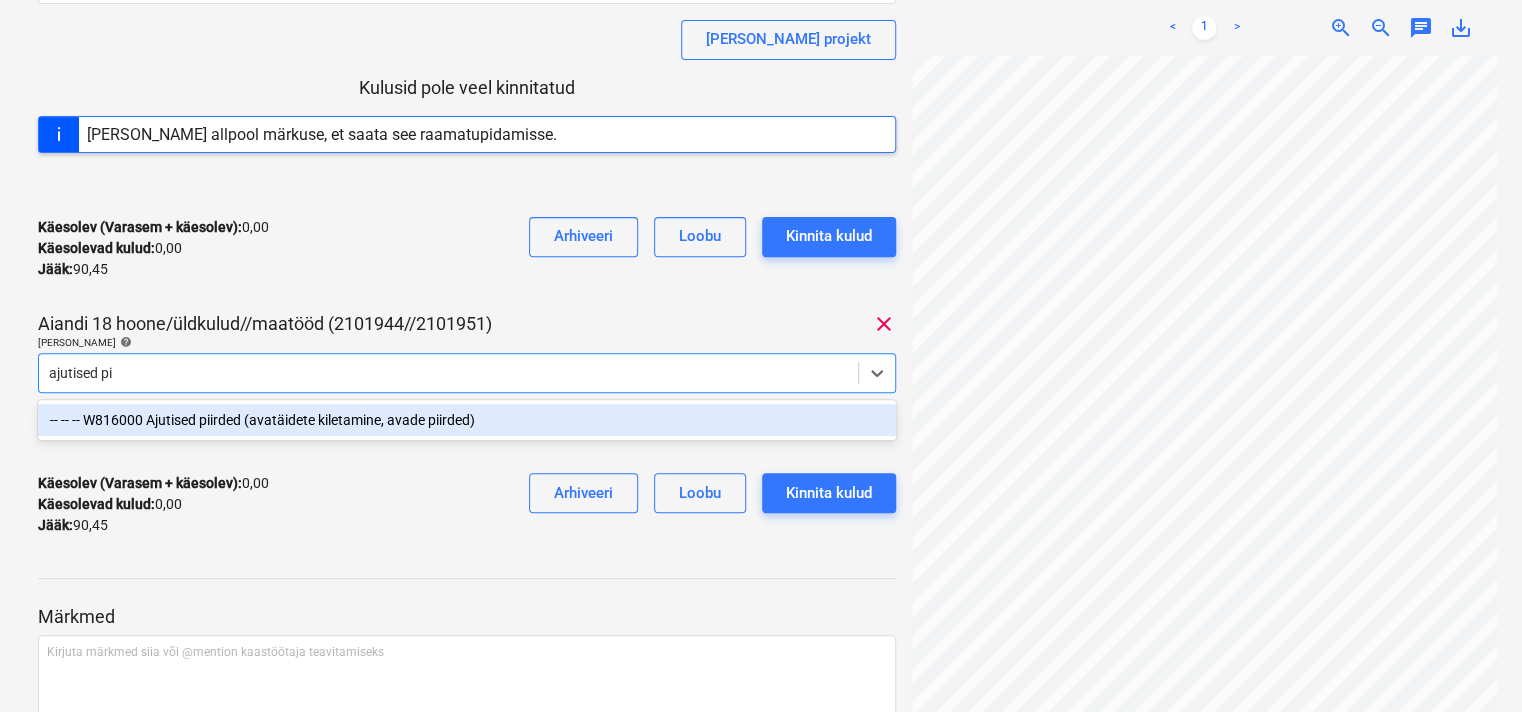 click on "-- -- --  W816000 Ajutised piirded (avatäidete kiletamine, avade piirded)" at bounding box center (467, 420) 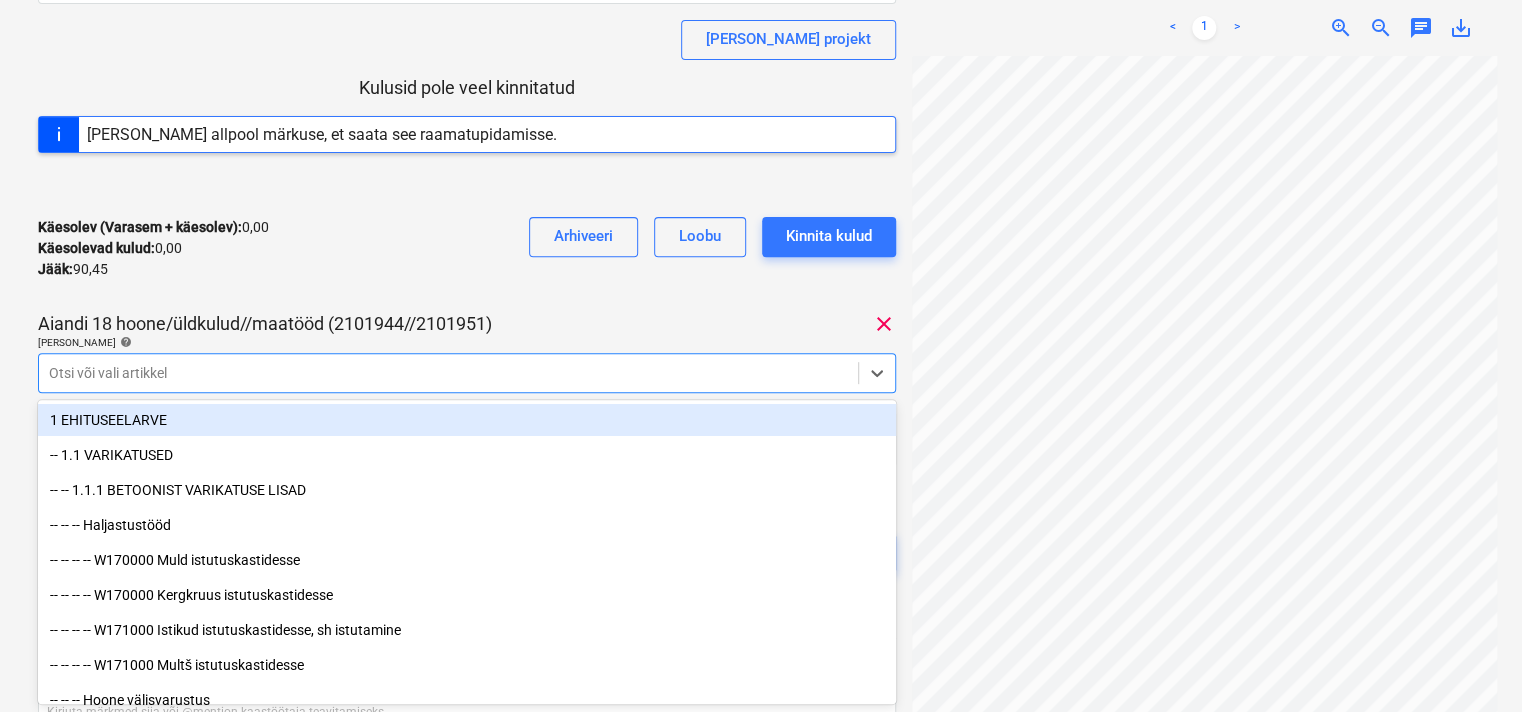 click on "Käesolev (Varasem + käesolev) :  0,00 Käesolevad kulud :  0,00 Jääk :  90,45 Arhiveeri [PERSON_NAME] kulud" at bounding box center (467, 248) 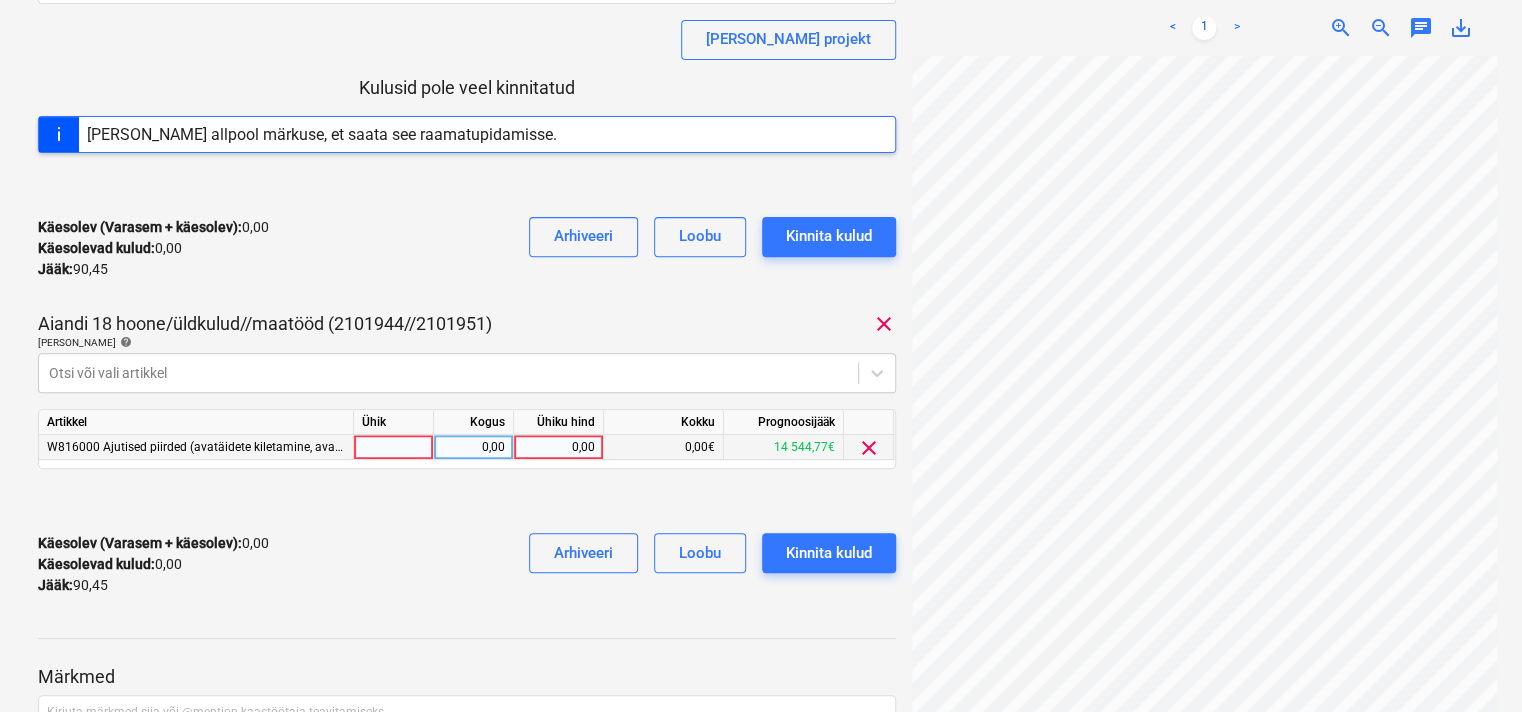 click on "0,00" at bounding box center [558, 447] 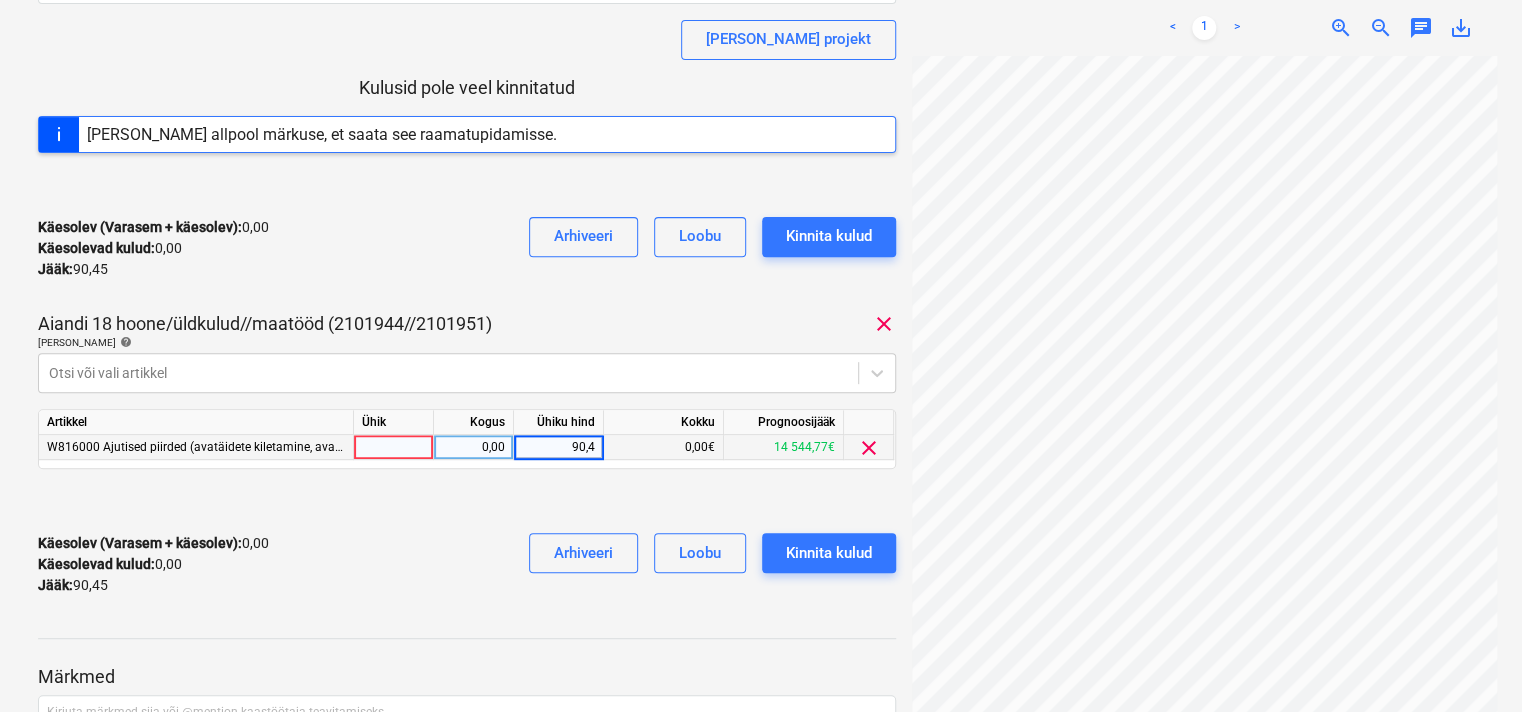 type on "90,45" 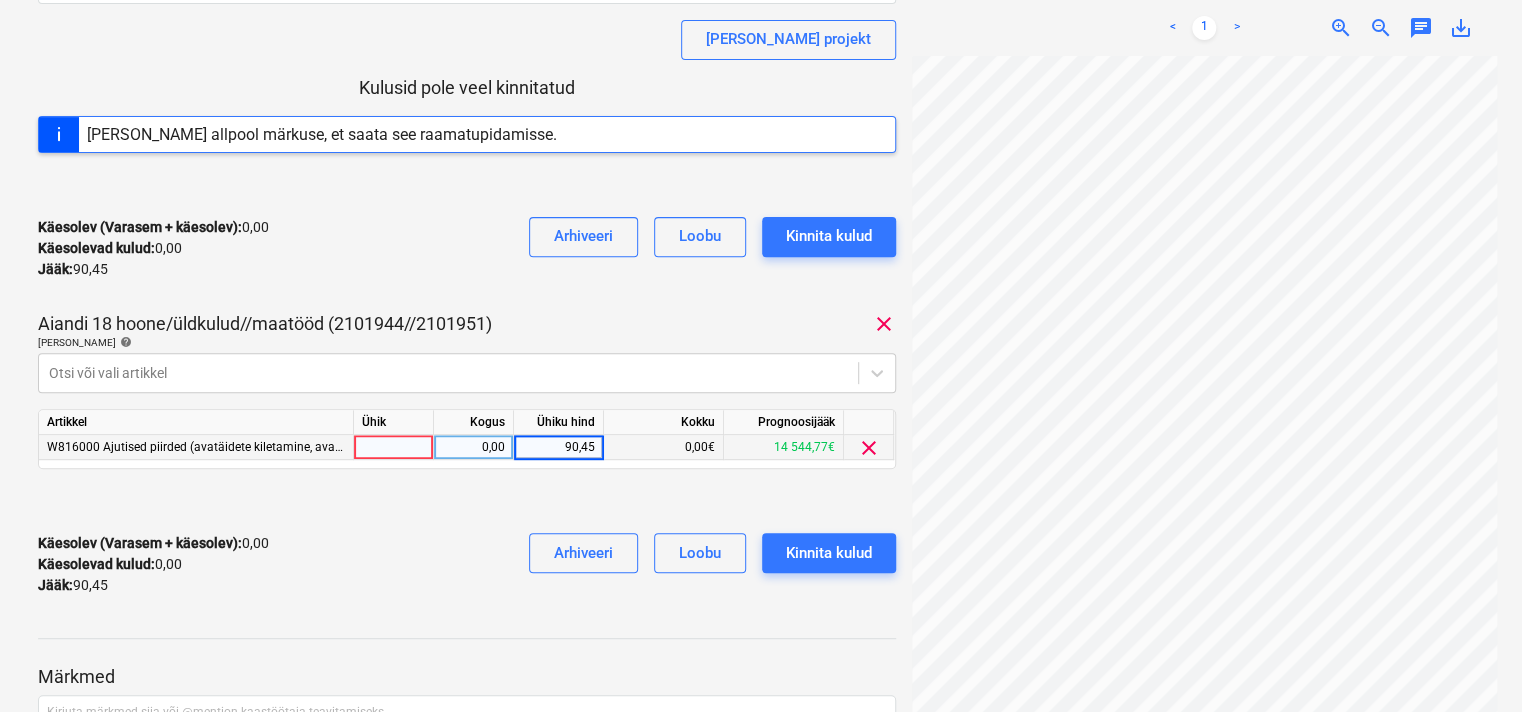 click on "Käesolev (Varasem + käesolev) :  0,00 Käesolevad kulud :  0,00 Jääk :  90,45 Arhiveeri [PERSON_NAME] kulud" at bounding box center (467, 564) 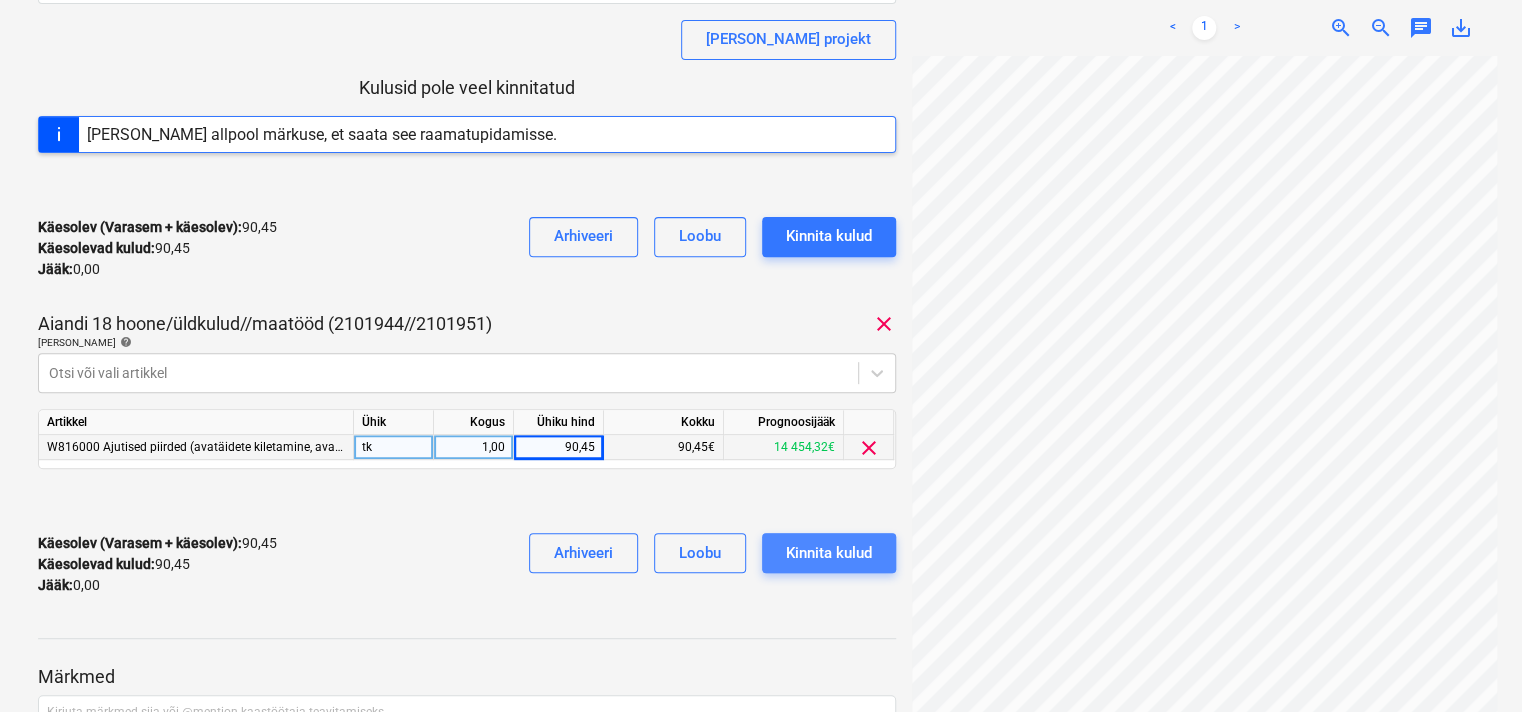 click on "Kinnita kulud" at bounding box center [829, 553] 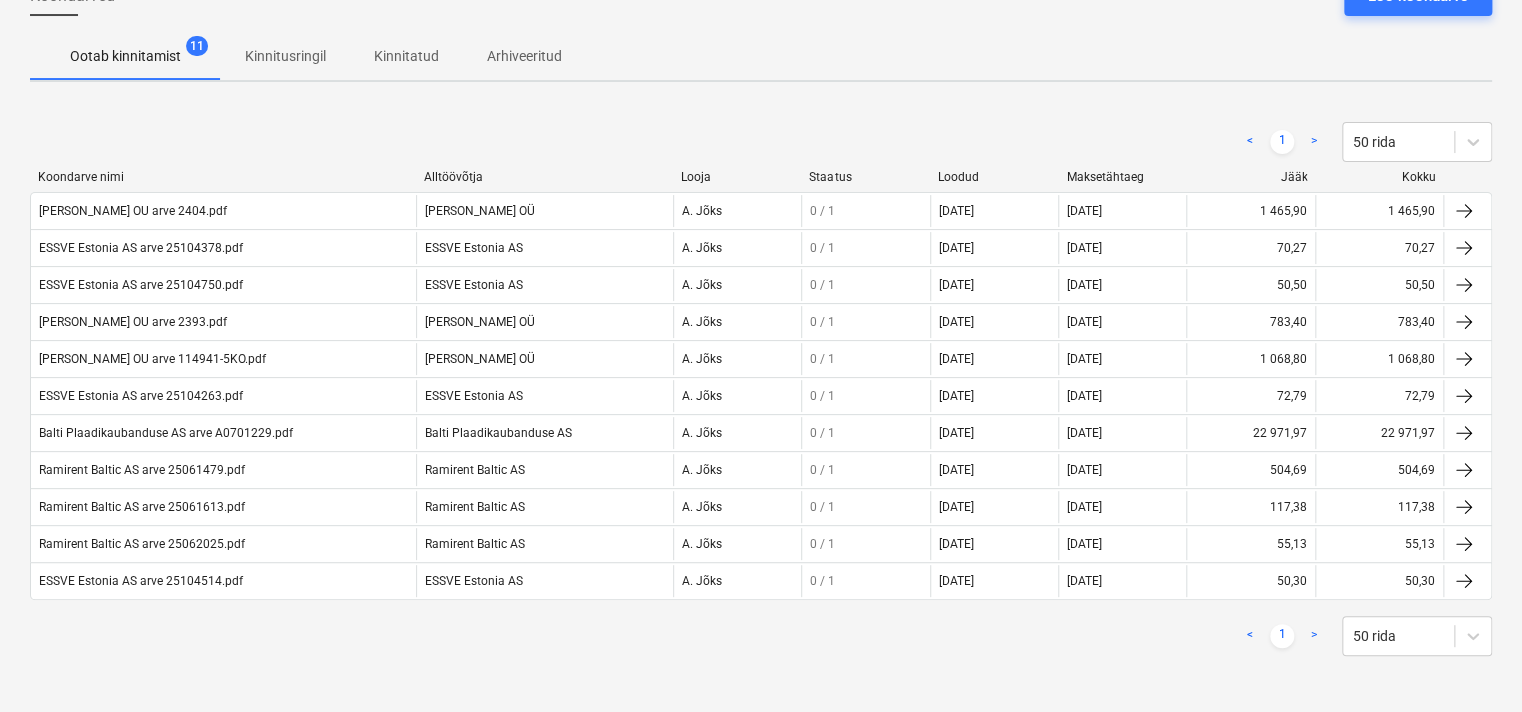 scroll, scrollTop: 88, scrollLeft: 0, axis: vertical 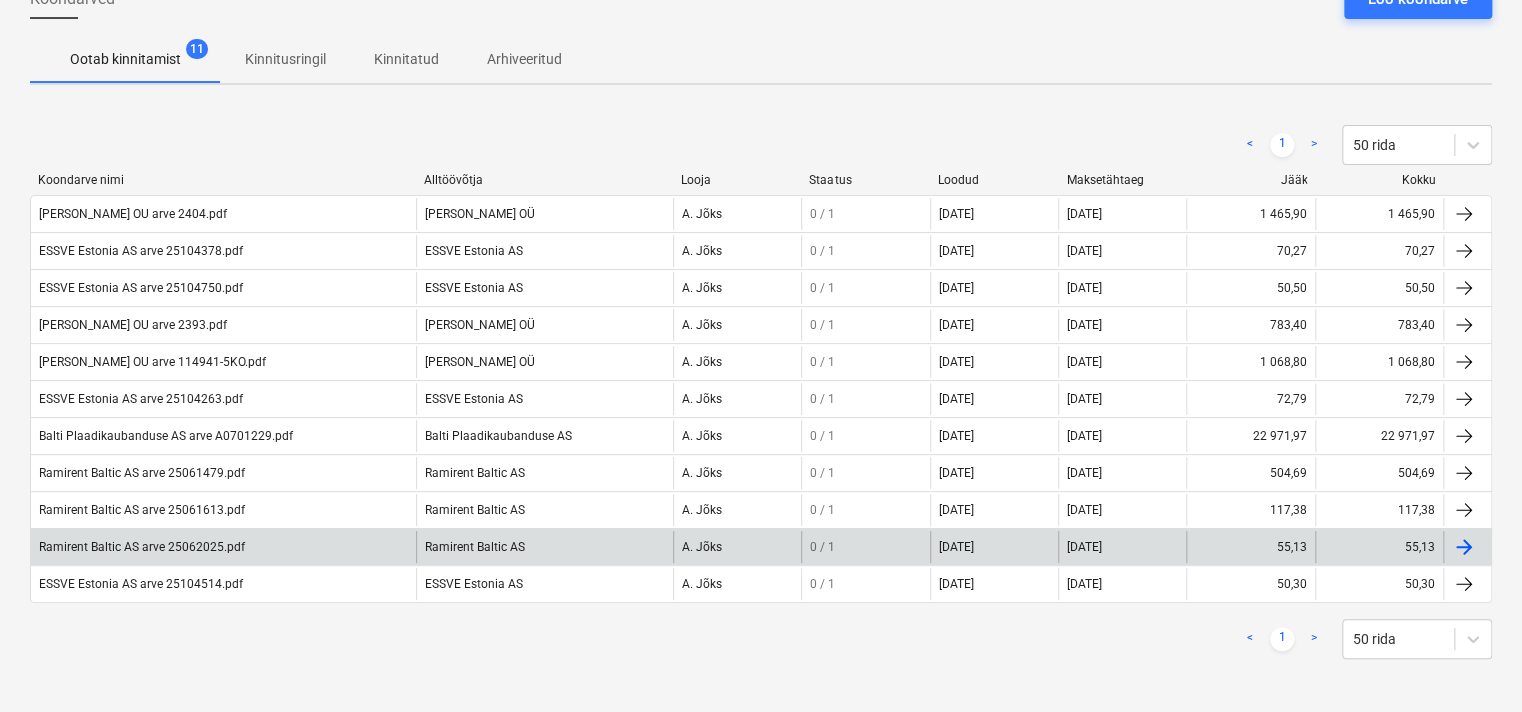 click on "Ramirent Baltic AS arve 25062025.pdf" at bounding box center (223, 547) 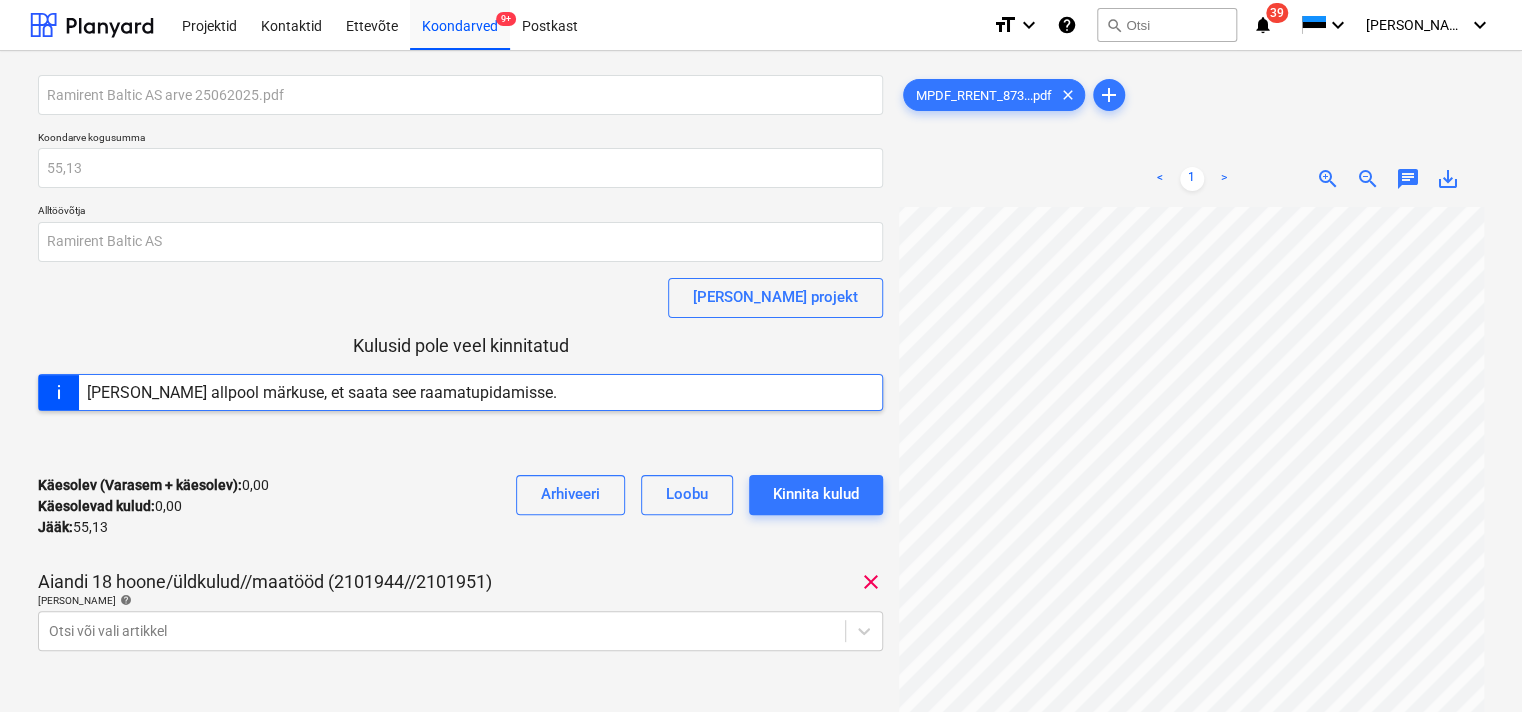 scroll, scrollTop: 196, scrollLeft: 11, axis: both 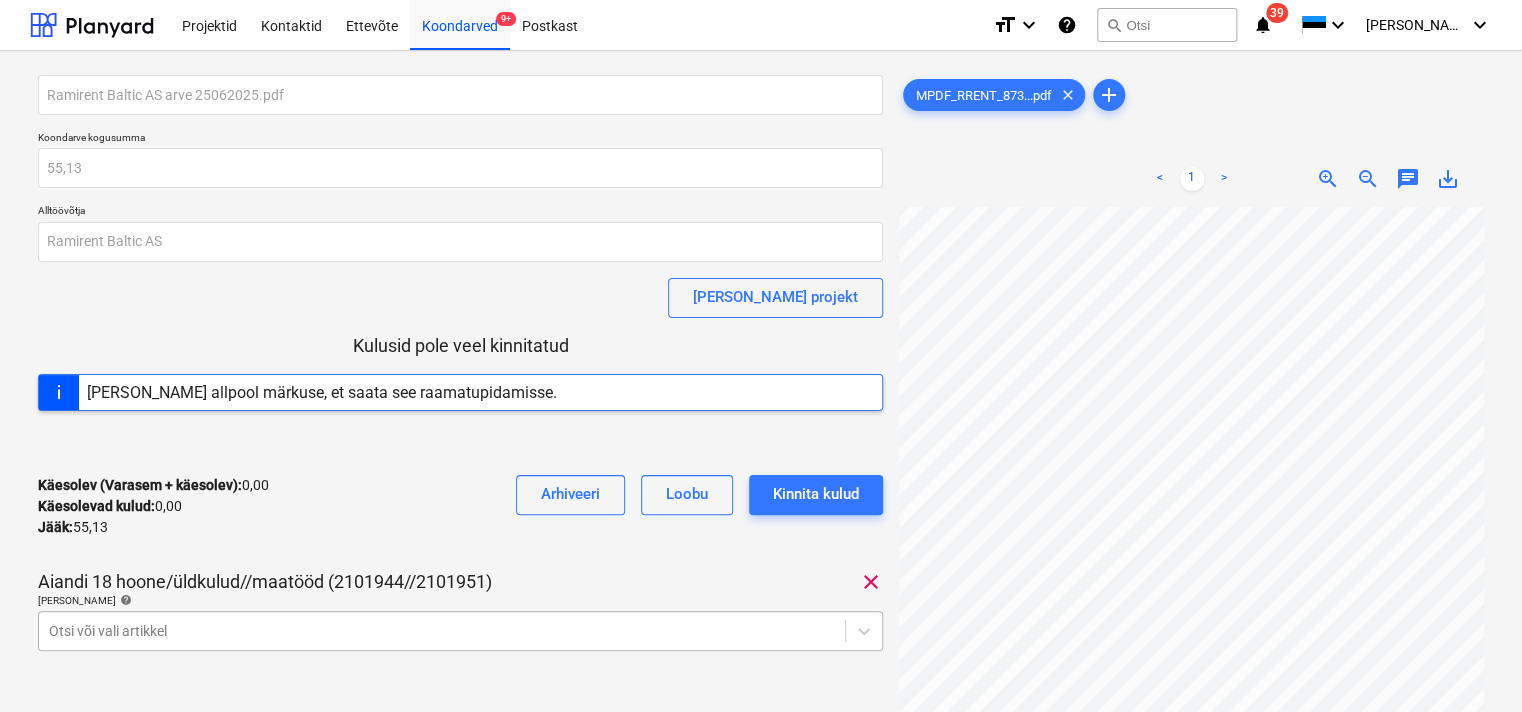 click on "Projektid Kontaktid Ettevõte Koondarved 9+ Postkast format_size keyboard_arrow_down help search Otsi notifications 39 keyboard_arrow_down [PERSON_NAME] keyboard_arrow_down Ramirent Baltic AS arve 25062025.pdf Koondarve kogusumma 55,13 Alltöövõtja Ramirent Baltic AS [PERSON_NAME] projekt Kulusid pole veel kinnitatud [PERSON_NAME] allpool märkuse, et saata see raamatupidamisse. Käesolev (Varasem + käesolev) :  0,00 Käesolevad kulud :  0,00 Jääk :  55,13 Arhiveeri Loobu Kinnita kulud Aiandi 18 hoone/üldkulud//maatööd (2101944//2101951) clear [PERSON_NAME] artiklid help Otsi või vali artikkel Käesolev (Varasem + käesolev) :  0,00 Käesolevad kulud :  0,00 Jääk :  55,13 Arhiveeri Loobu Kinnita kulud Märkmed Kirjuta märkmed siia või @mention kaastöötaja teavitamiseks ﻿ Salvesta MPDF_RRENT_873...pdf clear add < 1 > zoom_in zoom_out chat 0 save_alt" at bounding box center (761, 356) 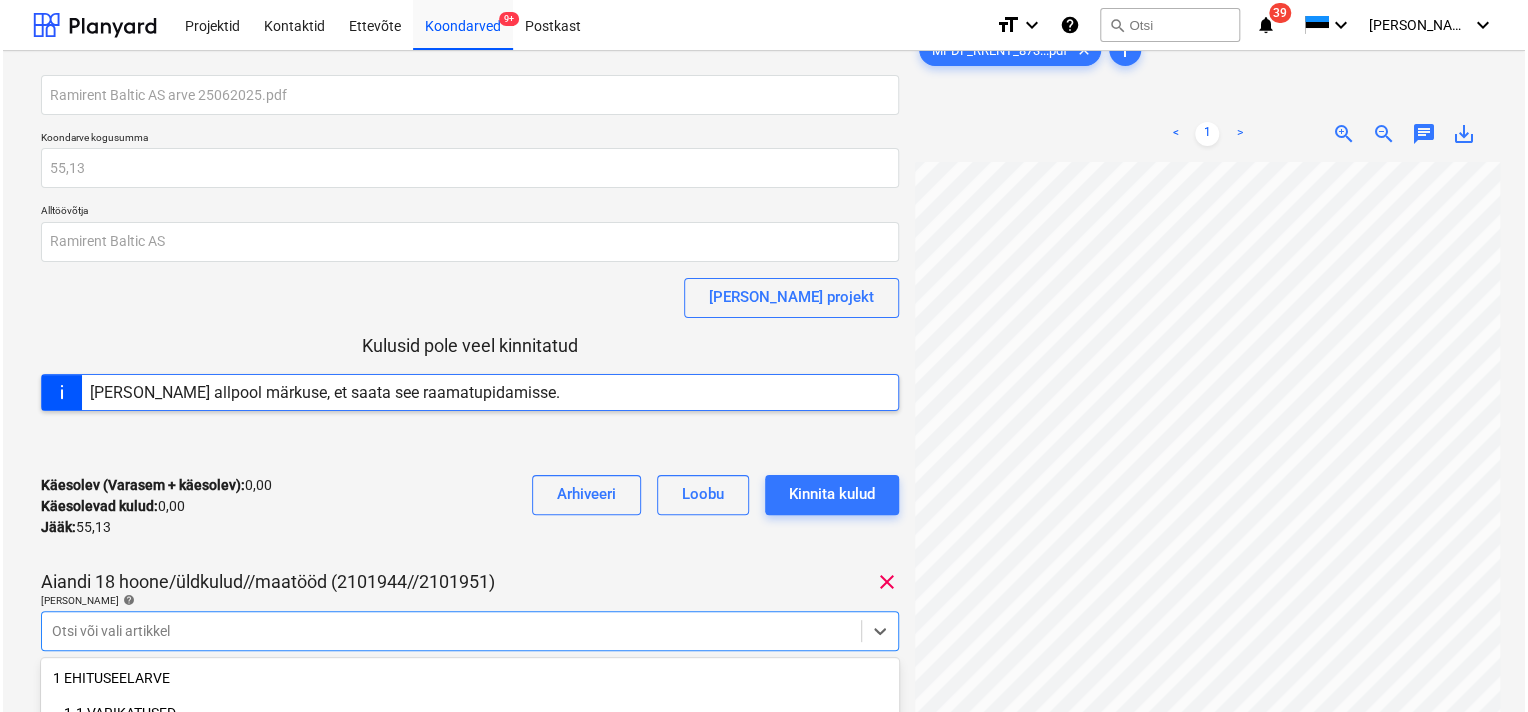 scroll, scrollTop: 258, scrollLeft: 0, axis: vertical 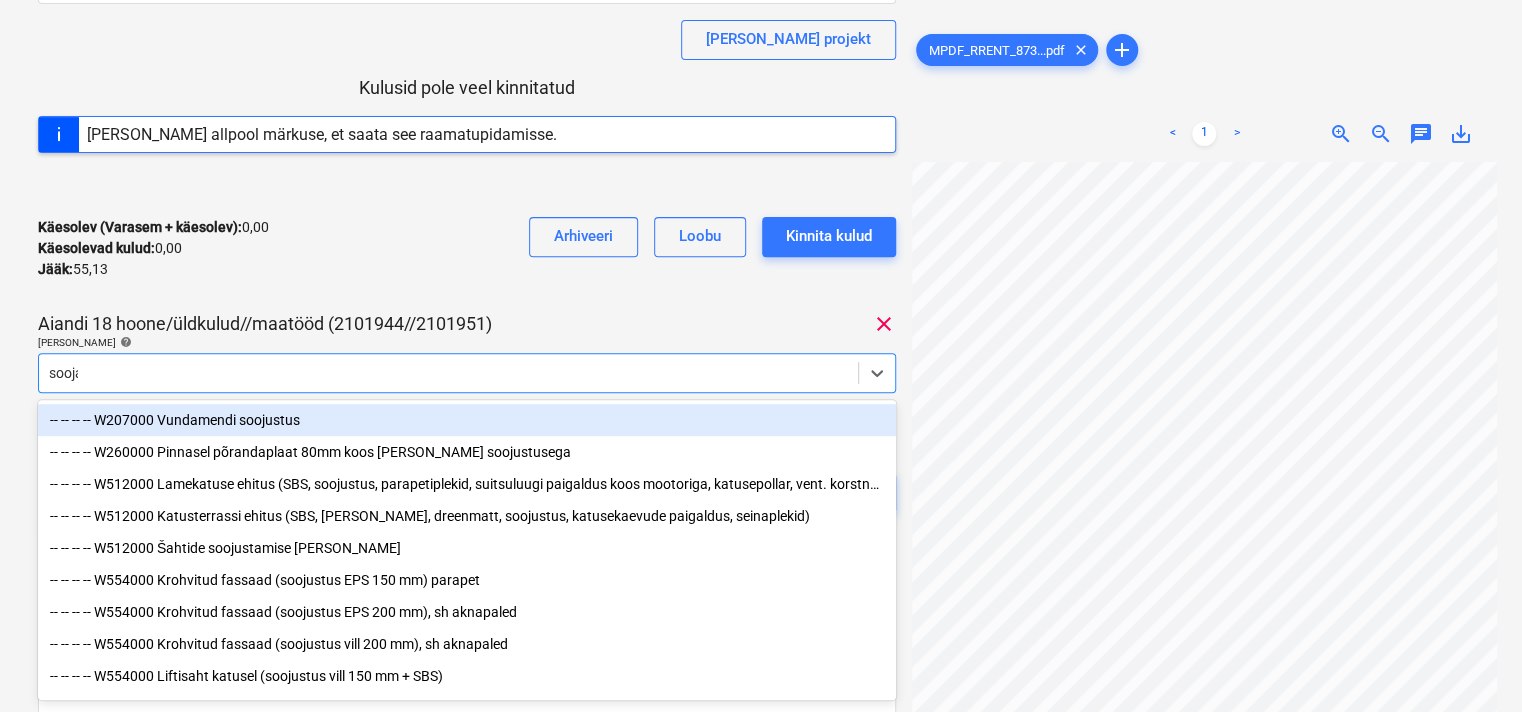 type on "soojak" 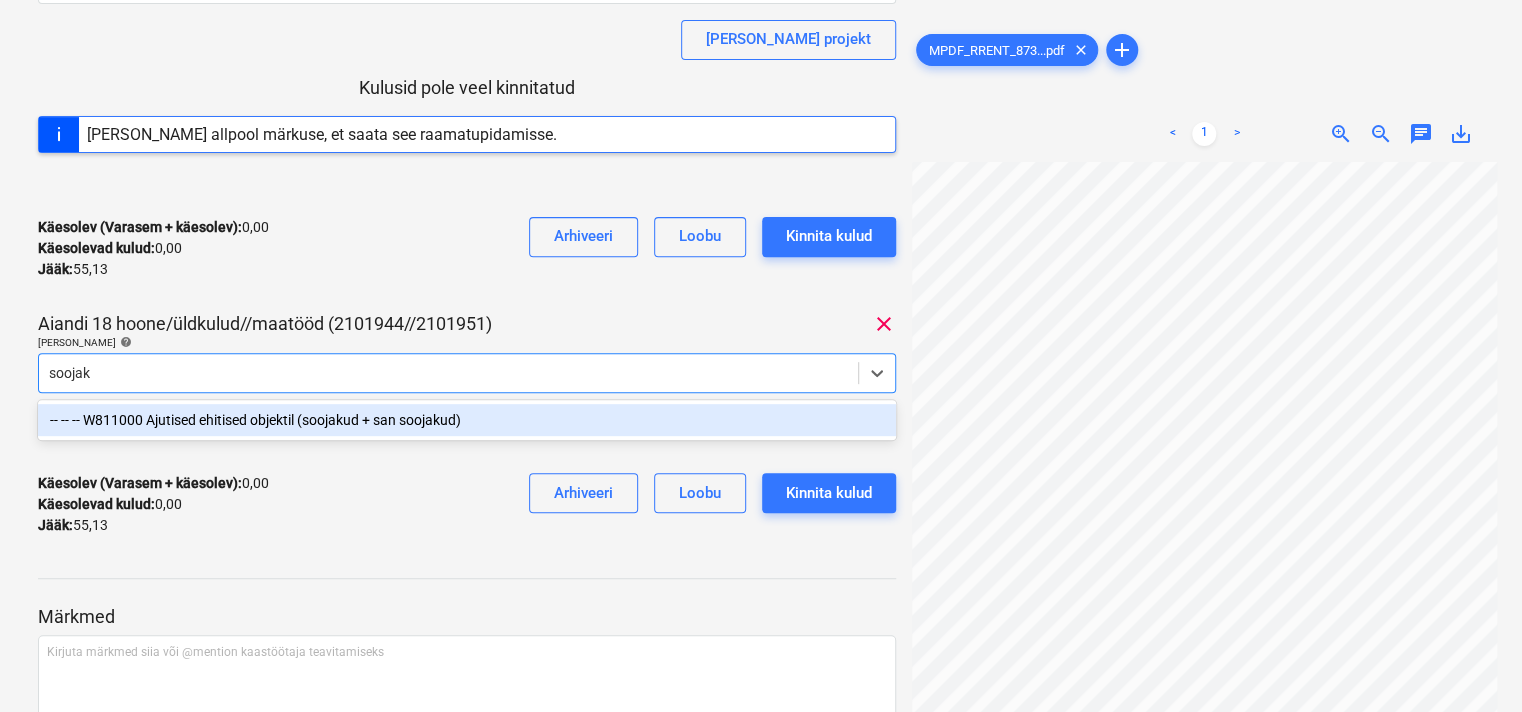 click on "-- -- --  W811000 Ajutised ehitised objektil (soojakud + san soojakud)" at bounding box center (467, 420) 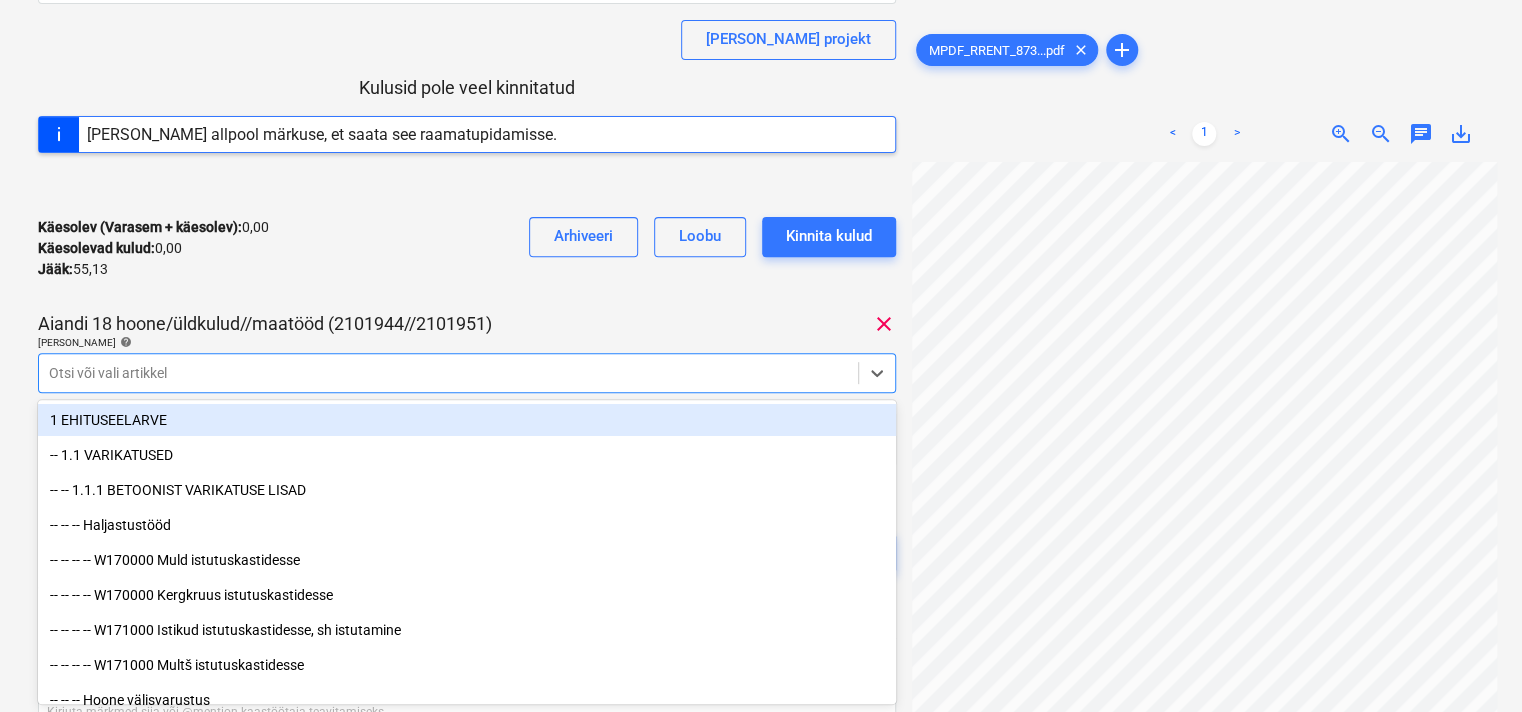 click on "Käesolev (Varasem + käesolev) :  0,00 Käesolevad kulud :  0,00 Jääk :  55,13 Arhiveeri [PERSON_NAME] kulud" at bounding box center [467, 248] 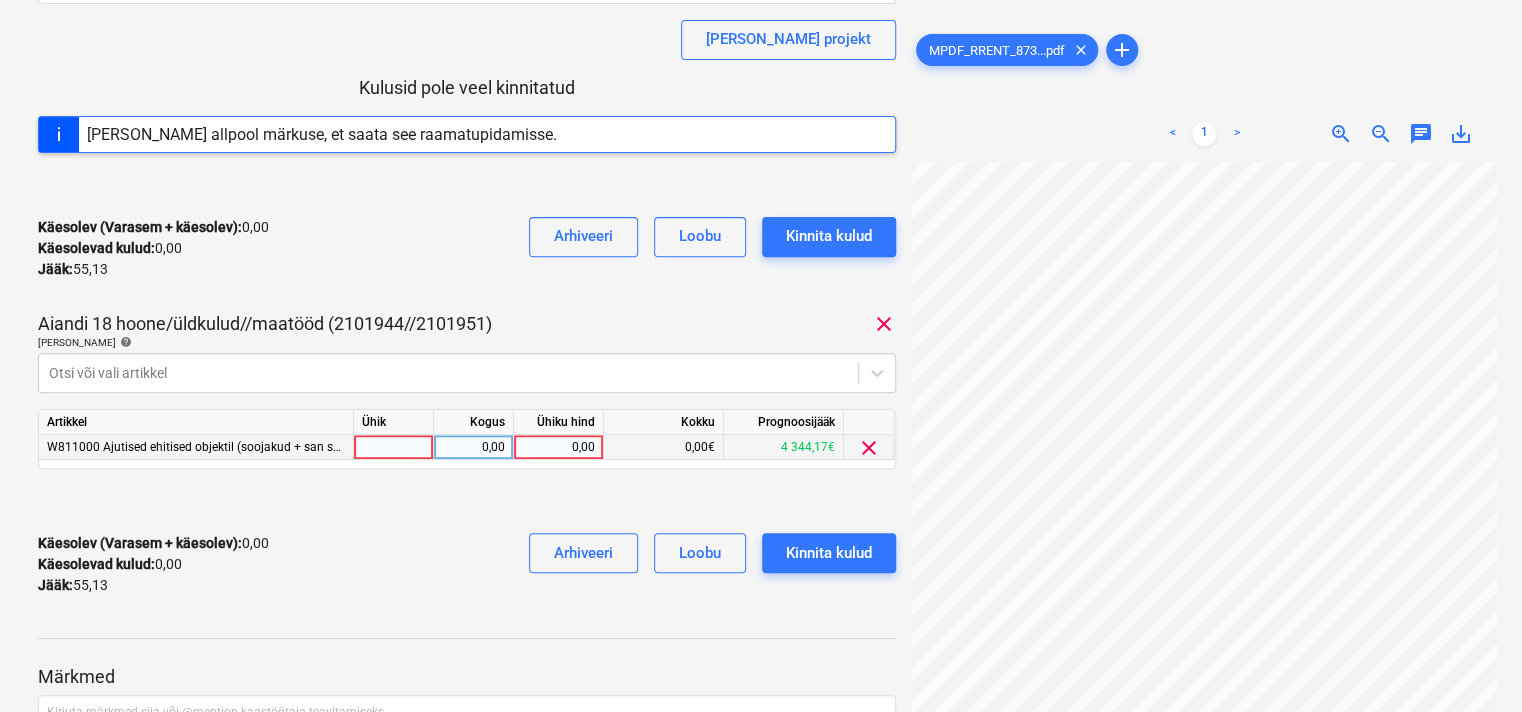 click on "0,00" at bounding box center (558, 447) 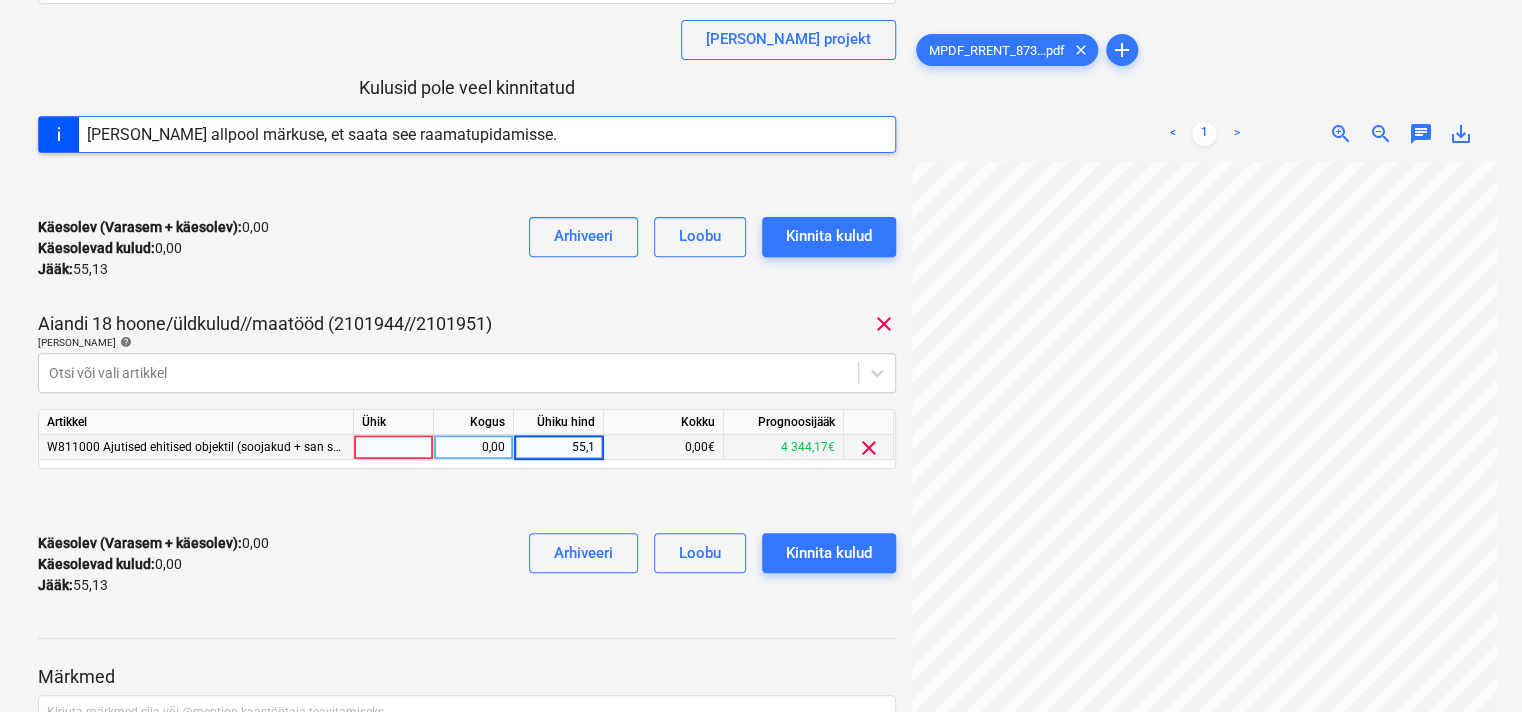 type on "55,13" 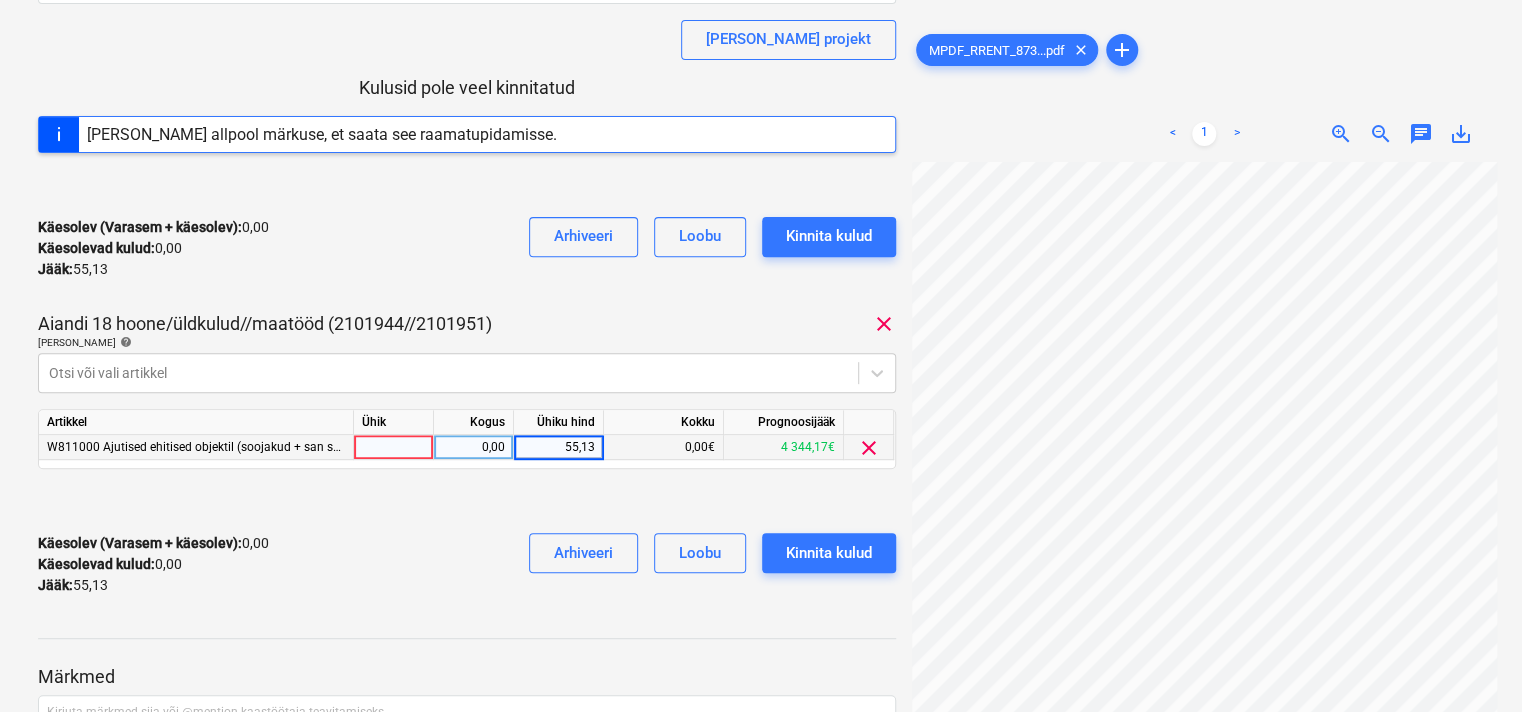 click on "Käesolev (Varasem + käesolev) :  0,00 Käesolevad kulud :  0,00 Jääk :  55,13 Arhiveeri [PERSON_NAME] kulud" at bounding box center (467, 564) 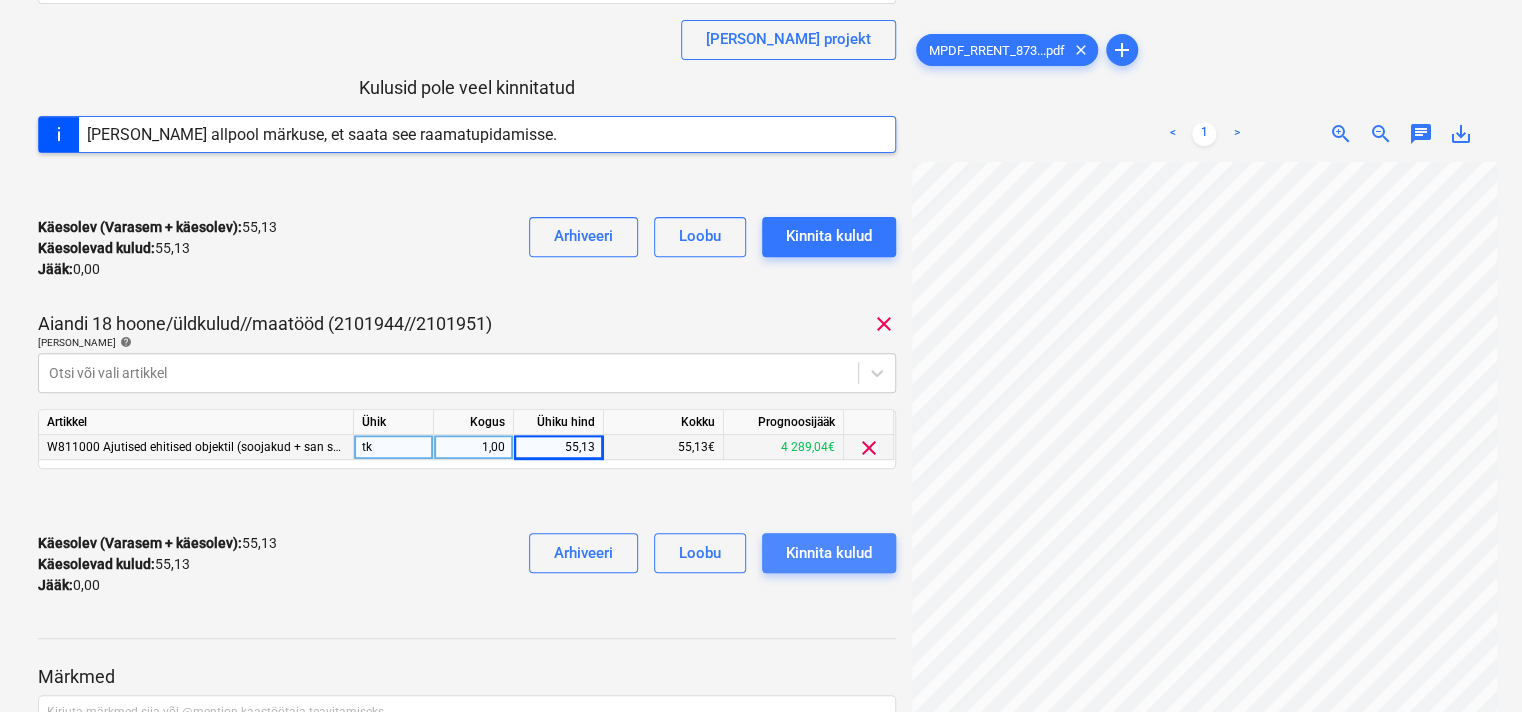 click on "Kinnita kulud" at bounding box center (829, 553) 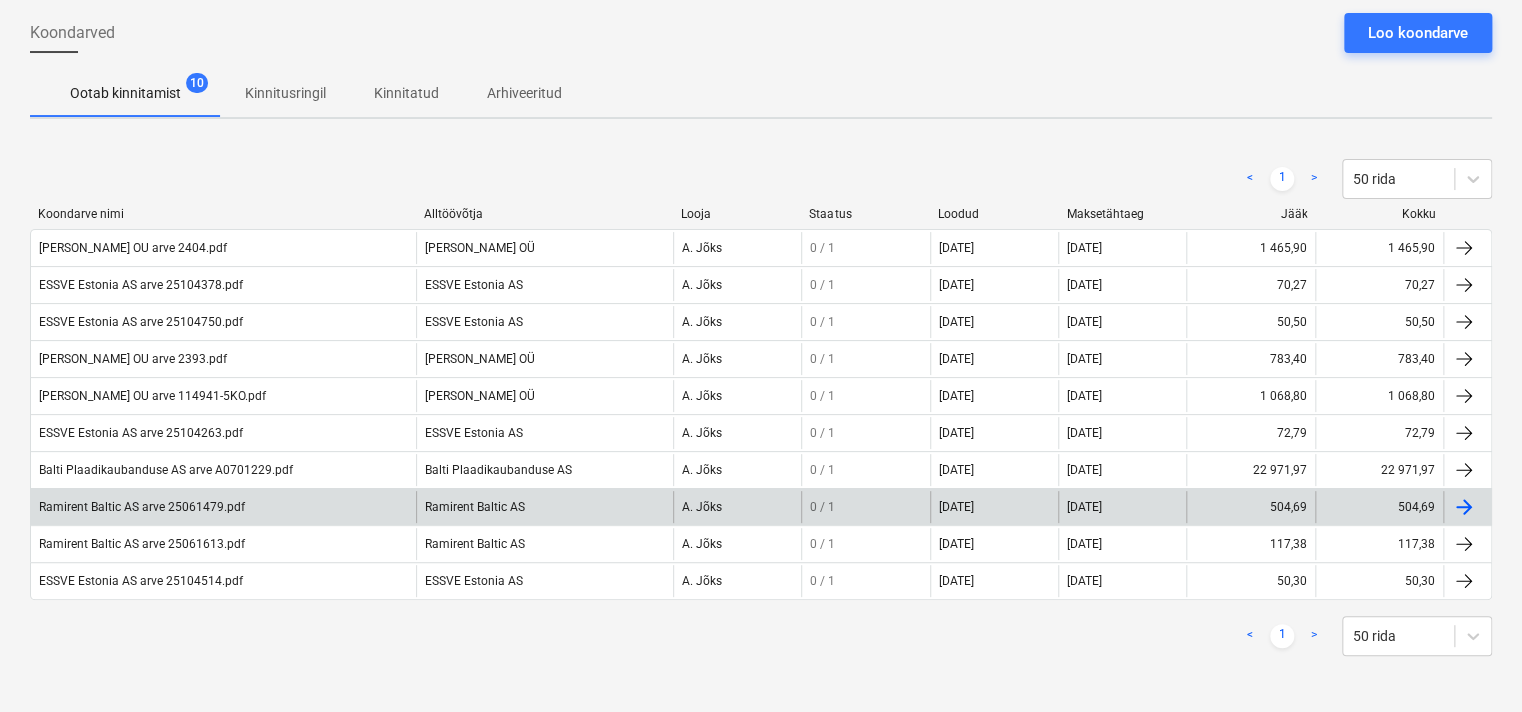 scroll, scrollTop: 52, scrollLeft: 0, axis: vertical 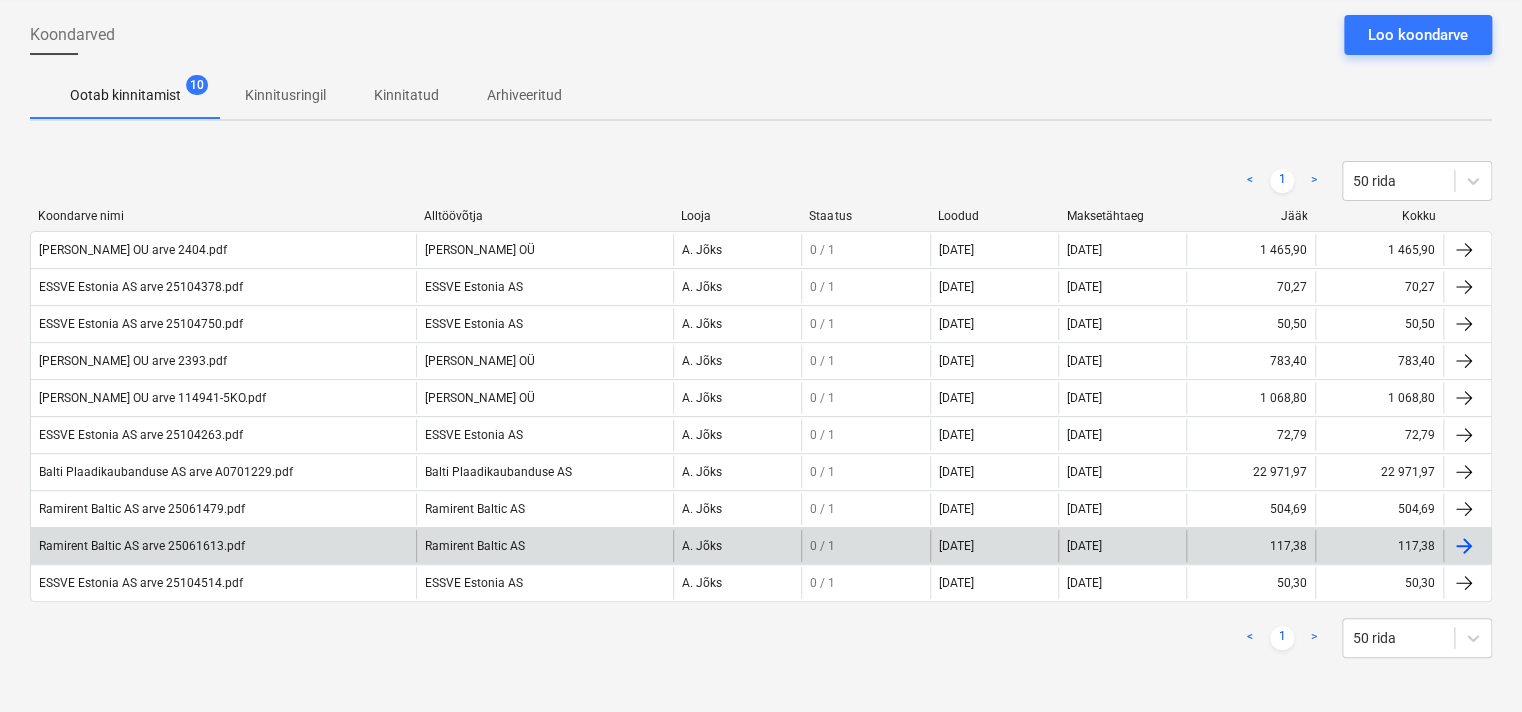 click on "Ramirent Baltic AS arve 25061613.pdf" at bounding box center (142, 546) 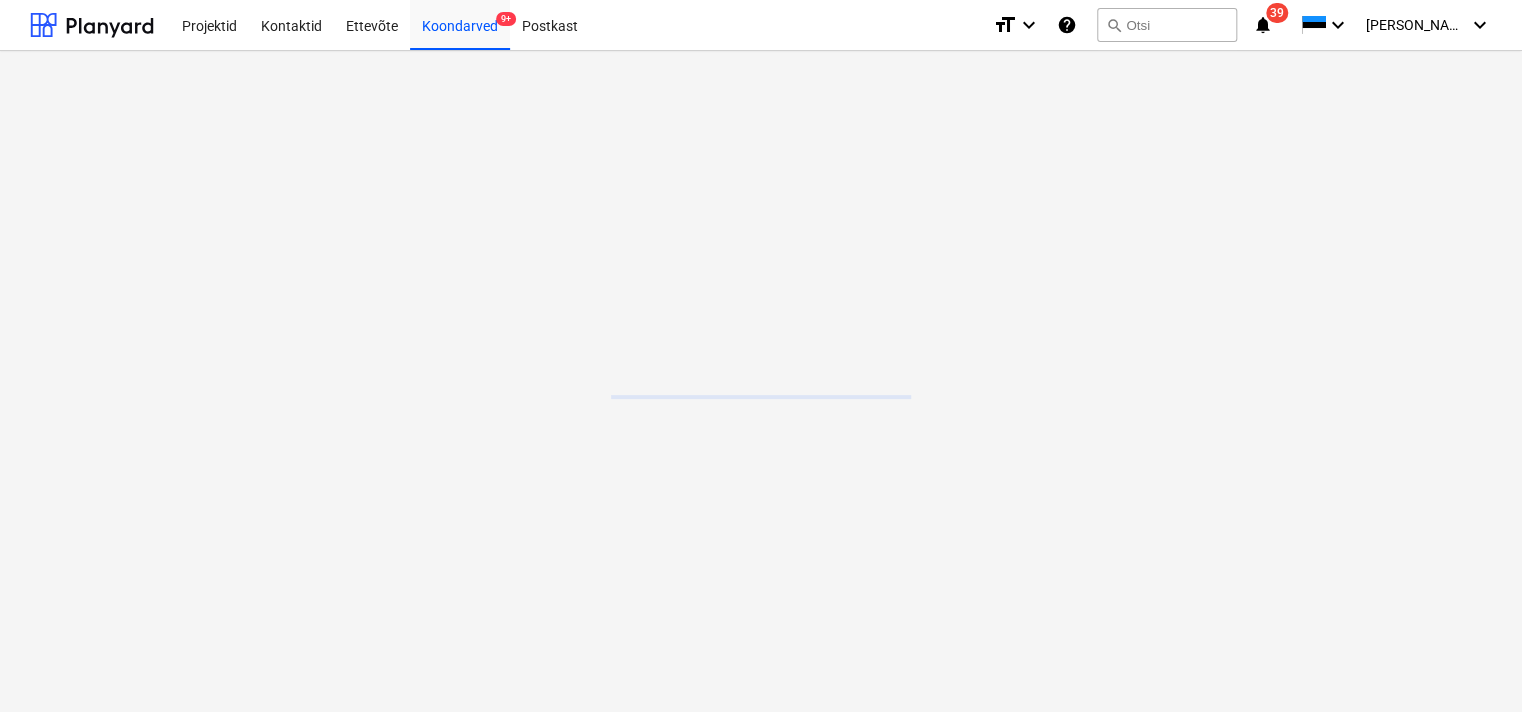 scroll, scrollTop: 0, scrollLeft: 0, axis: both 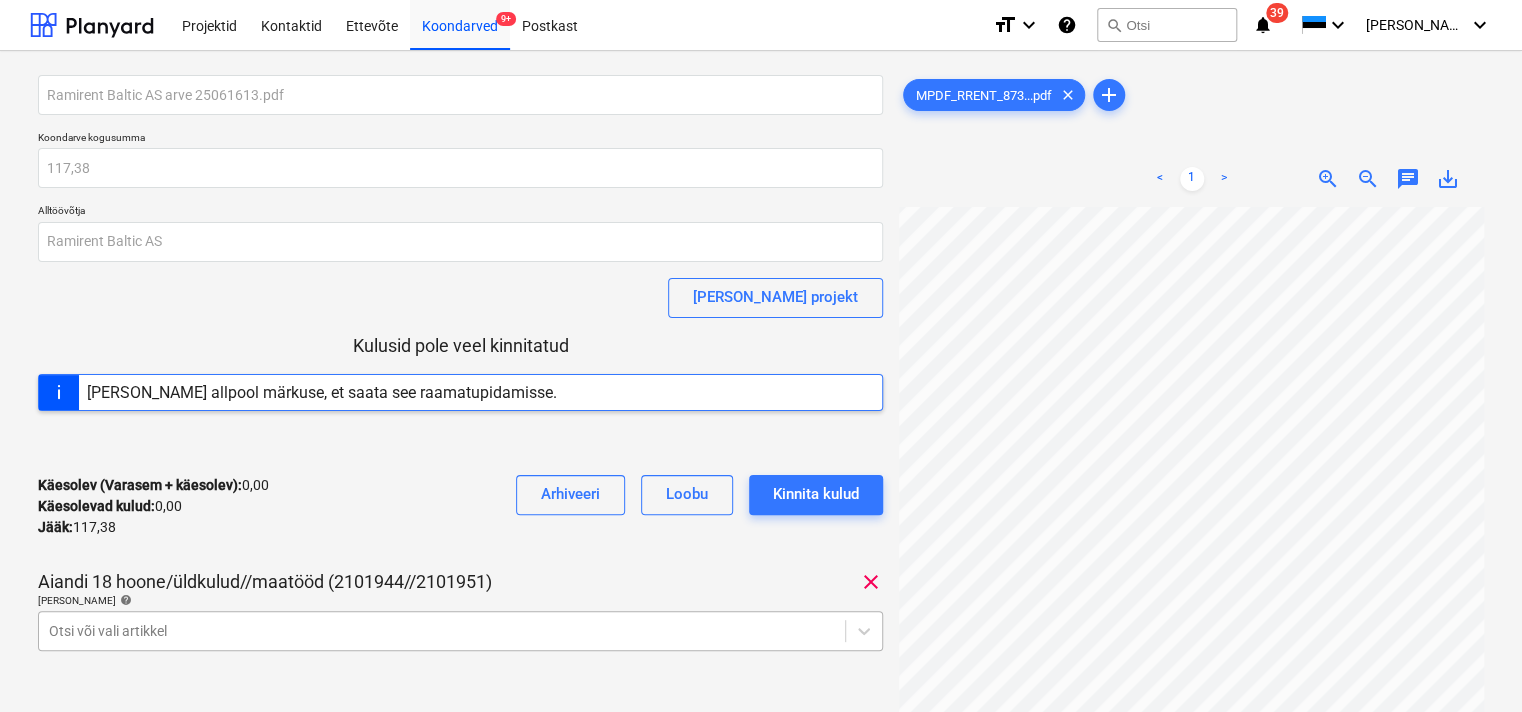 click on "Projektid Kontaktid Ettevõte Koondarved 9+ Postkast format_size keyboard_arrow_down help search Otsi notifications 39 keyboard_arrow_down [PERSON_NAME] keyboard_arrow_down Ramirent Baltic AS arve 25061613.pdf Koondarve kogusumma 117,38 Alltöövõtja Ramirent Baltic AS [PERSON_NAME] projekt Kulusid pole veel kinnitatud [PERSON_NAME] allpool märkuse, et saata see raamatupidamisse. Käesolev (Varasem + käesolev) :  0,00 Käesolevad kulud :  0,00 Jääk :  117,38 Arhiveeri Loobu Kinnita kulud Aiandi 18 hoone/üldkulud//maatööd (2101944//2101951) clear [PERSON_NAME] artiklid help Otsi või vali artikkel Käesolev (Varasem + käesolev) :  0,00 Käesolevad kulud :  0,00 Jääk :  117,38 Arhiveeri Loobu Kinnita kulud Märkmed Kirjuta märkmed siia või @mention kaastöötaja teavitamiseks ﻿ Salvesta MPDF_RRENT_873...pdf clear add < 1 > zoom_in zoom_out chat 0 save_alt" at bounding box center (761, 356) 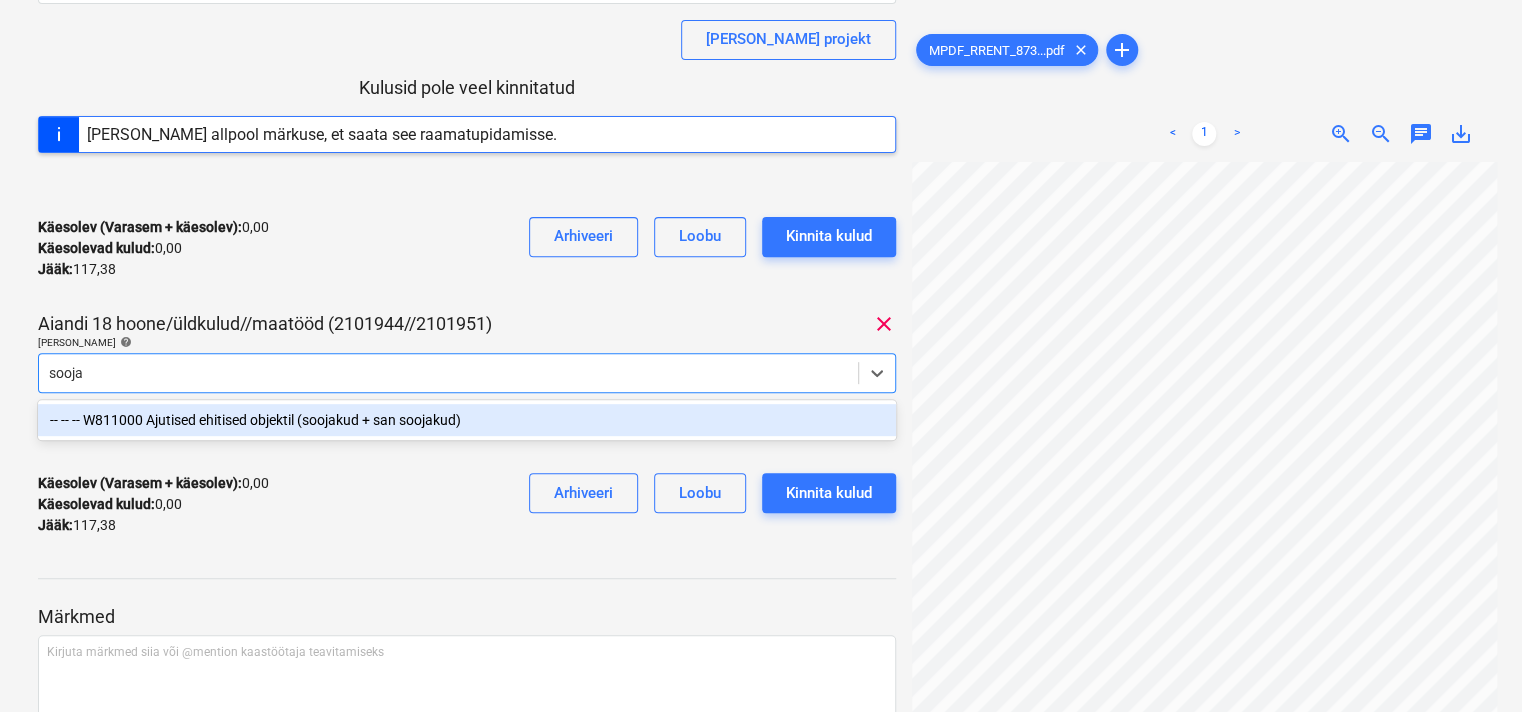 type on "soojak" 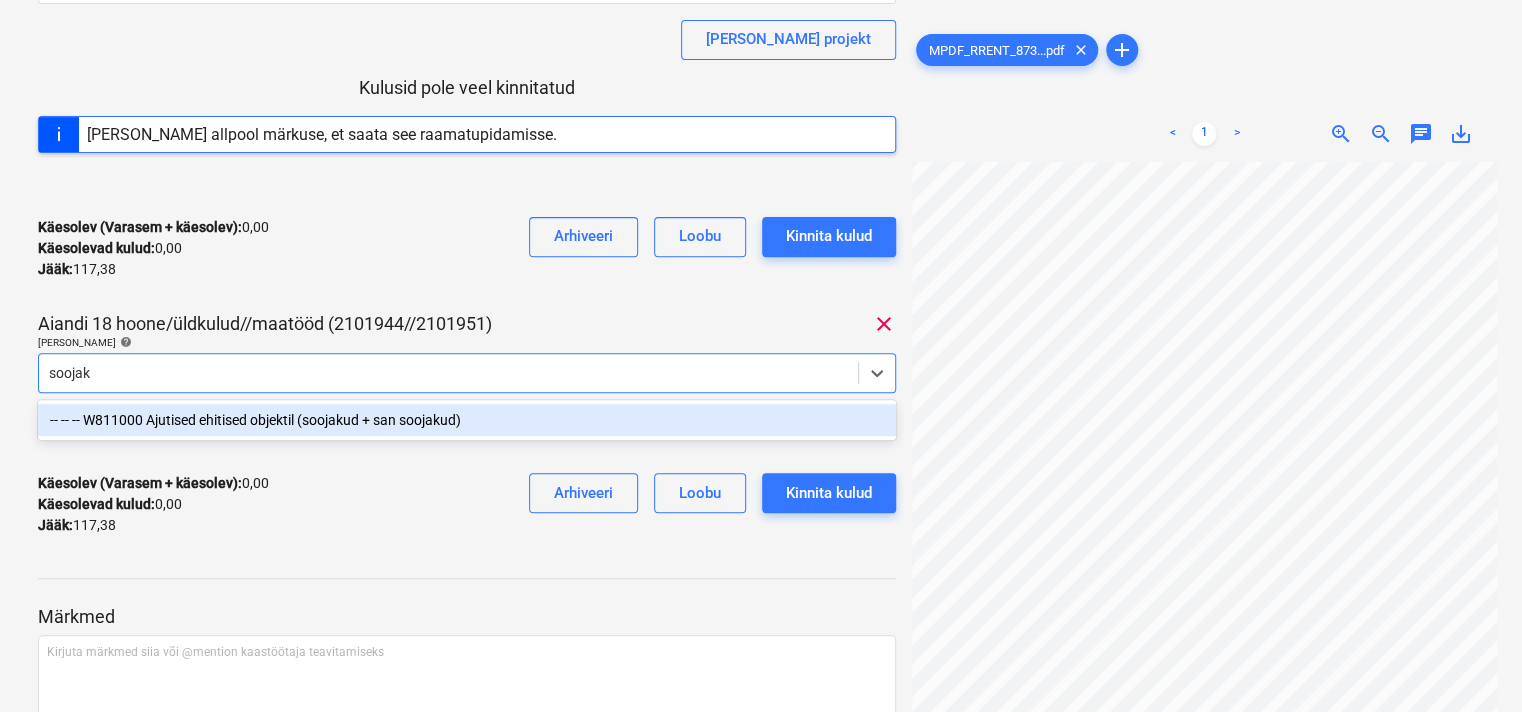 click on "-- -- --  W811000 Ajutised ehitised objektil (soojakud + san soojakud)" at bounding box center [467, 420] 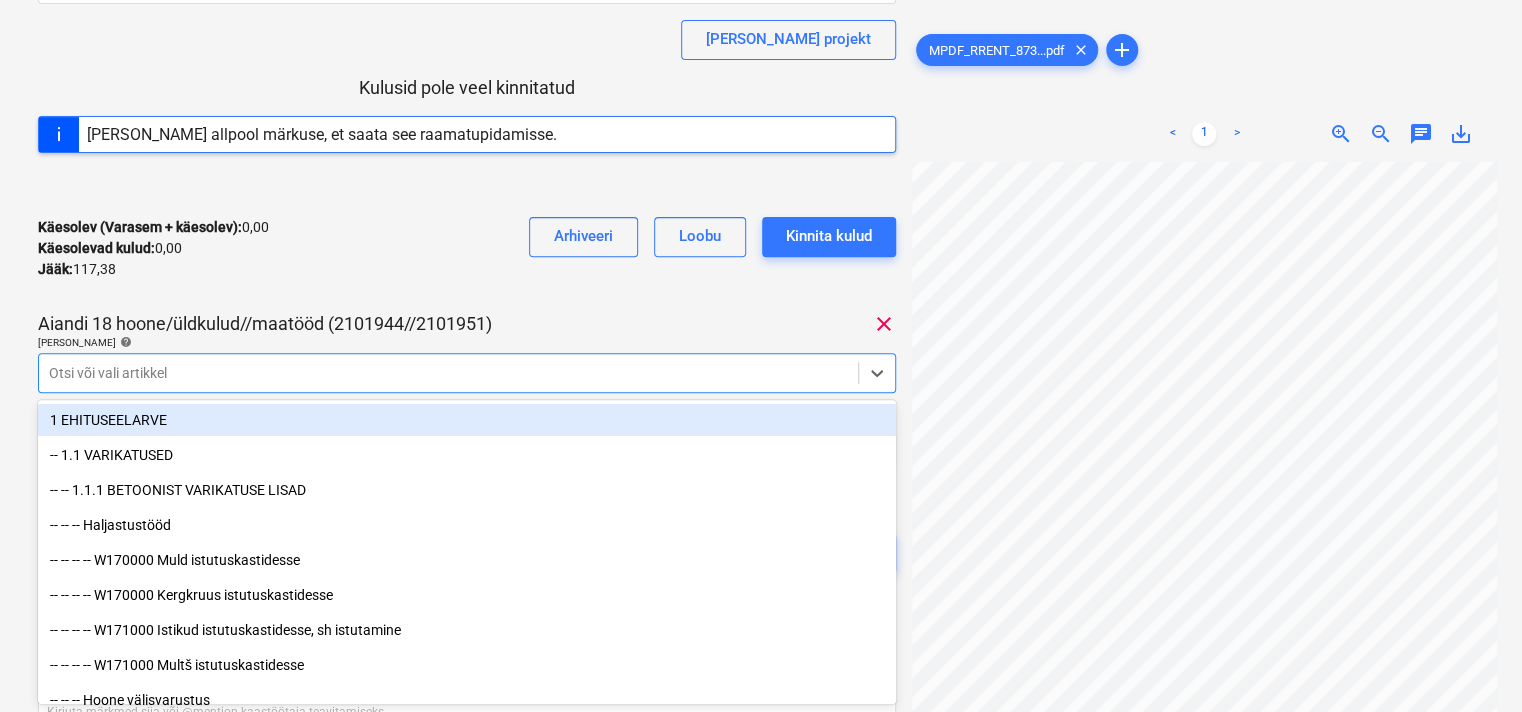 click on "Käesolev (Varasem + käesolev) :  0,00 Käesolevad kulud :  0,00 Jääk :  117,38 Arhiveeri [PERSON_NAME] kulud" at bounding box center [467, 248] 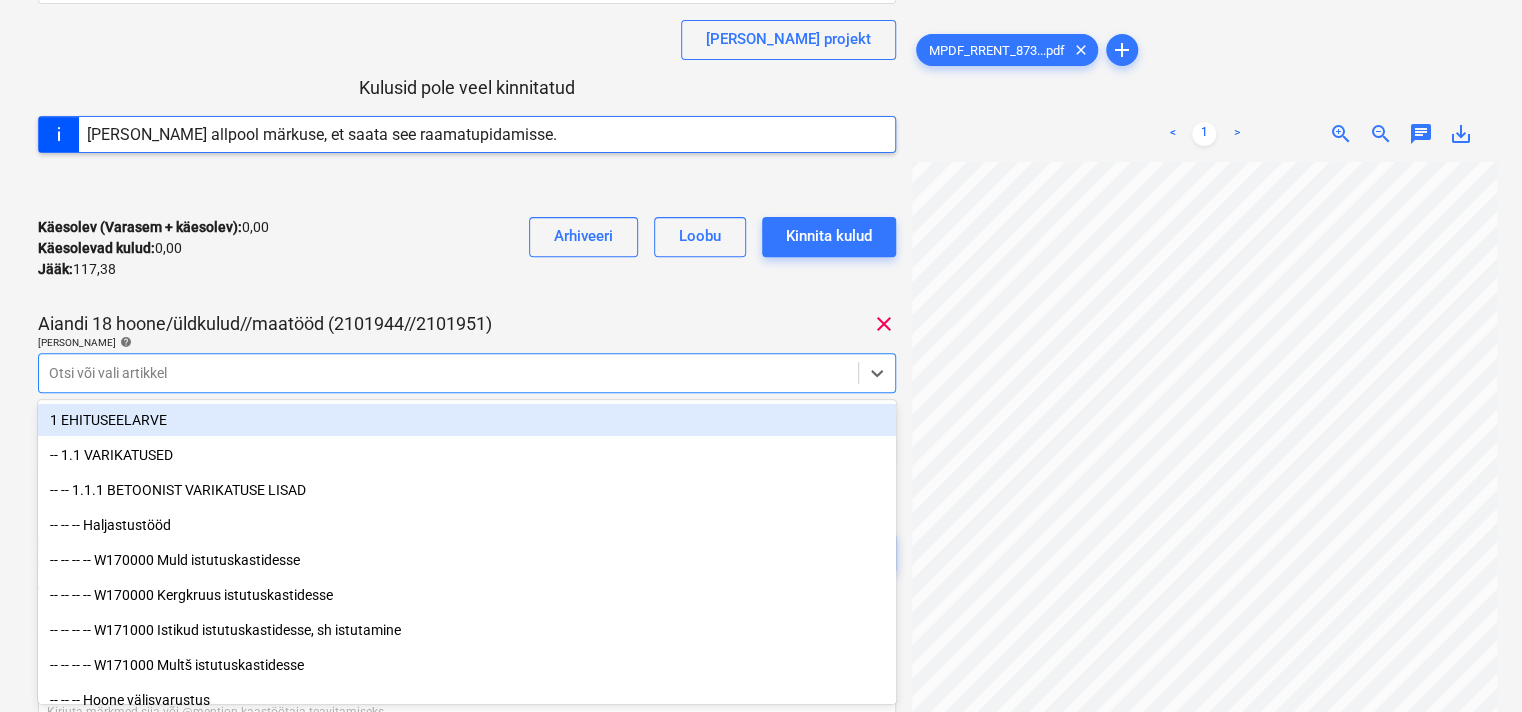 click at bounding box center (448, 373) 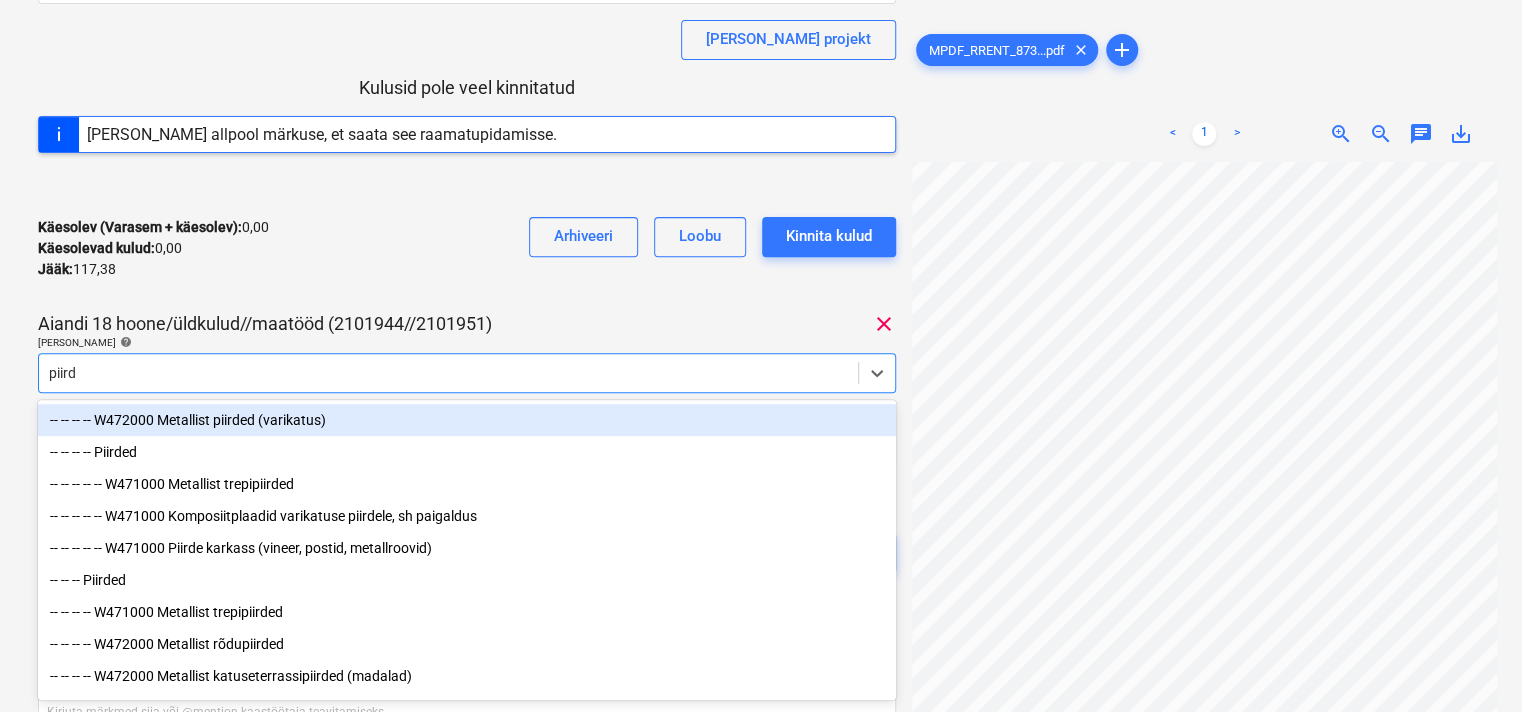 type on "piirde" 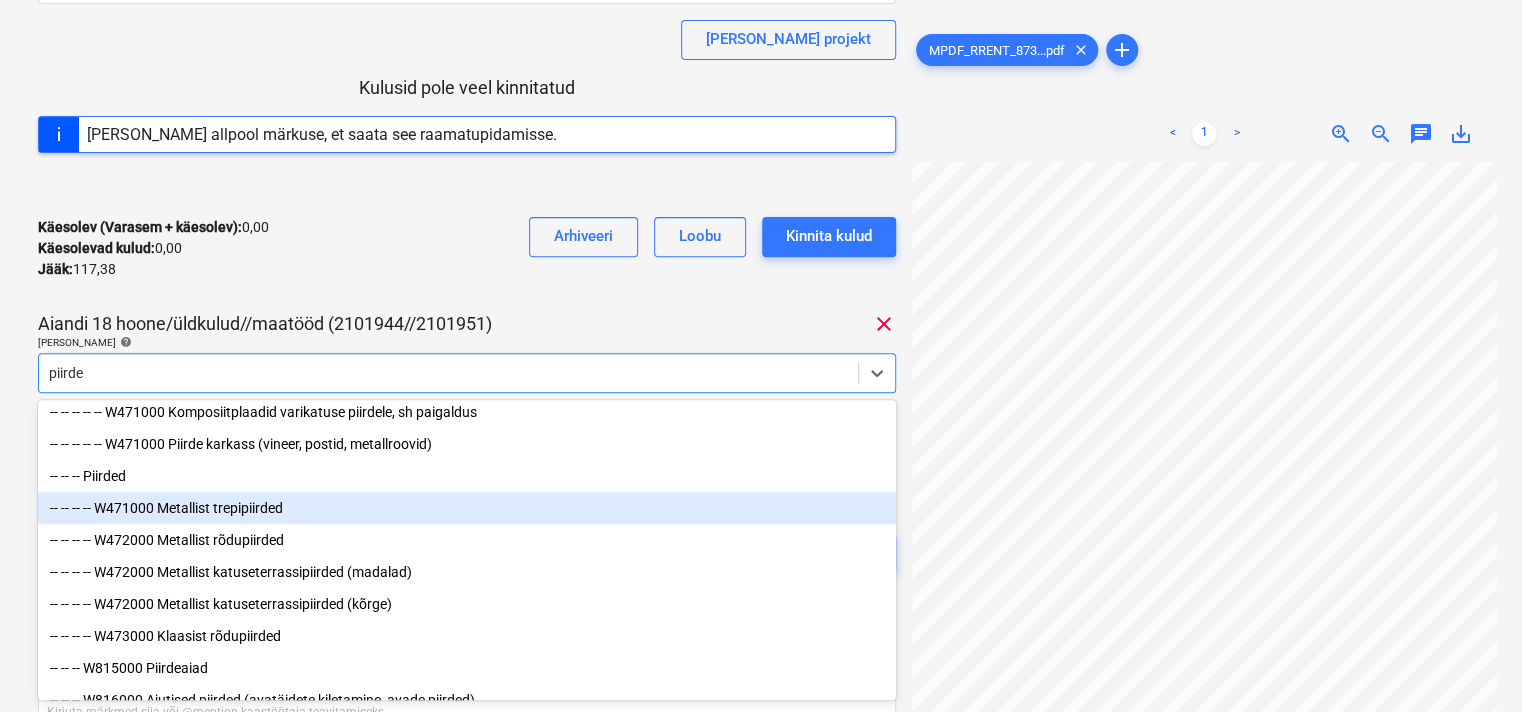 scroll, scrollTop: 134, scrollLeft: 0, axis: vertical 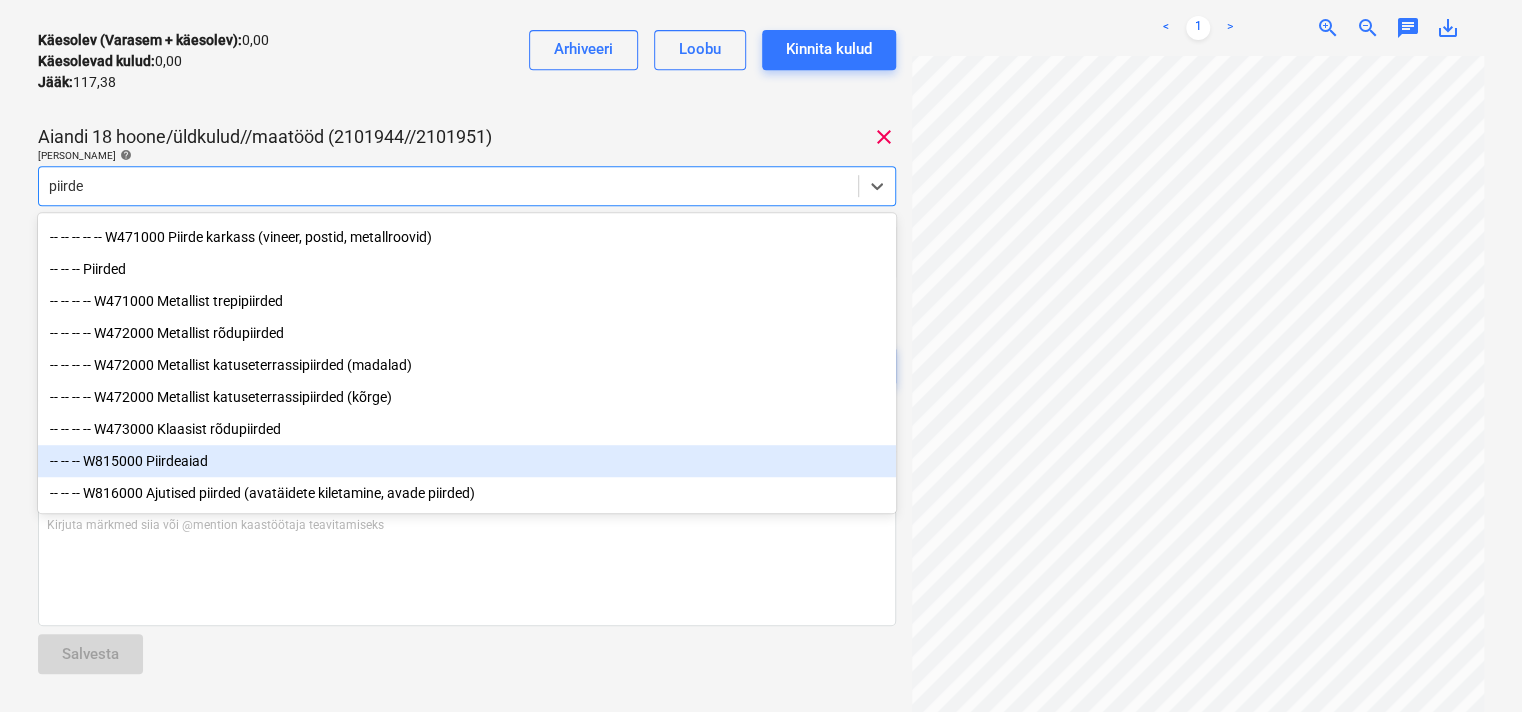 click on "-- -- --  W815000 Piirdeaiad" at bounding box center [467, 461] 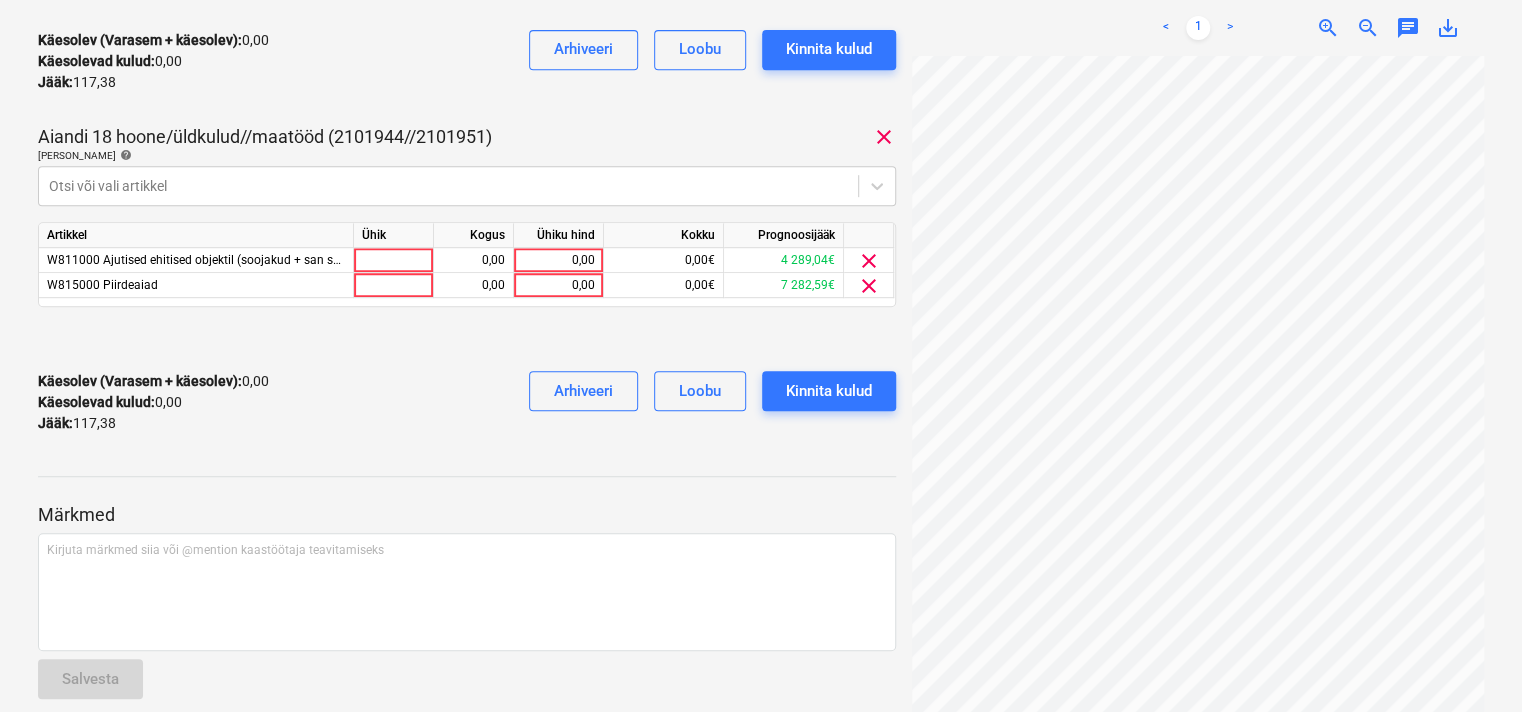 click on "Käesolev (Varasem + käesolev) :  0,00 Käesolevad kulud :  0,00 Jääk :  117,38 Arhiveeri [PERSON_NAME] kulud" at bounding box center [467, 61] 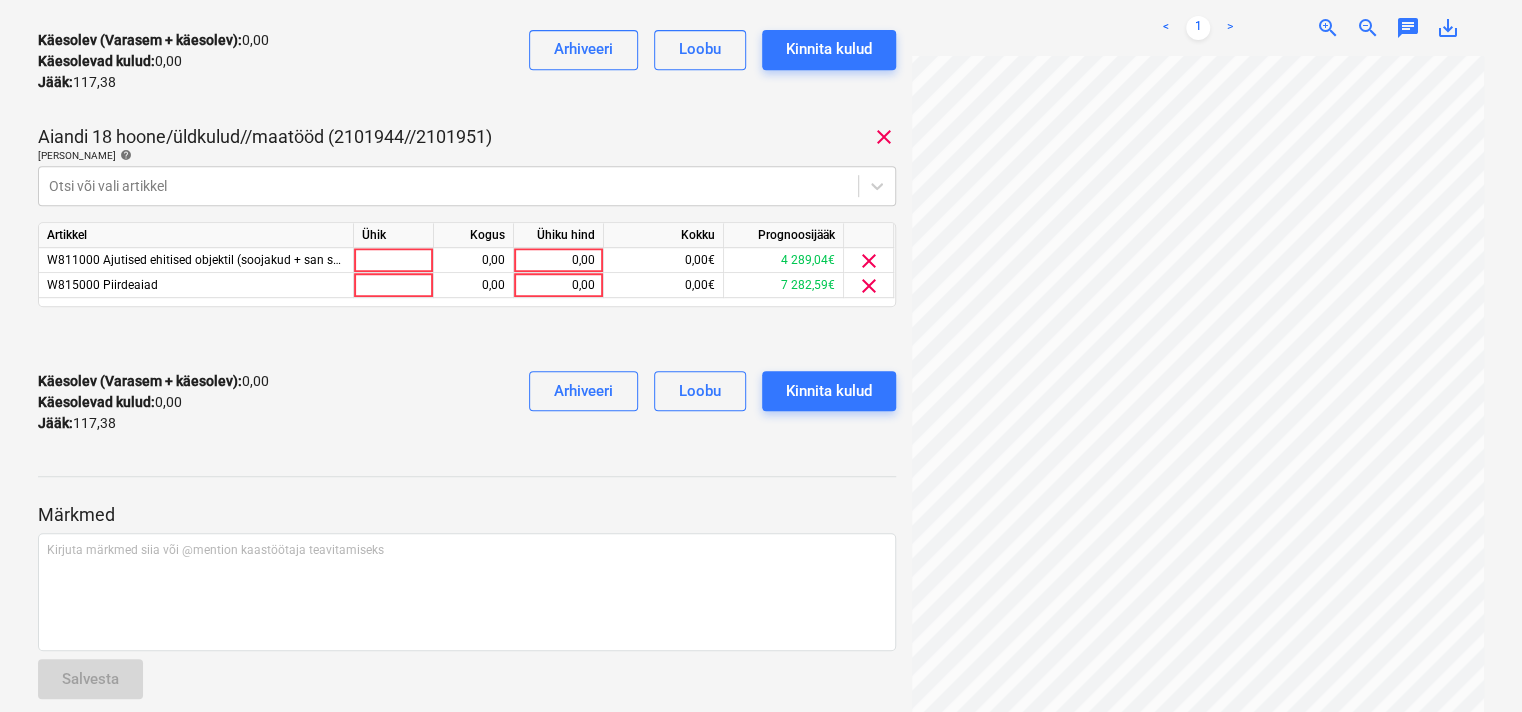 scroll, scrollTop: 386, scrollLeft: 164, axis: both 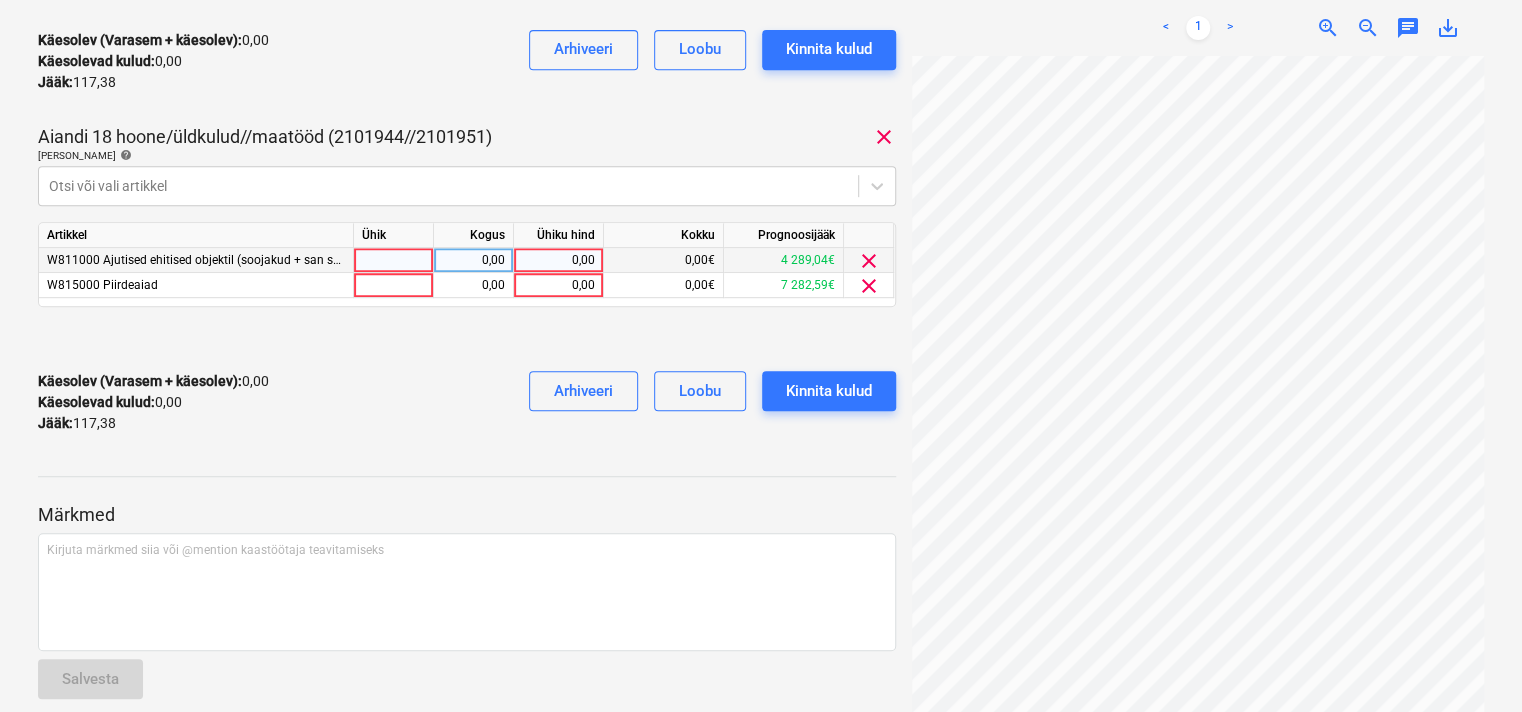 click on "0,00" at bounding box center (558, 260) 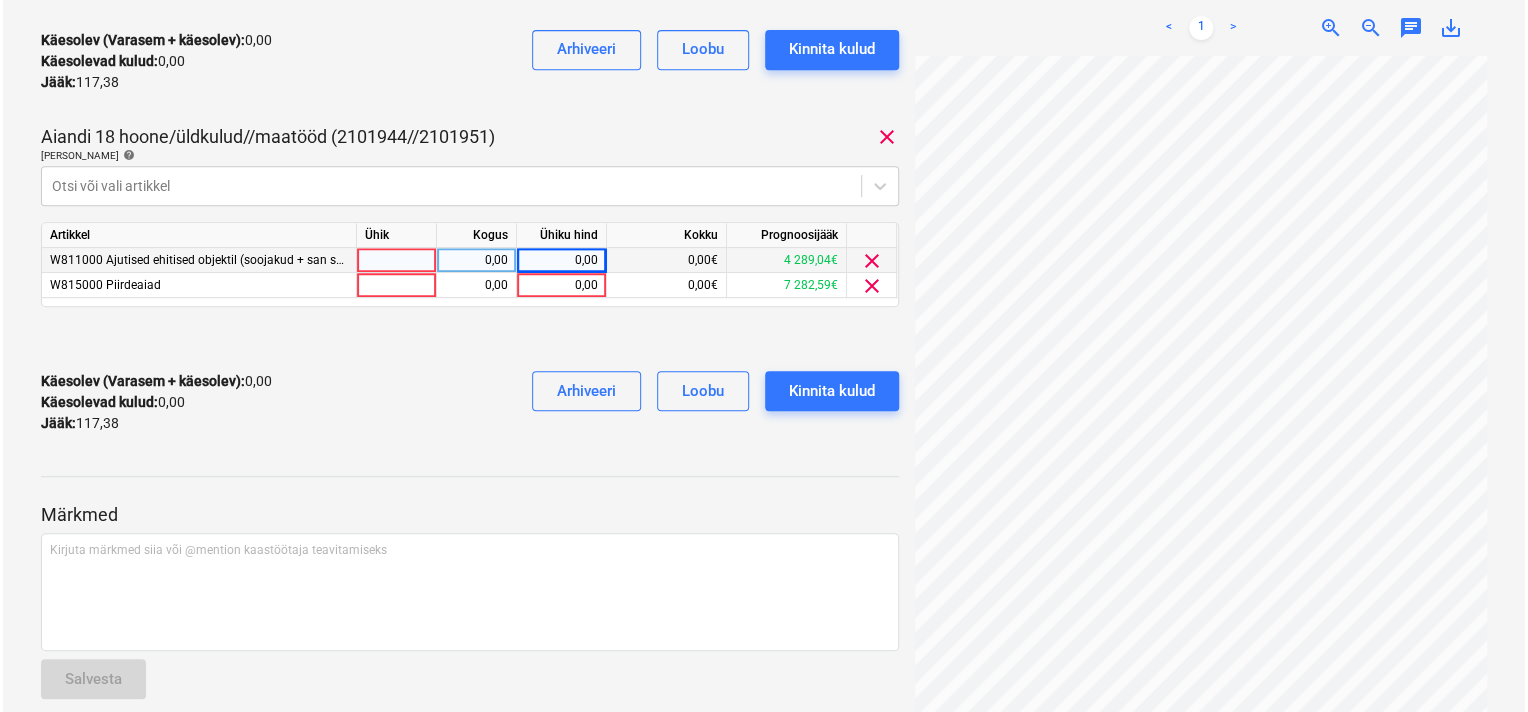 scroll, scrollTop: 240, scrollLeft: 155, axis: both 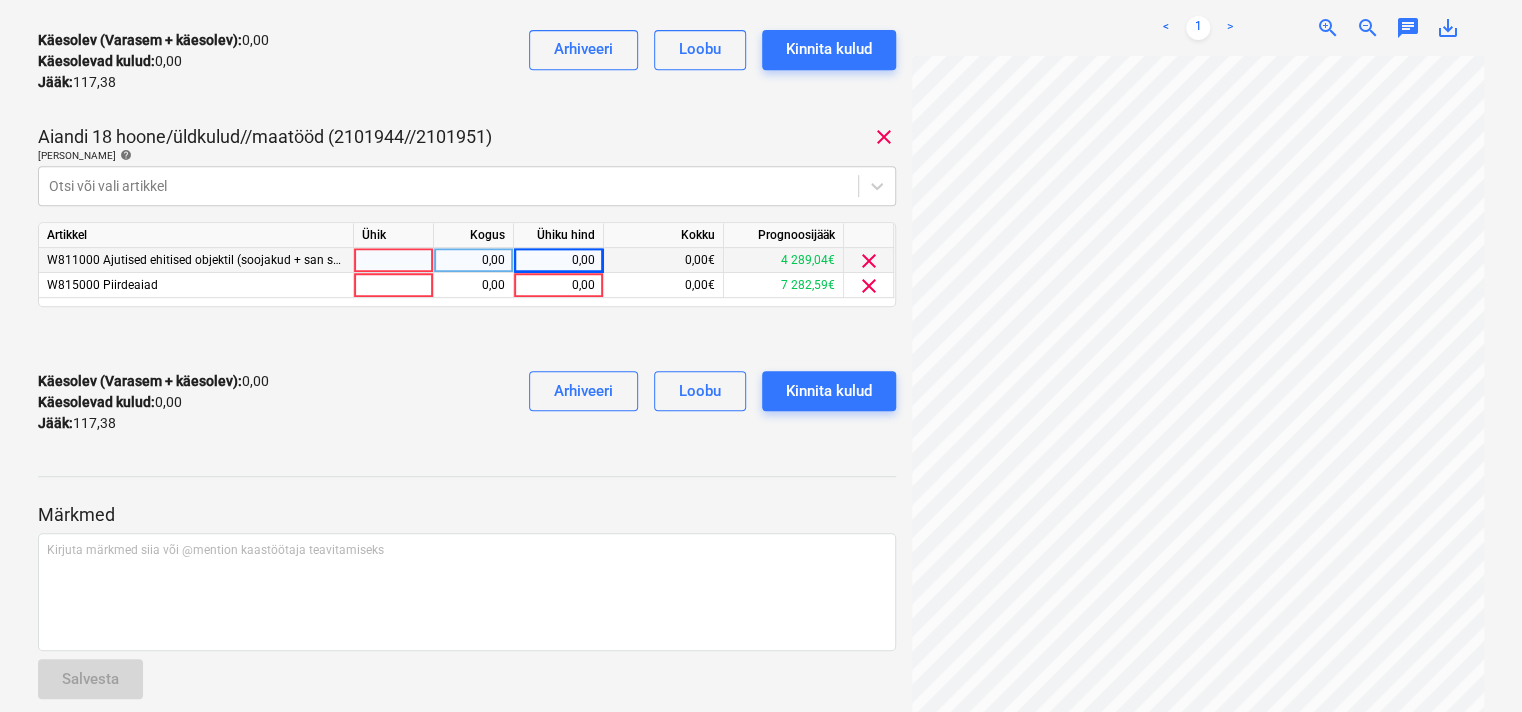 click on "0,00" at bounding box center (558, 260) 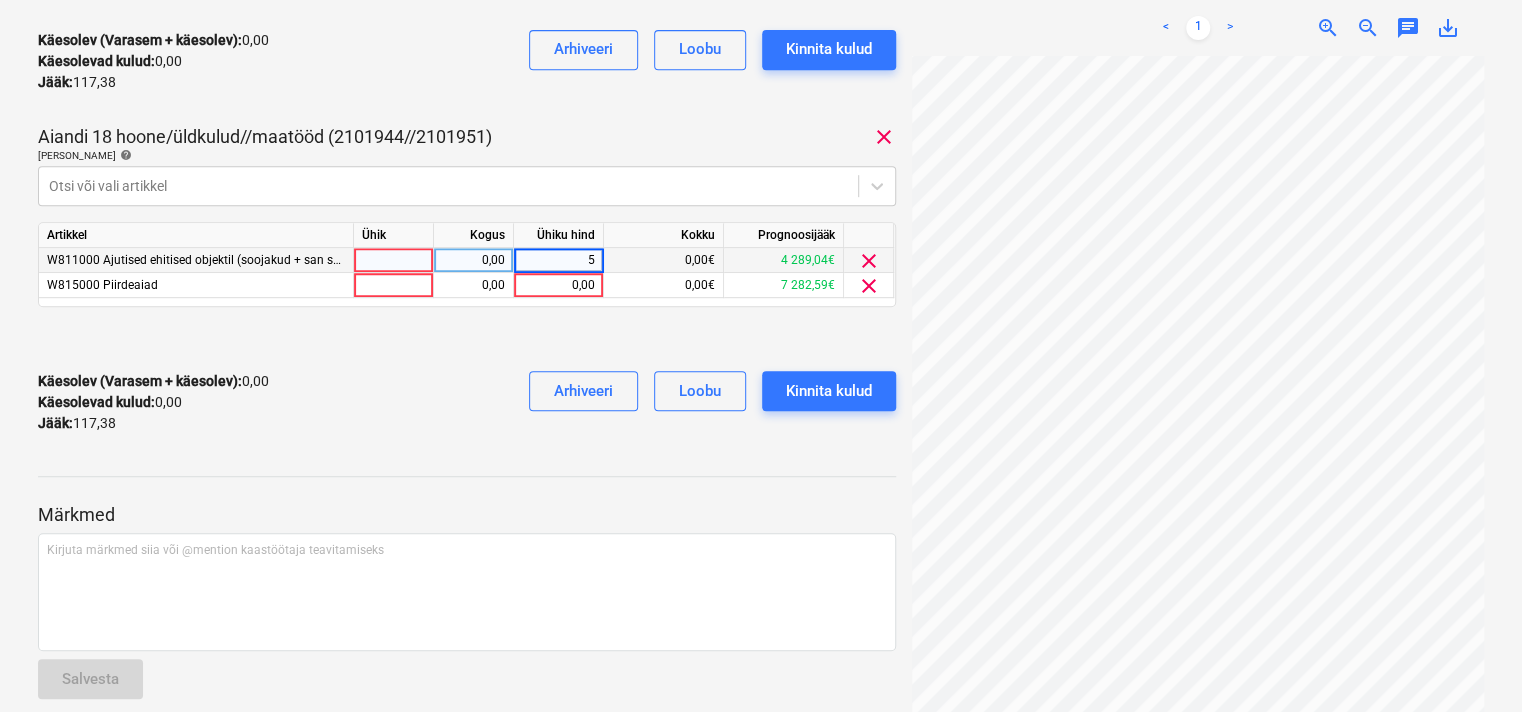 type on "50" 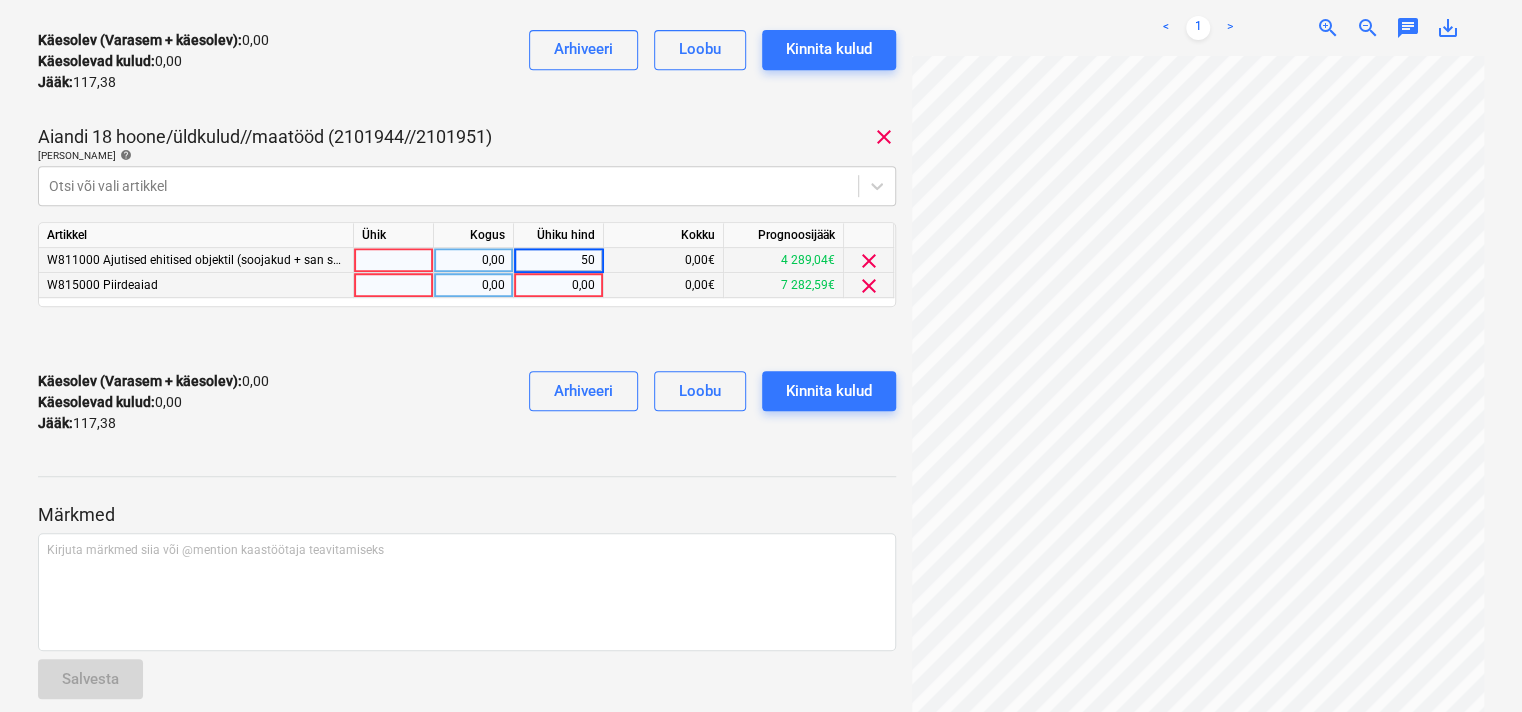 click on "0,00" at bounding box center (558, 285) 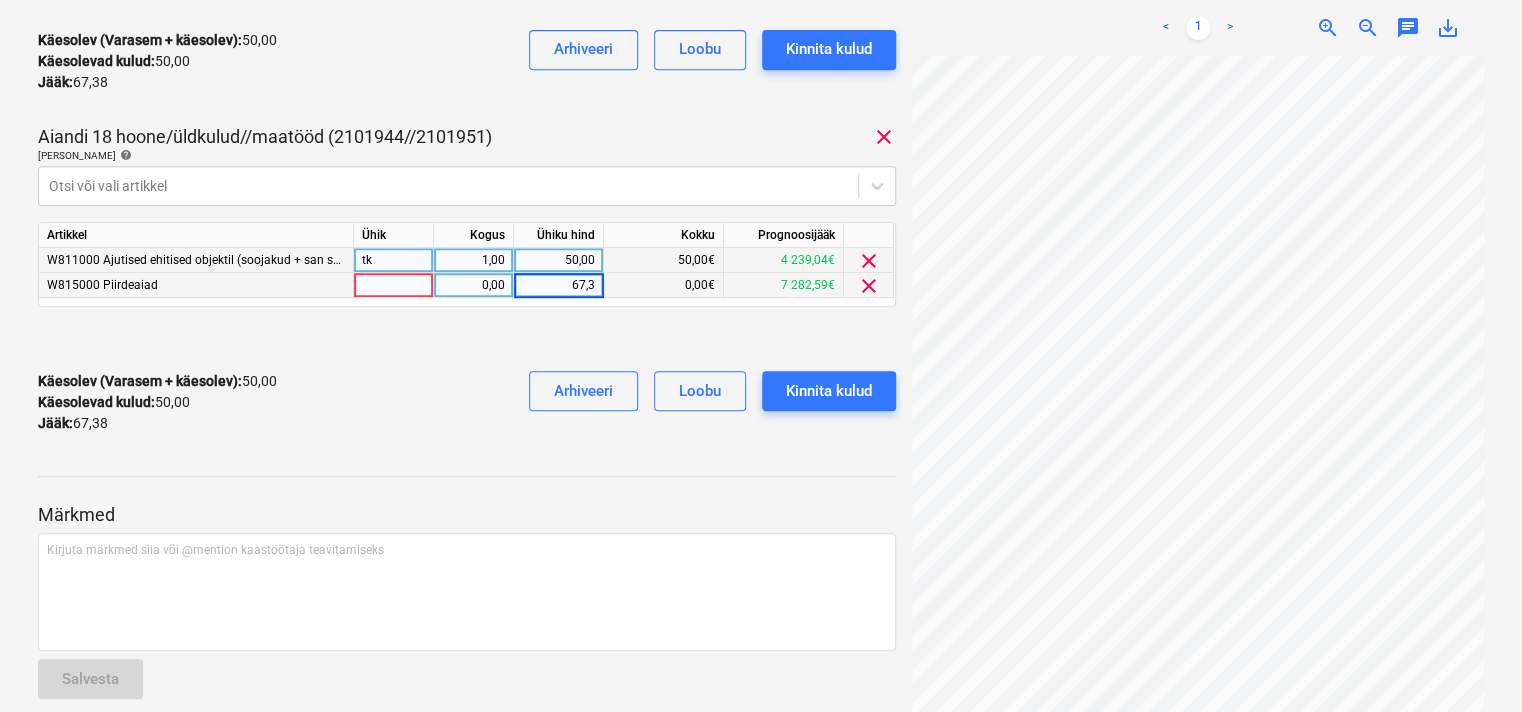 type on "67,38" 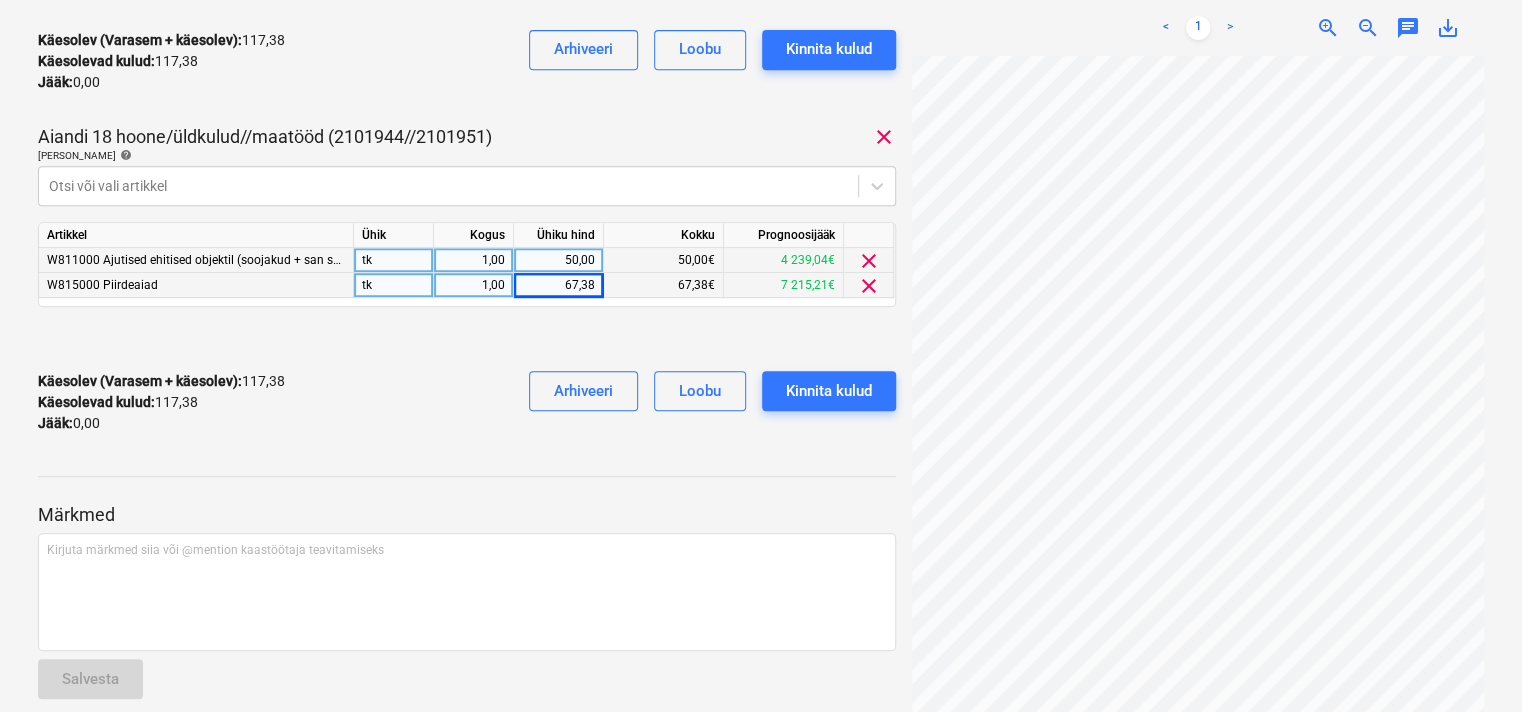 click at bounding box center (467, 339) 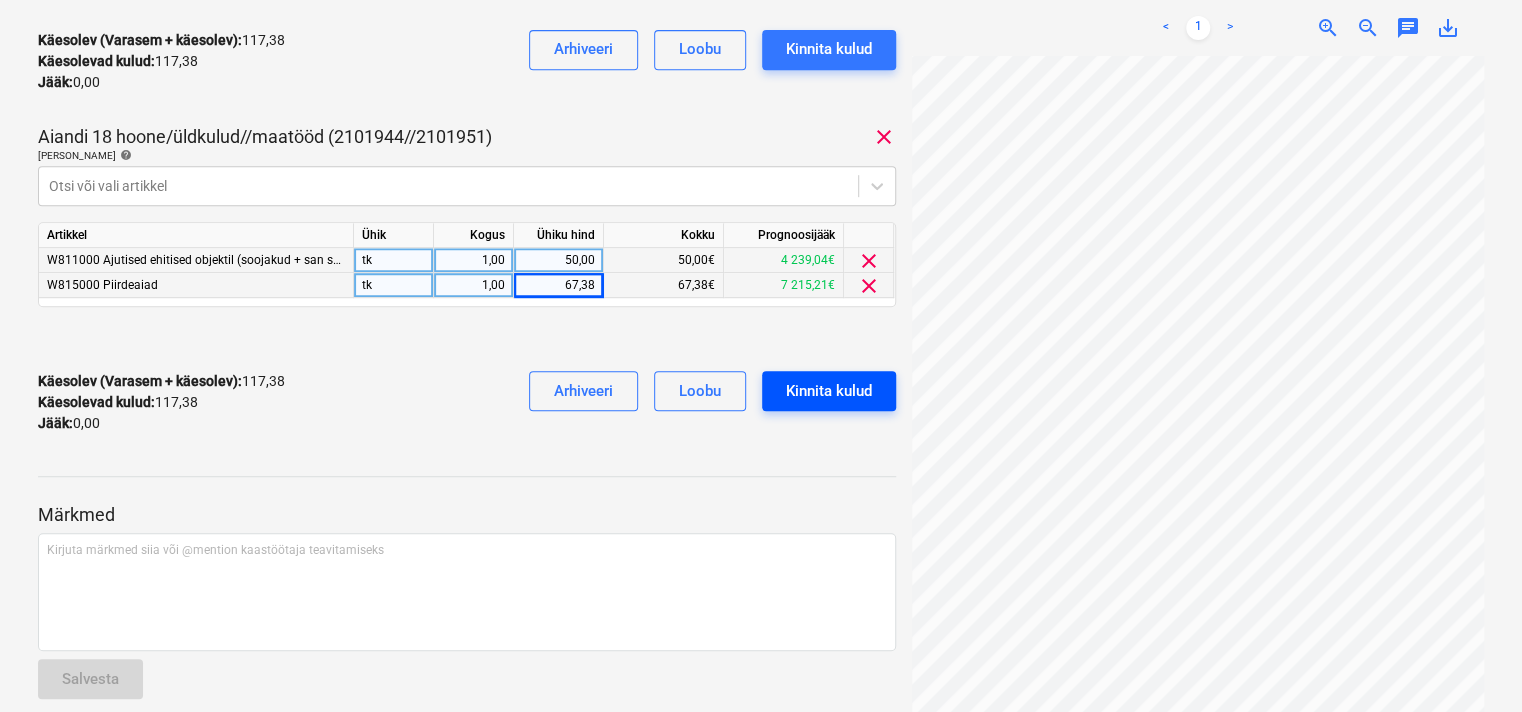 click on "Kinnita kulud" at bounding box center (829, 391) 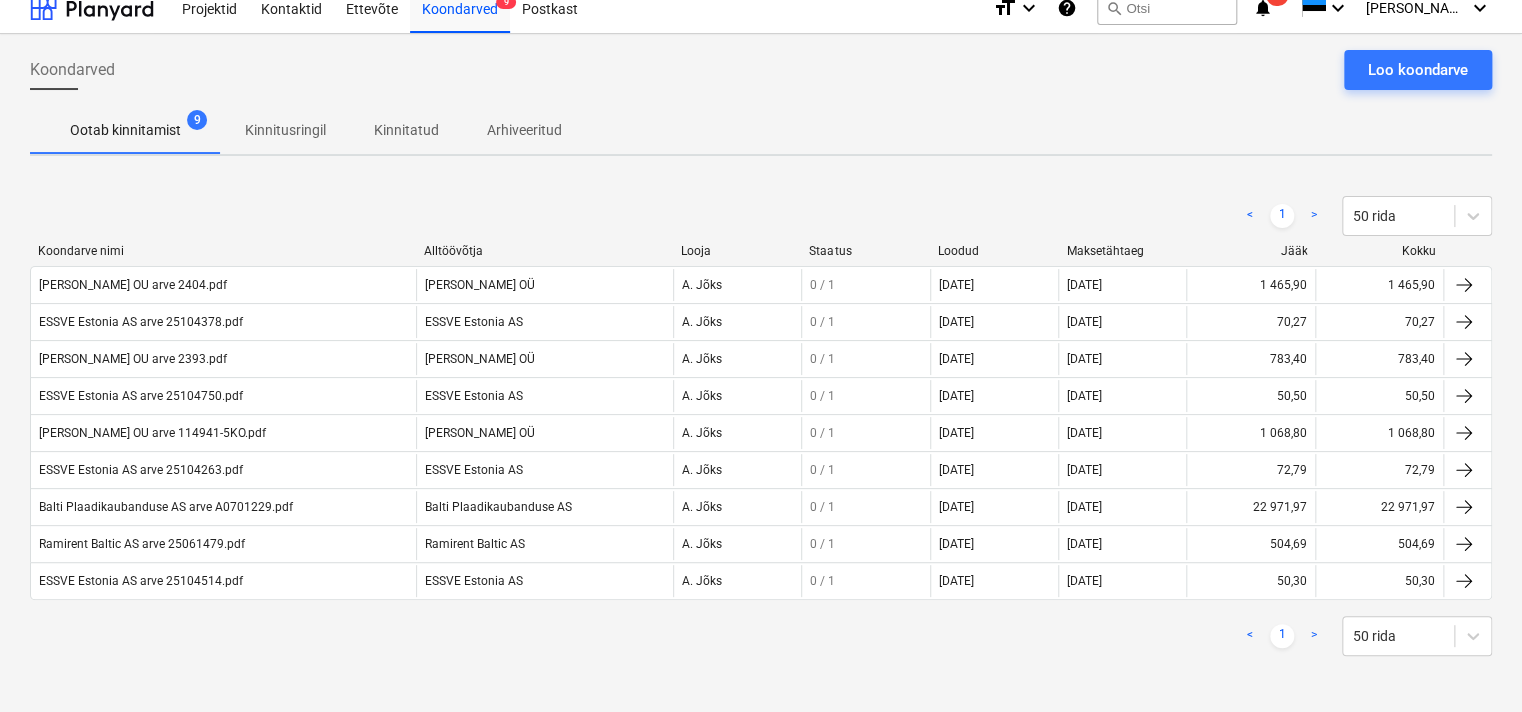 scroll, scrollTop: 15, scrollLeft: 0, axis: vertical 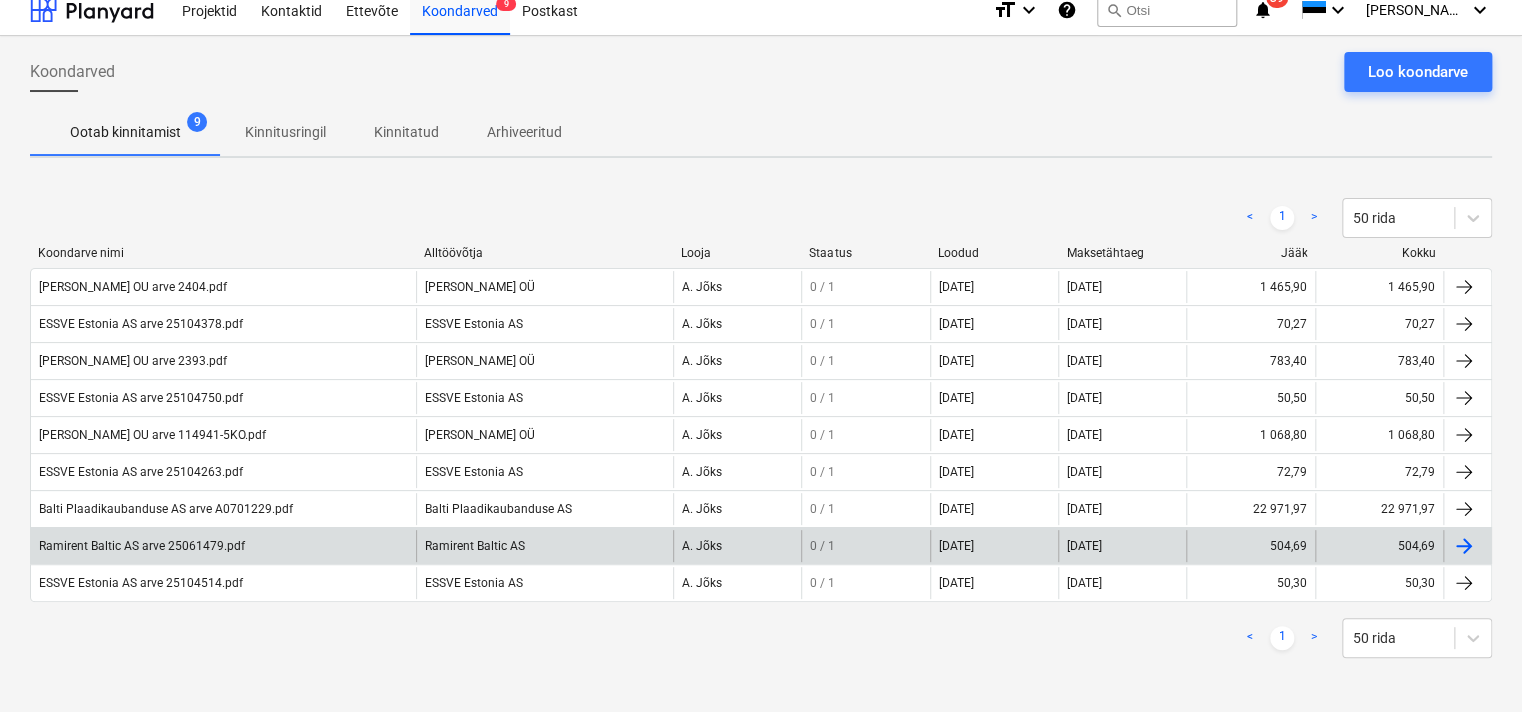 click on "Ramirent Baltic AS arve 25061479.pdf" at bounding box center [223, 546] 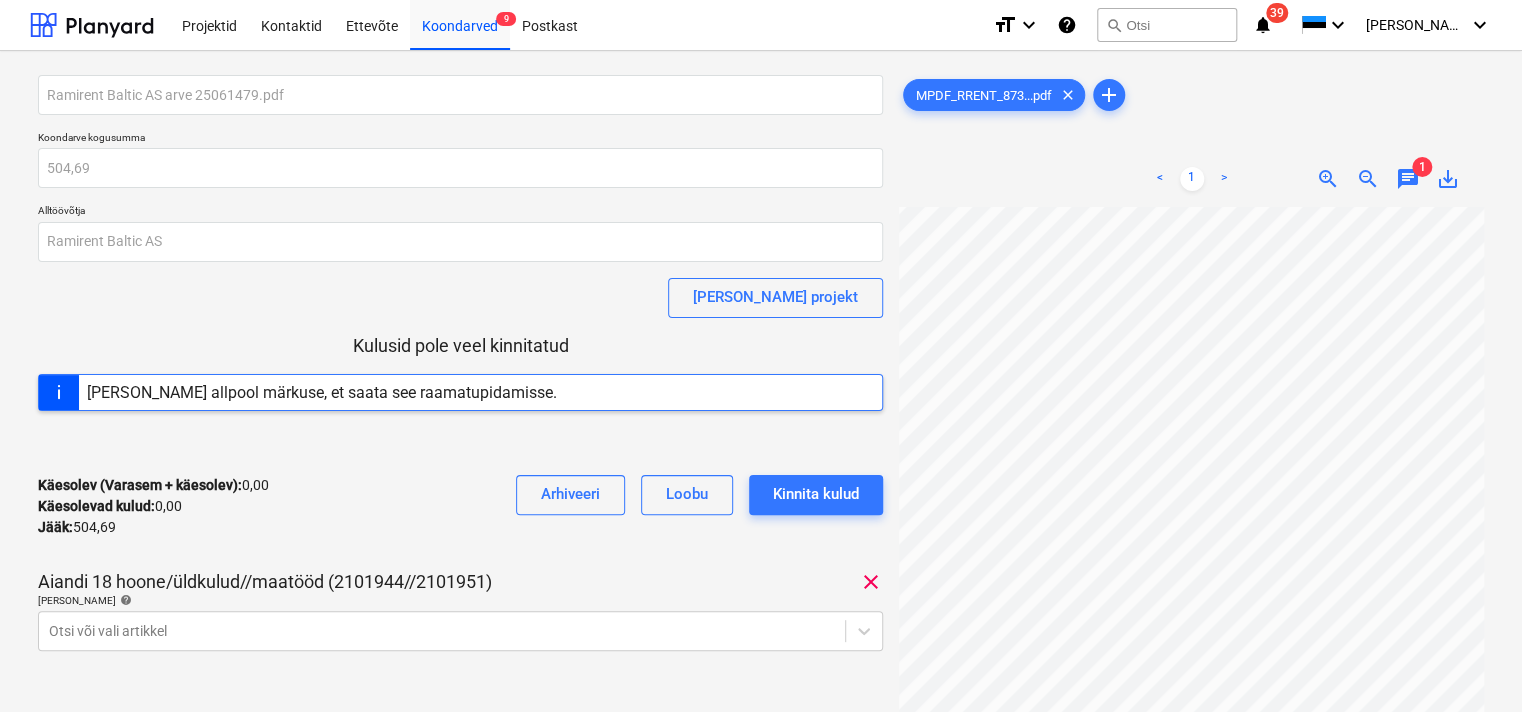 scroll, scrollTop: 280, scrollLeft: 138, axis: both 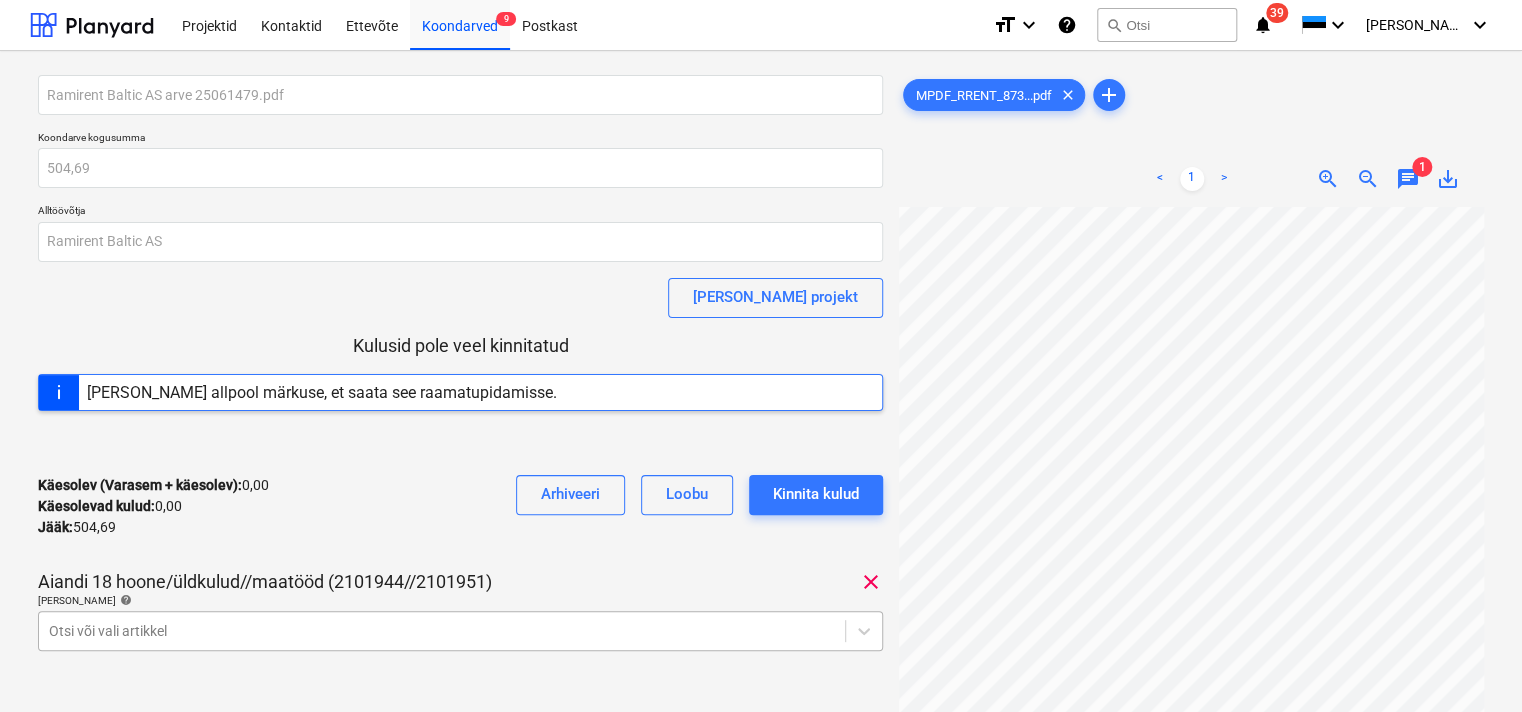 click on "Projektid Kontaktid Ettevõte Koondarved 9 Postkast format_size keyboard_arrow_down help search Otsi notifications 39 keyboard_arrow_down [PERSON_NAME] keyboard_arrow_down Ramirent Baltic AS arve 25061479.pdf Koondarve kogusumma 504,69 Alltöövõtja Ramirent Baltic AS [PERSON_NAME] projekt Kulusid pole veel kinnitatud [PERSON_NAME] allpool märkuse, et saata see raamatupidamisse. Käesolev (Varasem + käesolev) :  0,00 Käesolevad kulud :  0,00 Jääk :  504,69 Arhiveeri Loobu Kinnita kulud Aiandi 18 hoone/üldkulud//maatööd (2101944//2101951) clear [PERSON_NAME] artiklid help Otsi või vali artikkel Käesolev (Varasem + käesolev) :  0,00 Käesolevad kulud :  0,00 Jääk :  504,69 Arhiveeri Loobu Kinnita kulud Märkmed Kirjuta märkmed siia või @mention kaastöötaja teavitamiseks ﻿ Salvesta MPDF_RRENT_873...pdf clear add < 1 > zoom_in zoom_out chat 1 save_alt" at bounding box center [761, 356] 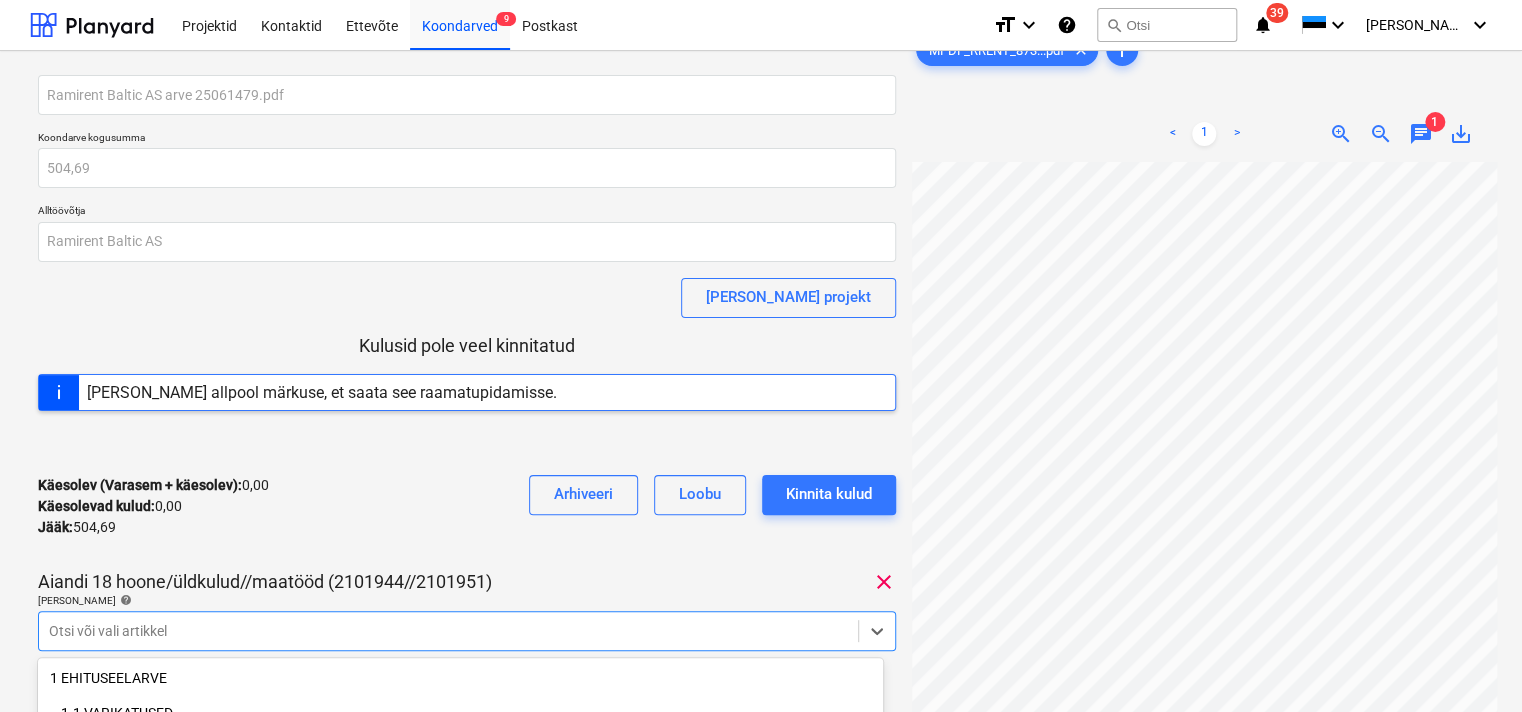 scroll, scrollTop: 258, scrollLeft: 0, axis: vertical 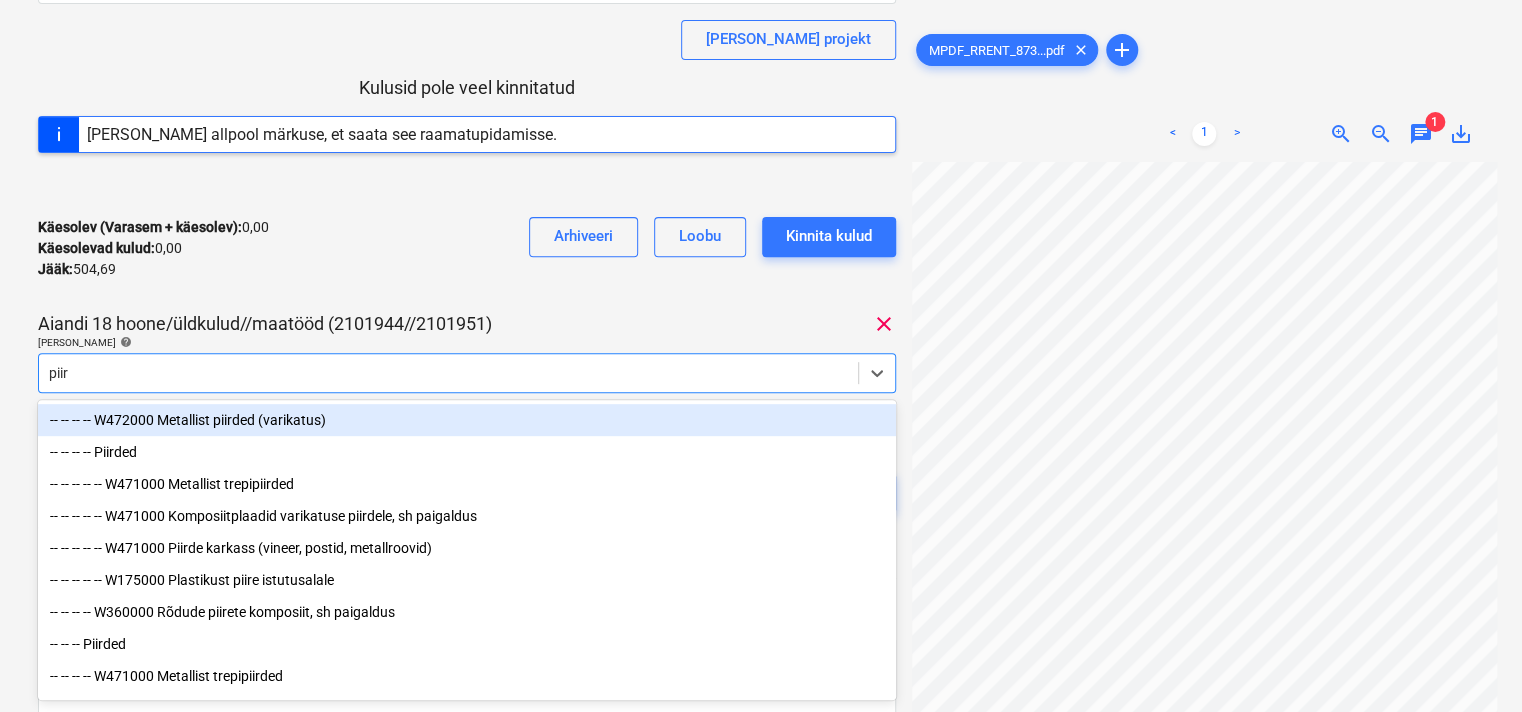 type on "piird" 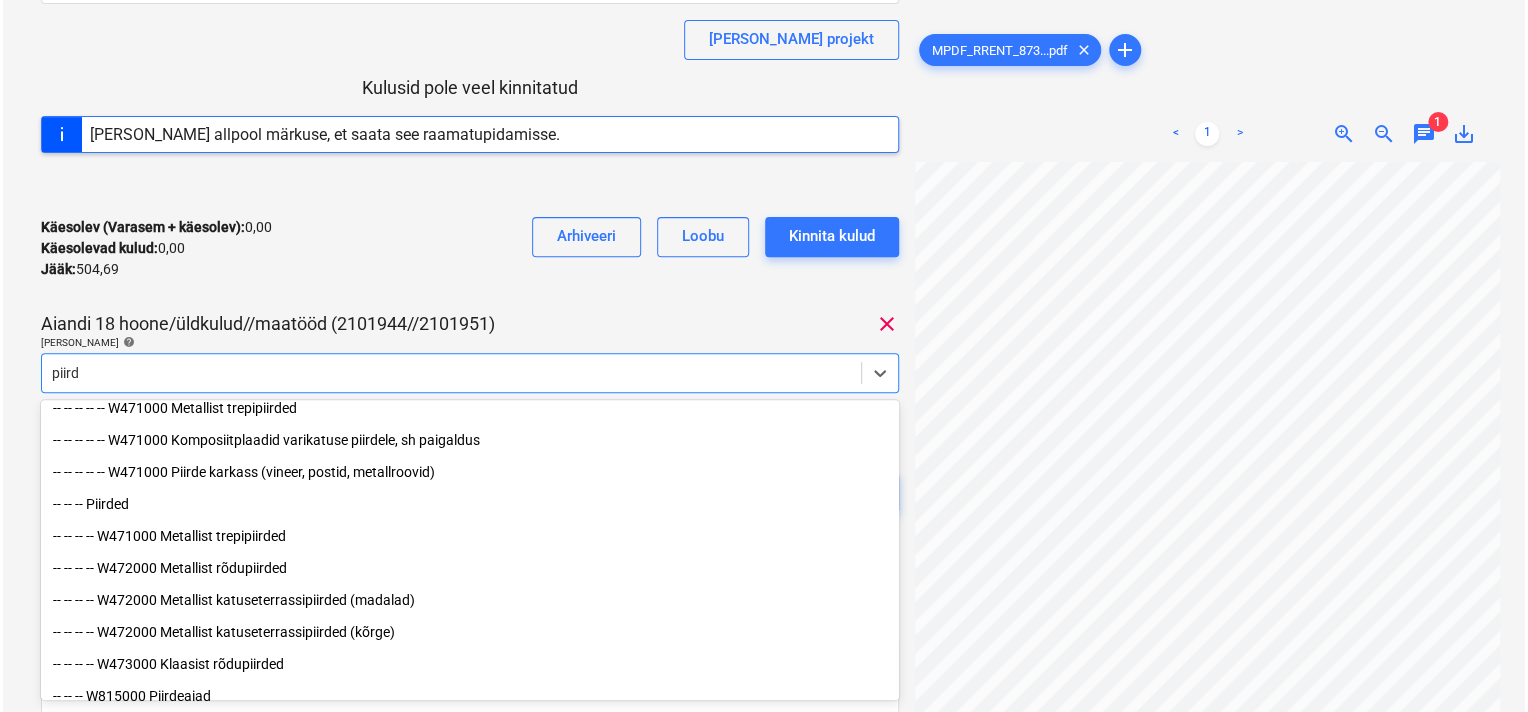 scroll, scrollTop: 134, scrollLeft: 0, axis: vertical 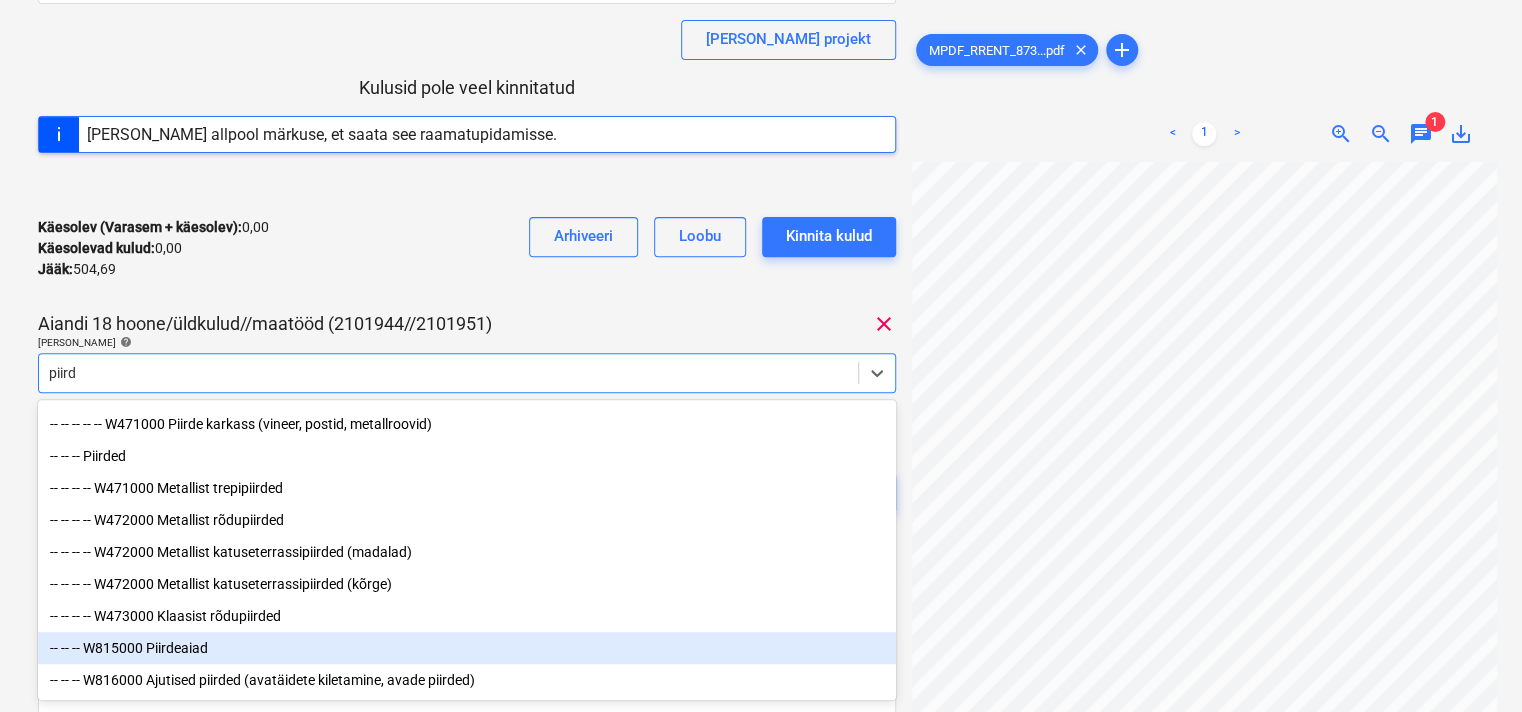 click on "-- -- --  W815000 Piirdeaiad" at bounding box center (467, 648) 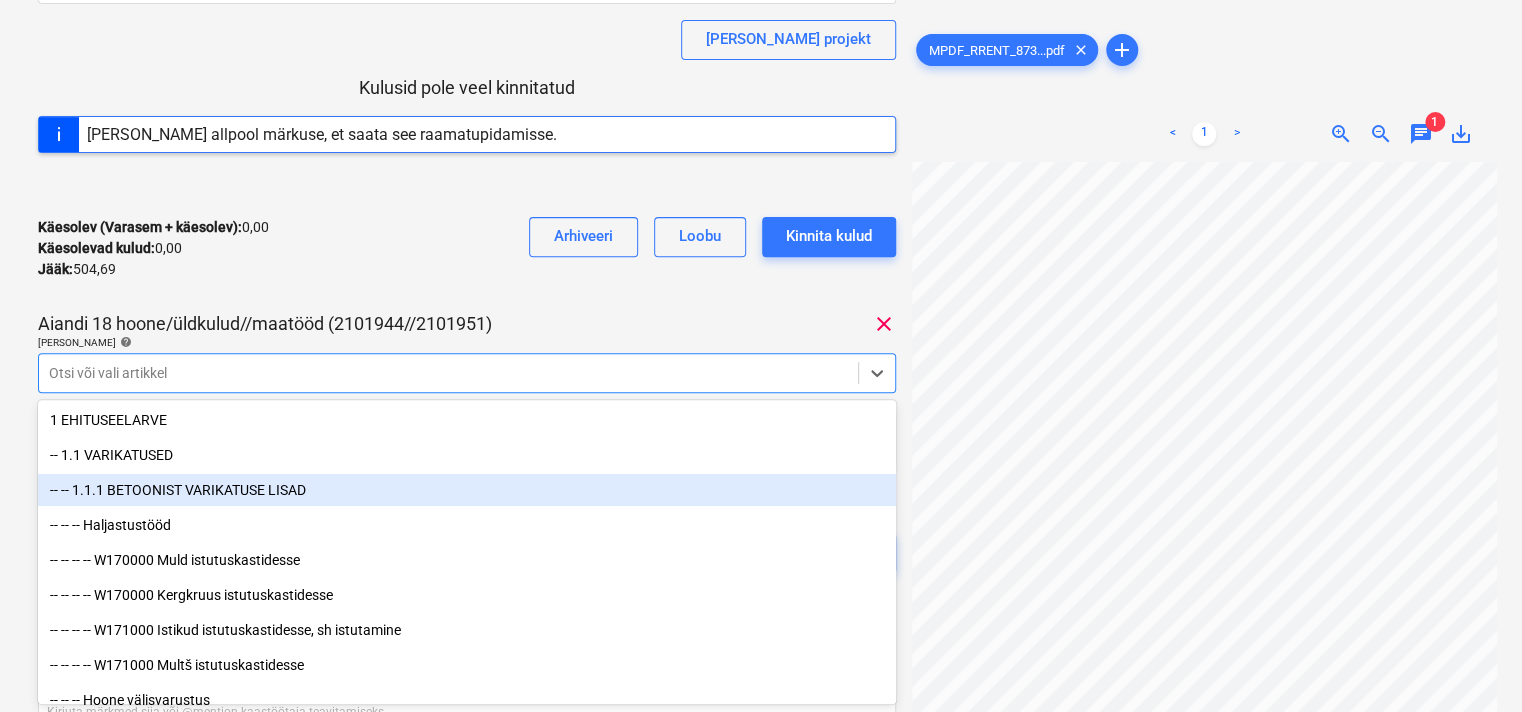 click on "Käesolev (Varasem + käesolev) :  0,00 Käesolevad kulud :  0,00 Jääk :  504,69 Arhiveeri [PERSON_NAME] kulud" at bounding box center [467, 248] 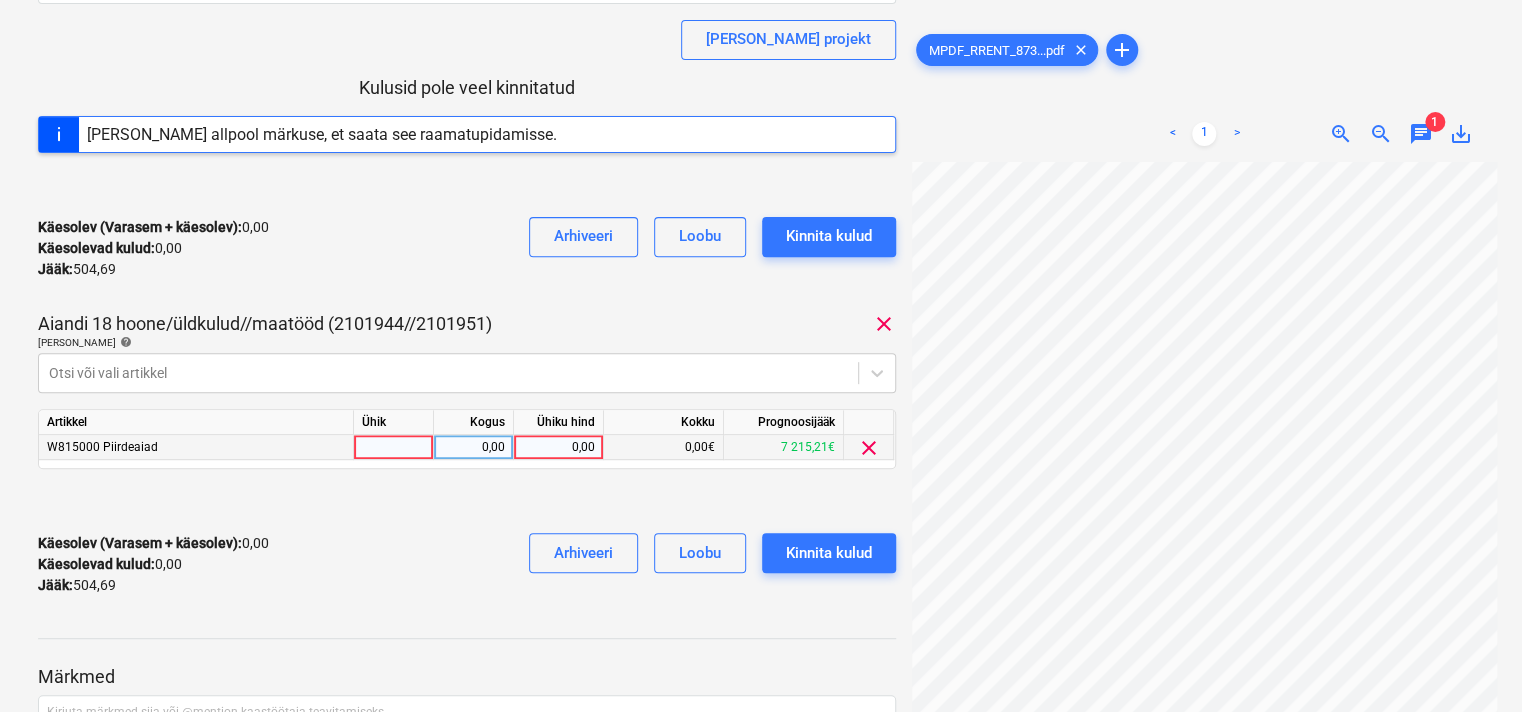 click on "0,00" at bounding box center [558, 447] 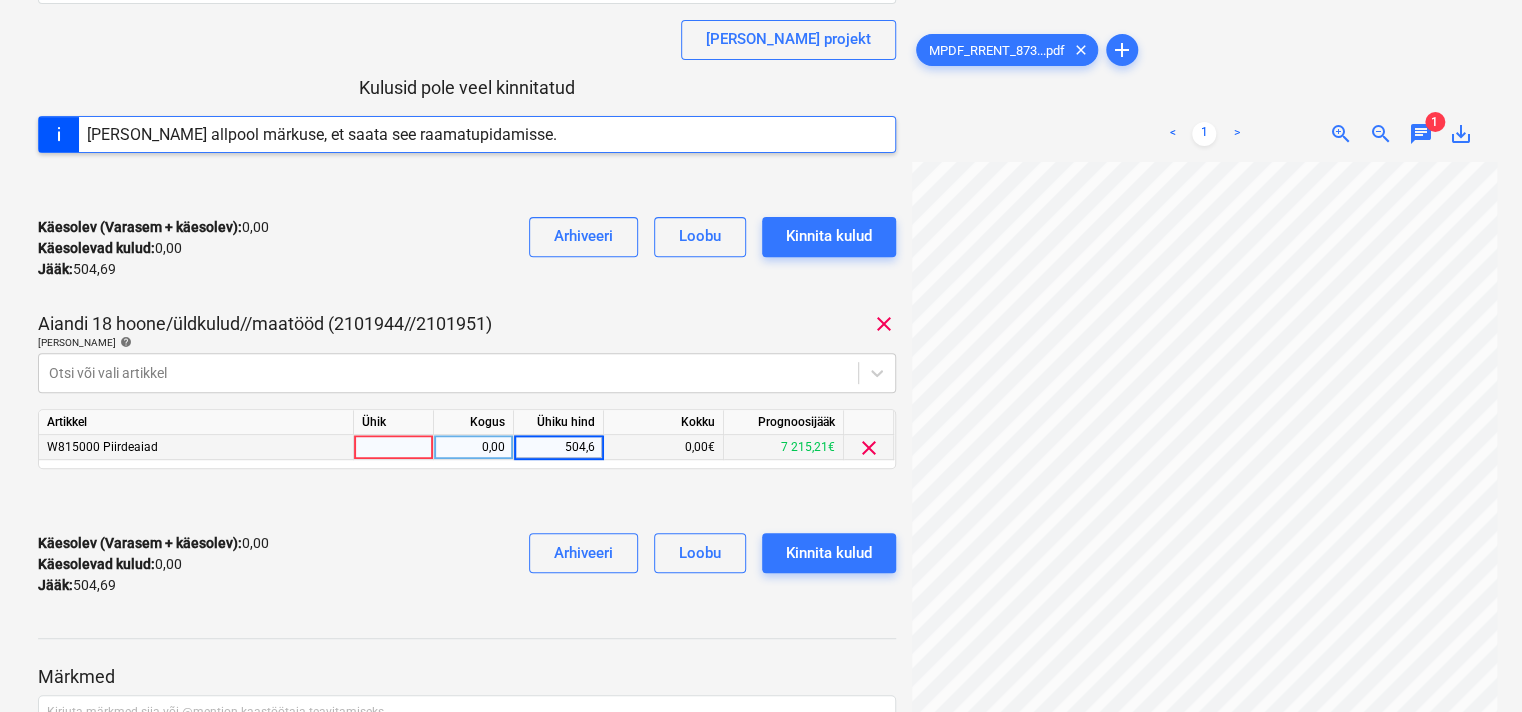type on "504,69" 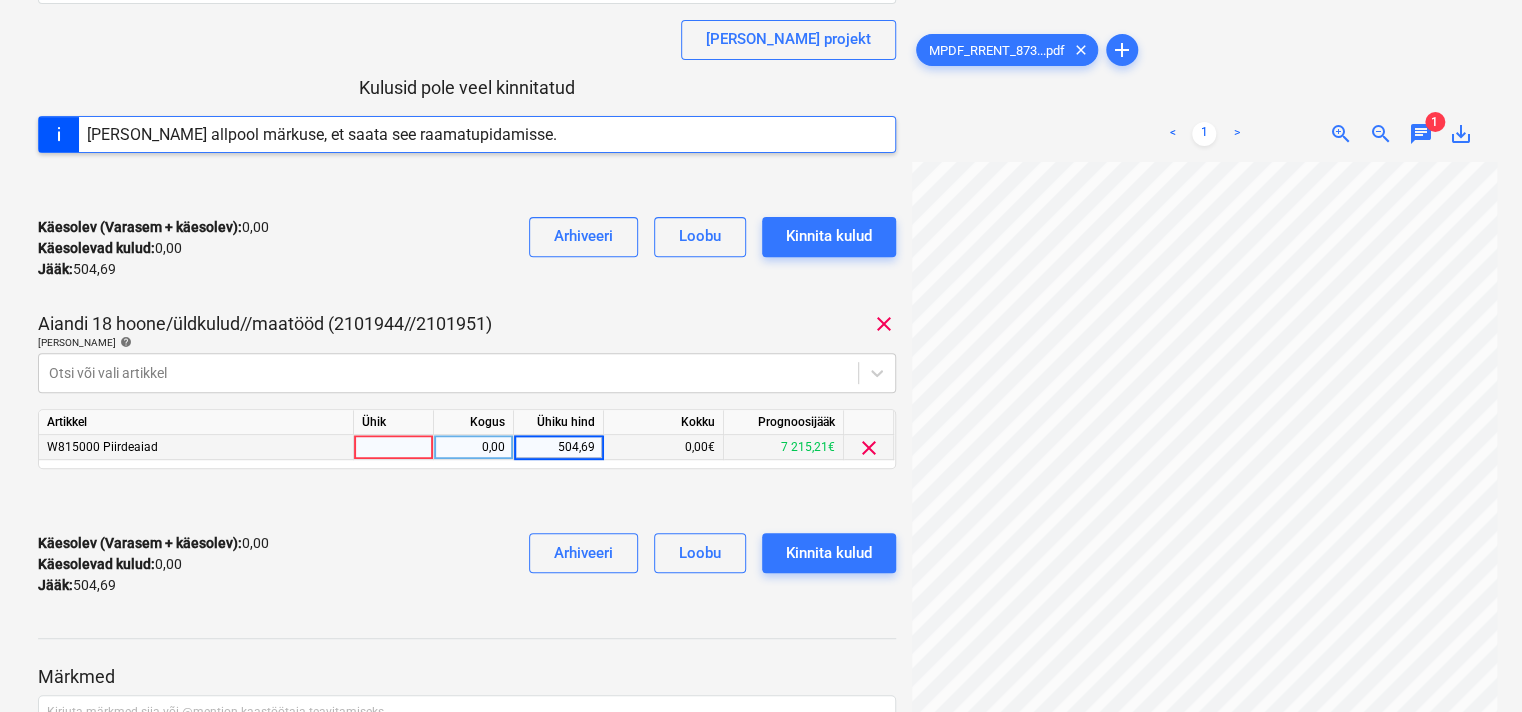 click on "Käesolev (Varasem + käesolev) :  0,00 Käesolevad kulud :  0,00 Jääk :  504,69 Arhiveeri [PERSON_NAME] kulud" at bounding box center [467, 564] 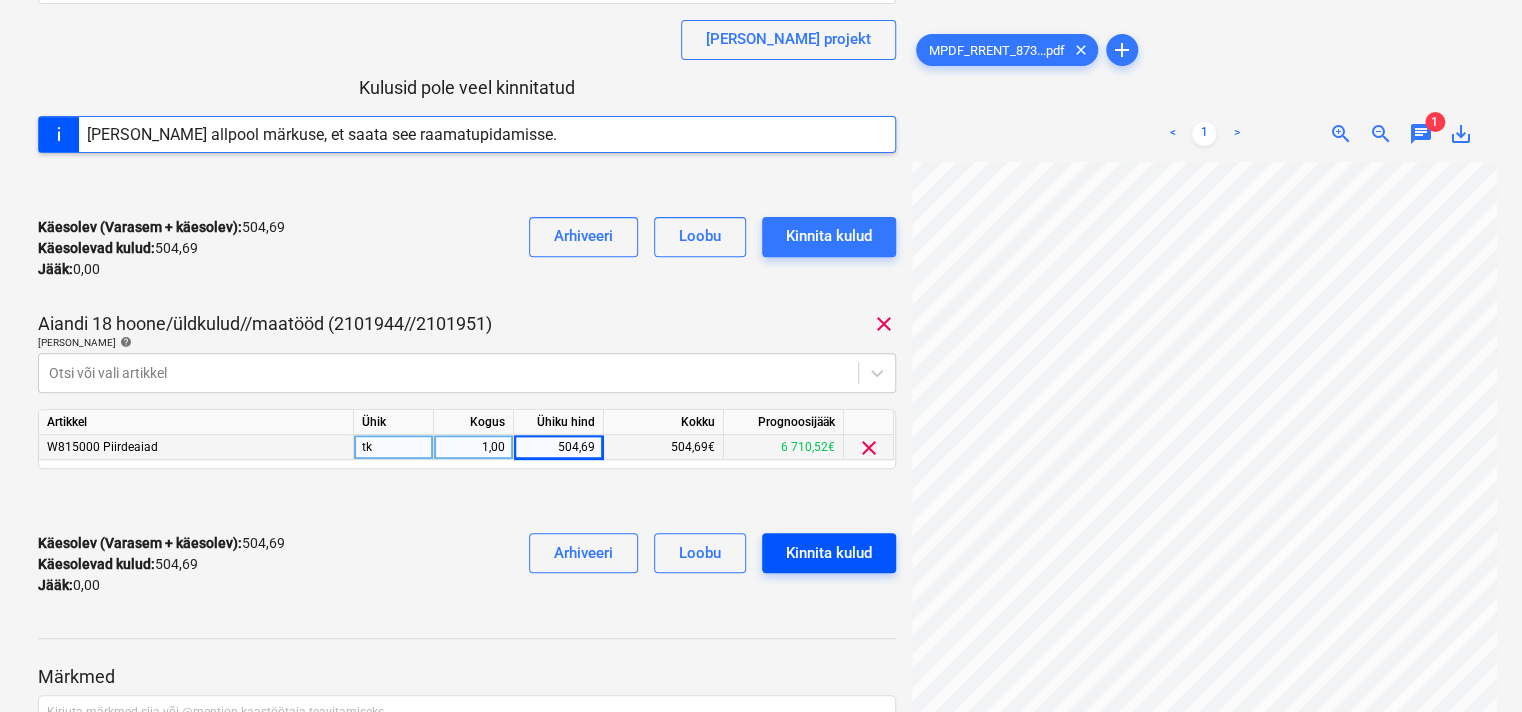 click on "Kinnita kulud" at bounding box center (829, 553) 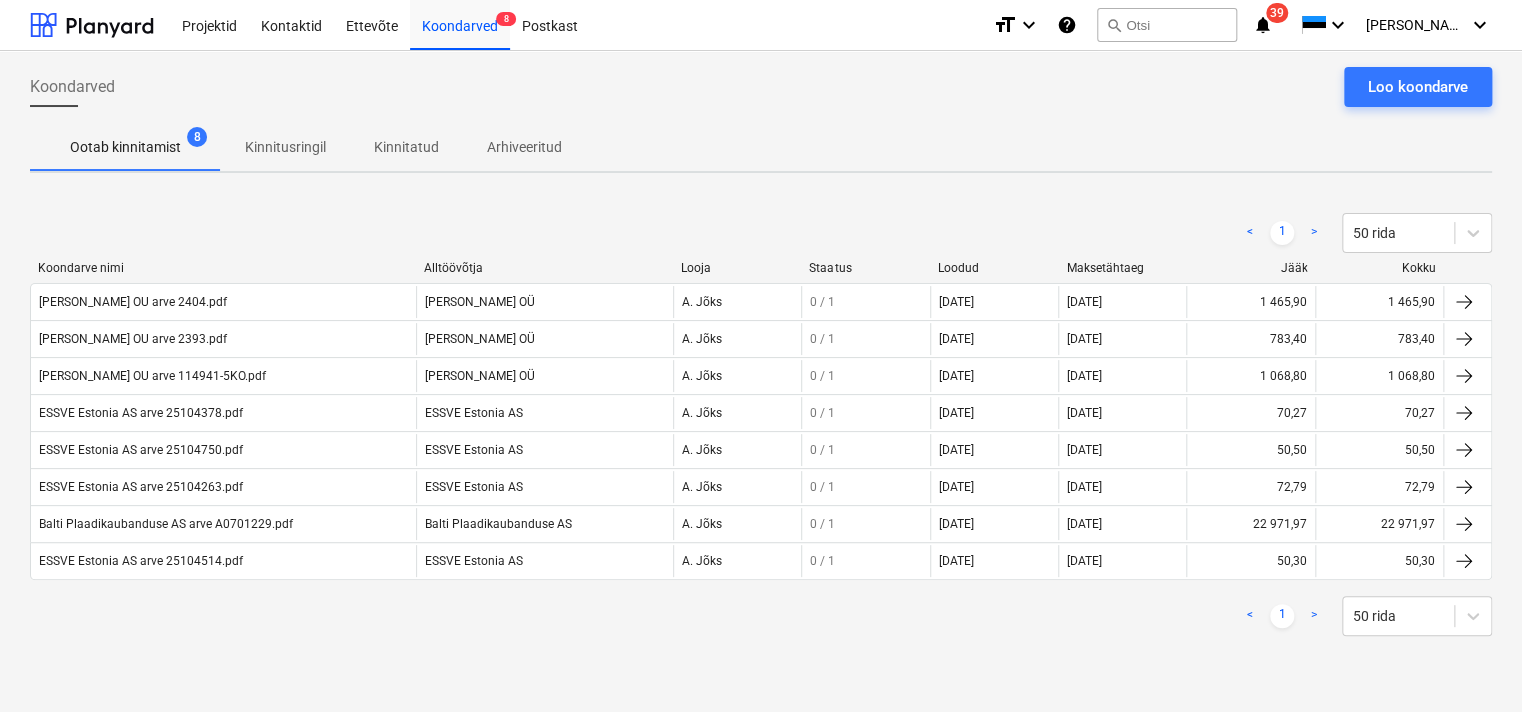 scroll, scrollTop: 0, scrollLeft: 0, axis: both 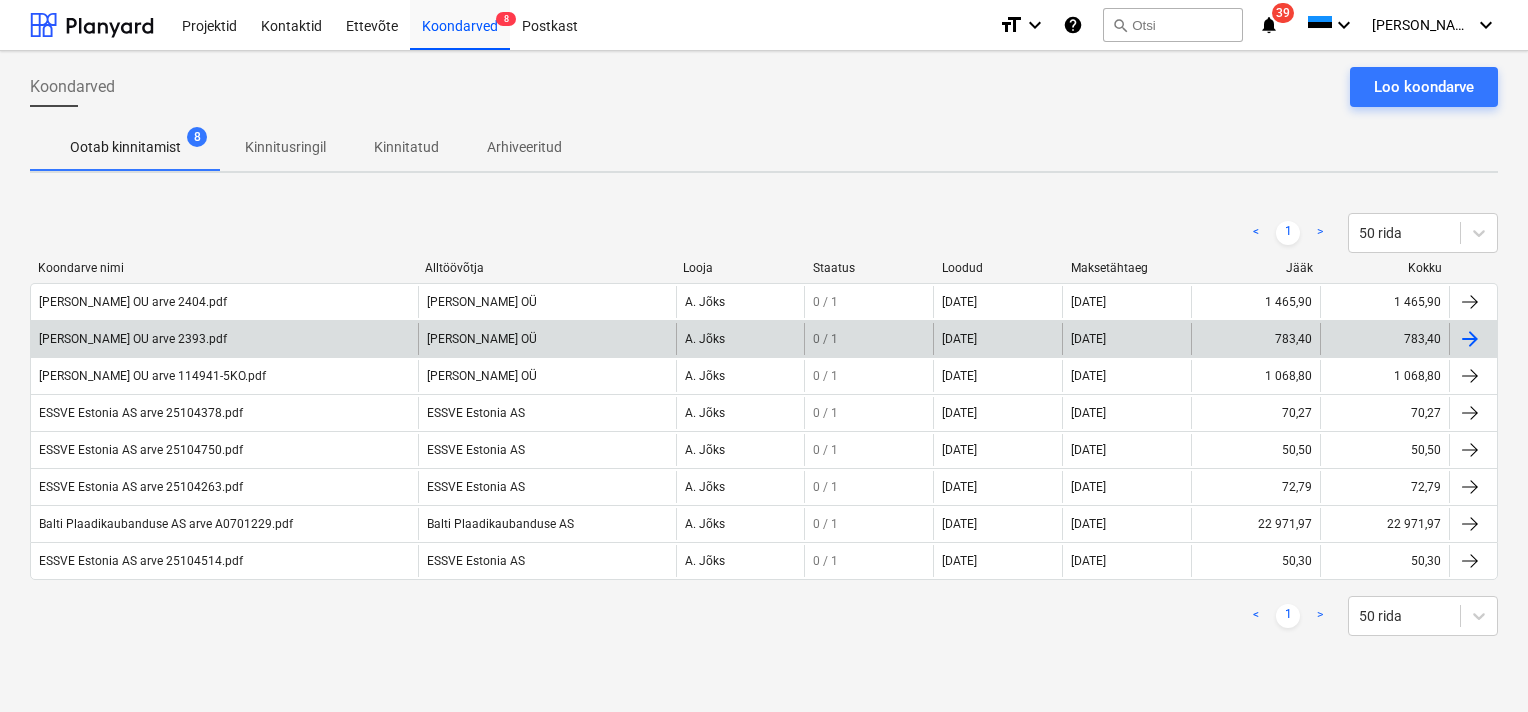 click on "[PERSON_NAME] OU arve 2393.pdf" at bounding box center [224, 339] 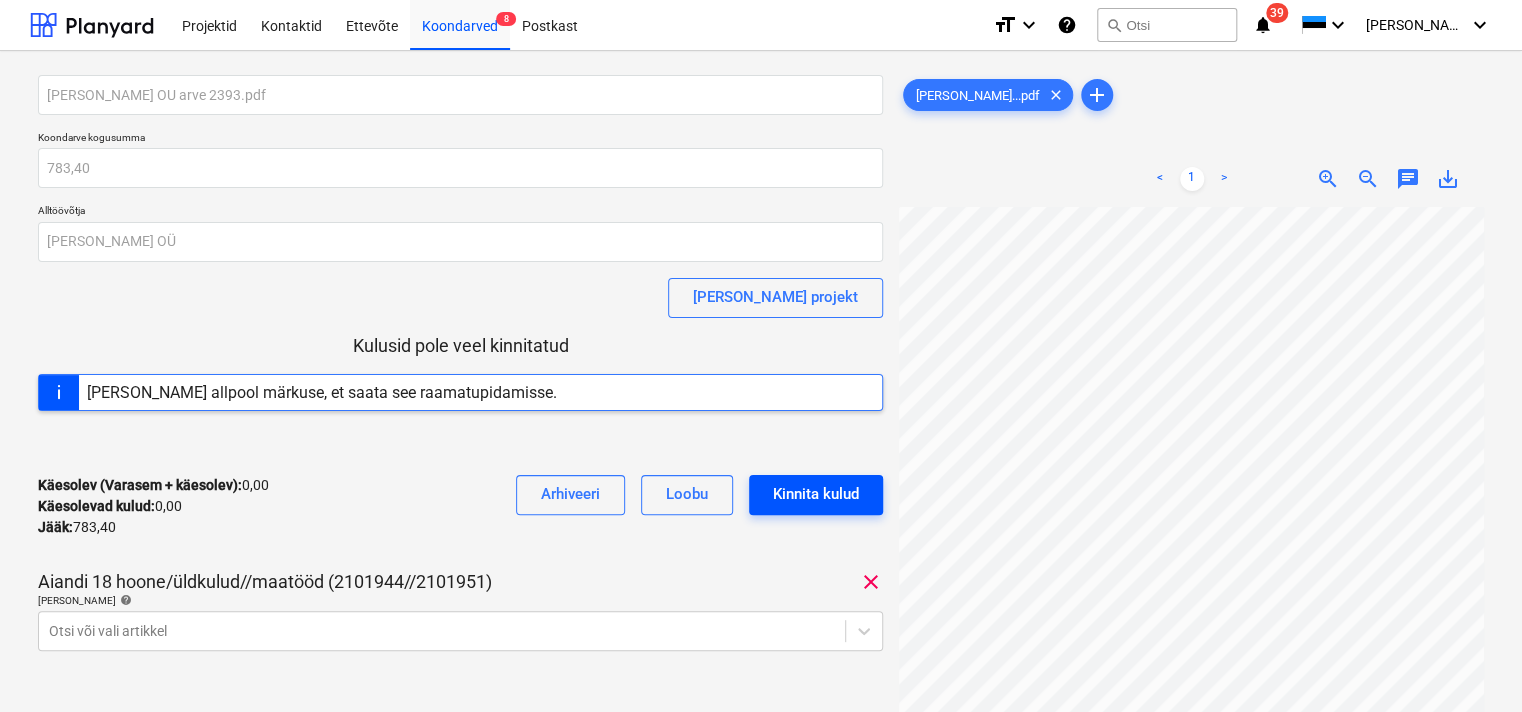 scroll, scrollTop: 128, scrollLeft: 169, axis: both 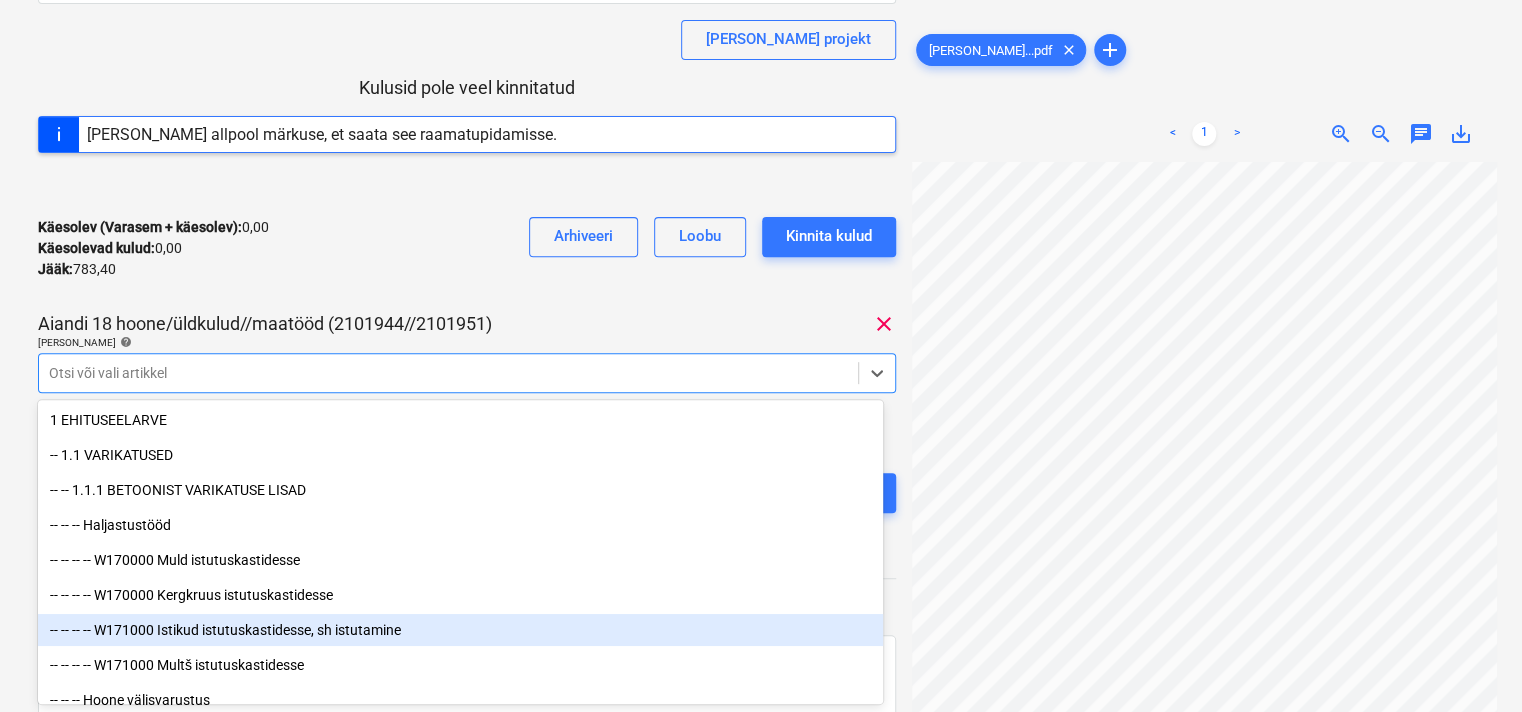click on "Projektid Kontaktid Ettevõte Koondarved 8 Postkast format_size keyboard_arrow_down help search Otsi notifications 39 keyboard_arrow_down [PERSON_NAME] keyboard_arrow_down [PERSON_NAME] OU arve 2393.pdf Koondarve kogusumma 783,40 Alltöövõtja [PERSON_NAME] OÜ [PERSON_NAME] projekt Kulusid pole veel kinnitatud [PERSON_NAME] allpool märkuse, et saata see raamatupidamisse. Käesolev (Varasem + käesolev) :  0,00 Käesolevad kulud :  0,00 Jääk :  783,40 Arhiveeri Loobu Kinnita kulud Aiandi 18 hoone/üldkulud//maatööd (2101944//2101951) clear [PERSON_NAME] artiklid help option -- -- -- --  W171000 Istikud istutuskastidesse, sh istutamine focused, 7 of 493. 493 results available. Use Up and Down to choose options, press Enter to select the currently focused option, press Escape to exit the menu, press Tab to select the option and exit the menu. Otsi või vali artikkel Käesolev (Varasem + käesolev) :  0,00 Käesolevad kulud :  0,00 Jääk :  783,40 Arhiveeri [PERSON_NAME] kulud Märkmed ﻿ [PERSON_NAME]...pdf" at bounding box center [761, 98] 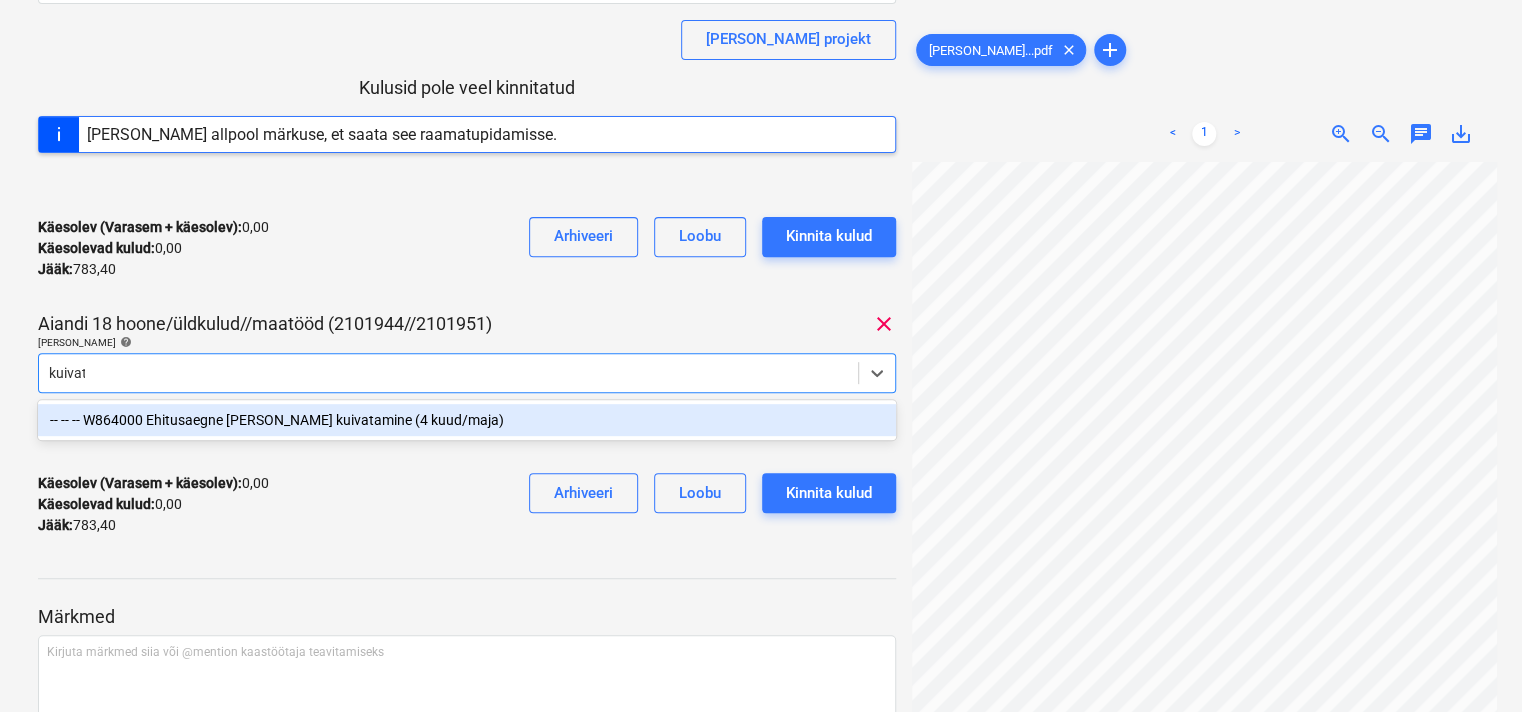 type on "kuivata" 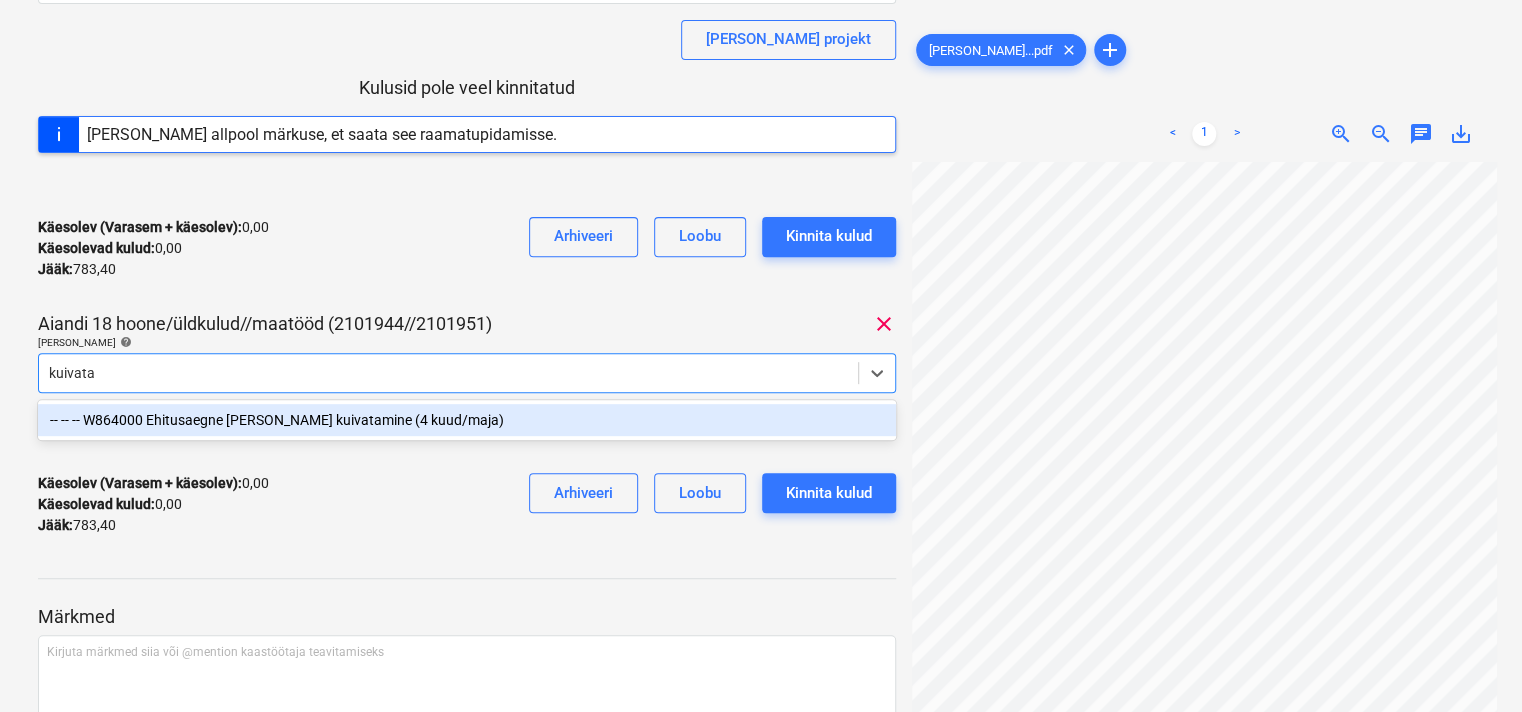 click on "-- -- --  W864000 Ehitusaegne [PERSON_NAME] kuivatamine (4 kuud/maja)" at bounding box center [467, 420] 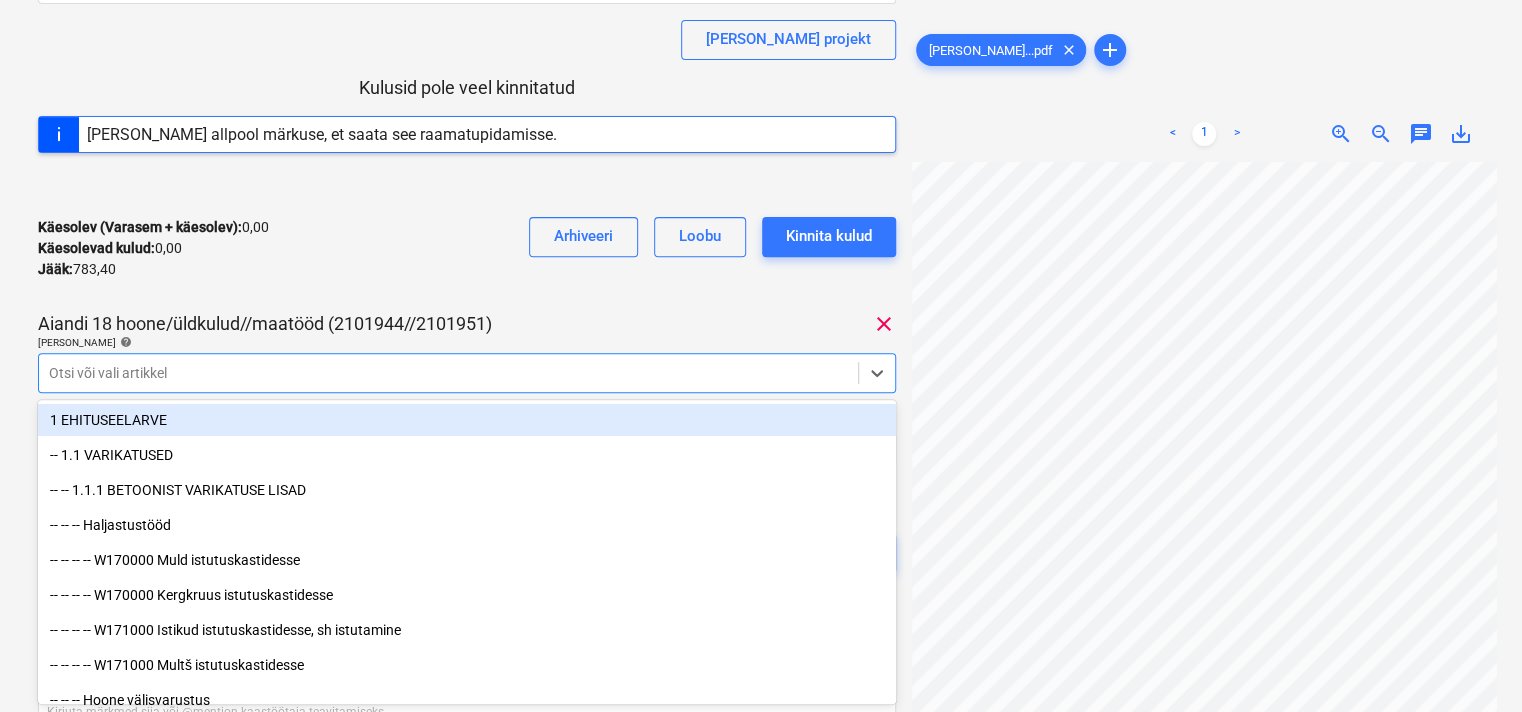 click on "Käesolev (Varasem + käesolev) :  0,00 Käesolevad kulud :  0,00 Jääk :  783,40 Arhiveeri Loobu Kinnita kulud" at bounding box center [467, 248] 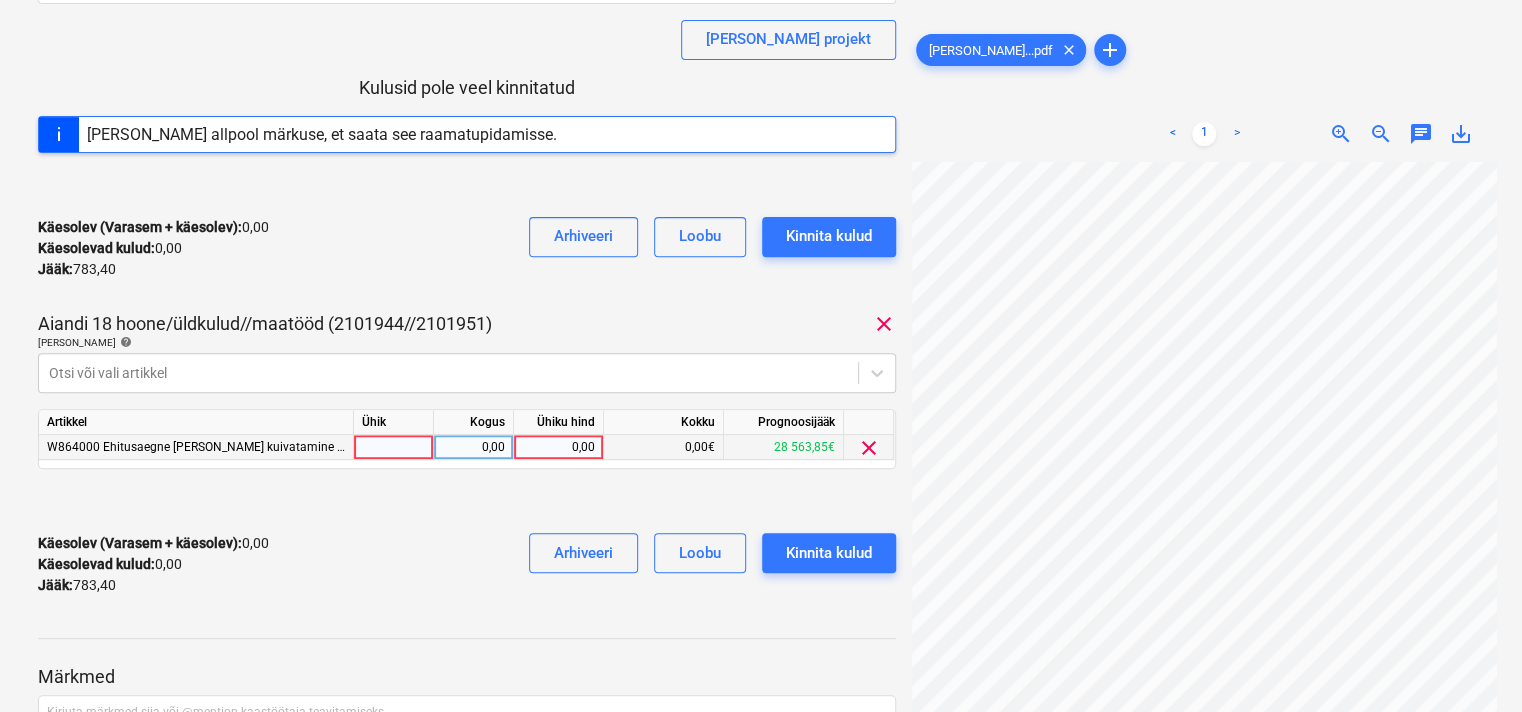 click on "0,00" at bounding box center [558, 447] 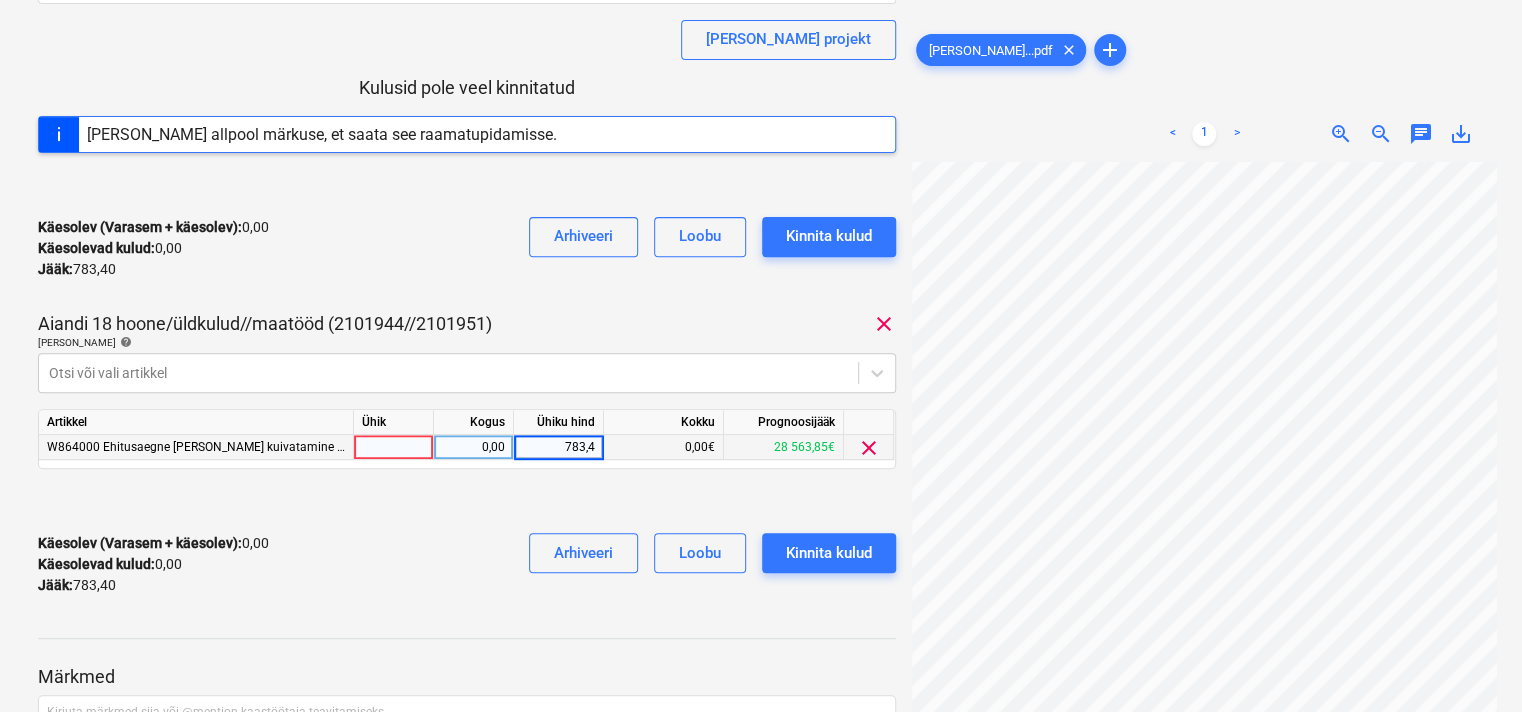 type on "783,40" 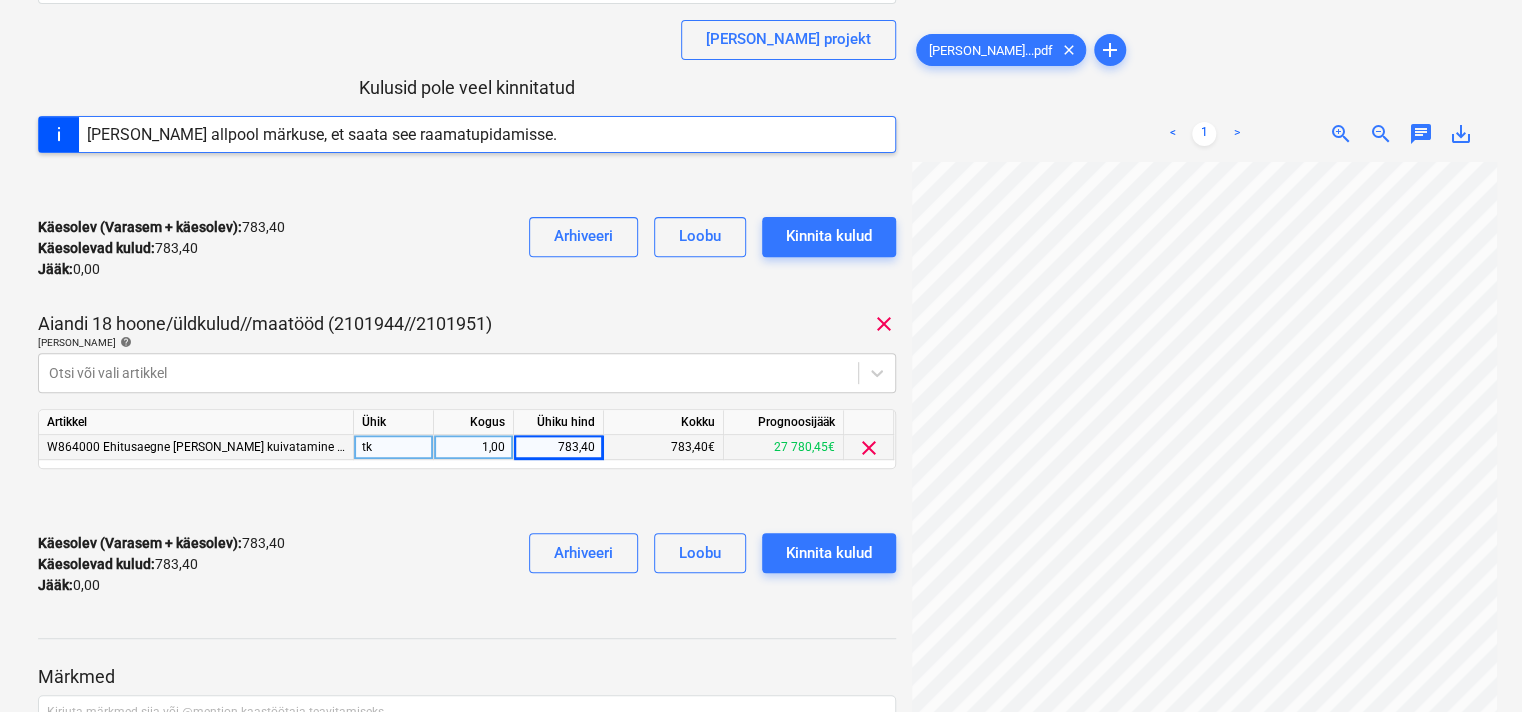 click on "Käesolev (Varasem + käesolev) :  783,40 Käesolevad kulud :  783,40 Jääk :  0,00 Arhiveeri [PERSON_NAME] kulud" at bounding box center [467, 564] 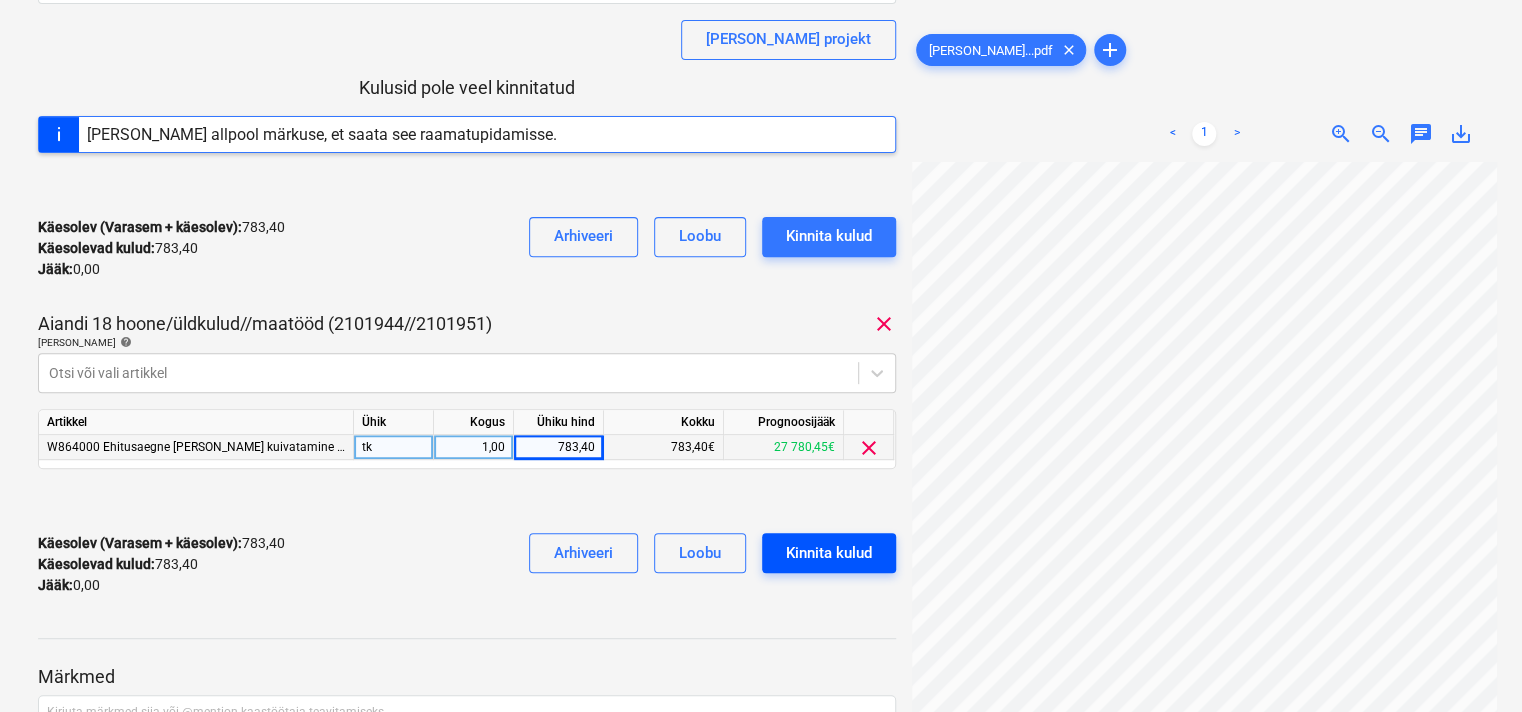 click on "Kinnita kulud" at bounding box center [829, 553] 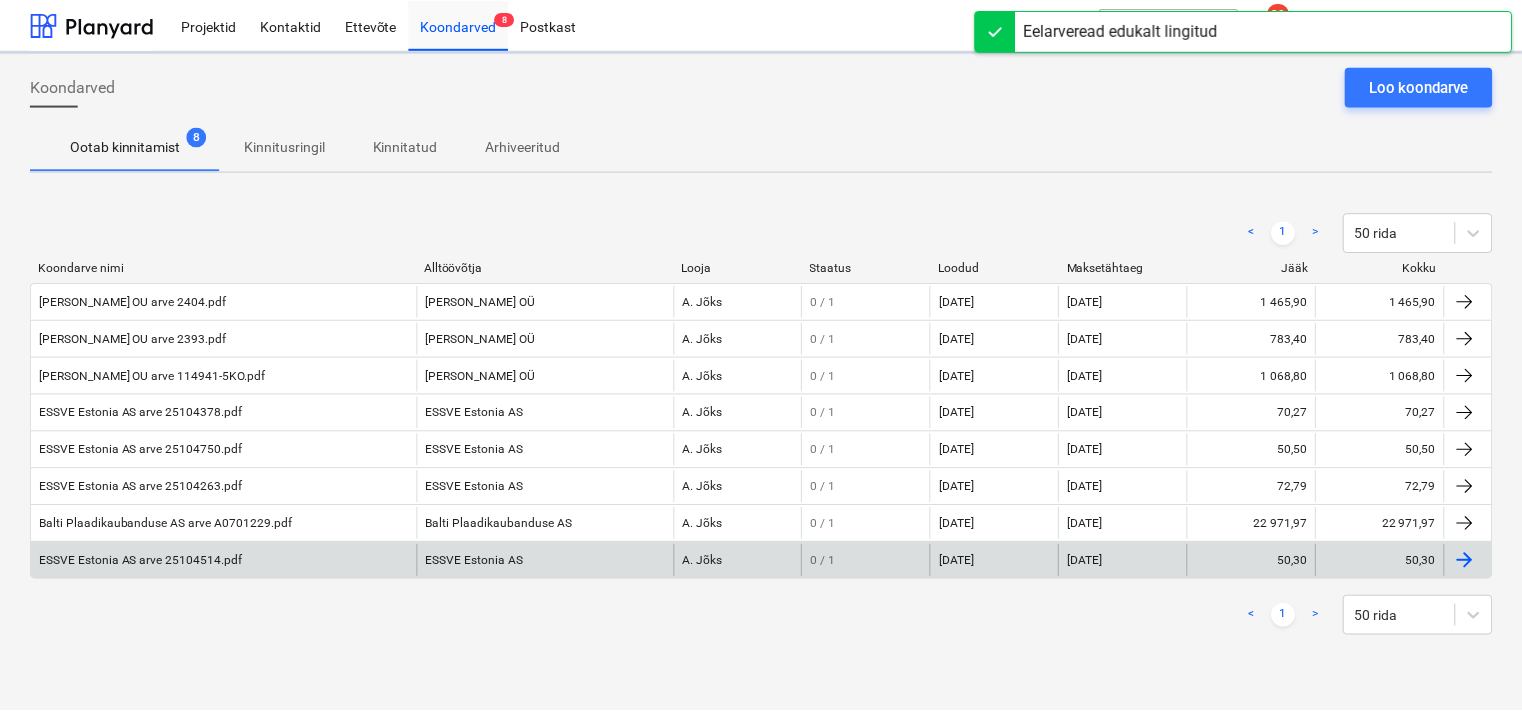 scroll, scrollTop: 0, scrollLeft: 0, axis: both 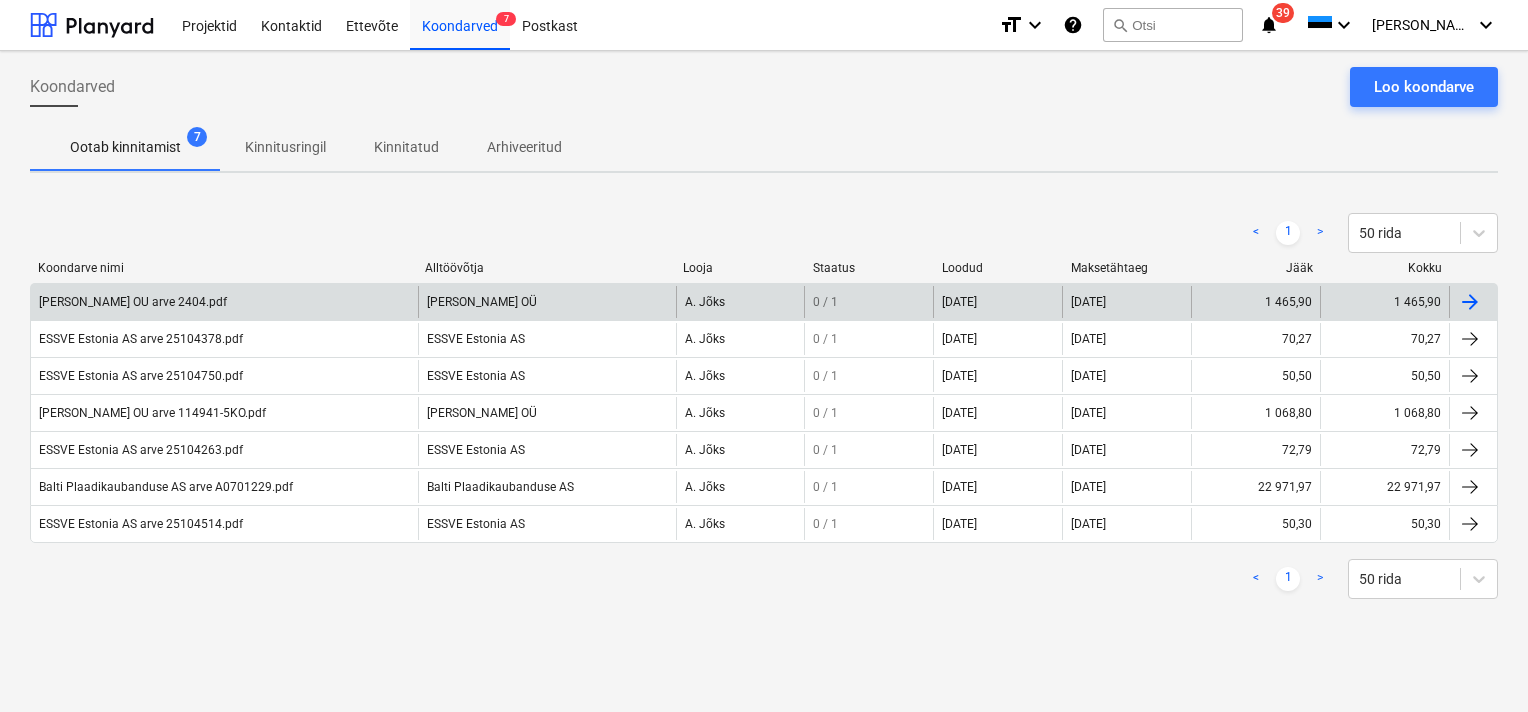 click on "[PERSON_NAME] OU arve 2404.pdf" at bounding box center (224, 302) 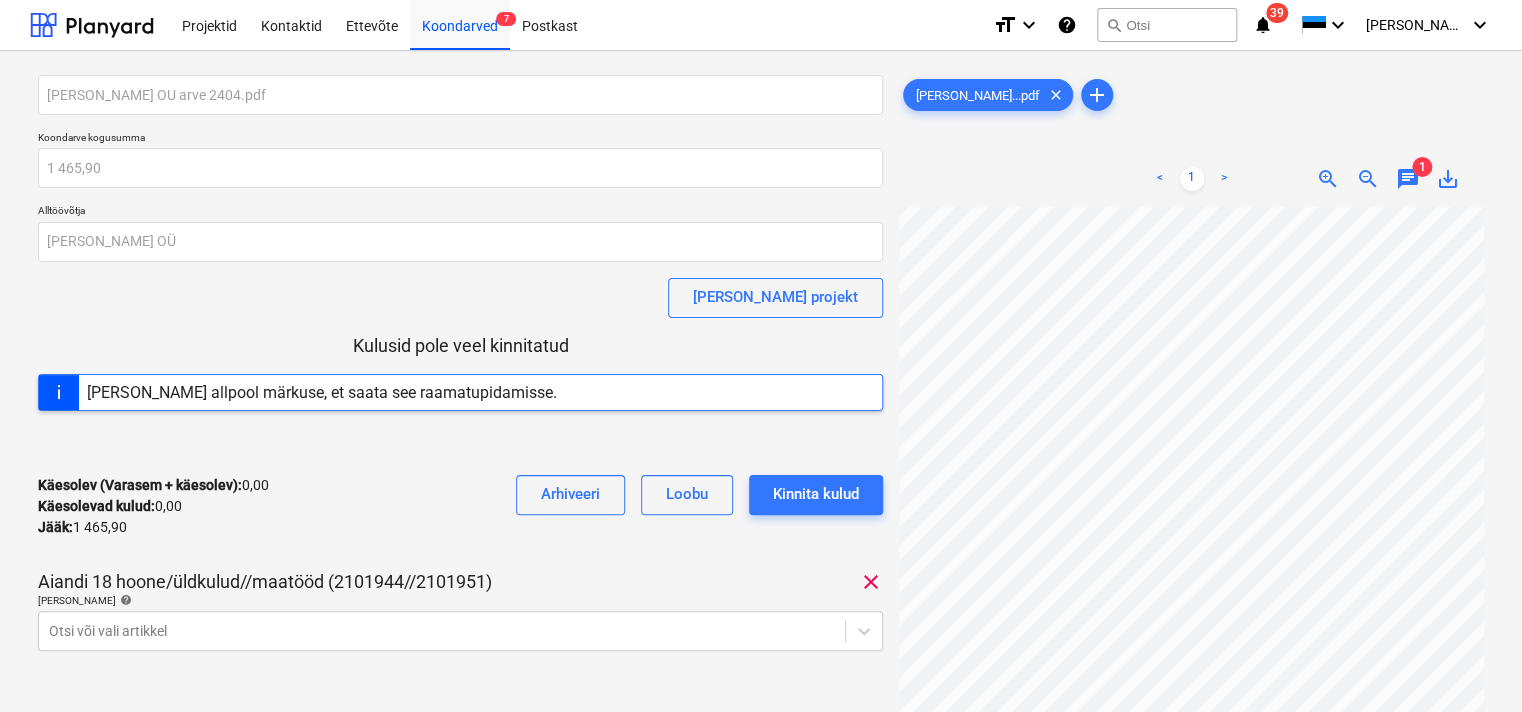 scroll, scrollTop: 132, scrollLeft: 11, axis: both 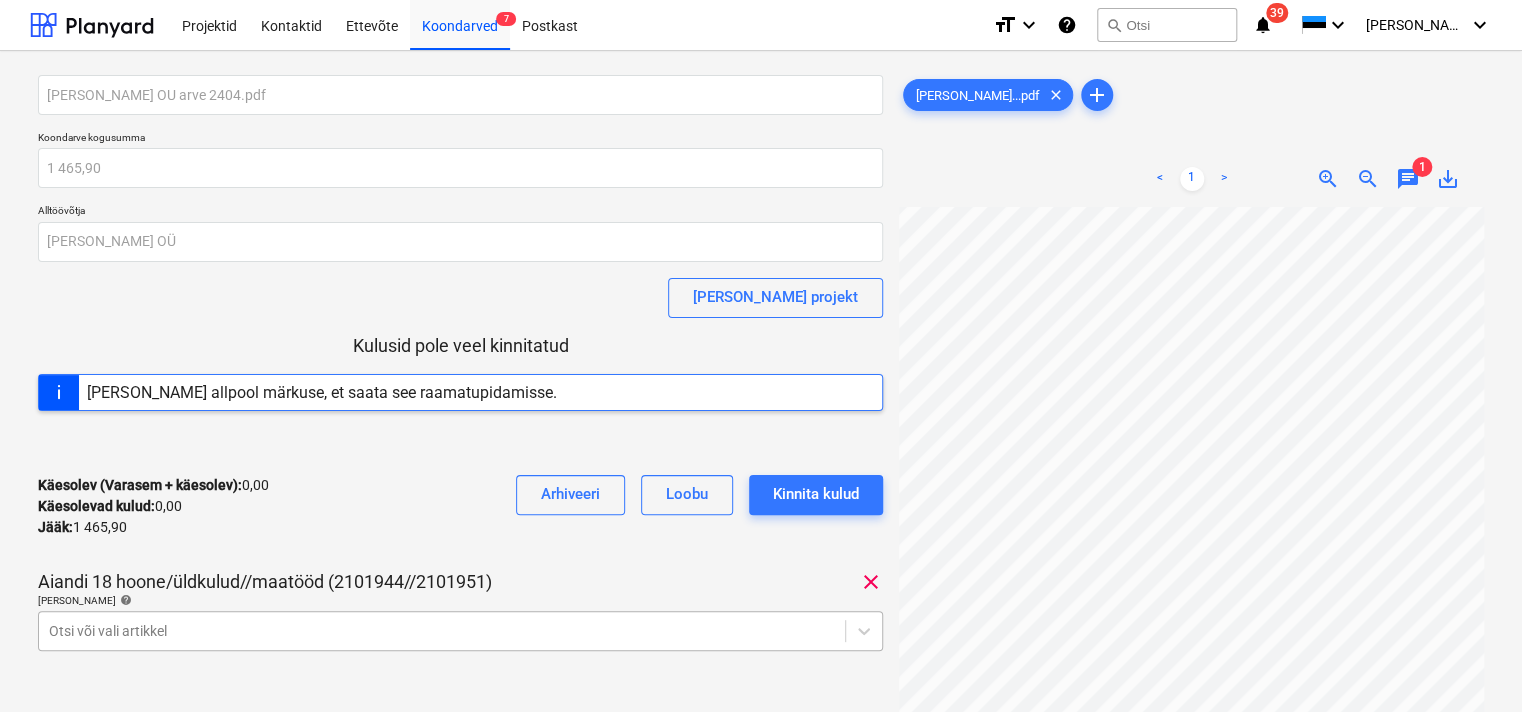 click on "Projektid Kontaktid Ettevõte Koondarved 7 Postkast format_size keyboard_arrow_down help search Otsi notifications 39 keyboard_arrow_down [PERSON_NAME] keyboard_arrow_down [PERSON_NAME] OU arve 2404.pdf Koondarve kogusumma 1 465,90 Alltöövõtja [PERSON_NAME] OÜ [PERSON_NAME] projekt Kulusid pole veel kinnitatud [PERSON_NAME] allpool märkuse, et saata see raamatupidamisse. Käesolev (Varasem + käesolev) :  0,00 Käesolevad kulud :  0,00 Jääk :  1 465,90 Arhiveeri Loobu Kinnita kulud Aiandi 18 hoone/üldkulud//maatööd (2101944//2101951) clear [PERSON_NAME] artiklid help Otsi või vali artikkel Käesolev (Varasem + käesolev) :  0,00 Käesolevad kulud :  0,00 Jääk :  1 465,90 Arhiveeri [PERSON_NAME] kulud Märkmed Kirjuta märkmed siia või @mention kaastöötaja teavitamiseks ﻿ Salvesta [PERSON_NAME]...pdf clear add < 1 > zoom_in zoom_out chat 1 save_alt" at bounding box center (761, 356) 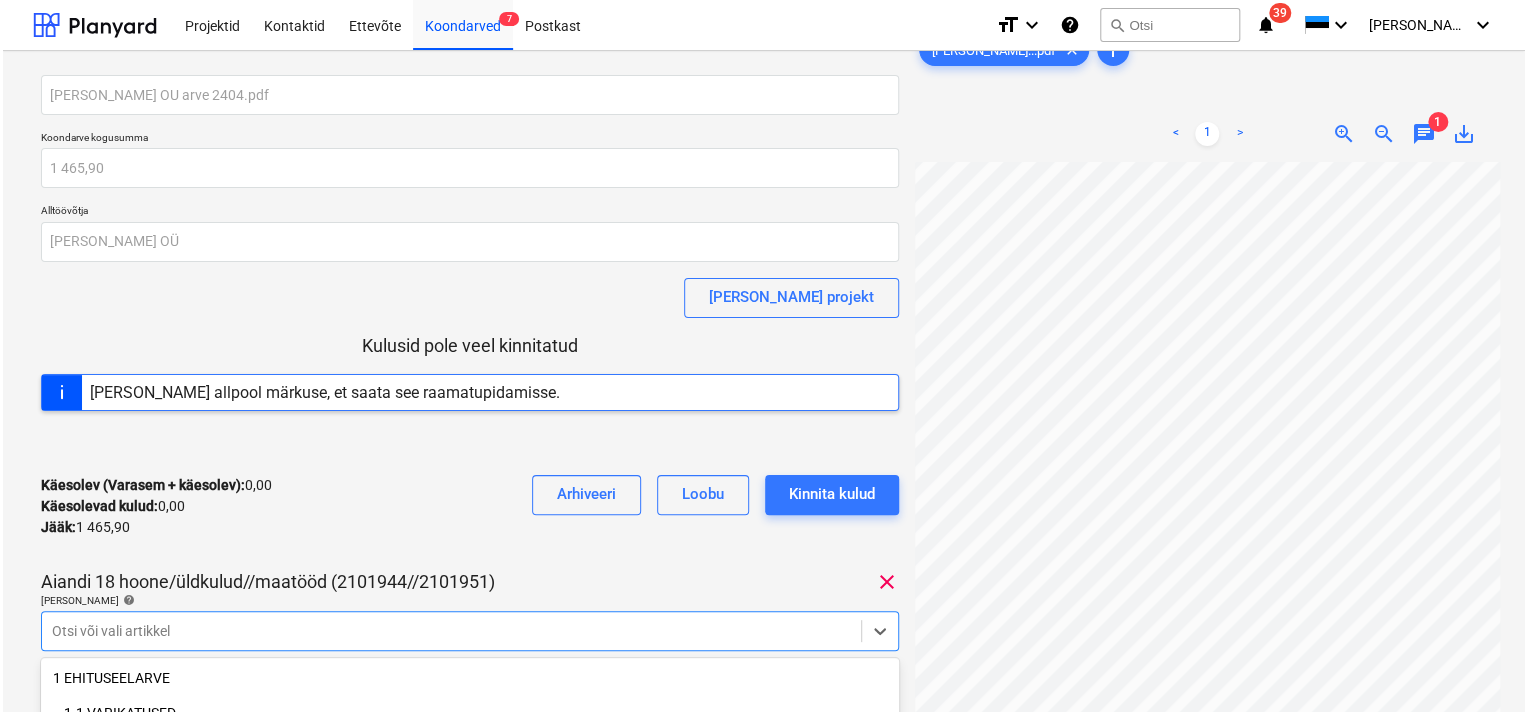 scroll, scrollTop: 258, scrollLeft: 0, axis: vertical 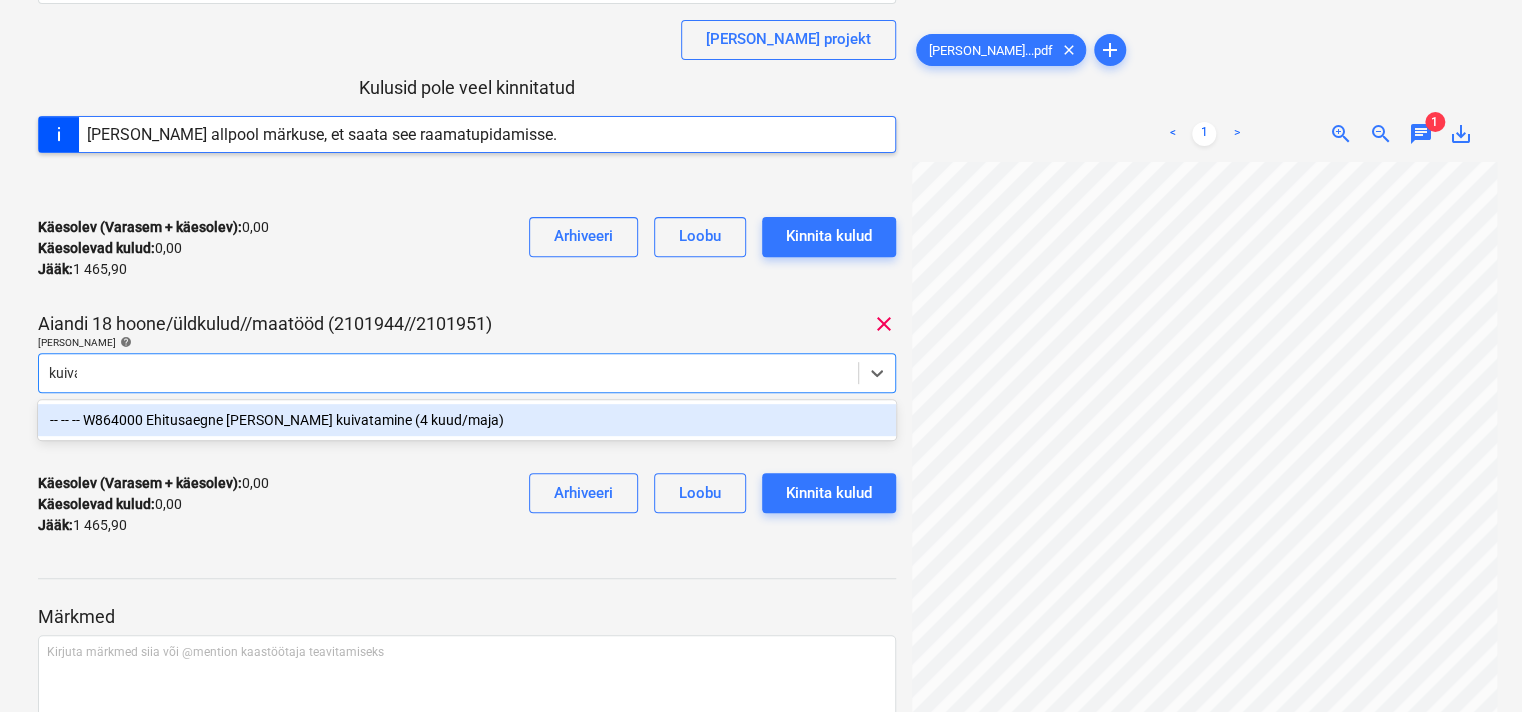 type on "kuivat" 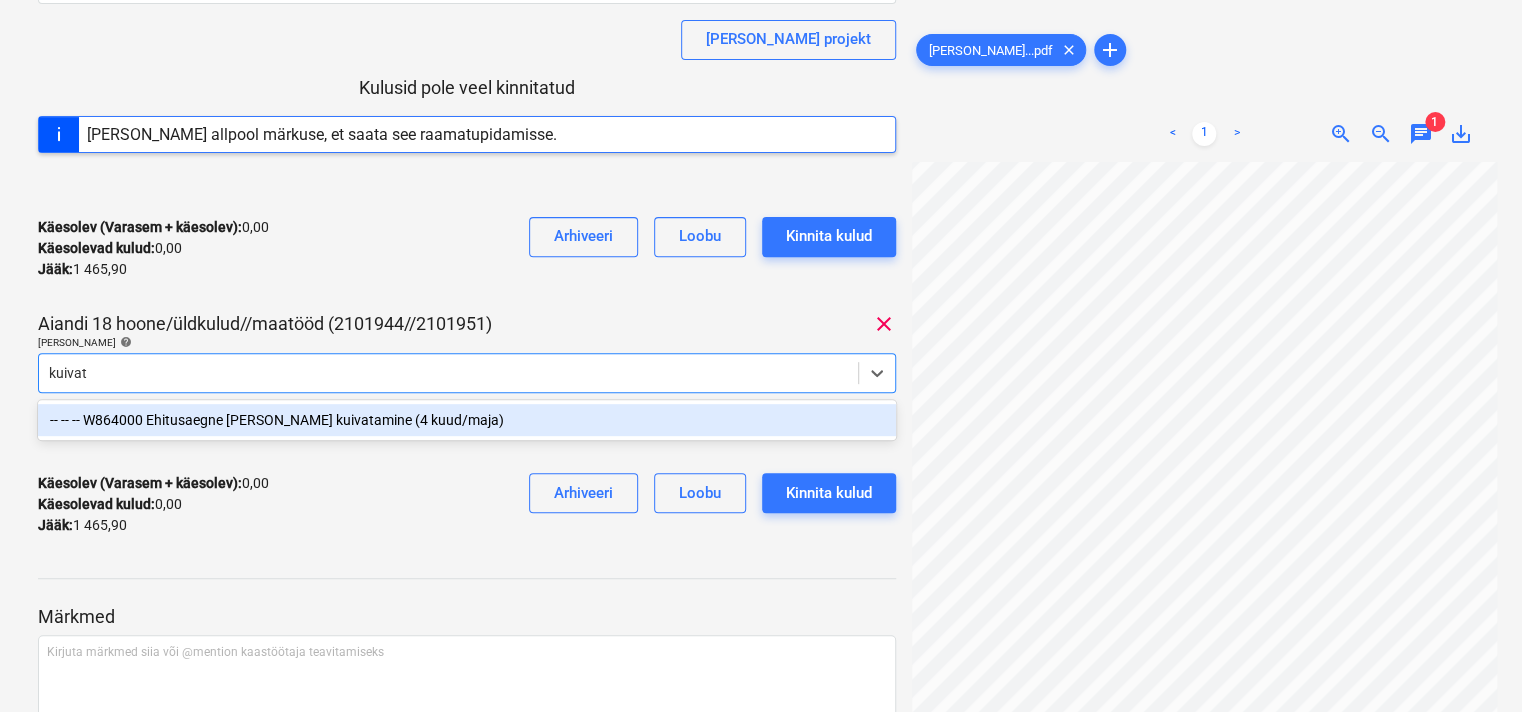 click on "-- -- --  W864000 Ehitusaegne [PERSON_NAME] kuivatamine (4 kuud/maja)" at bounding box center [467, 420] 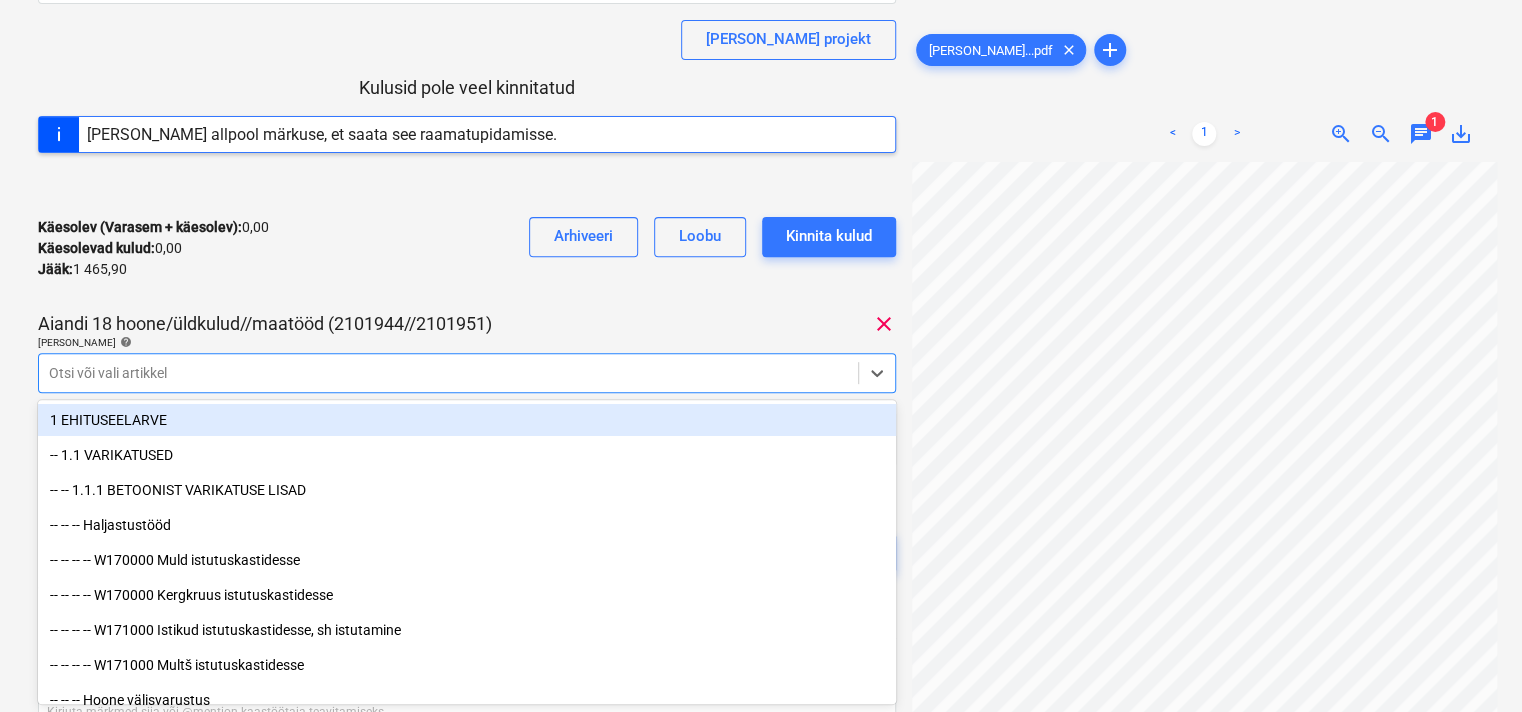 click on "[PERSON_NAME] OU arve 2404.pdf Koondarve kogusumma 1 465,90 Alltöövõtja [PERSON_NAME] OÜ [PERSON_NAME] projekt Kulusid pole veel kinnitatud [PERSON_NAME] allpool märkuse, et saata see raamatupidamisse. Käesolev (Varasem + käesolev) :  0,00 Käesolevad kulud :  0,00 Jääk :  1 465,90 Arhiveeri Loobu Kinnita kulud Aiandi 18 hoone/üldkulud//maatööd (2101944//2101951) clear [PERSON_NAME] artiklid help option -- -- --  W864000 Ehitusaegne [PERSON_NAME] kuivatamine (4 kuud/maja), selected. option  1 EHITUSEELARVE focused, 1 of 492. 492 results available. Use Up and Down to choose options, press Enter to select the currently focused option, press Escape to exit the menu, press Tab to select the option and exit the menu. Otsi või vali artikkel Artikkel Ühik Kogus Ühiku hind Kokku Prognoosijääk W864000 Ehitusaegne [PERSON_NAME] kuivatamine (4 kuud/maja) 0,00 0,00 0,00€ 28 563,85€ clear Käesolev (Varasem + käesolev) :  0,00 Käesolevad kulud :  0,00 Jääk :  1 465,90 Arhiveeri Loobu Kinnita kulud" at bounding box center [467, 214] 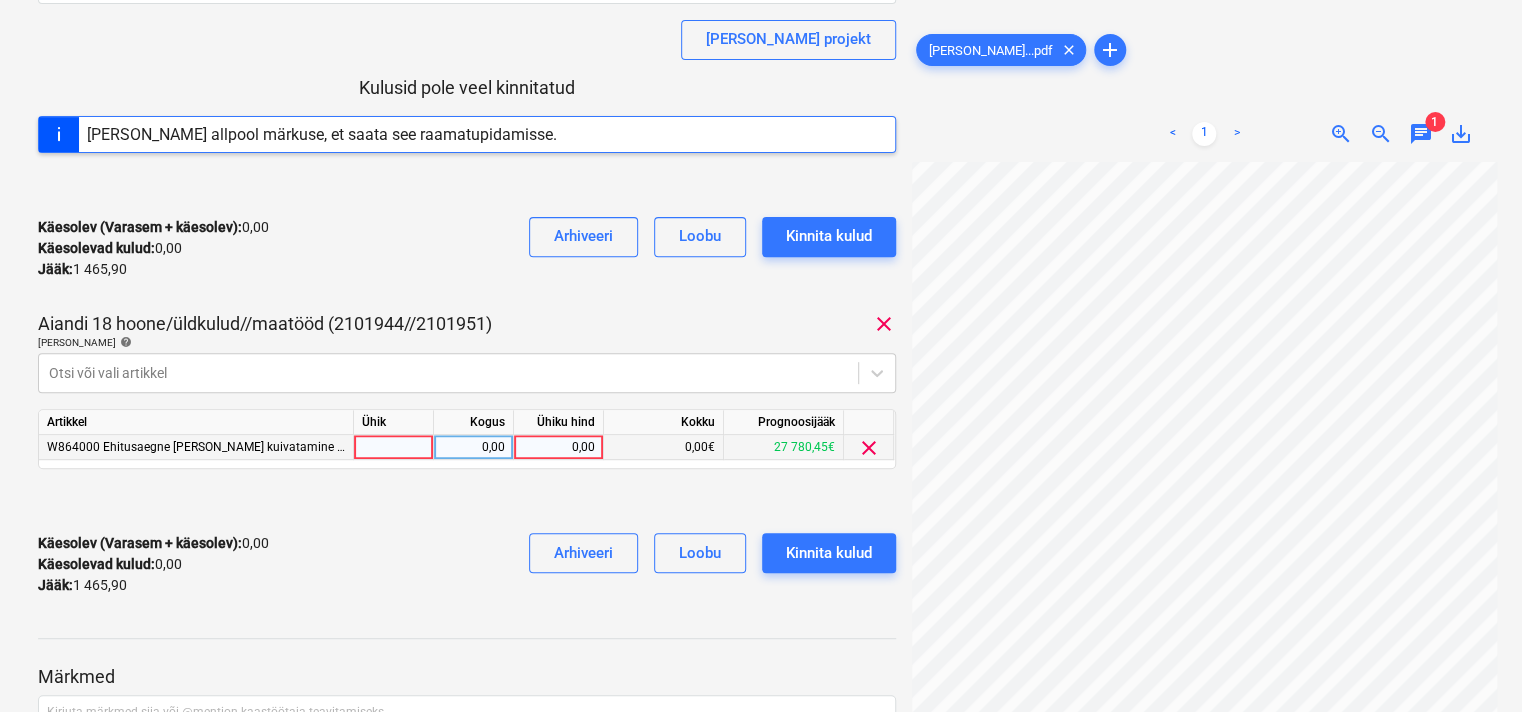 click on "0,00" at bounding box center (558, 447) 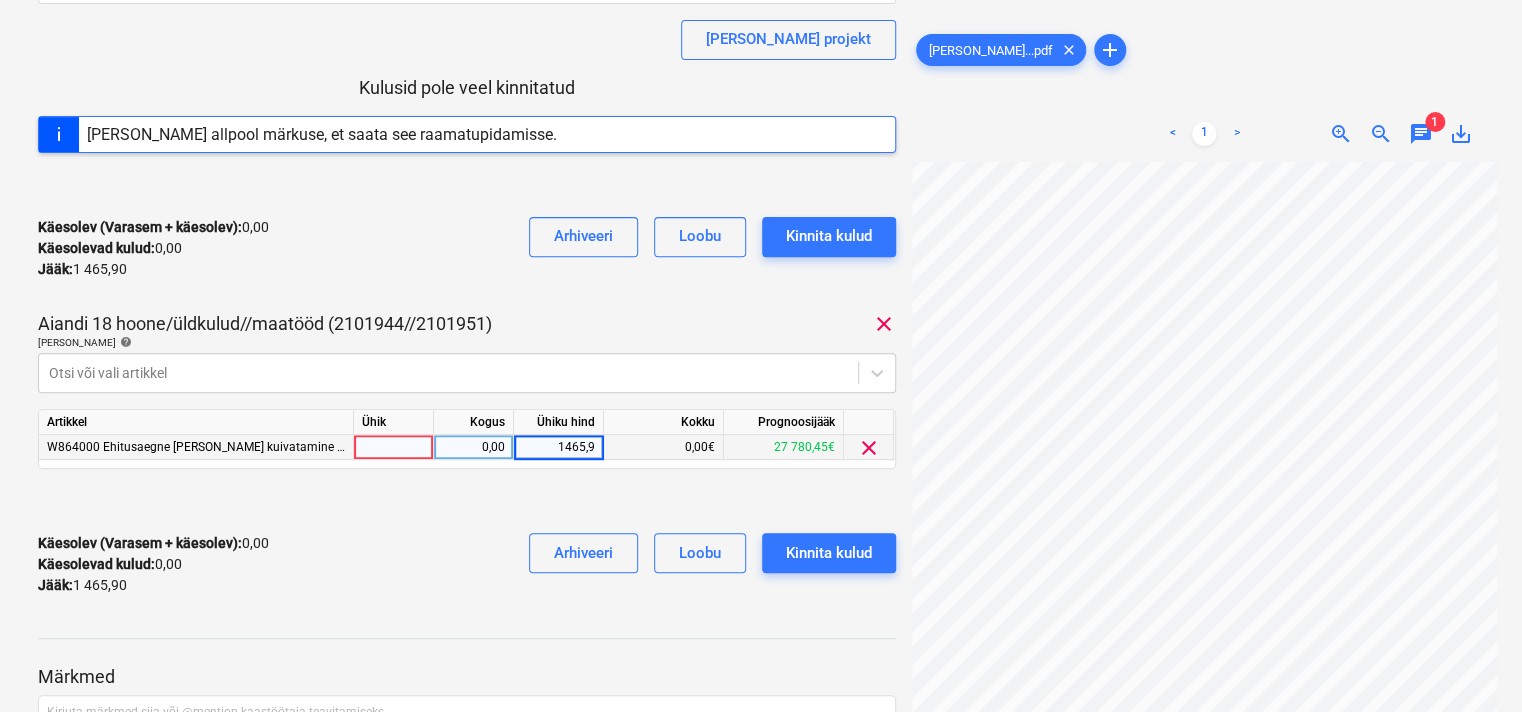 type on "1465,90" 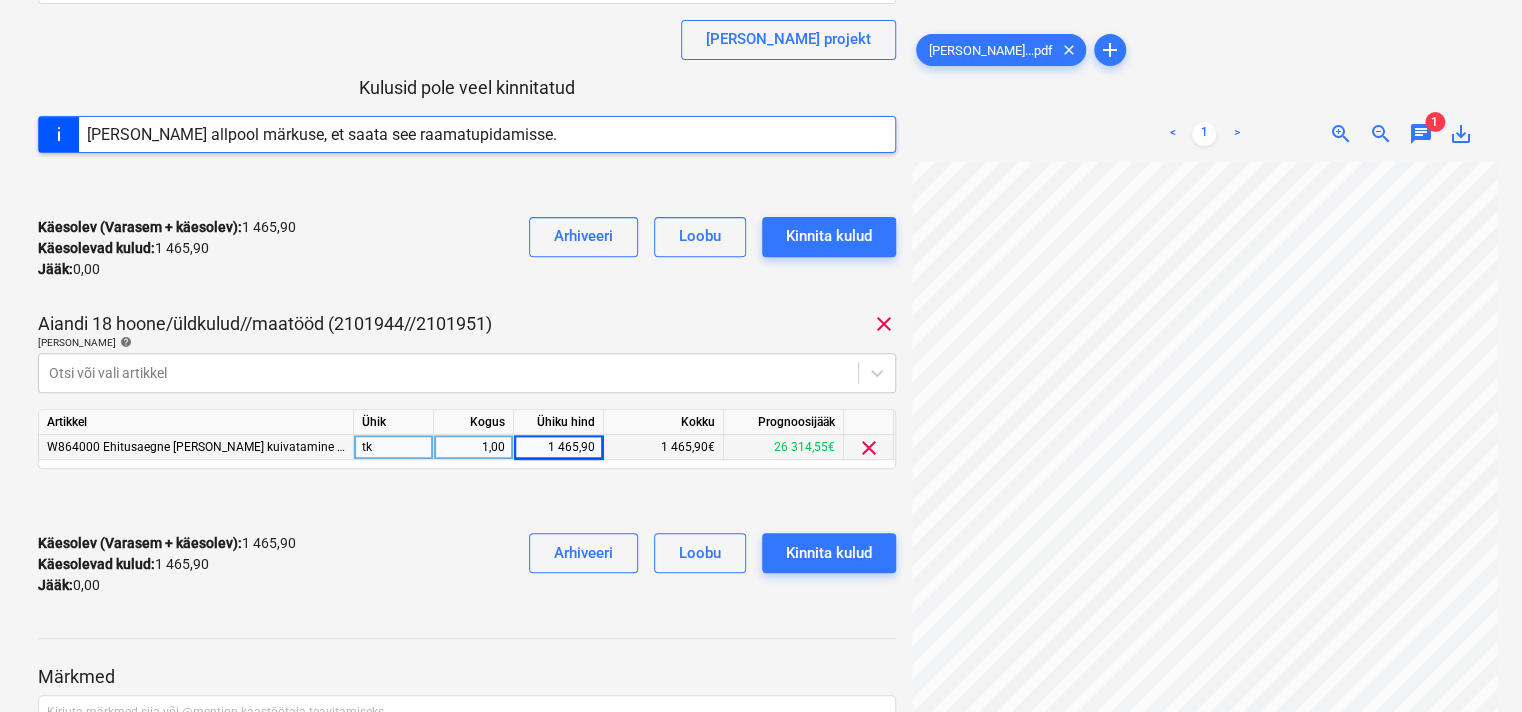 click at bounding box center [467, 501] 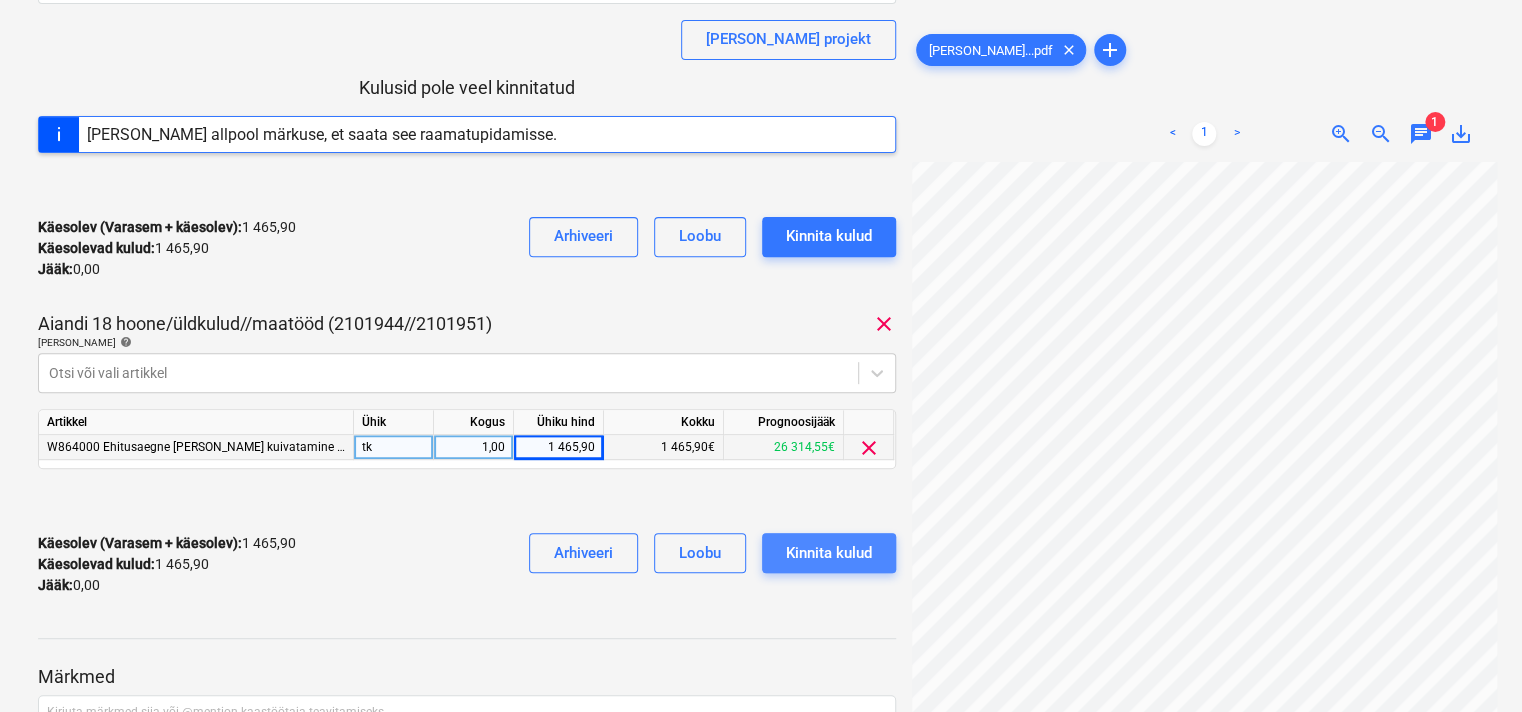 click on "Kinnita kulud" at bounding box center [829, 553] 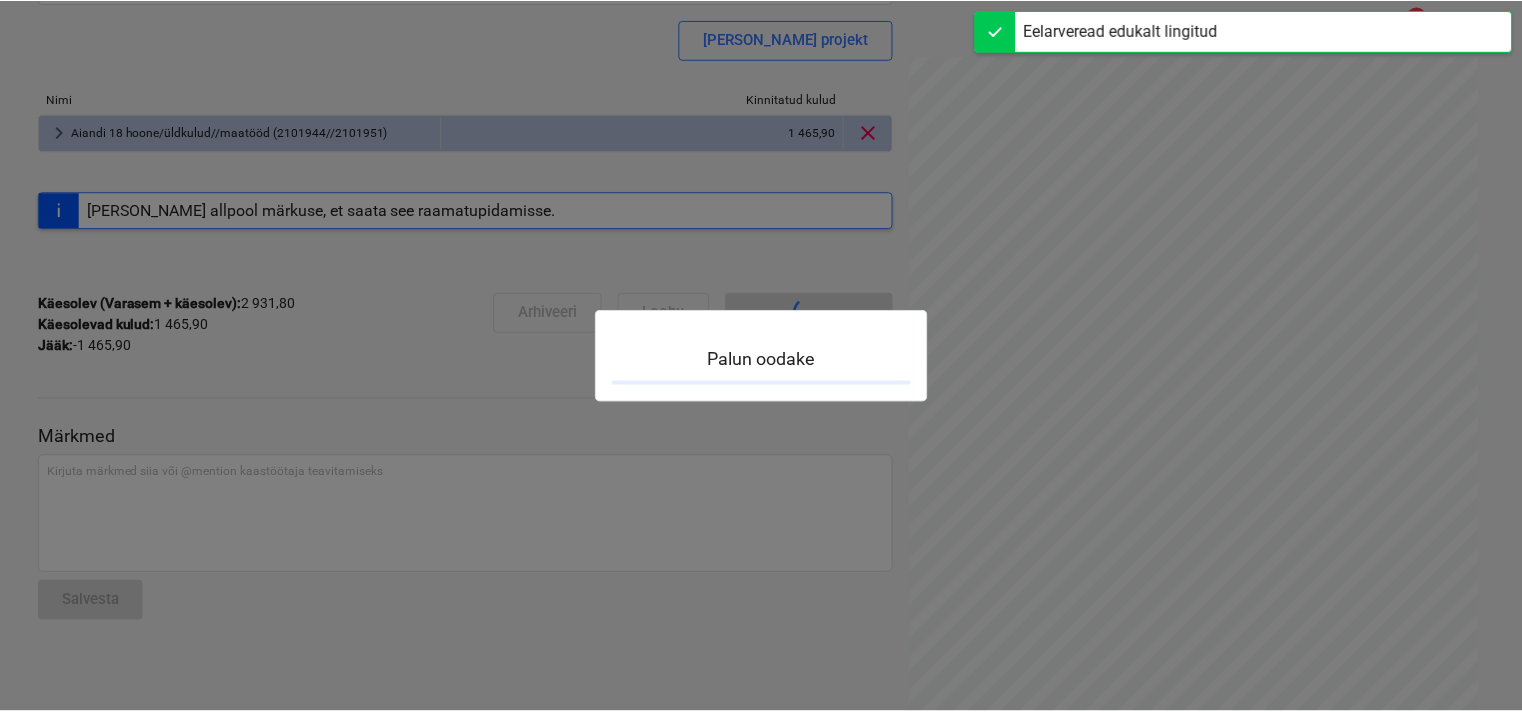scroll, scrollTop: 0, scrollLeft: 0, axis: both 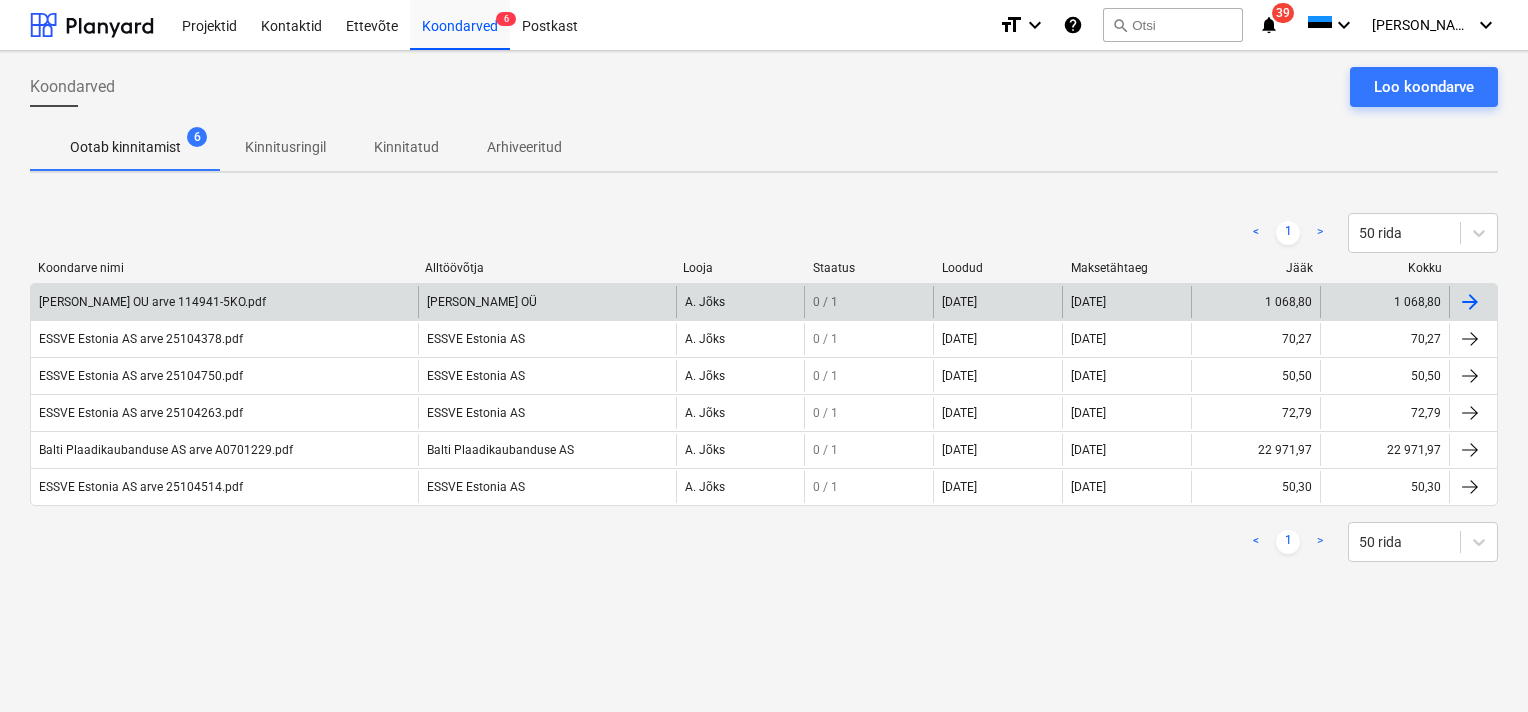 click on "[PERSON_NAME] OU arve 114941-5KO.pdf" at bounding box center [224, 302] 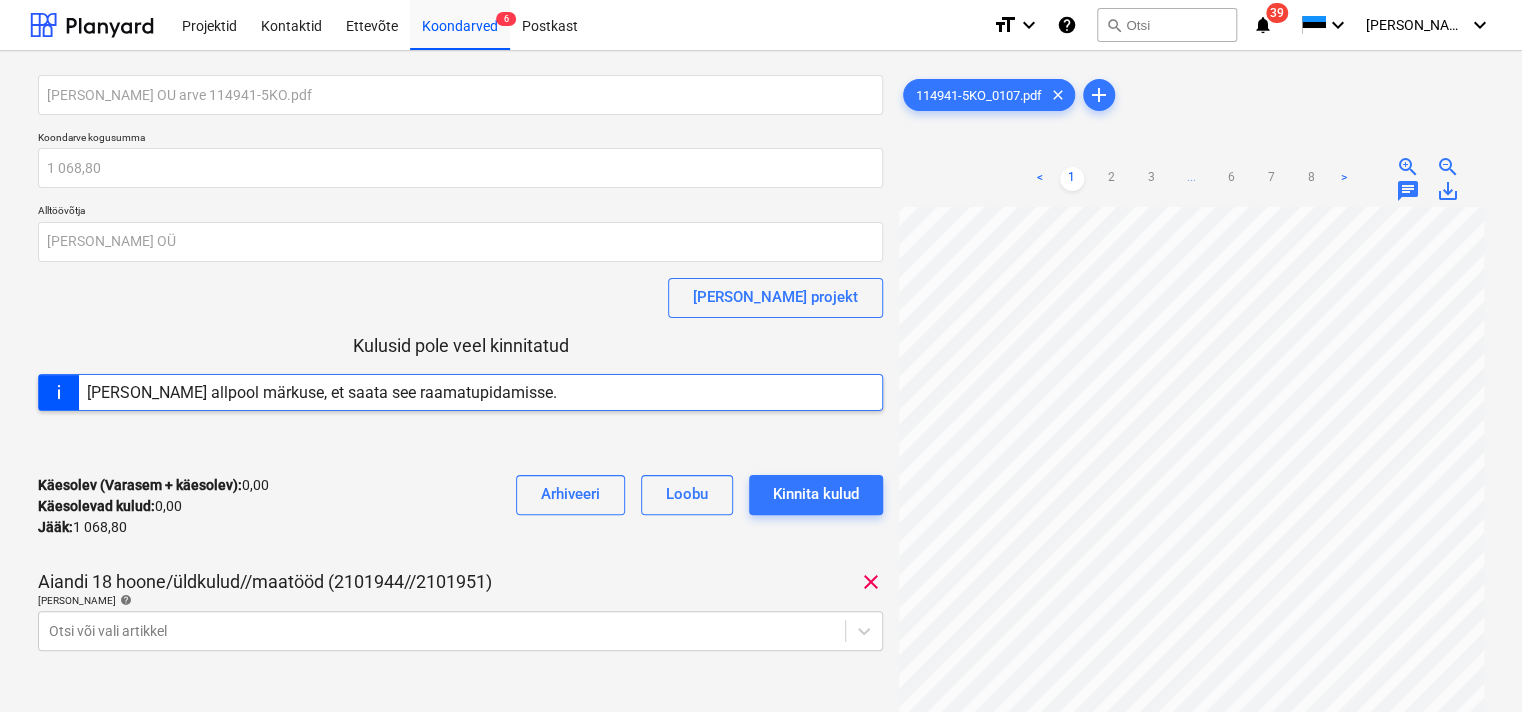 scroll, scrollTop: 164, scrollLeft: 24, axis: both 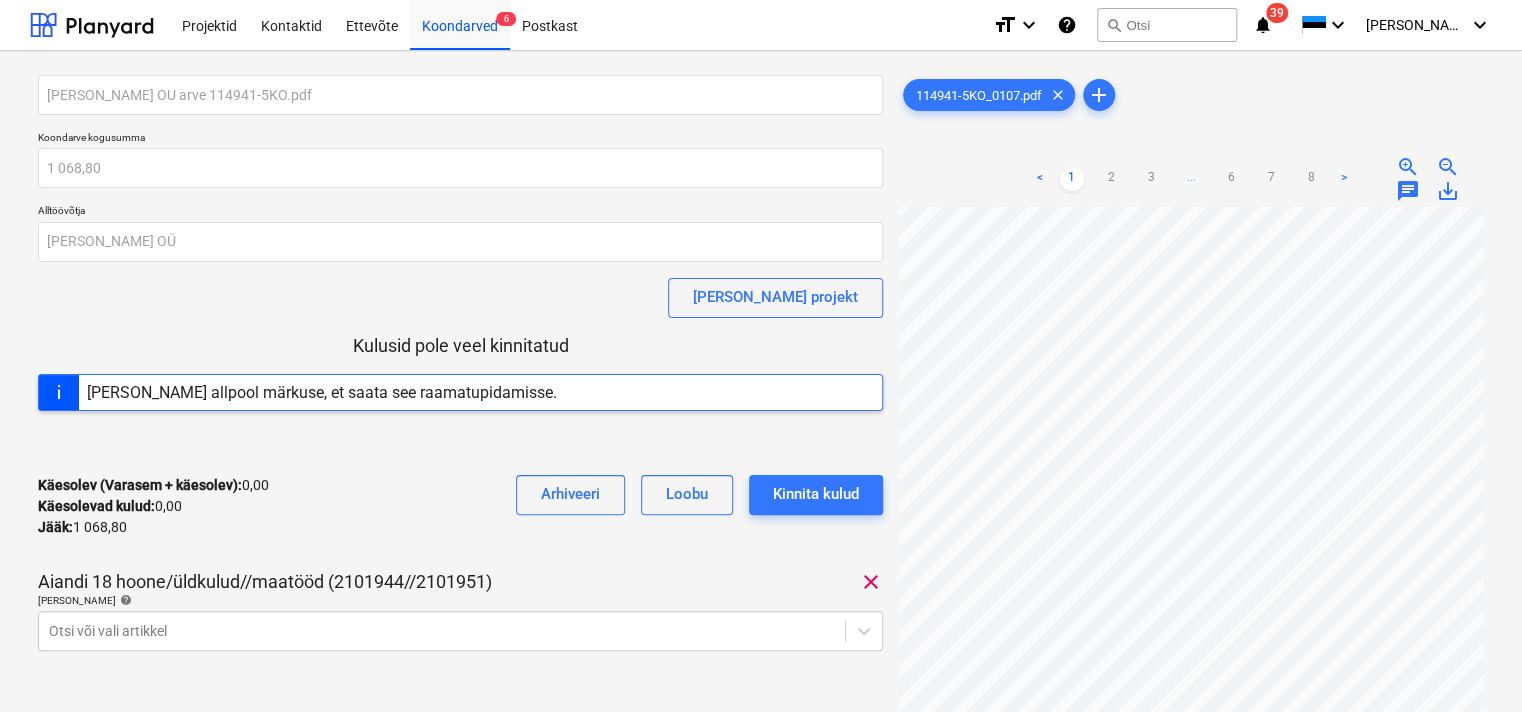 click on "Projektid Kontaktid Ettevõte Koondarved 6 Postkast format_size keyboard_arrow_down help search Otsi notifications 39 keyboard_arrow_down [PERSON_NAME] keyboard_arrow_down [PERSON_NAME] OU arve 114941-5KO.pdf Koondarve kogusumma 1 068,80 Alltöövõtja [PERSON_NAME] OÜ [PERSON_NAME] projekt Kulusid pole veel kinnitatud [PERSON_NAME] allpool märkuse, et saata see raamatupidamisse. Käesolev (Varasem + käesolev) :  0,00 Käesolevad kulud :  0,00 Jääk :  1 068,80 Arhiveeri Loobu Kinnita kulud Aiandi 18 hoone/üldkulud//maatööd (2101944//2101951) clear [PERSON_NAME] artiklid help Otsi või vali artikkel Käesolev (Varasem + käesolev) :  0,00 Käesolevad kulud :  0,00 Jääk :  1 068,80 Arhiveeri Loobu Kinnita kulud Märkmed Kirjuta märkmed siia või @mention kaastöötaja teavitamiseks ﻿ Salvesta 114941-5KO_0107.pdf clear add < 1 2 3 ... 6 7 8 > zoom_in zoom_out chat 0 save_alt" at bounding box center (761, 356) 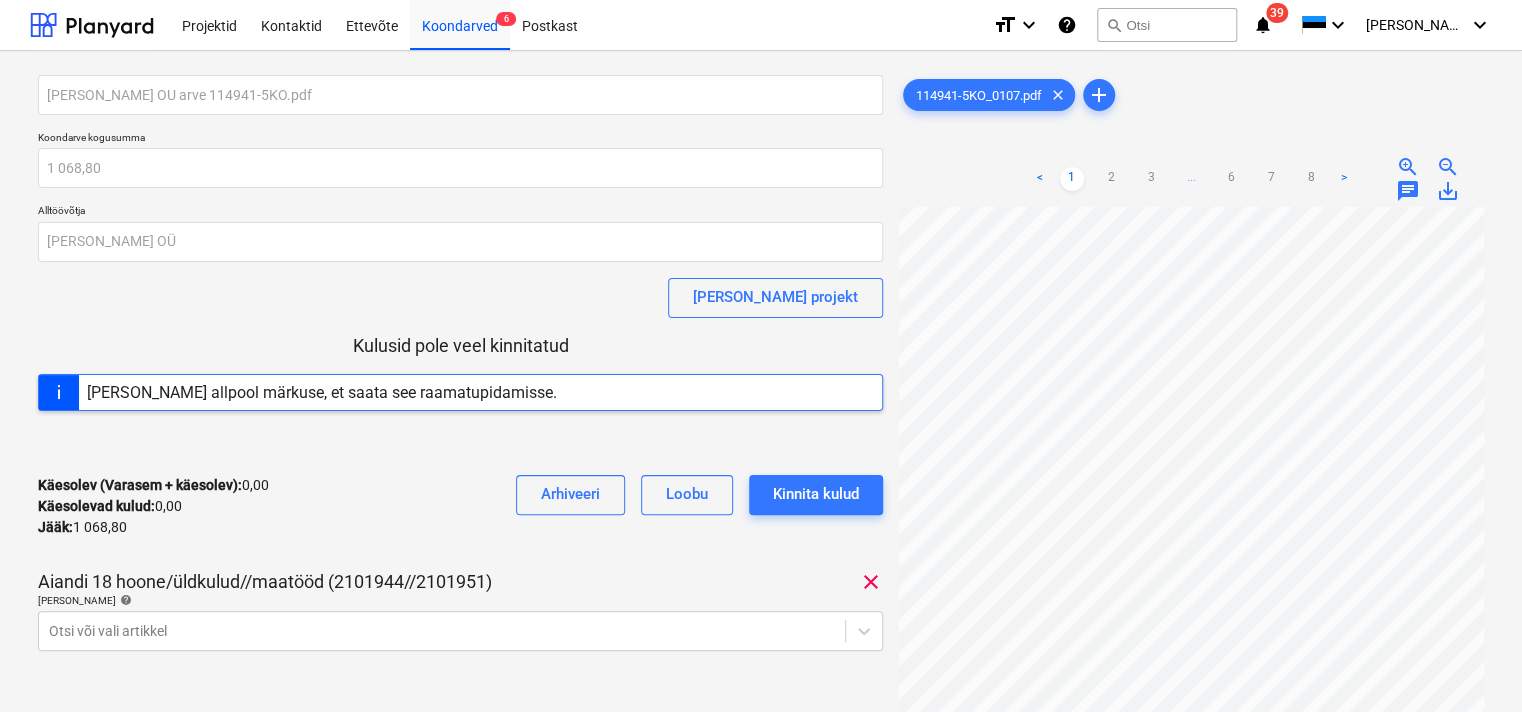 scroll, scrollTop: 36, scrollLeft: 136, axis: both 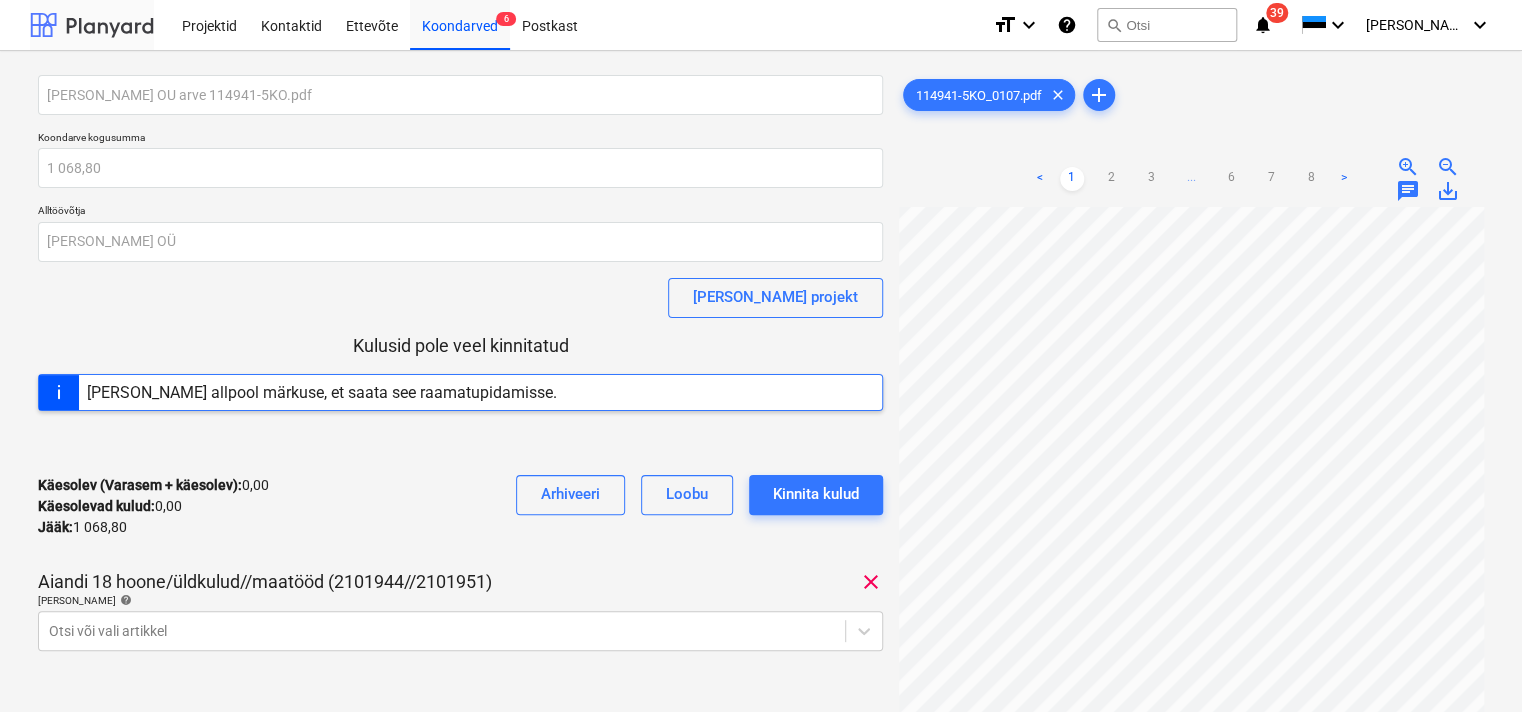 click at bounding box center (92, 25) 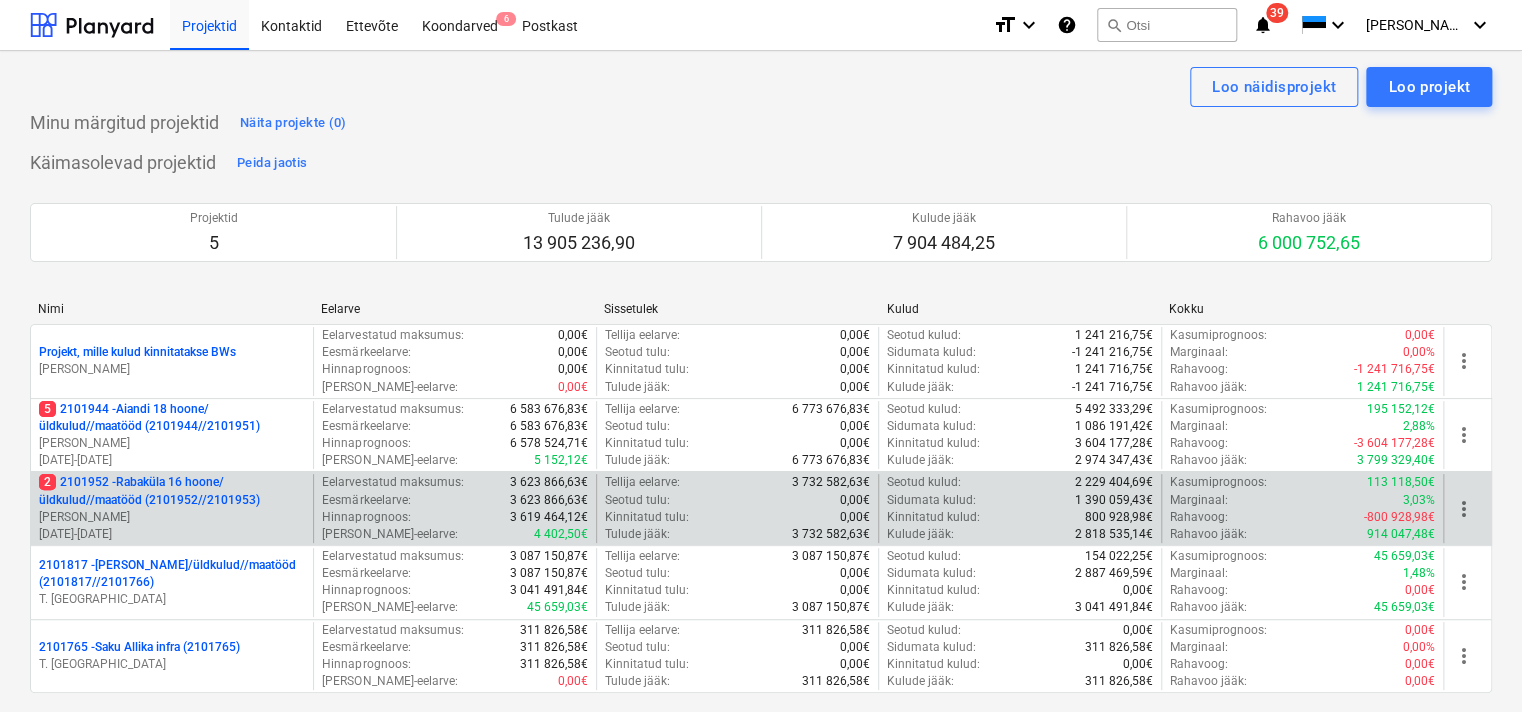 click on "2  2101952 -  [GEOGRAPHIC_DATA] 16 hoone/üldkulud//maatööd (2101952//2101953)" at bounding box center (172, 491) 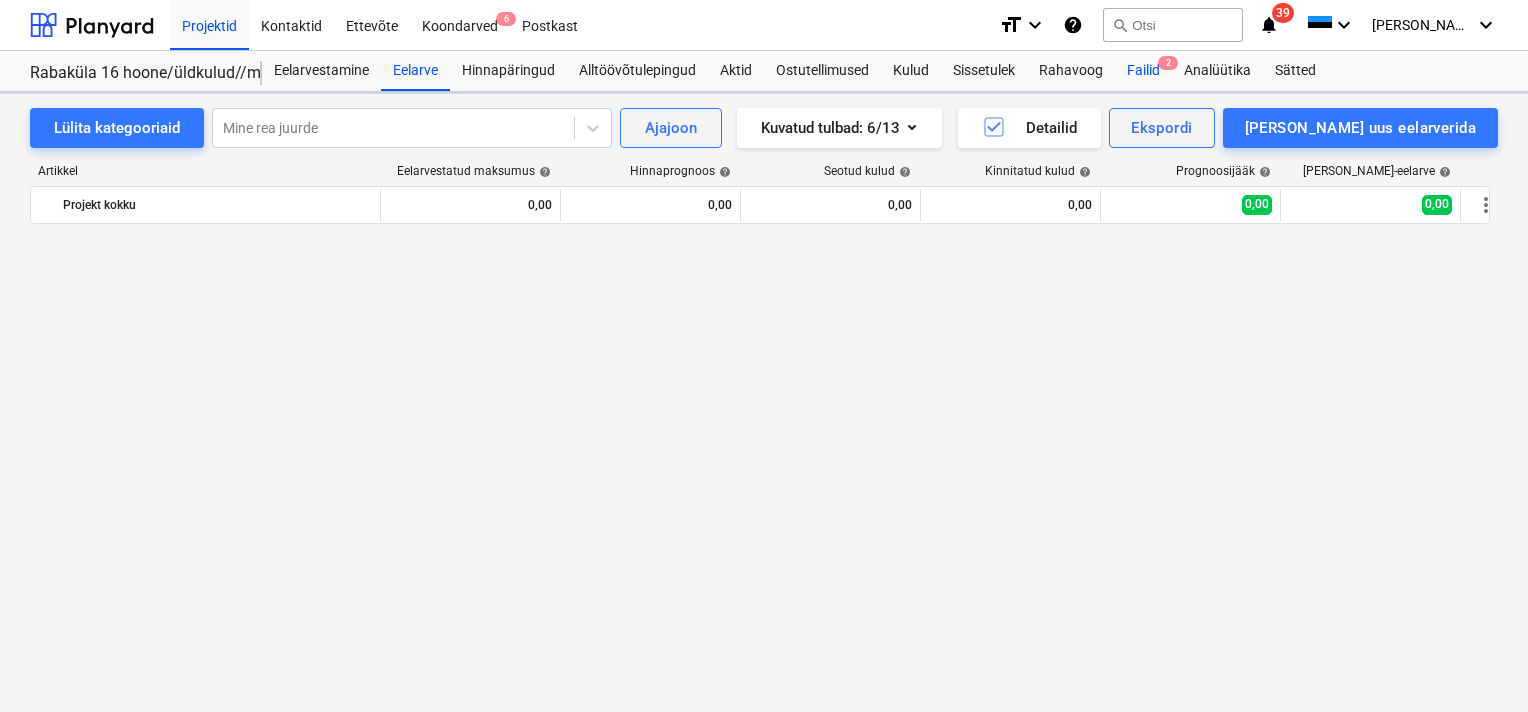 click on "Failid 2" at bounding box center (1143, 71) 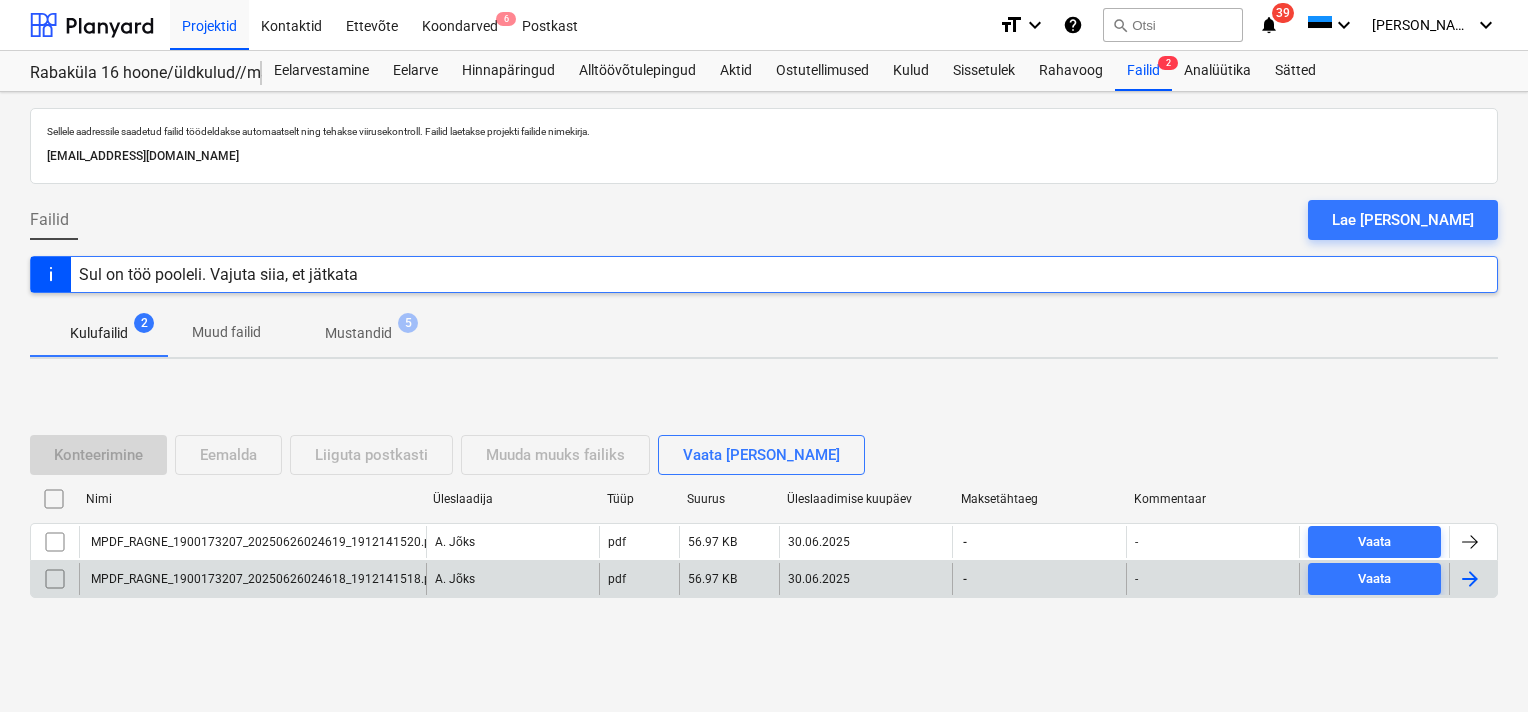 click on "MPDF_RAGNE_1900173207_20250626024618_1912141518.pdf" at bounding box center [265, 579] 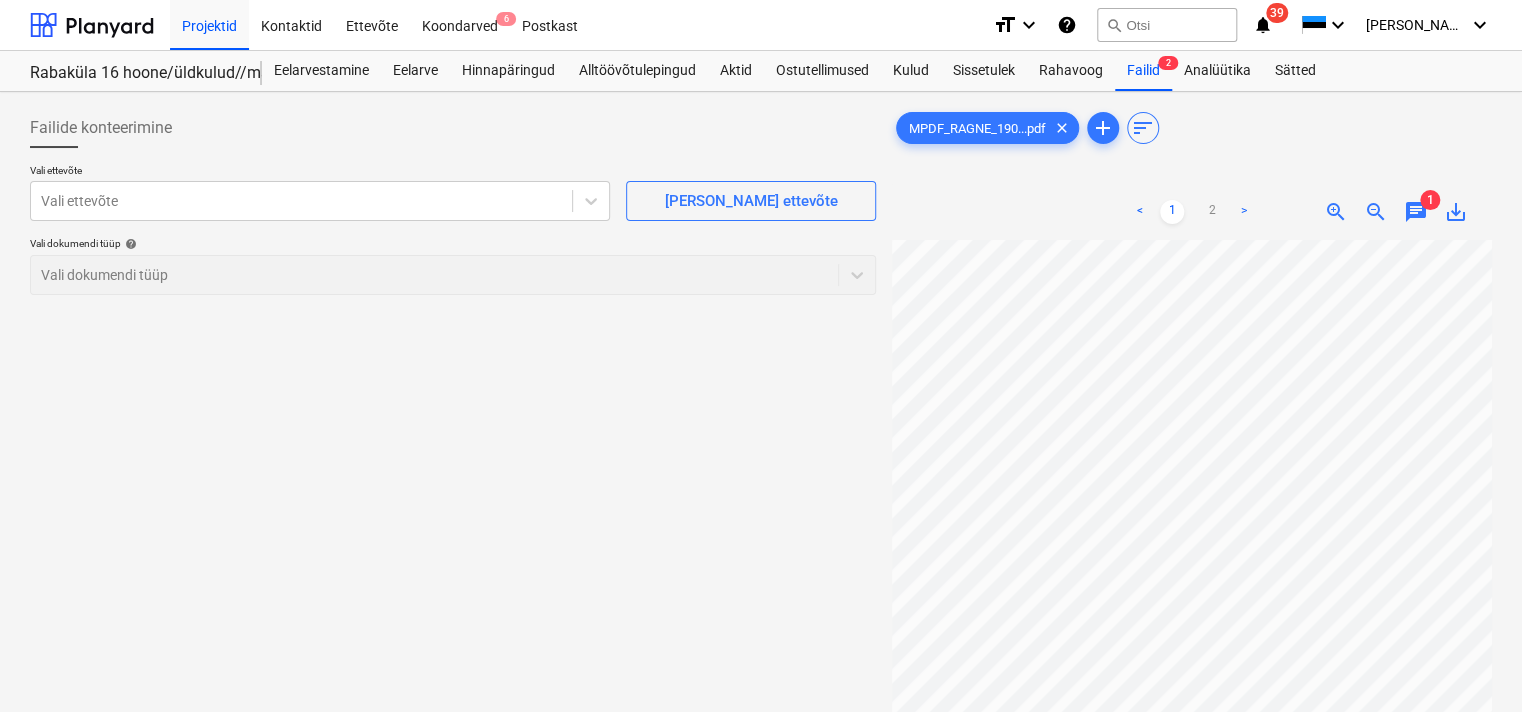 scroll, scrollTop: 40, scrollLeft: 154, axis: both 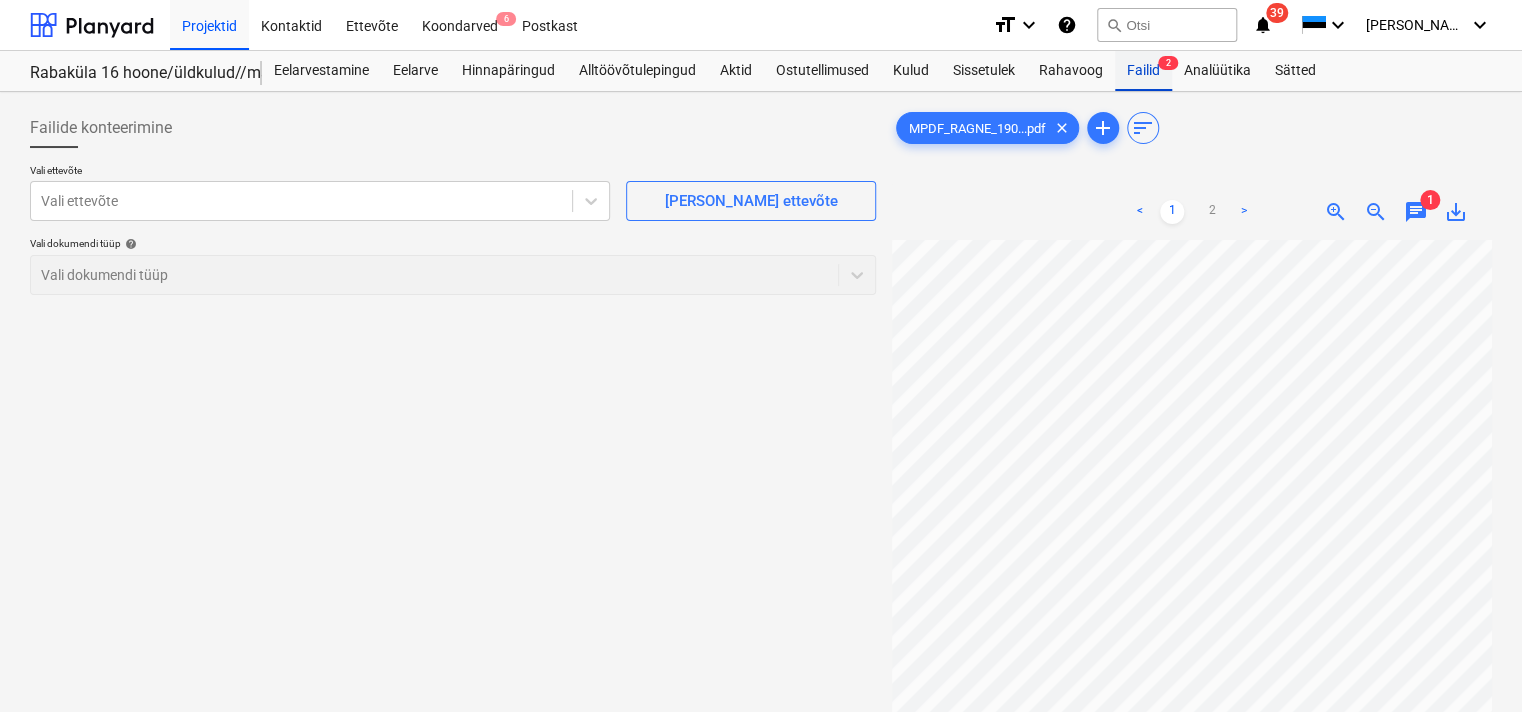 click on "Failid 2" at bounding box center [1143, 71] 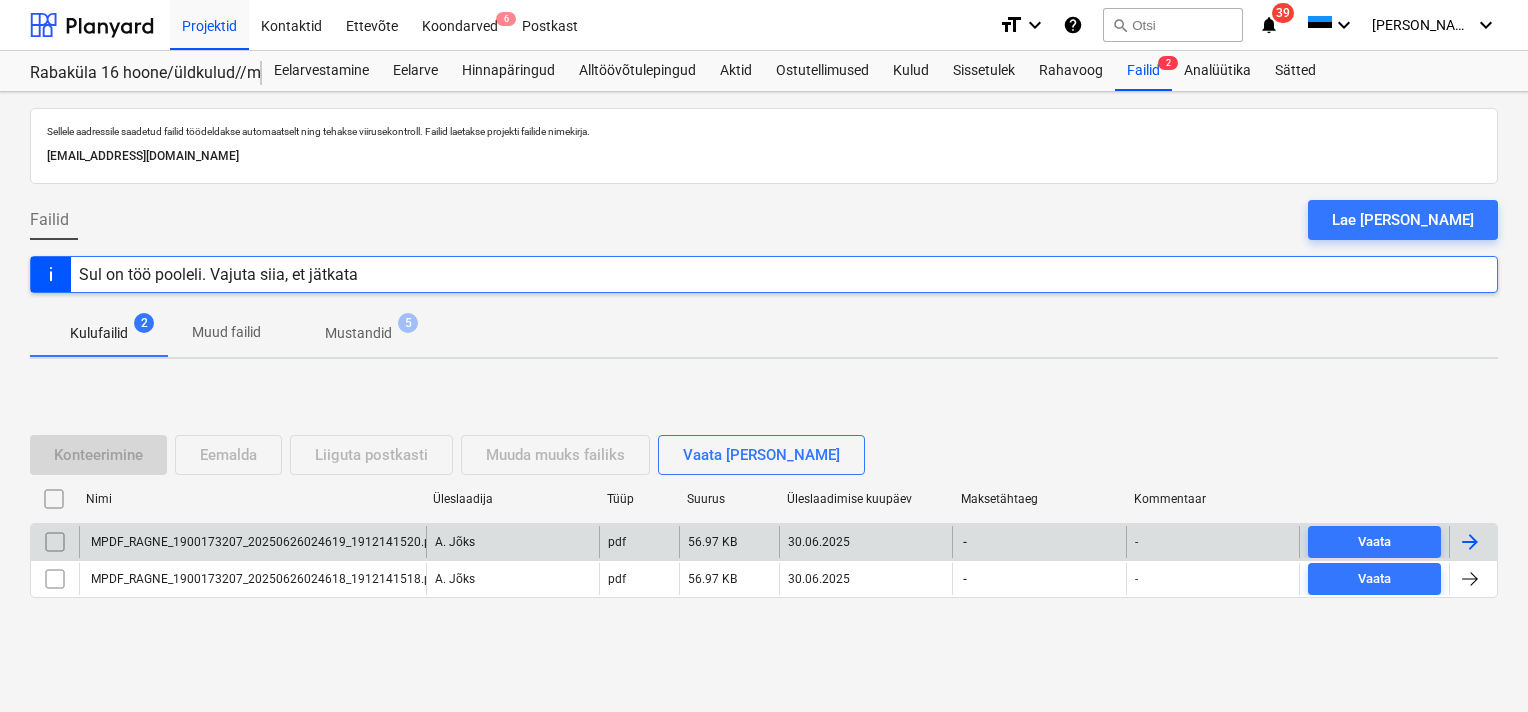 click on "MPDF_RAGNE_1900173207_20250626024619_1912141520.pdf" at bounding box center [265, 542] 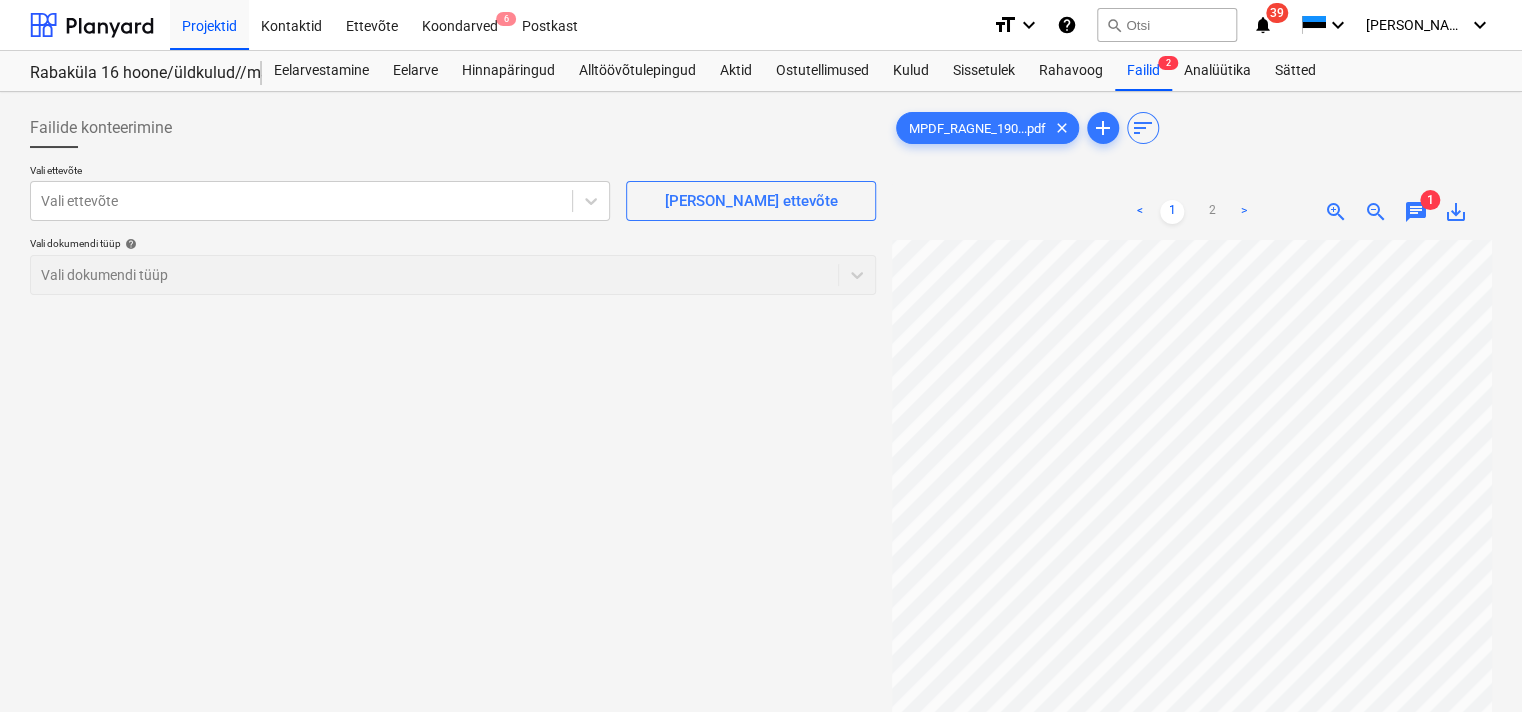 scroll, scrollTop: 36, scrollLeft: 154, axis: both 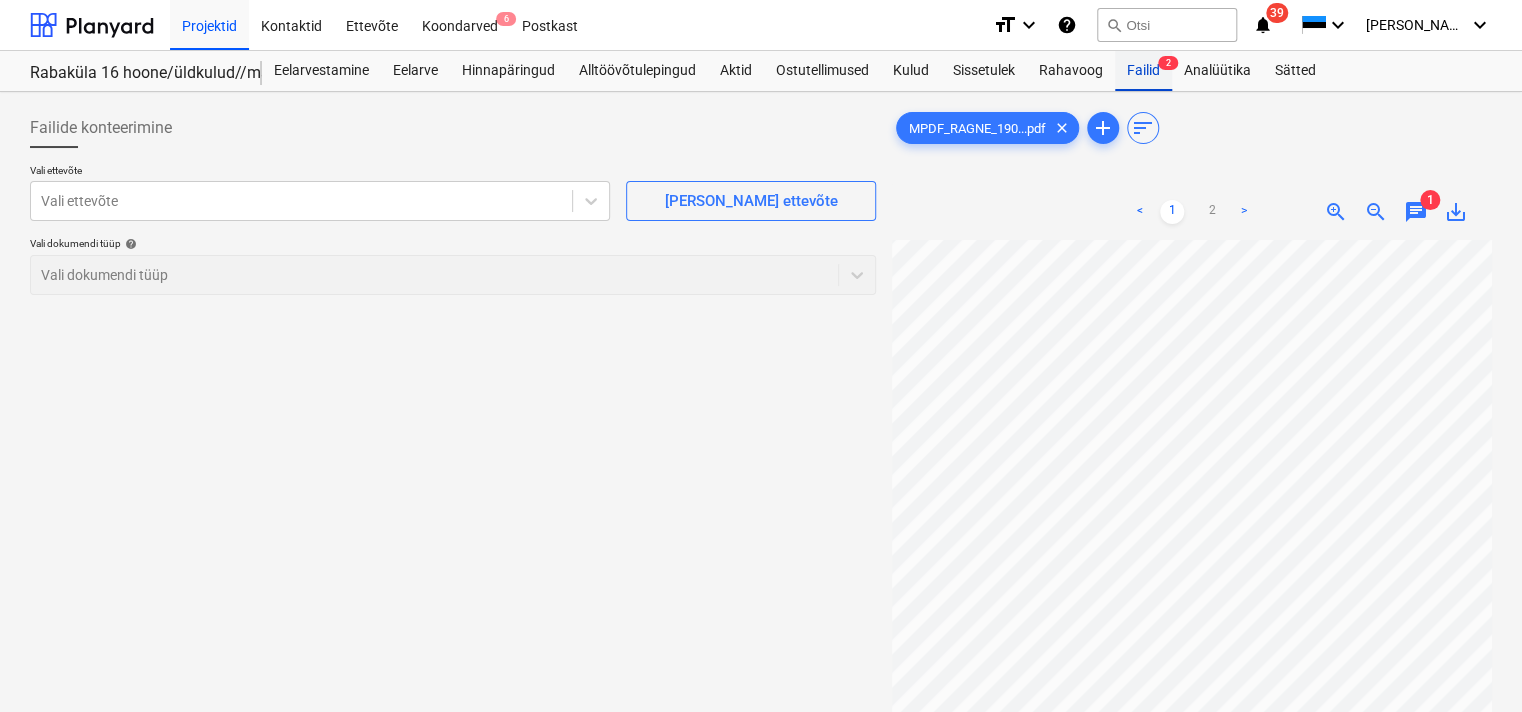 click on "Failid 2" at bounding box center (1143, 71) 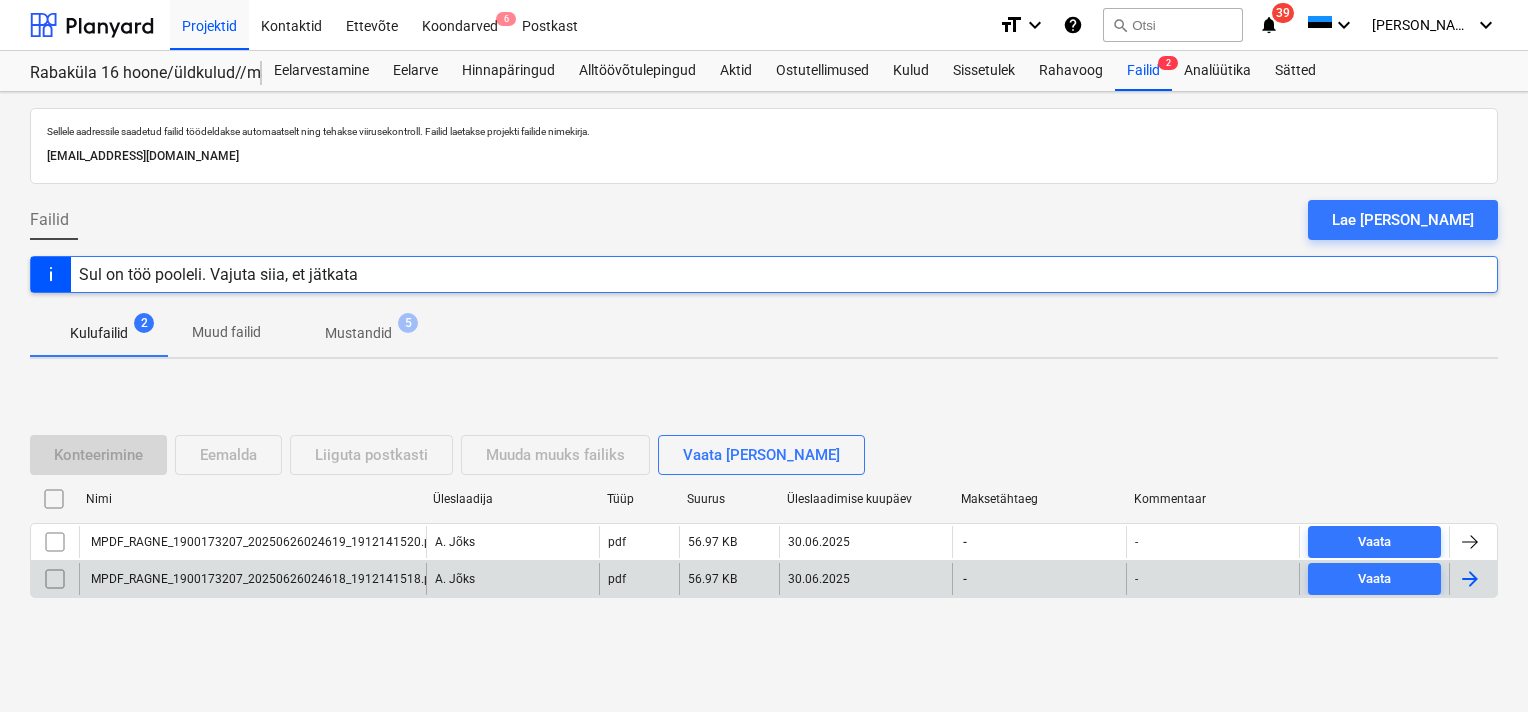 click on "MPDF_RAGNE_1900173207_20250626024618_1912141518.pdf" at bounding box center [265, 579] 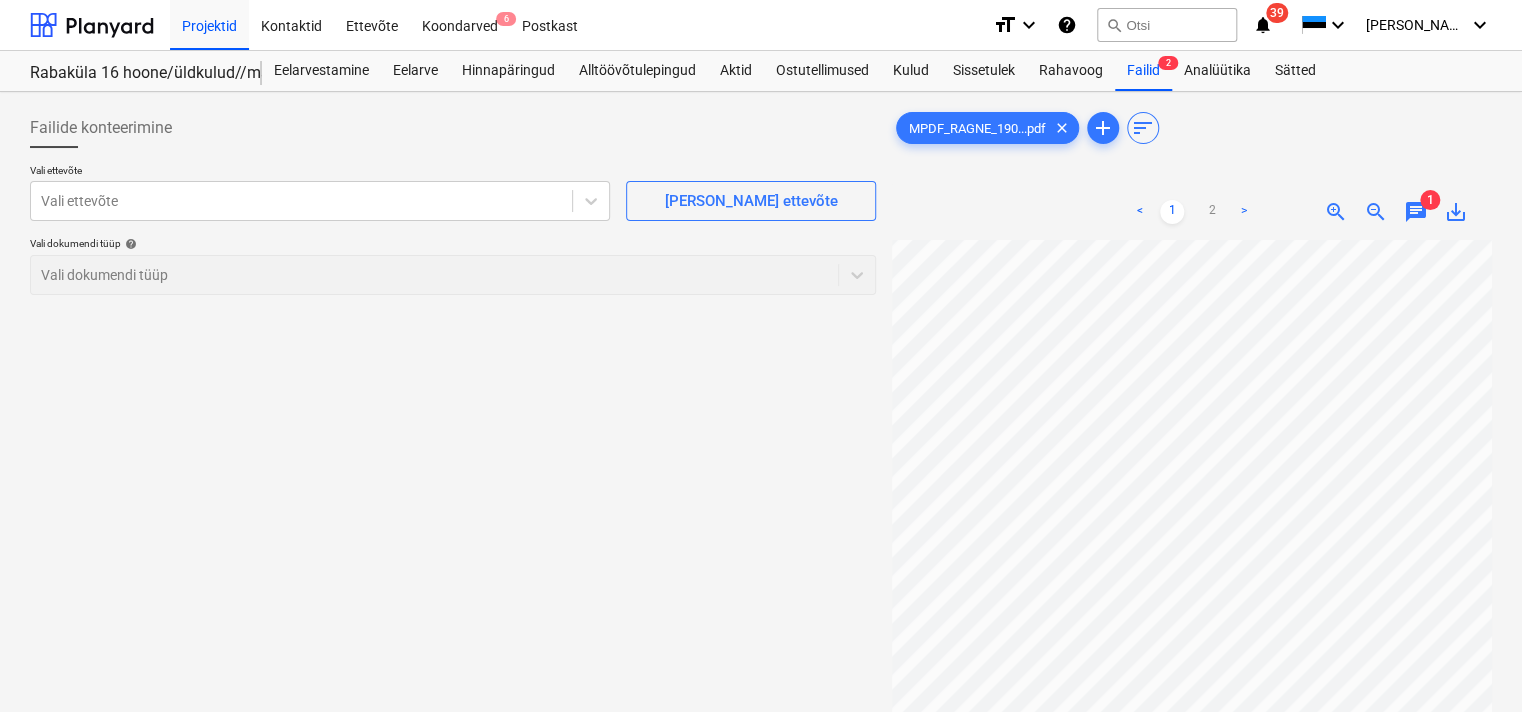 scroll, scrollTop: 36, scrollLeft: 154, axis: both 